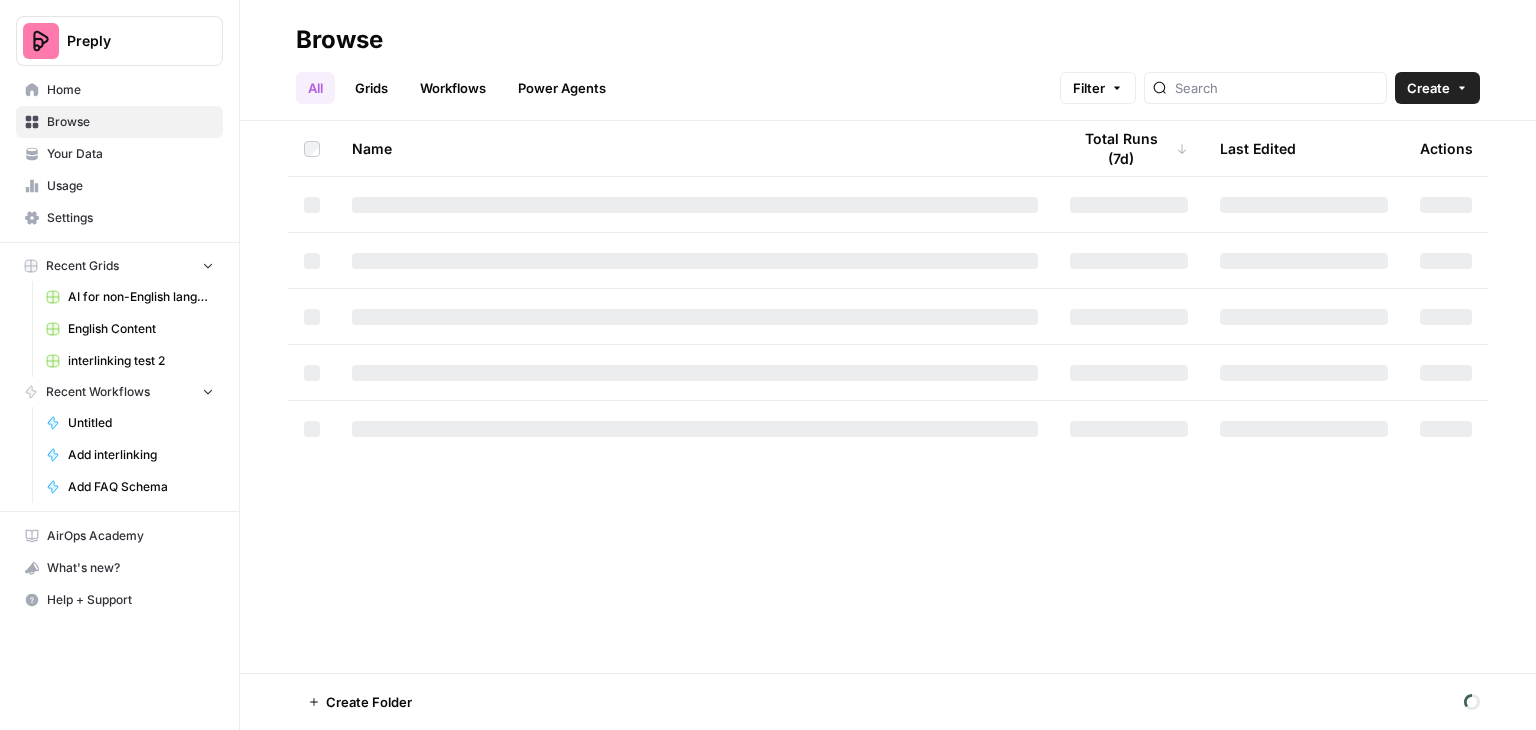 scroll, scrollTop: 0, scrollLeft: 0, axis: both 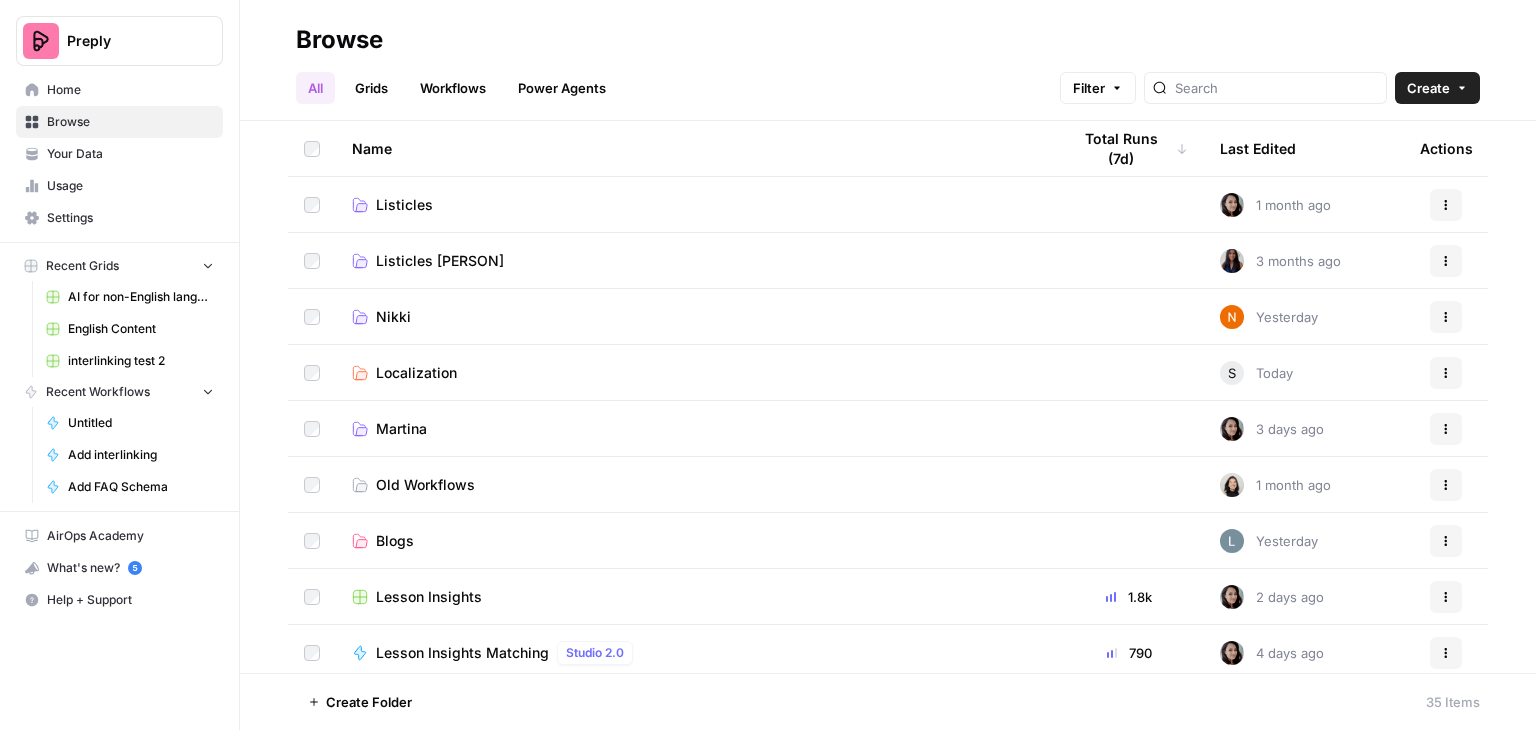 click on "Grids" at bounding box center [371, 88] 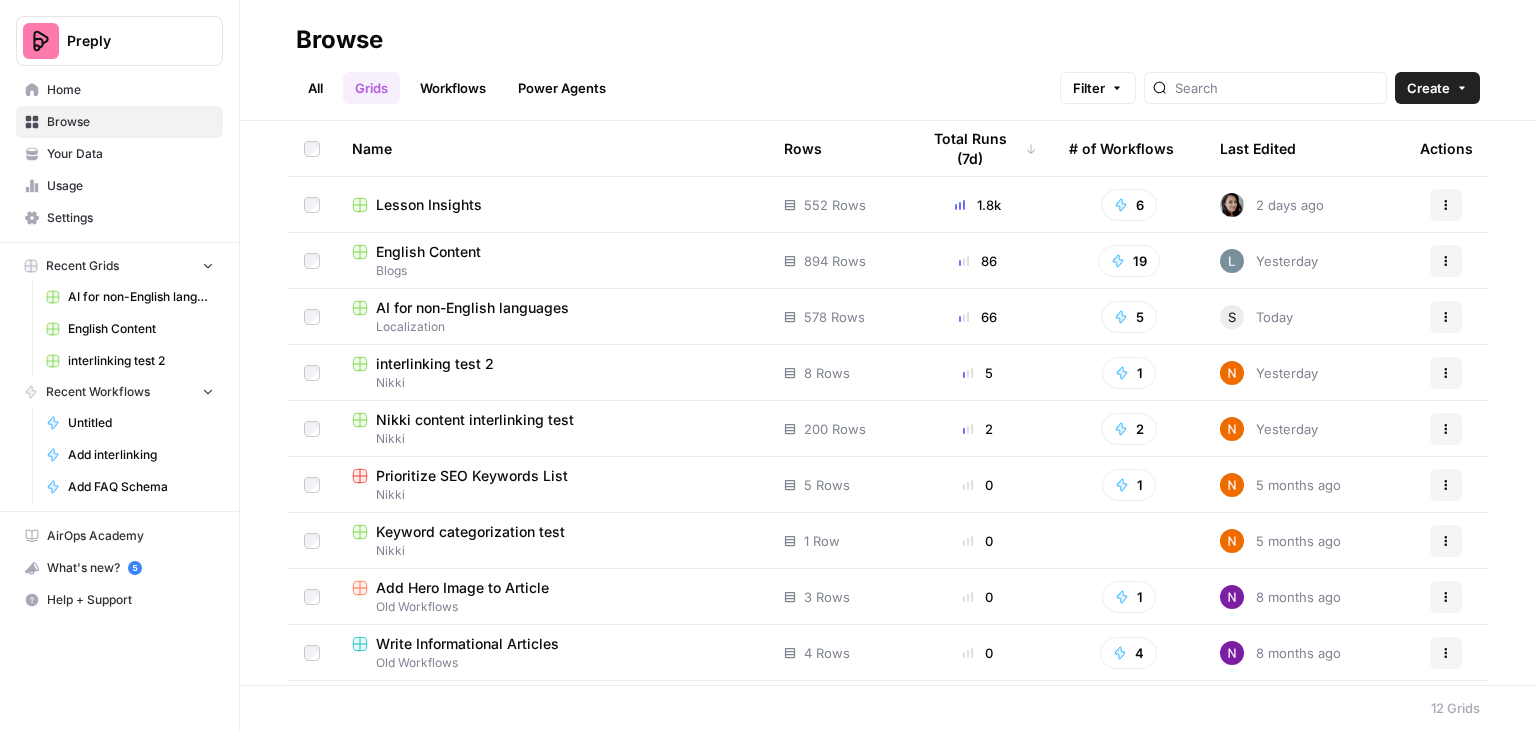 scroll, scrollTop: 0, scrollLeft: 0, axis: both 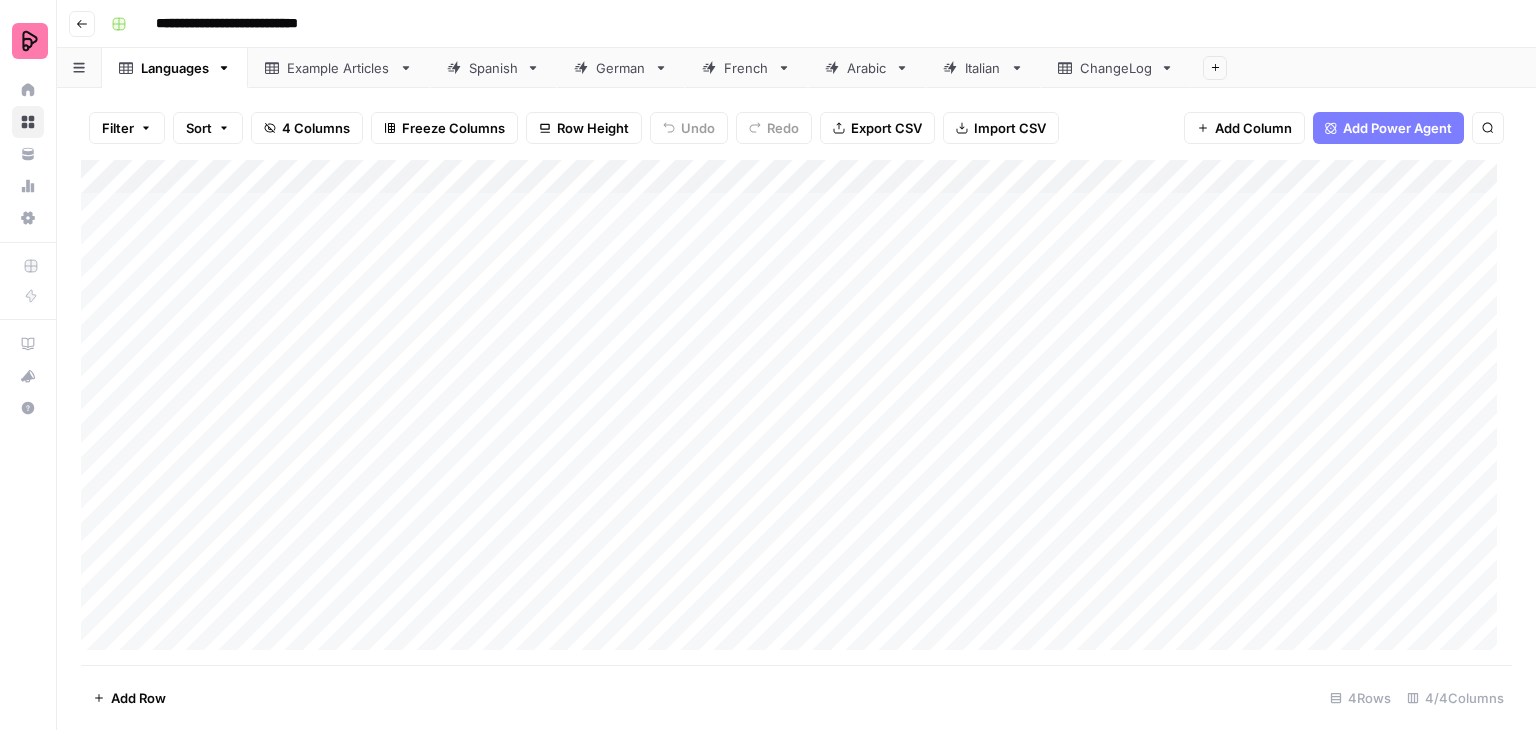 click on "German" at bounding box center [621, 68] 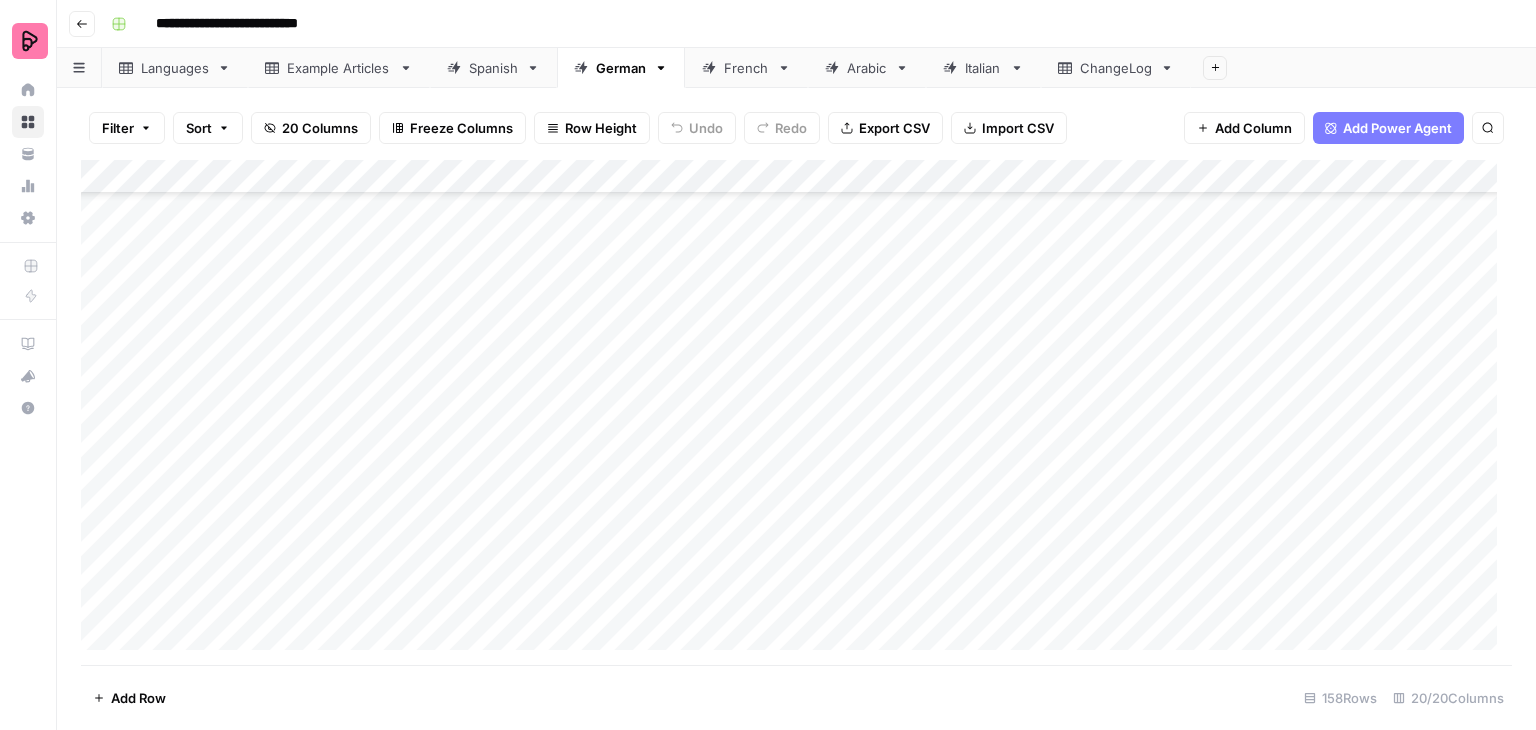 scroll, scrollTop: 3000, scrollLeft: 0, axis: vertical 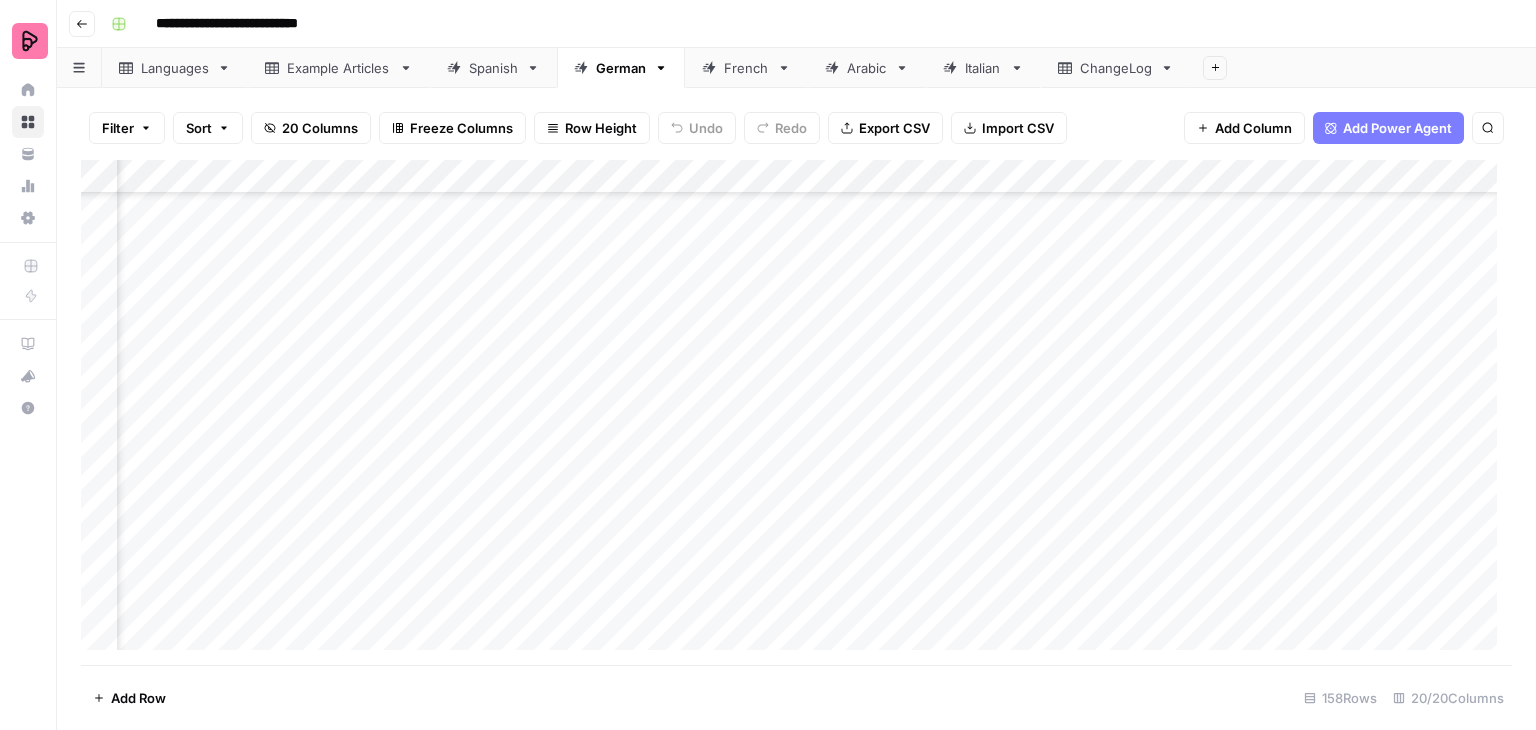 click on "Add Column" at bounding box center (796, 412) 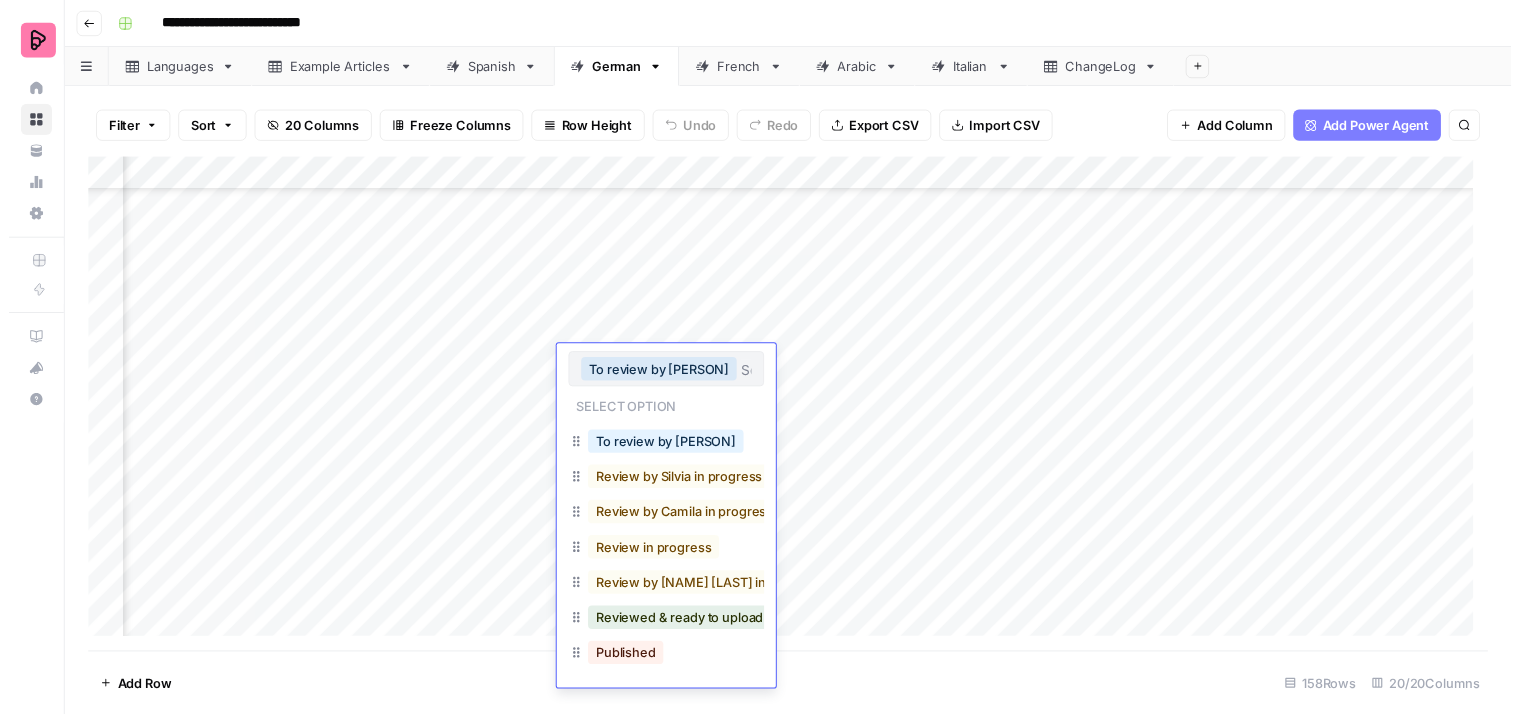 scroll, scrollTop: 155, scrollLeft: 0, axis: vertical 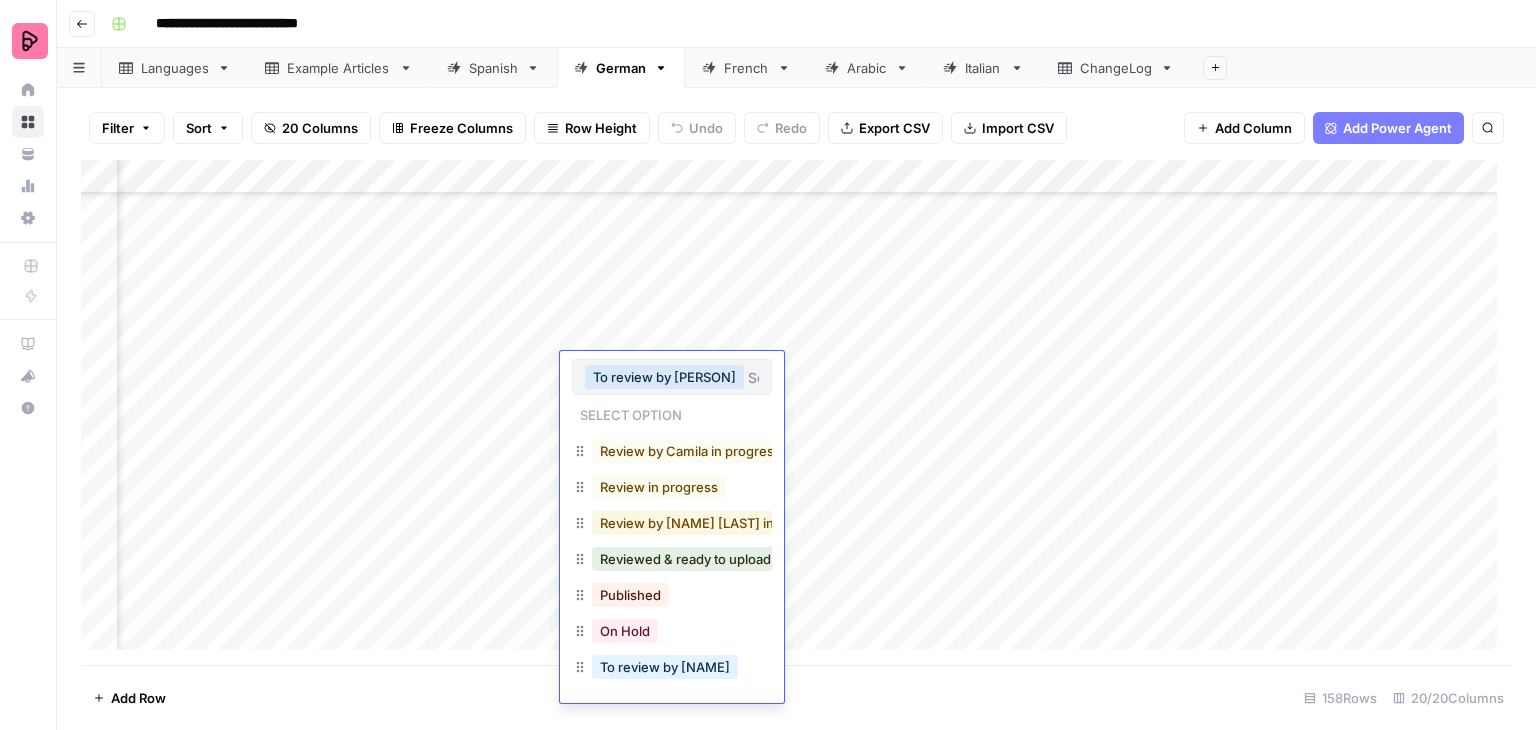 click on "Review by [NAME] [LAST] in progress" at bounding box center [716, 523] 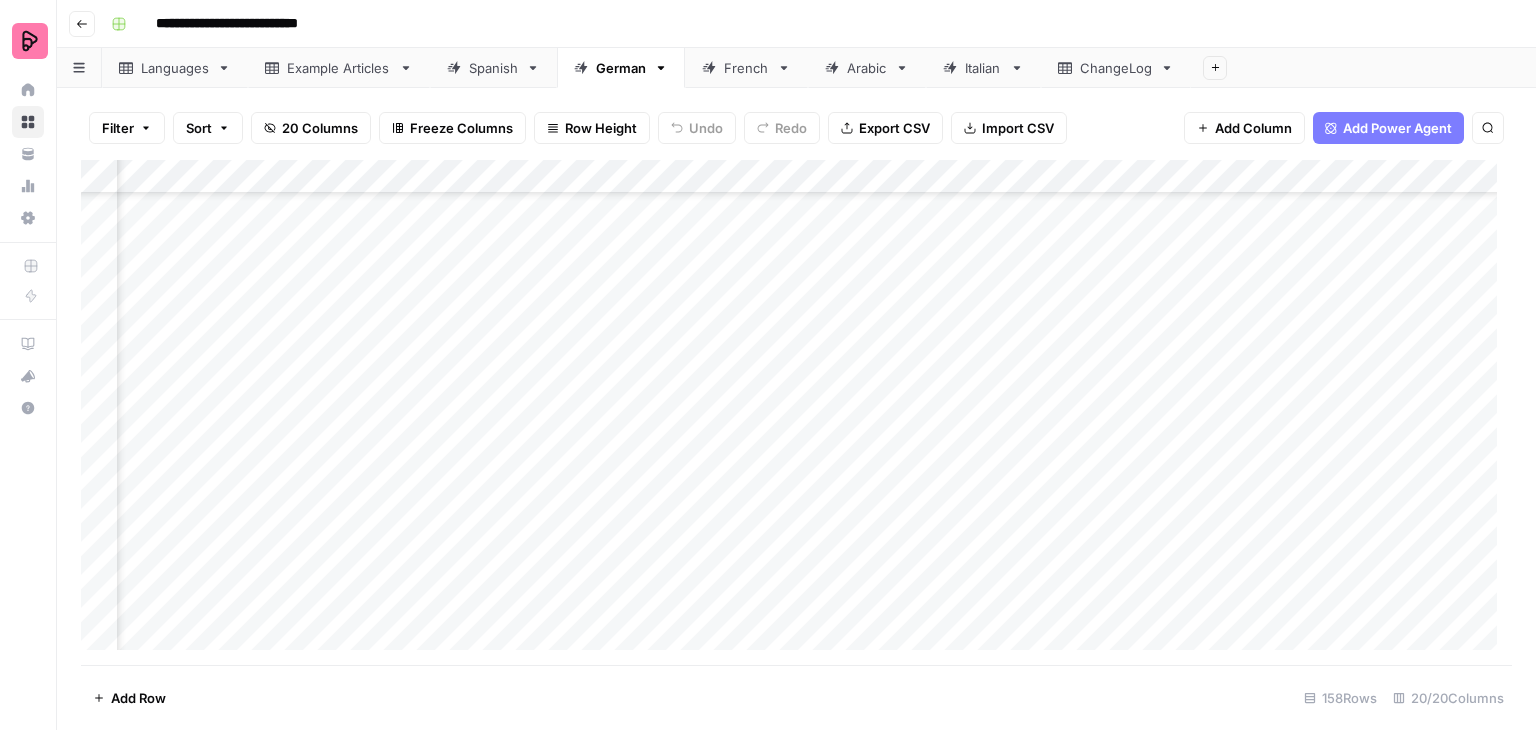 click on "Add Column" at bounding box center [796, 412] 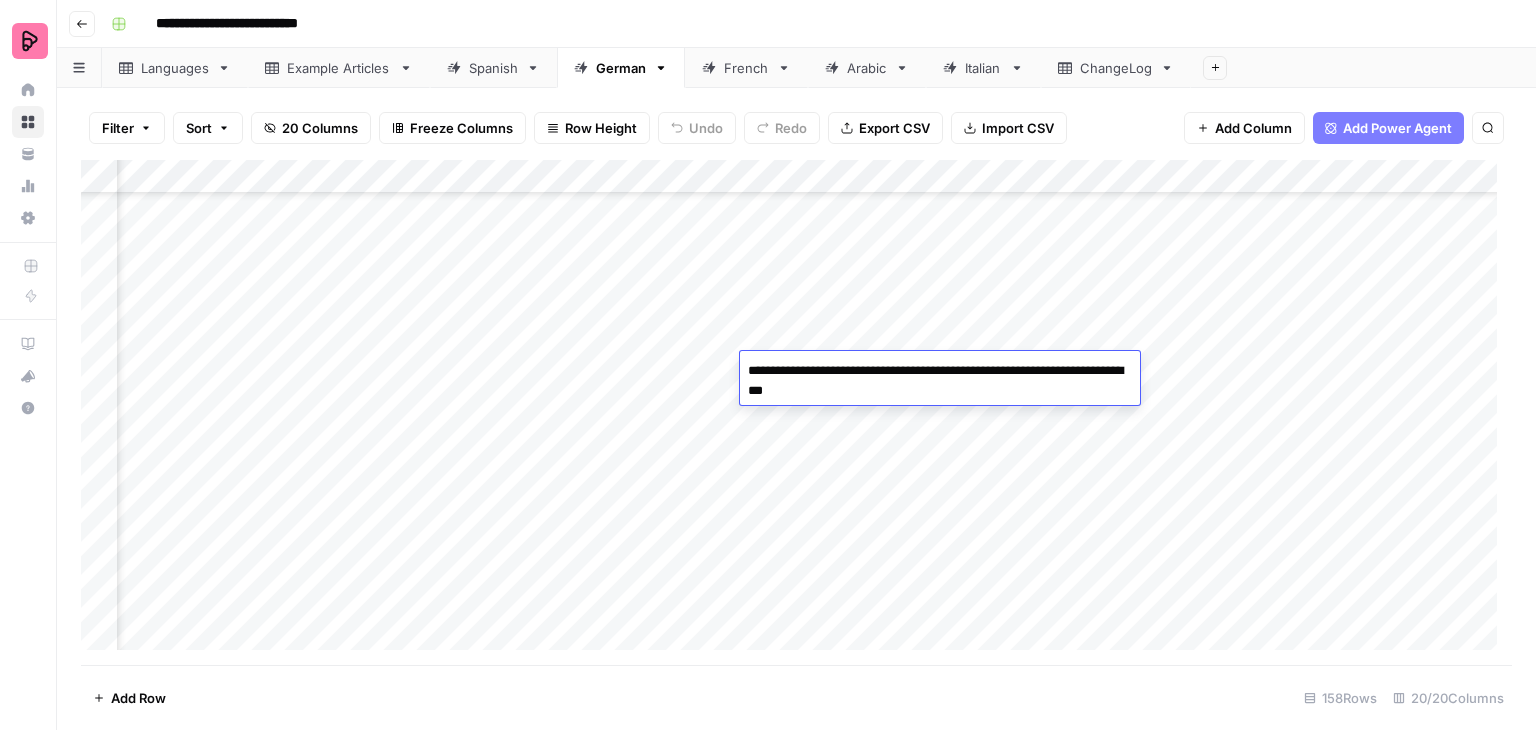 drag, startPoint x: 889, startPoint y: 385, endPoint x: 744, endPoint y: 385, distance: 145 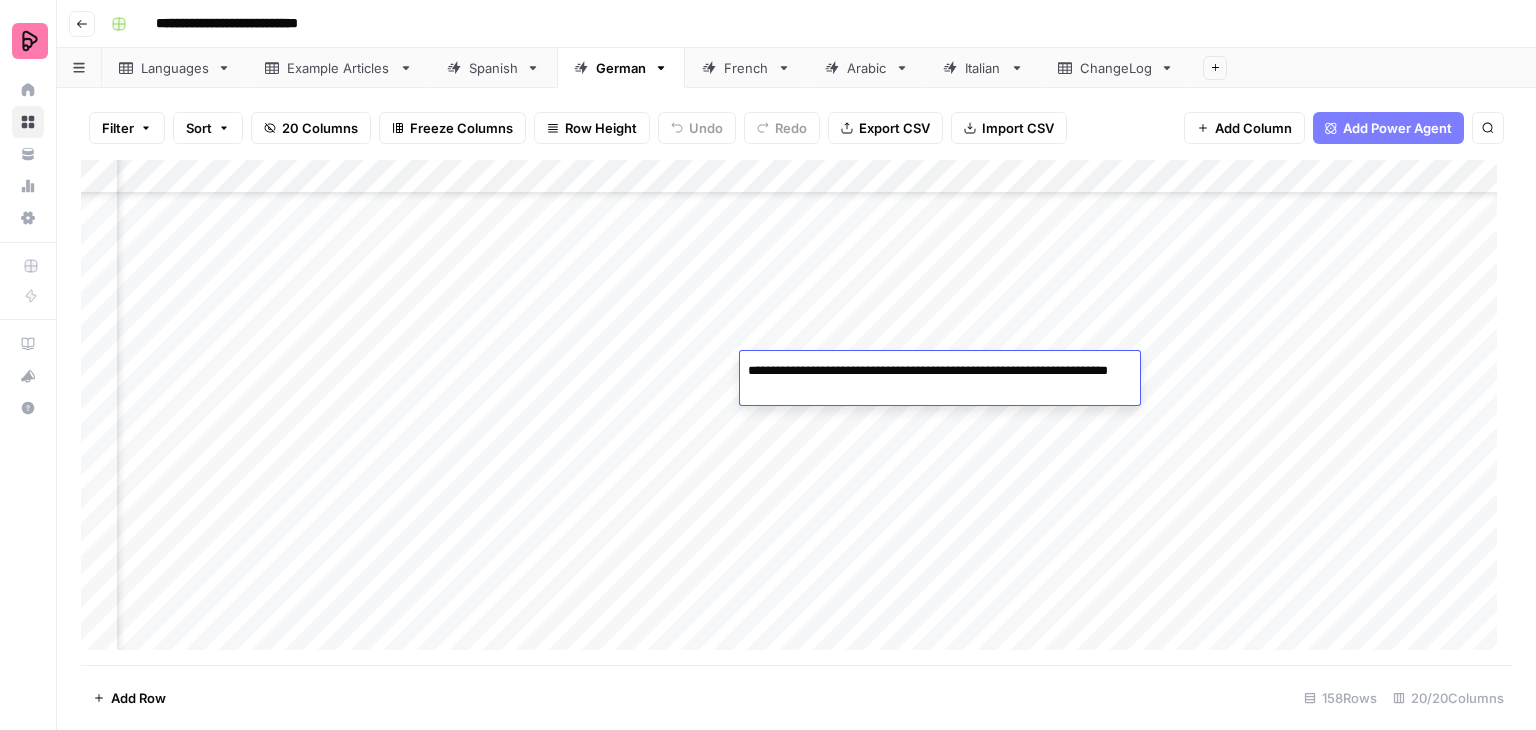 type on "**********" 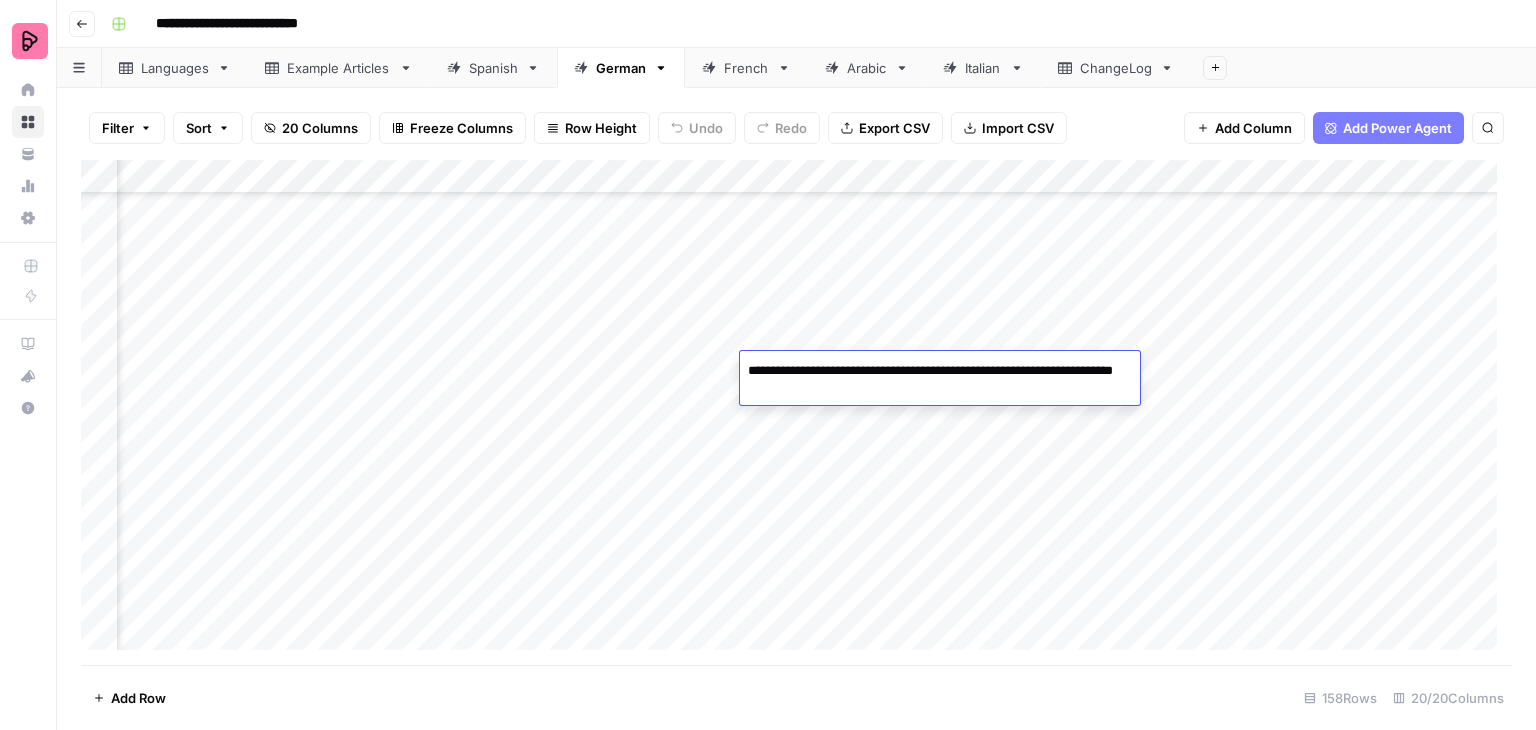click on "Add Column" at bounding box center (796, 412) 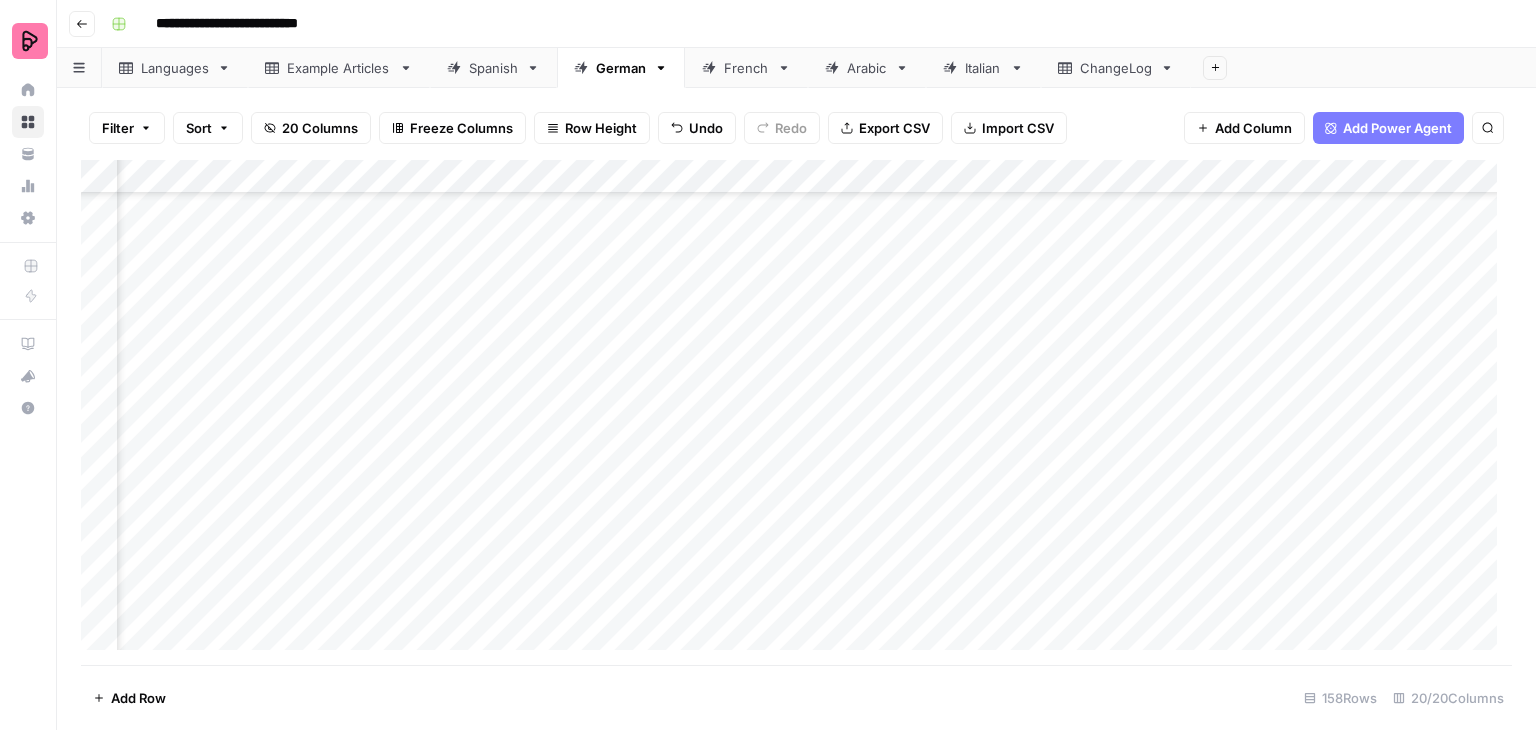 click on "Add Column" at bounding box center [796, 412] 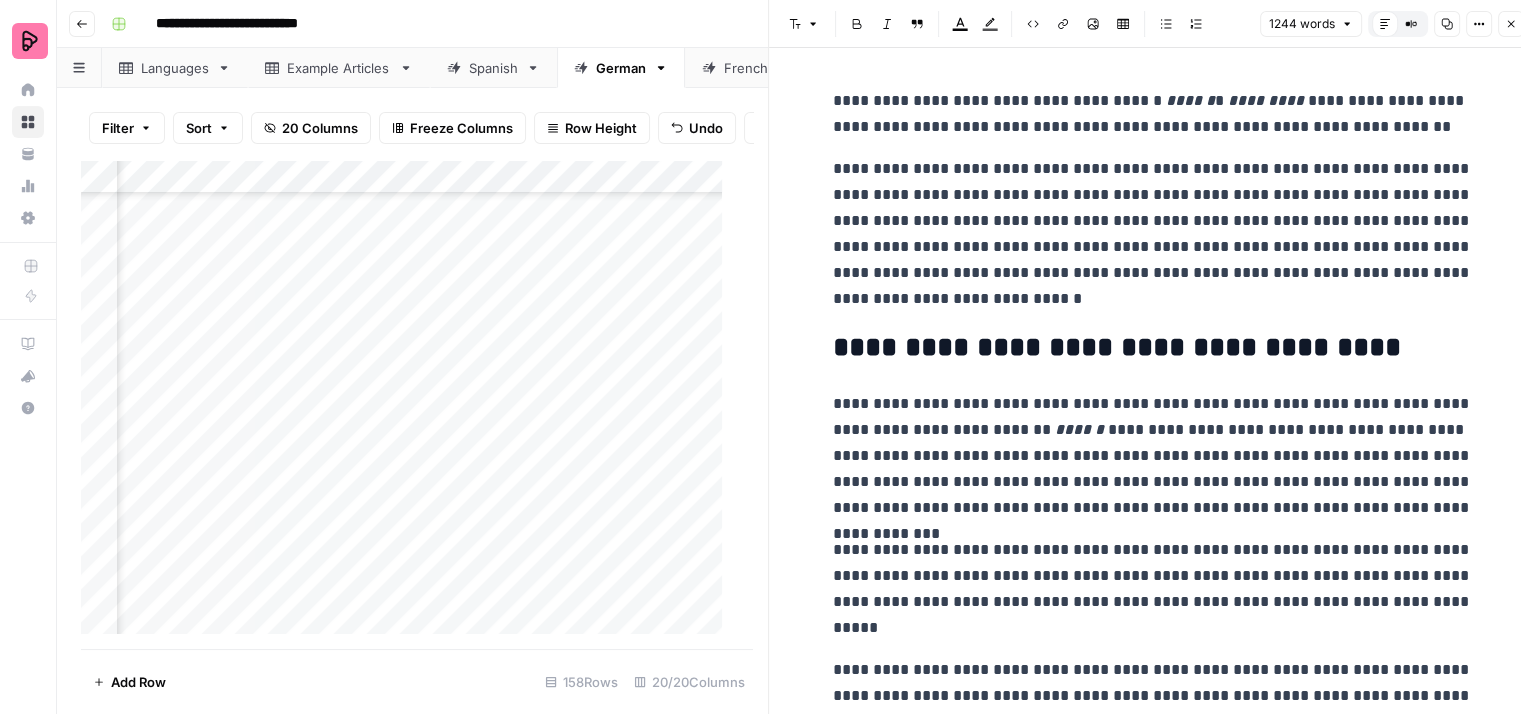click on "**********" at bounding box center [1153, 114] 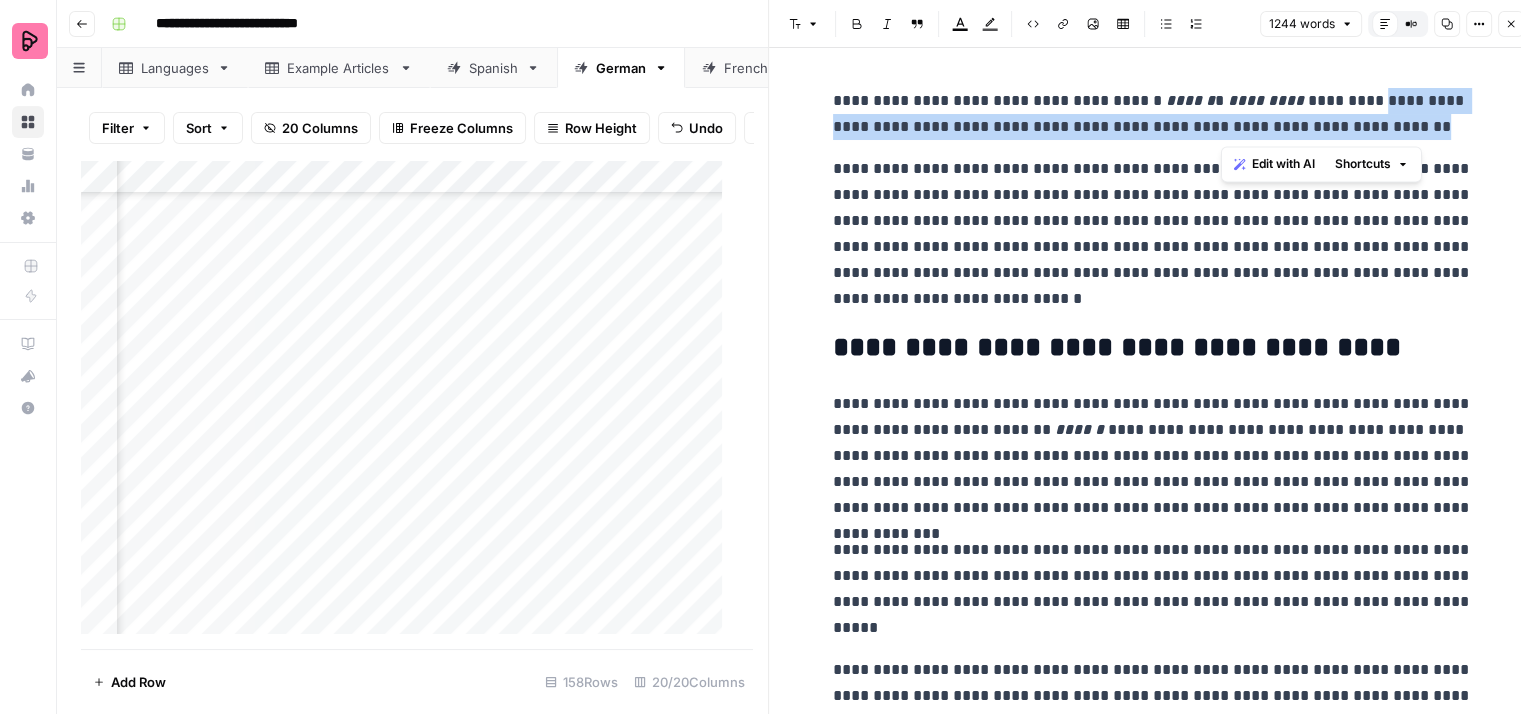 drag, startPoint x: 1388, startPoint y: 124, endPoint x: 1368, endPoint y: 100, distance: 31.241 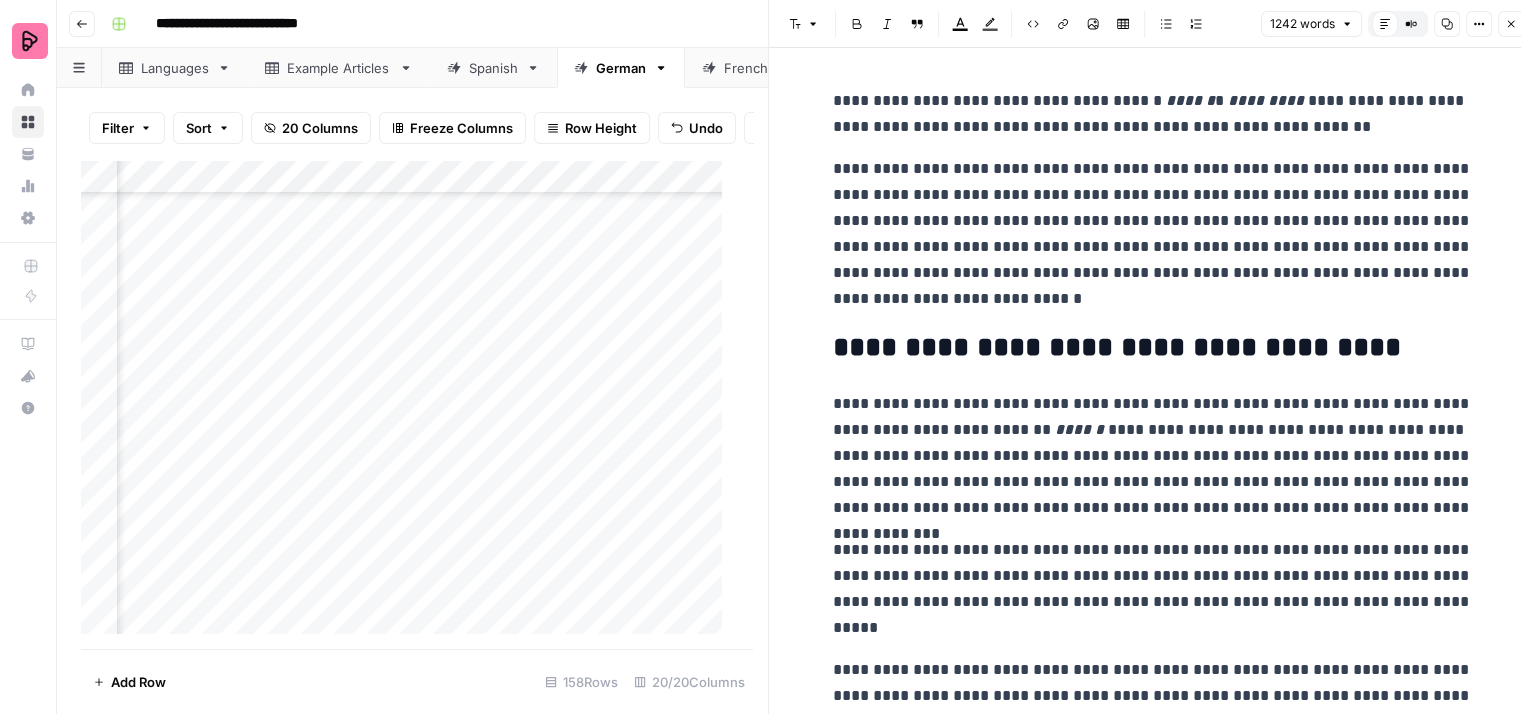 type 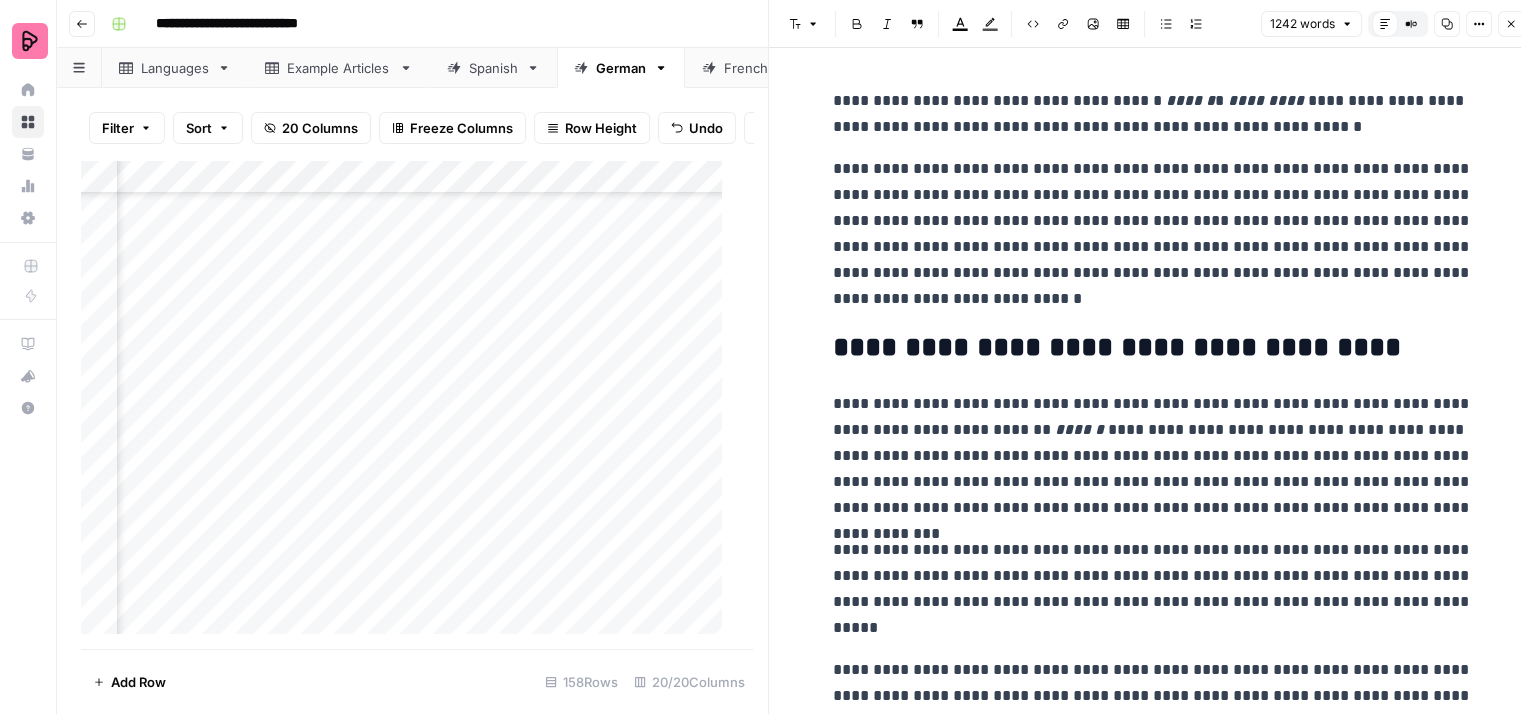 click on "**********" at bounding box center [1153, 114] 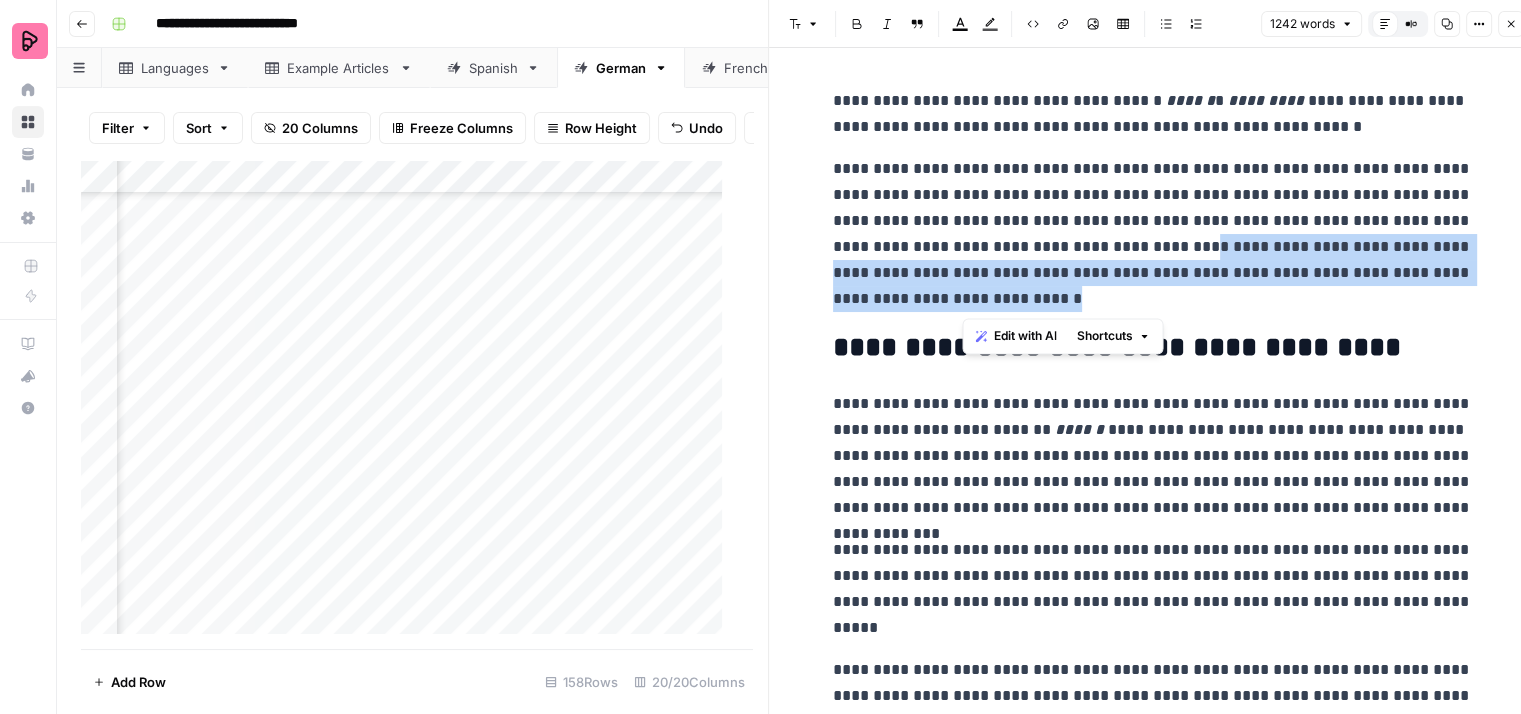 drag, startPoint x: 1152, startPoint y: 292, endPoint x: 1132, endPoint y: 255, distance: 42.059483 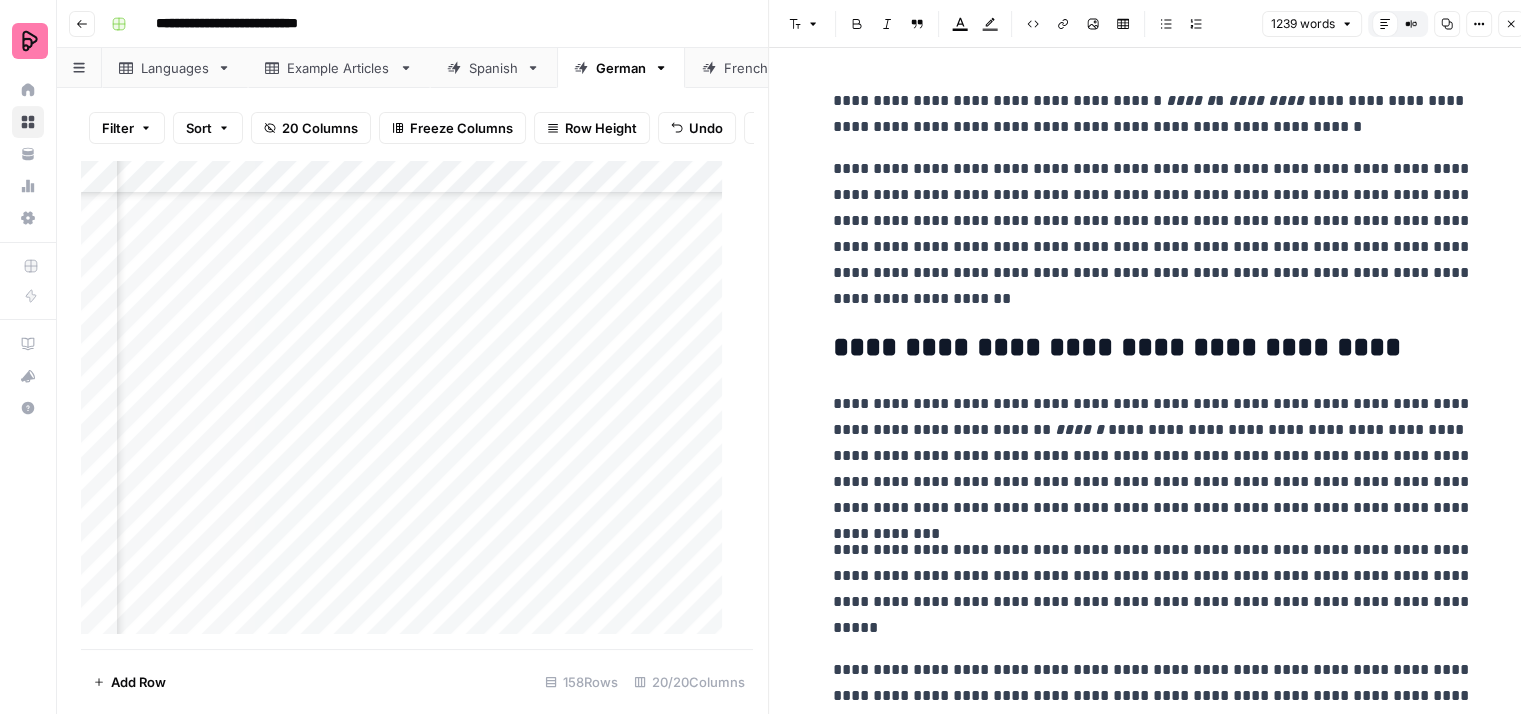 click on "**********" at bounding box center [1153, 234] 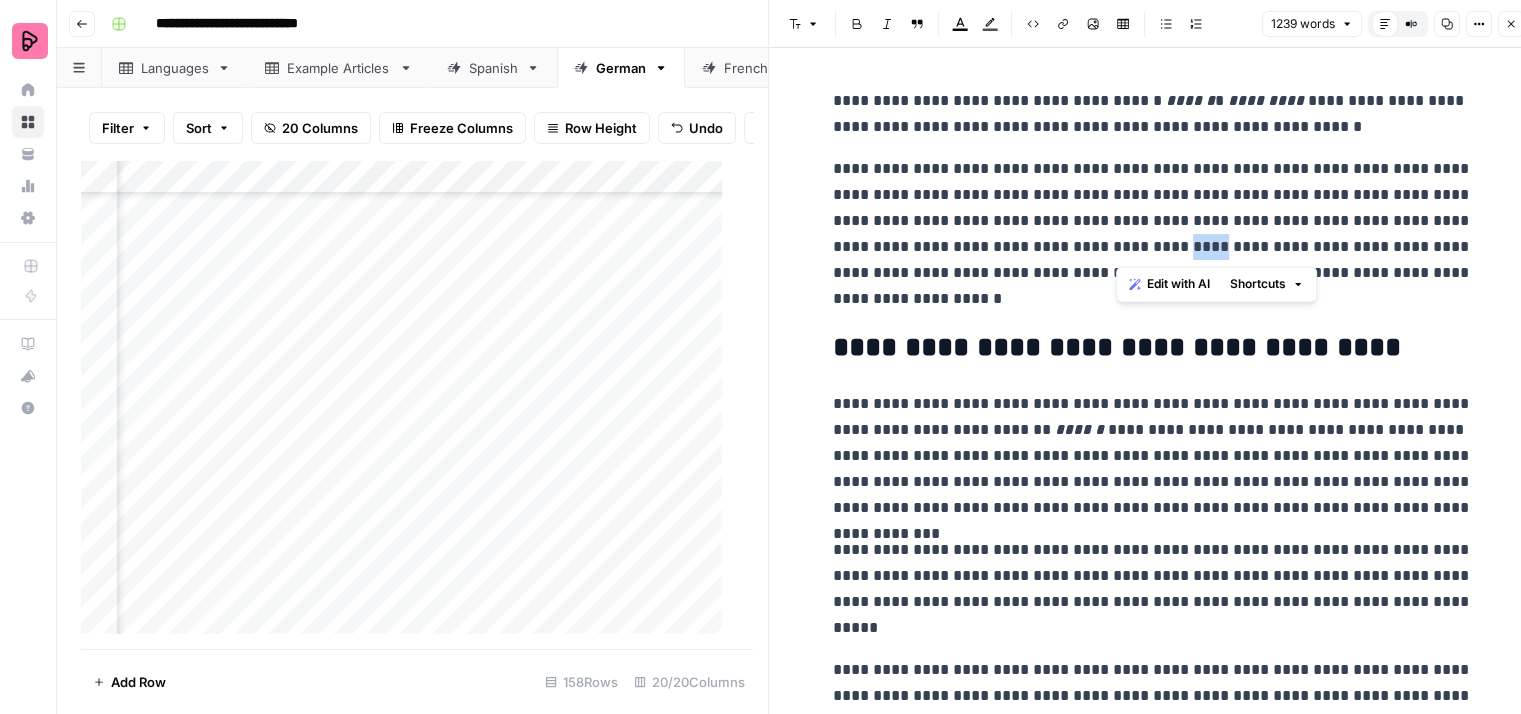 drag, startPoint x: 1139, startPoint y: 242, endPoint x: 1117, endPoint y: 248, distance: 22.803509 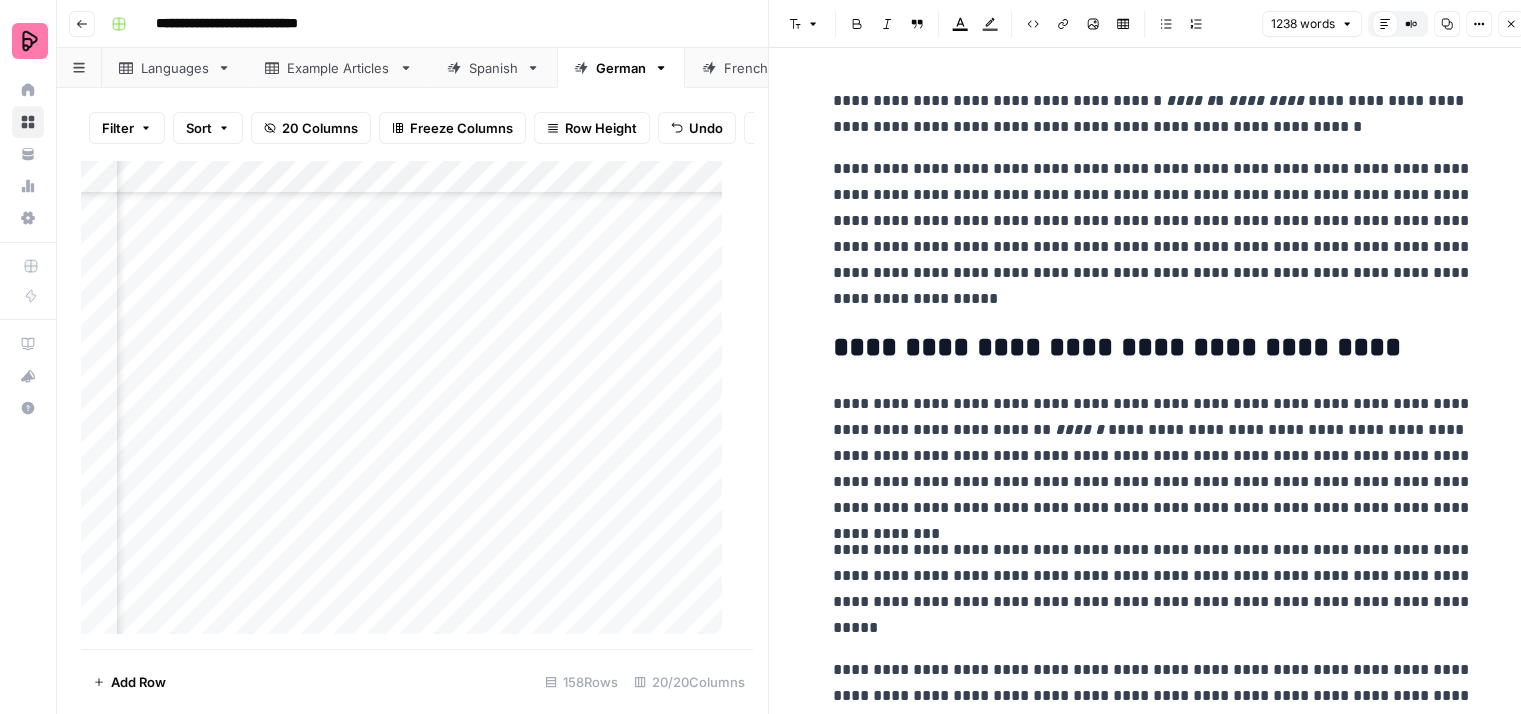 click on "**********" at bounding box center [1153, 234] 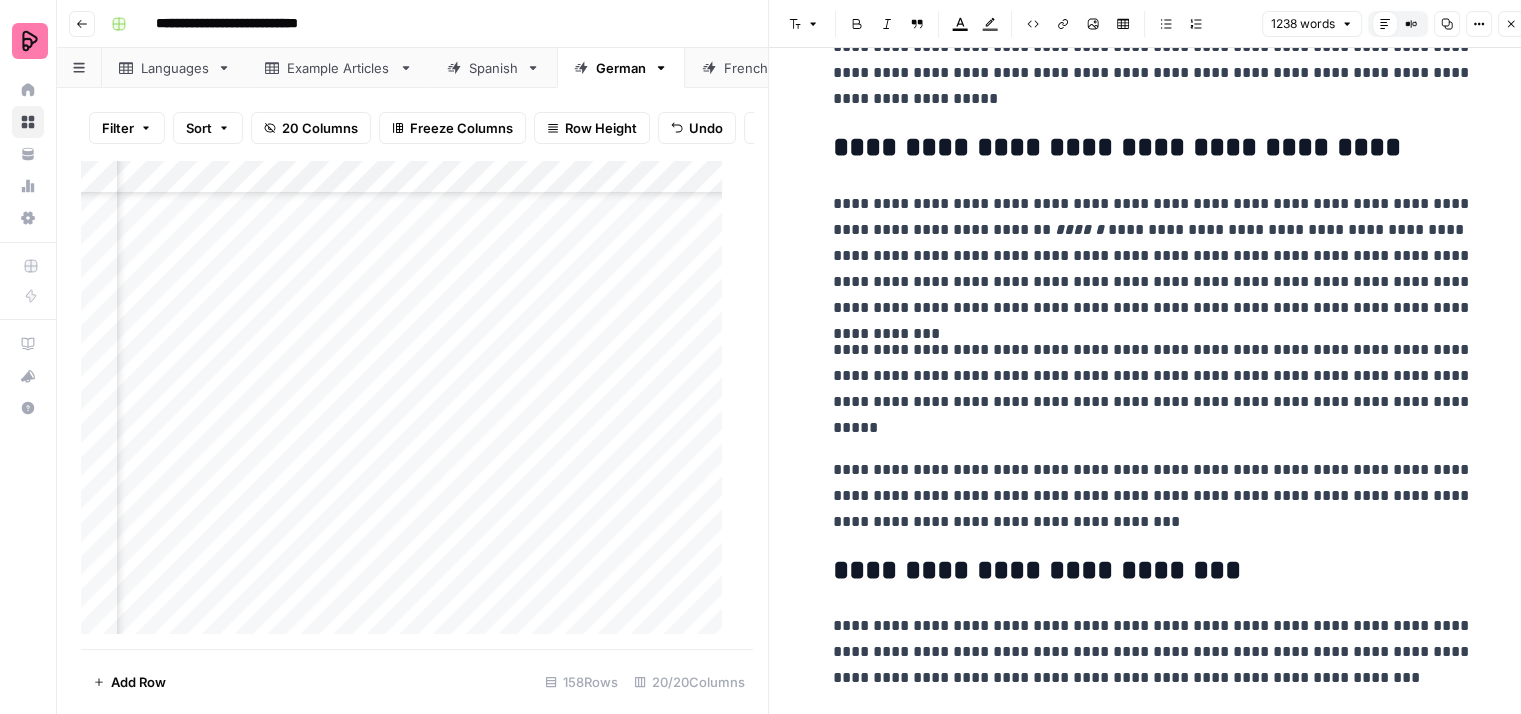 scroll, scrollTop: 300, scrollLeft: 0, axis: vertical 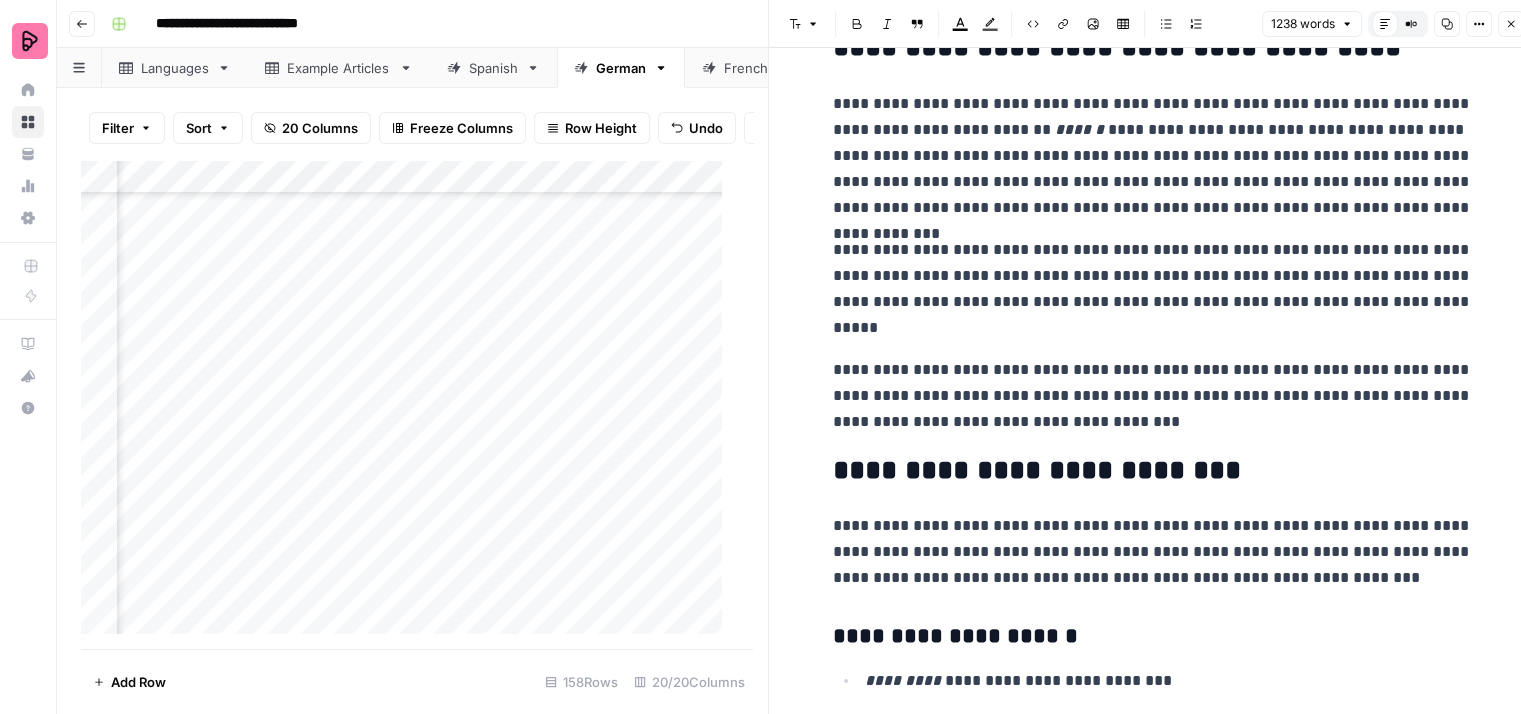 click on "**********" at bounding box center (1153, 156) 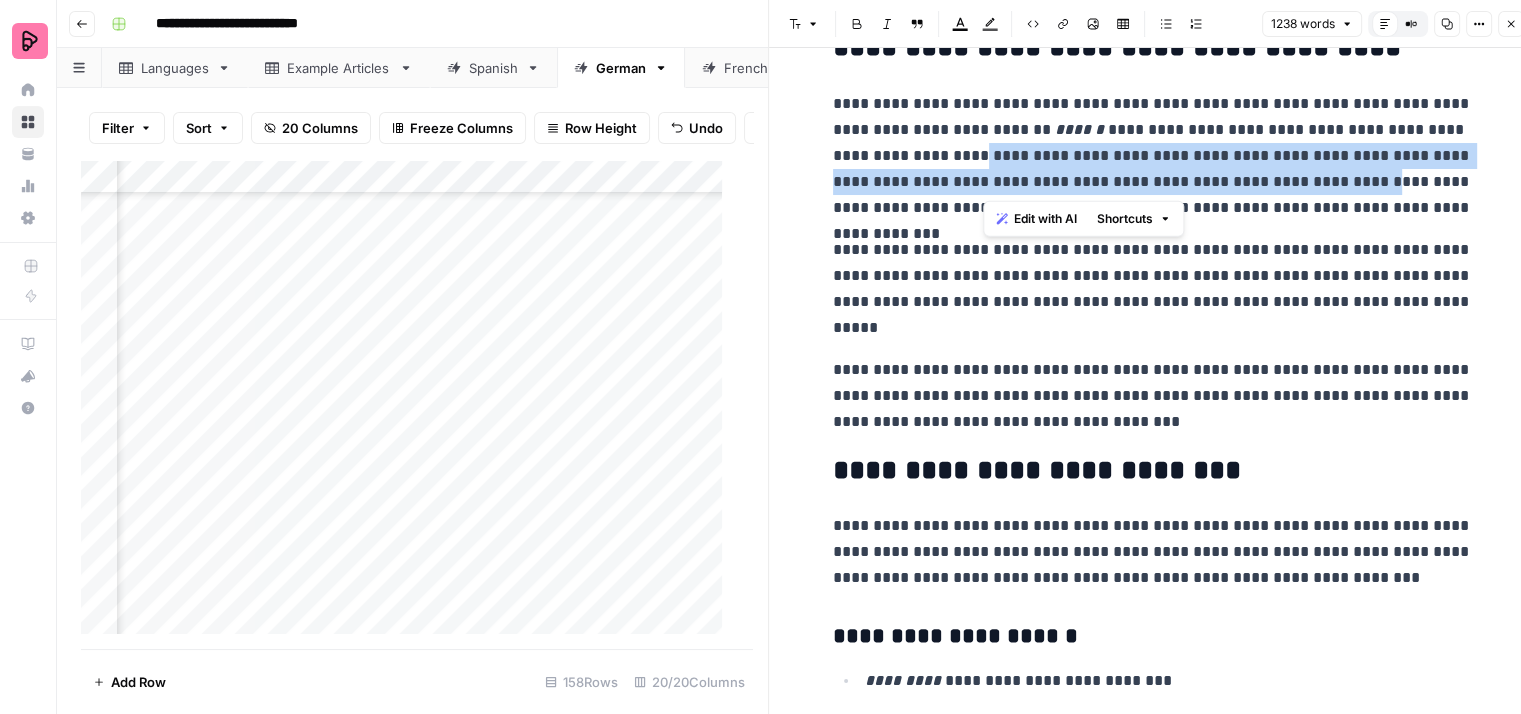 drag, startPoint x: 985, startPoint y: 158, endPoint x: 1326, endPoint y: 187, distance: 342.23093 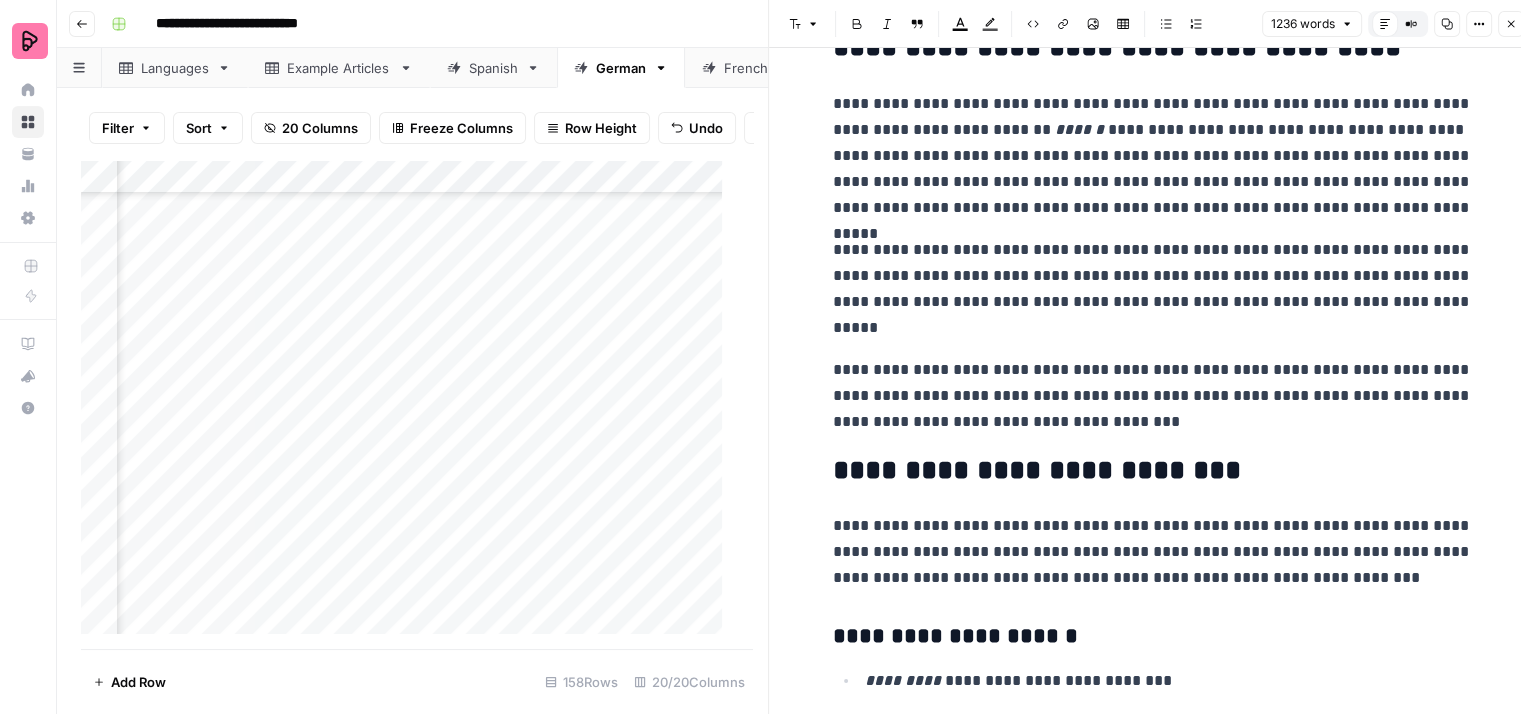 click on "**********" at bounding box center (1153, 156) 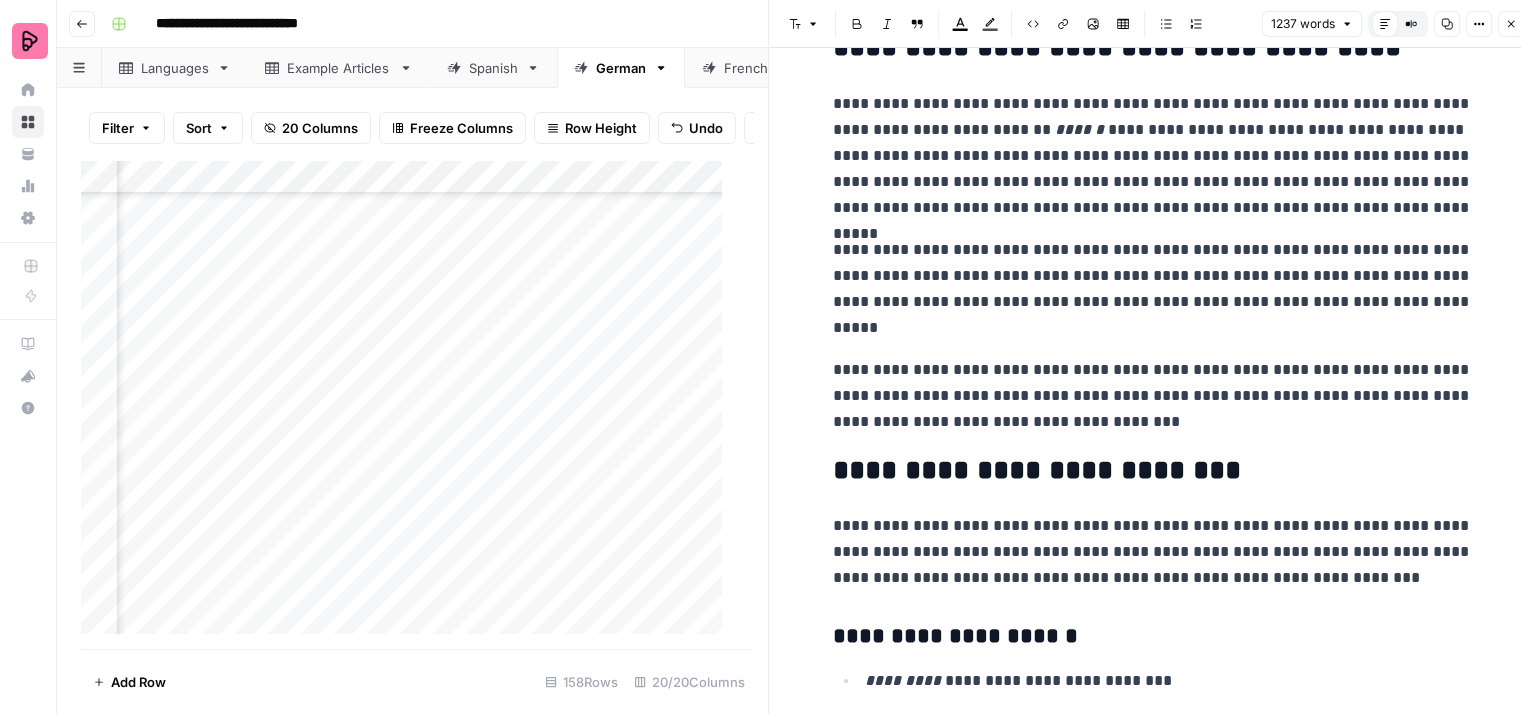 click on "**********" at bounding box center [1153, 156] 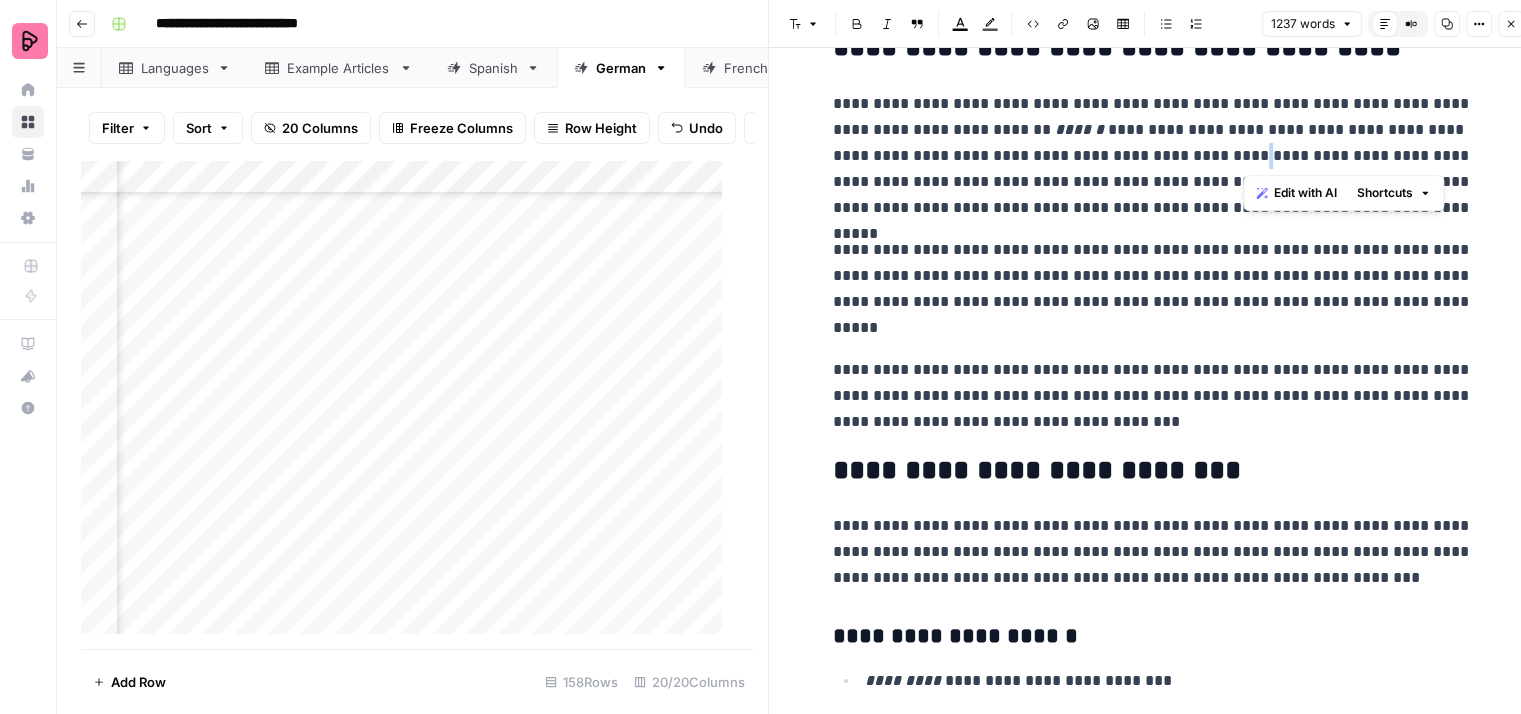 click on "**********" at bounding box center [1153, 156] 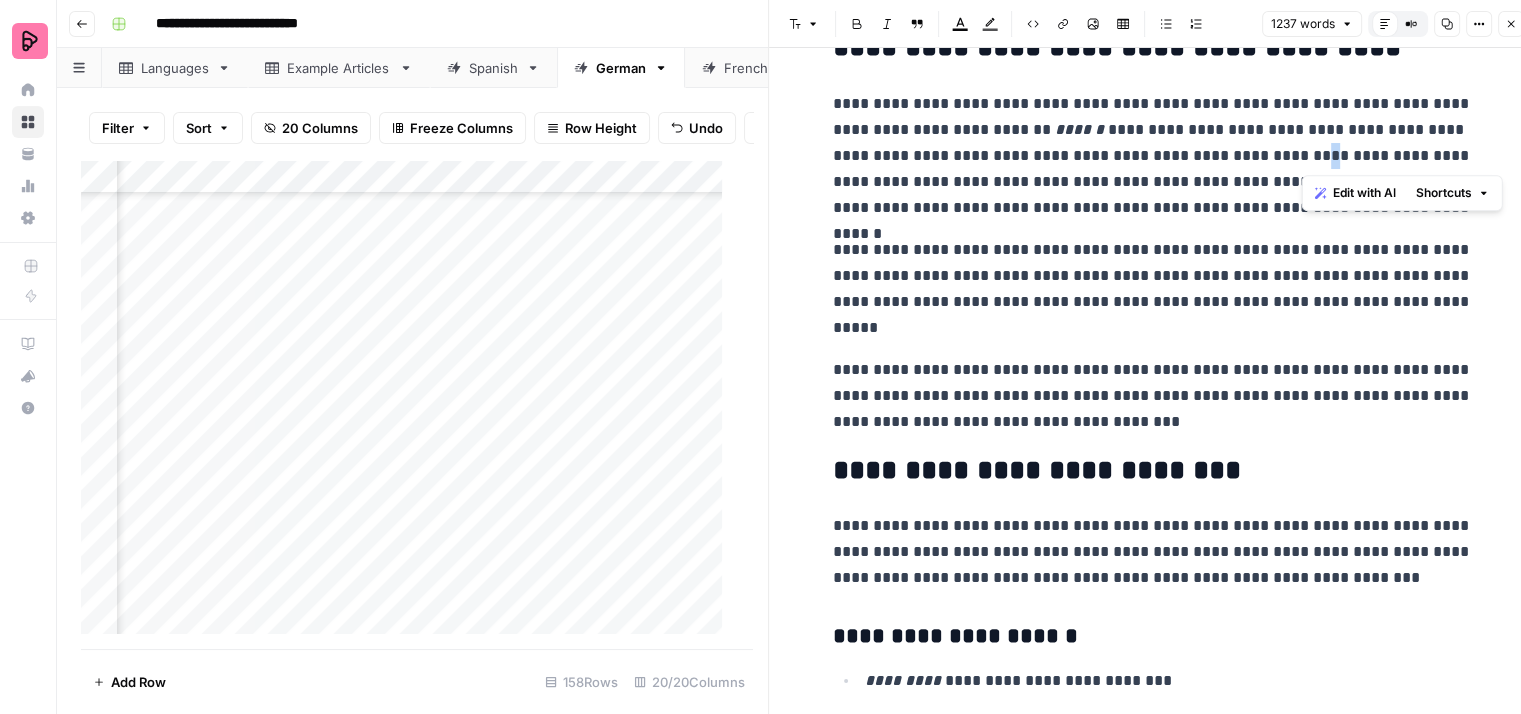 click on "**********" at bounding box center (1153, 156) 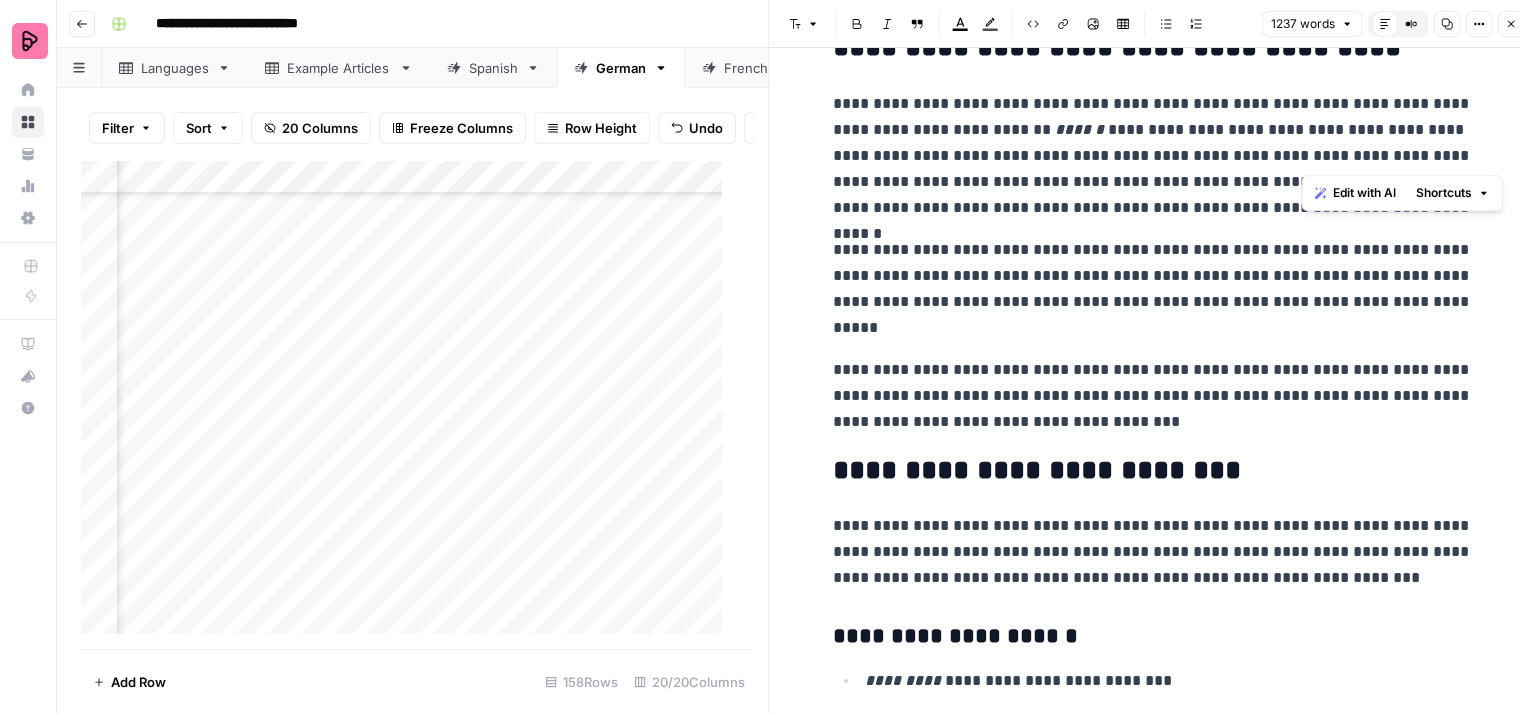 click on "**********" at bounding box center [1153, 156] 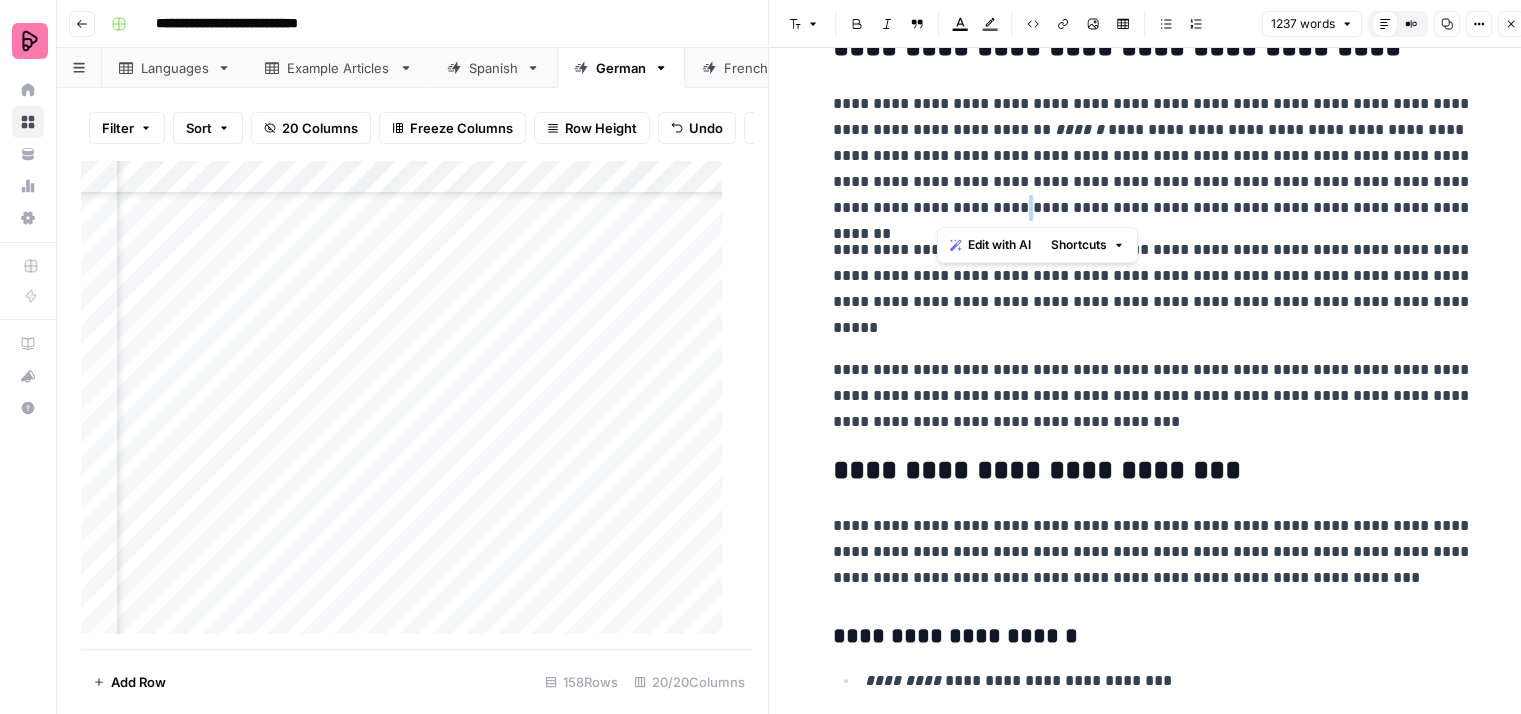 click on "**********" at bounding box center [1153, 156] 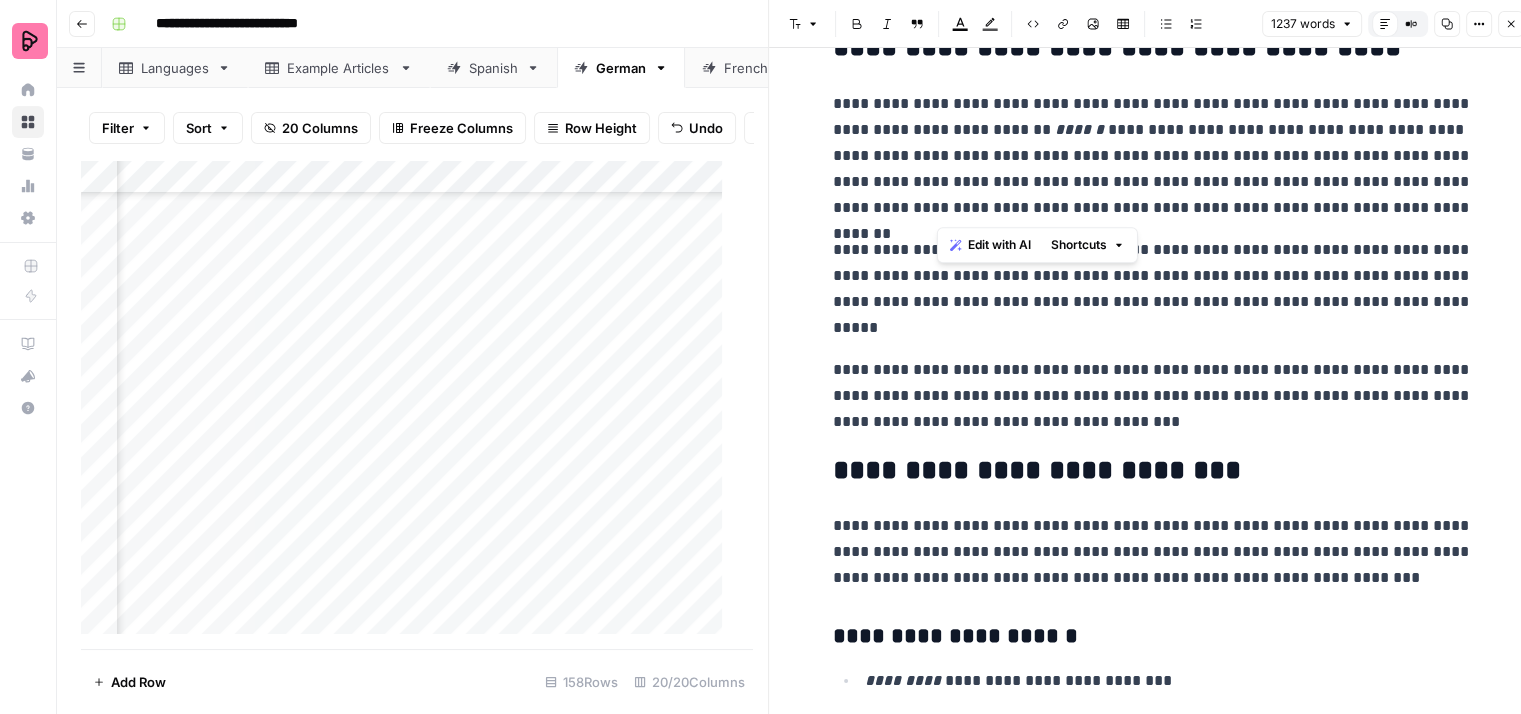 click on "**********" at bounding box center [1153, 156] 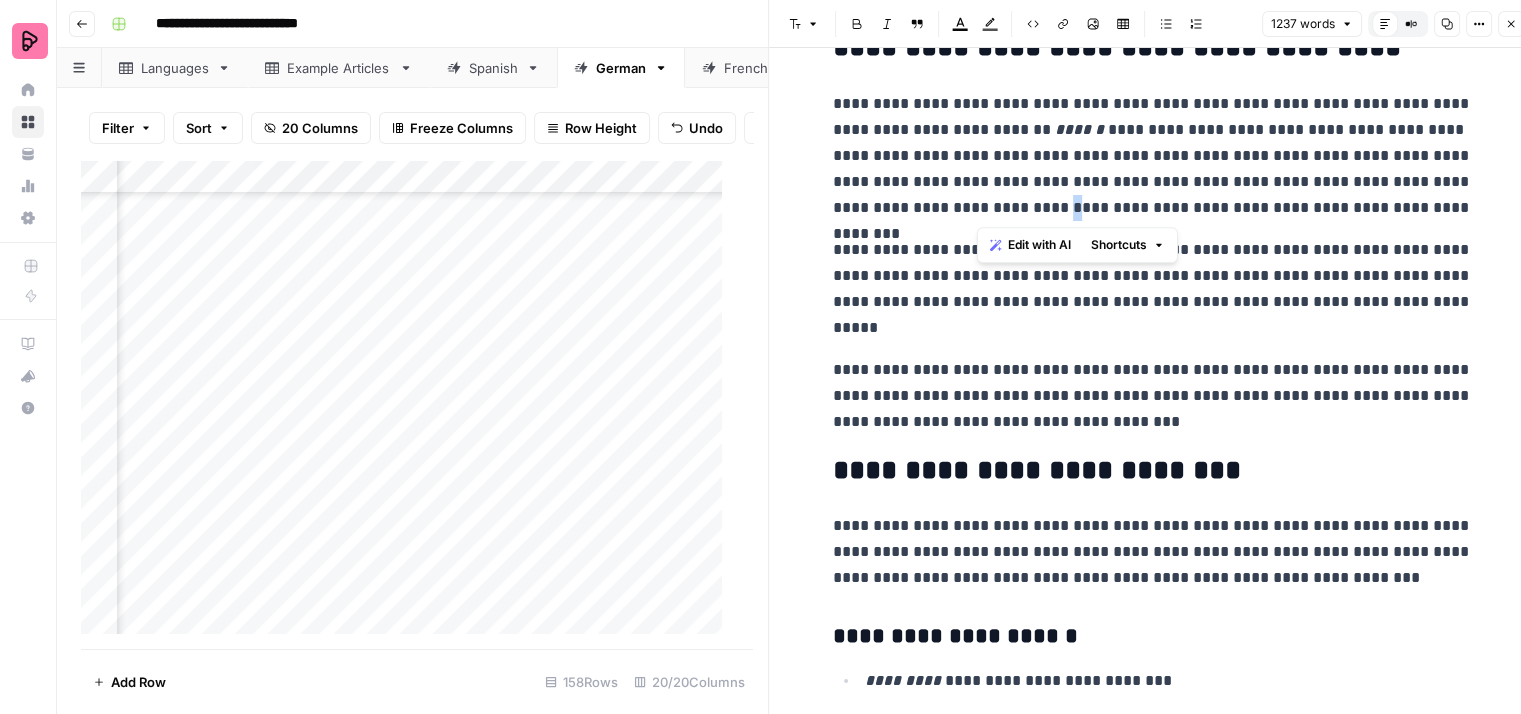 click on "**********" at bounding box center [1153, 156] 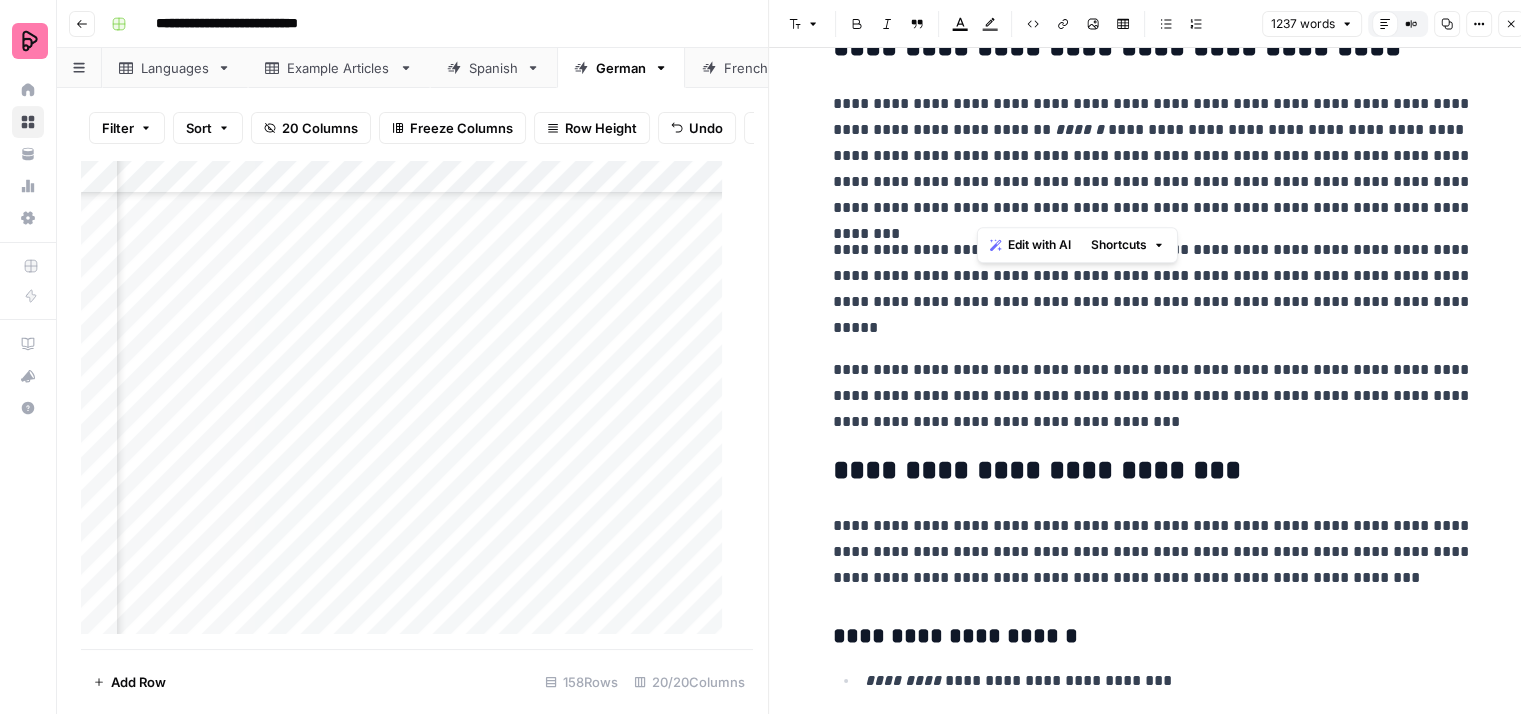 click on "**********" at bounding box center (1153, 156) 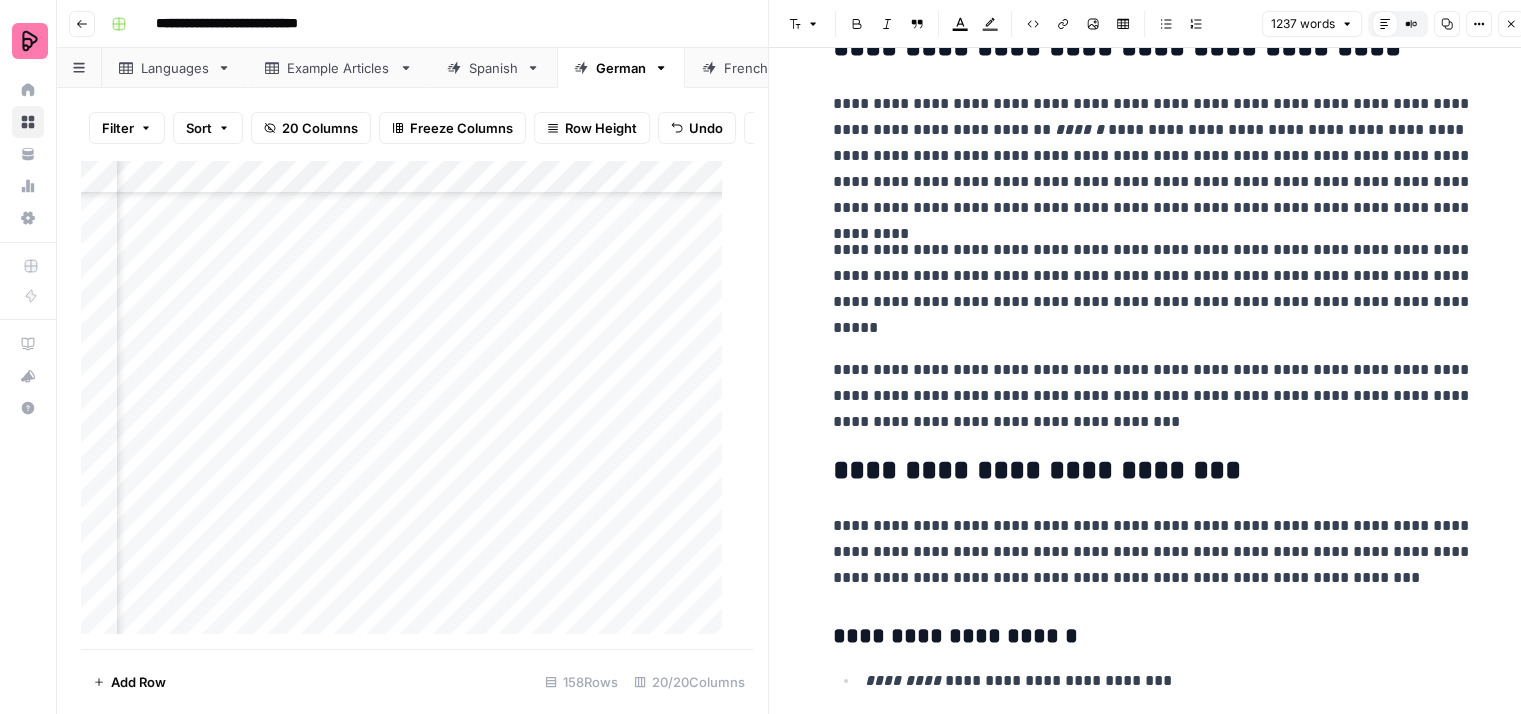 click on "**********" at bounding box center [1153, 156] 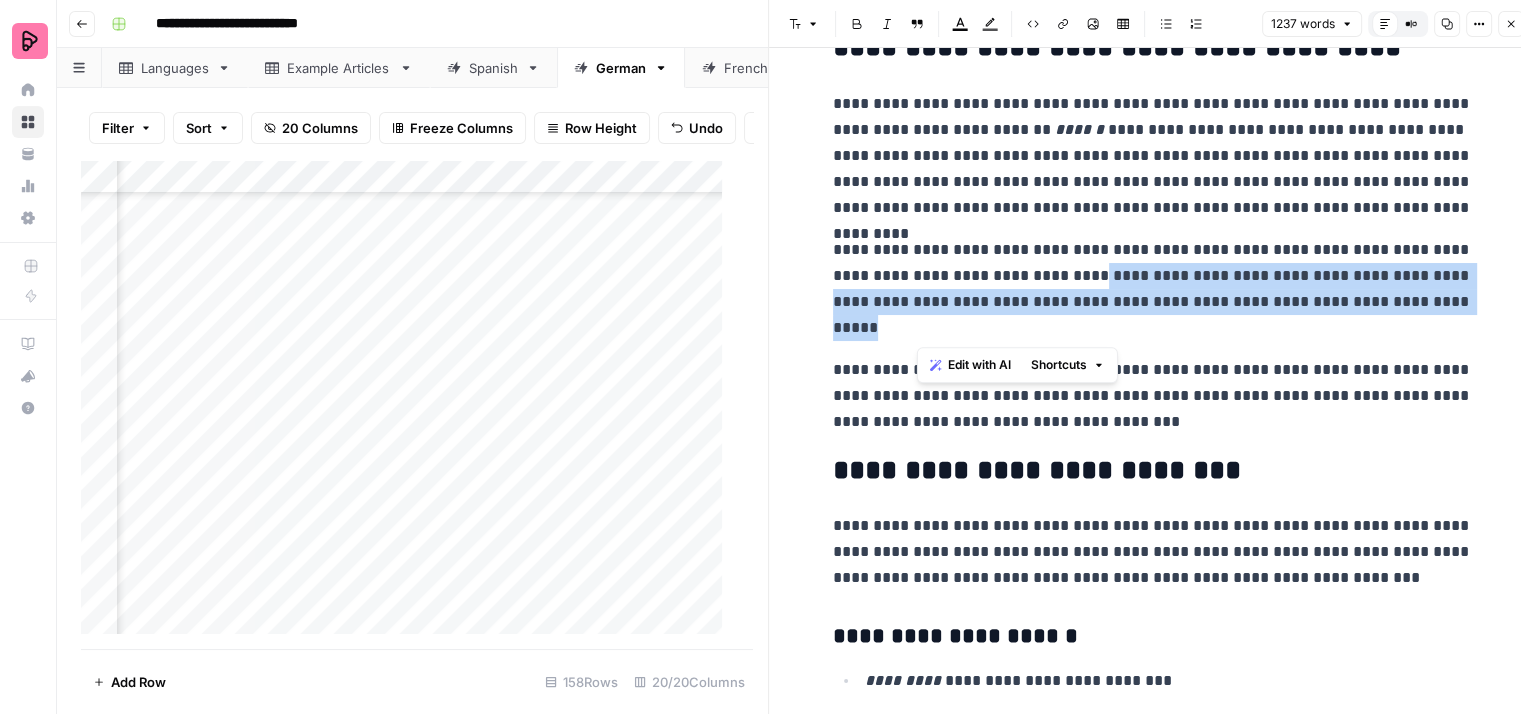 drag, startPoint x: 1112, startPoint y: 327, endPoint x: 1118, endPoint y: 273, distance: 54.33231 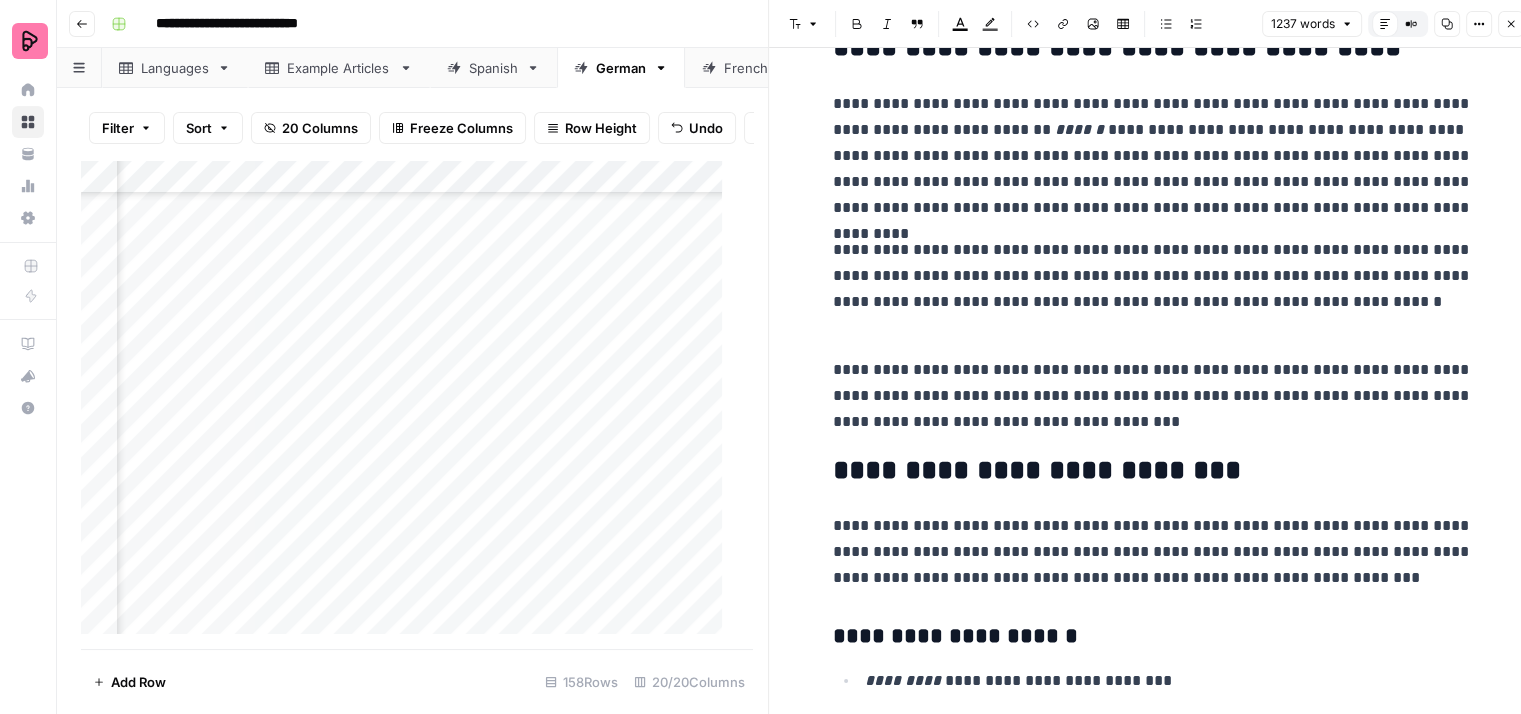 click on "**********" at bounding box center [1153, 289] 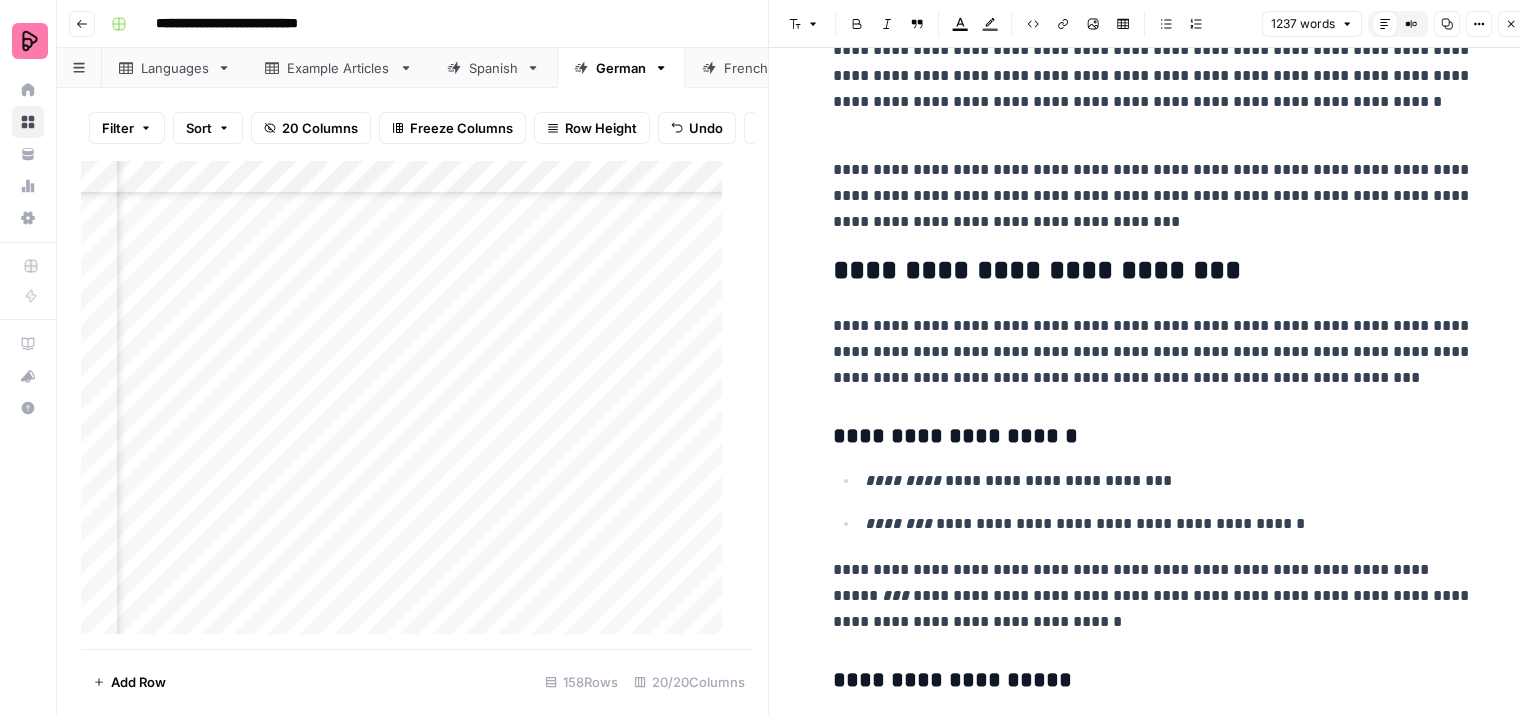 scroll, scrollTop: 600, scrollLeft: 0, axis: vertical 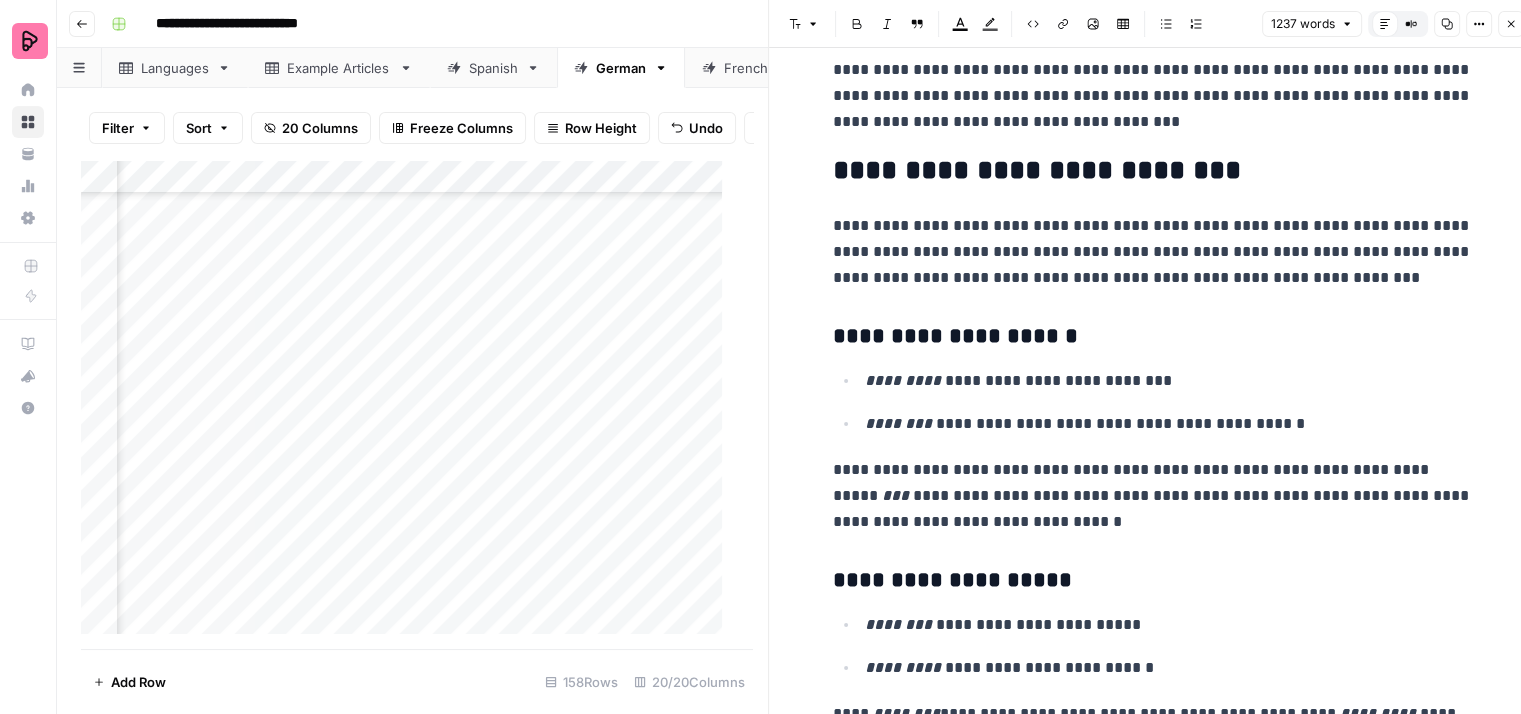 click on "**********" at bounding box center [1153, 96] 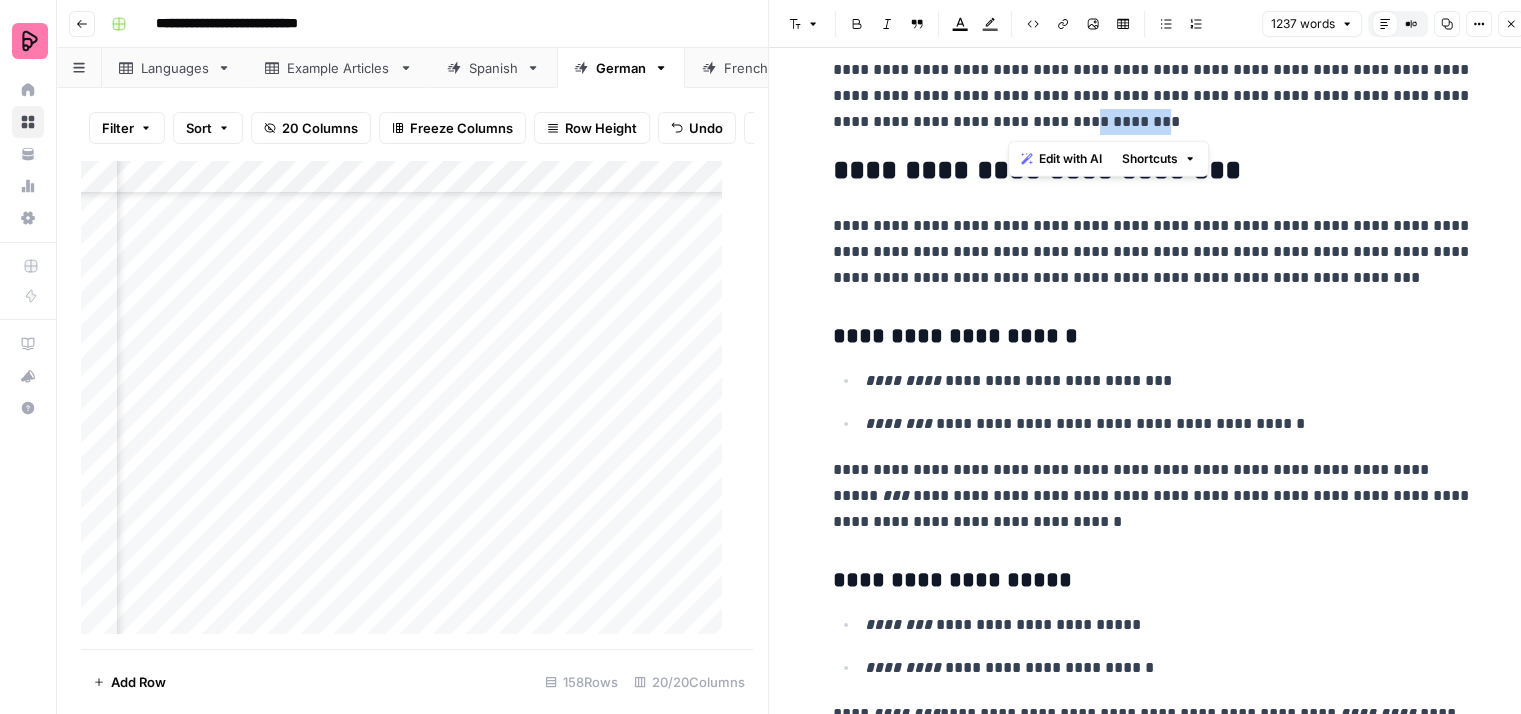 click on "**********" at bounding box center (1153, 96) 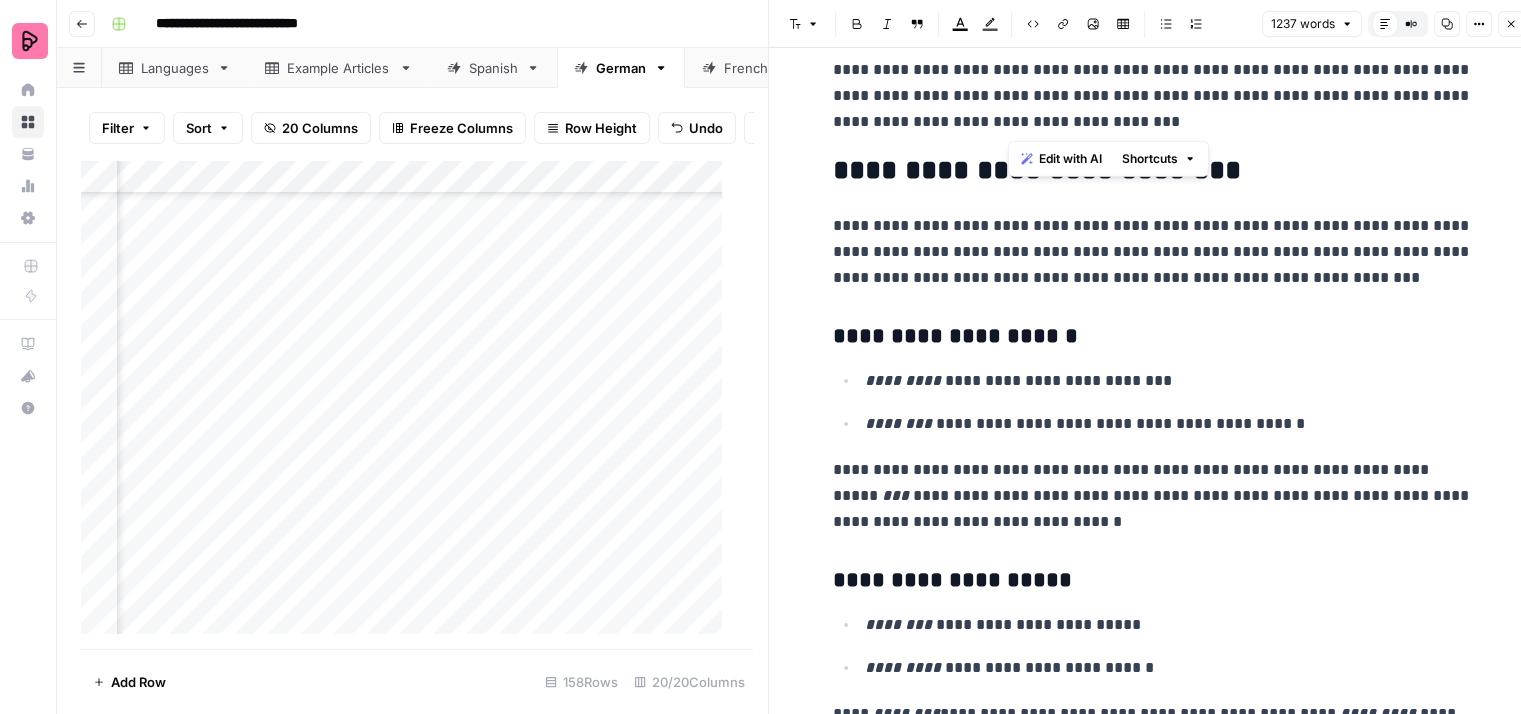 click on "**********" at bounding box center [1153, 96] 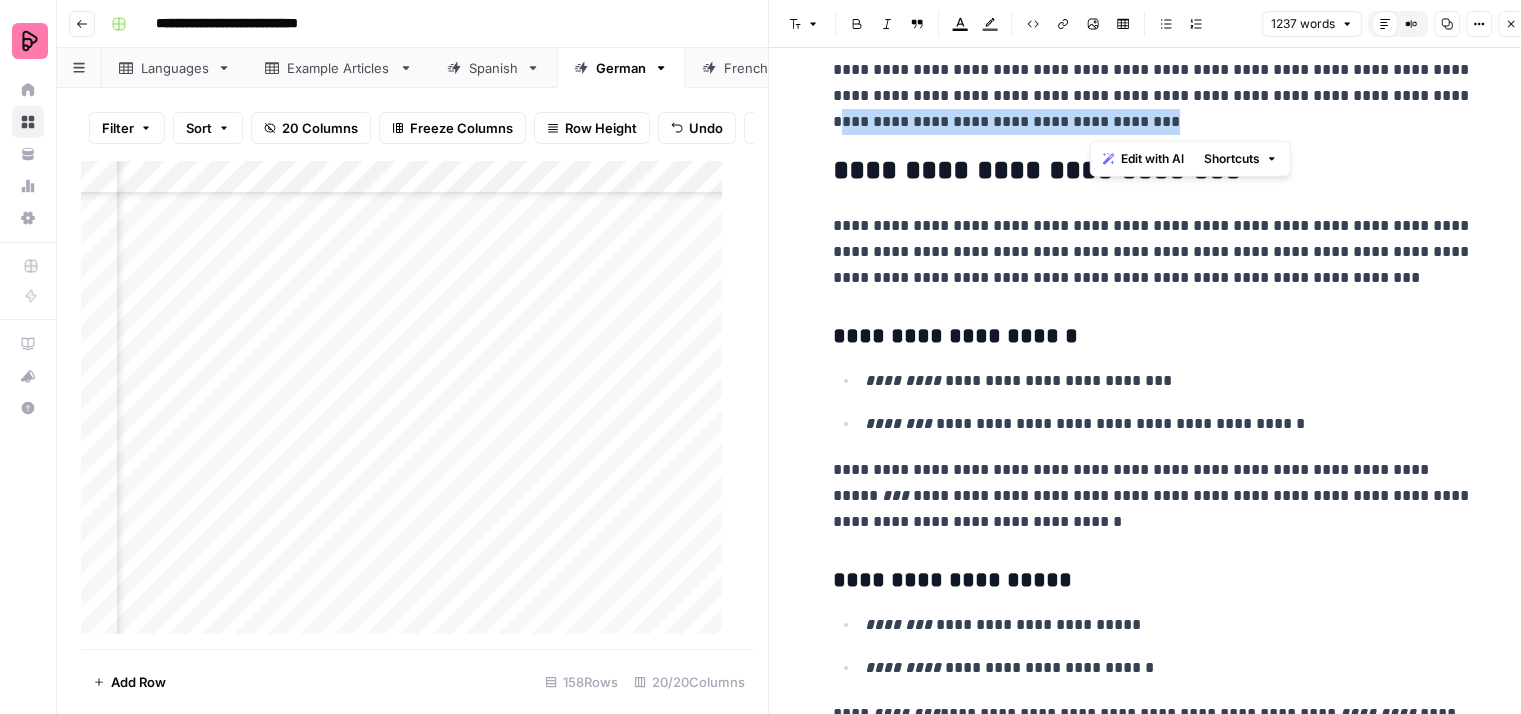 drag, startPoint x: 1132, startPoint y: 113, endPoint x: 1379, endPoint y: 106, distance: 247.09917 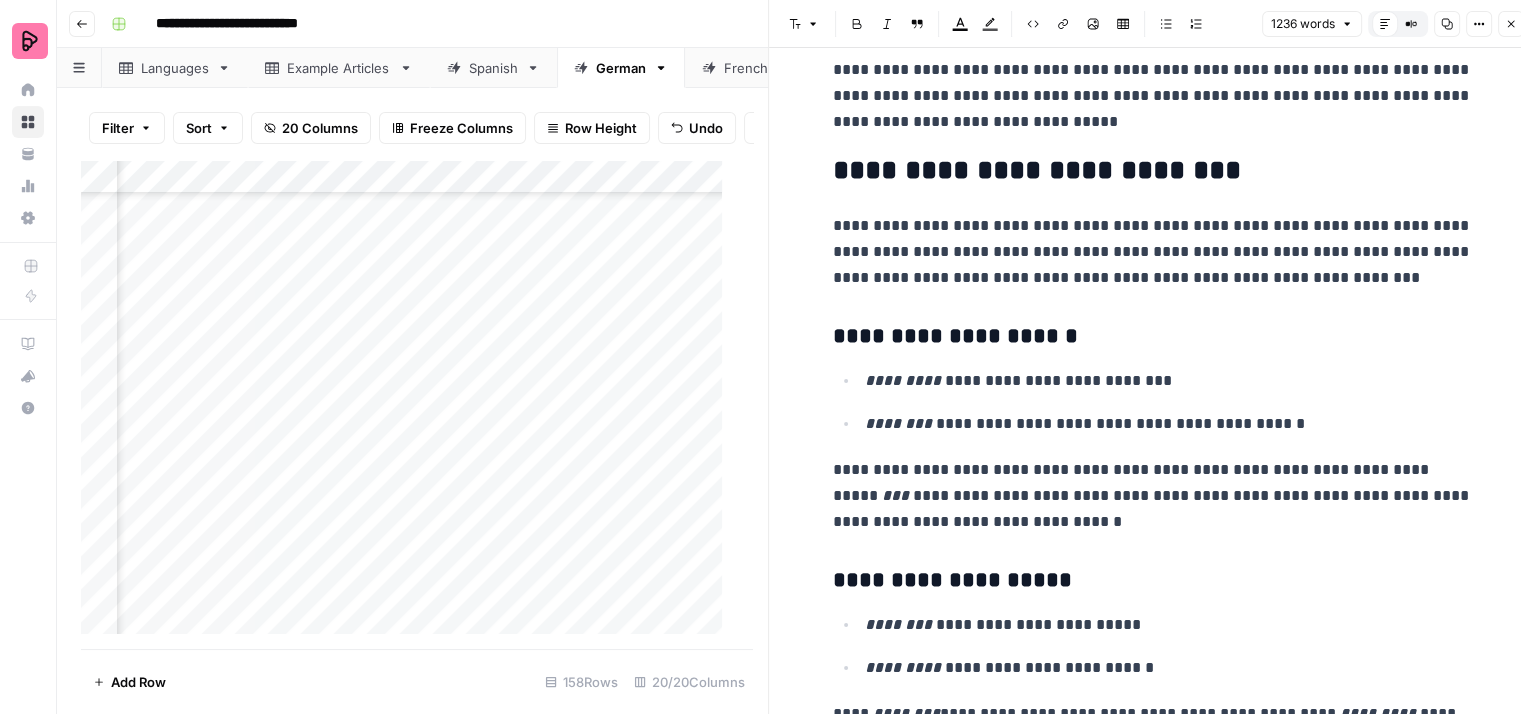 click on "**********" at bounding box center [1153, 96] 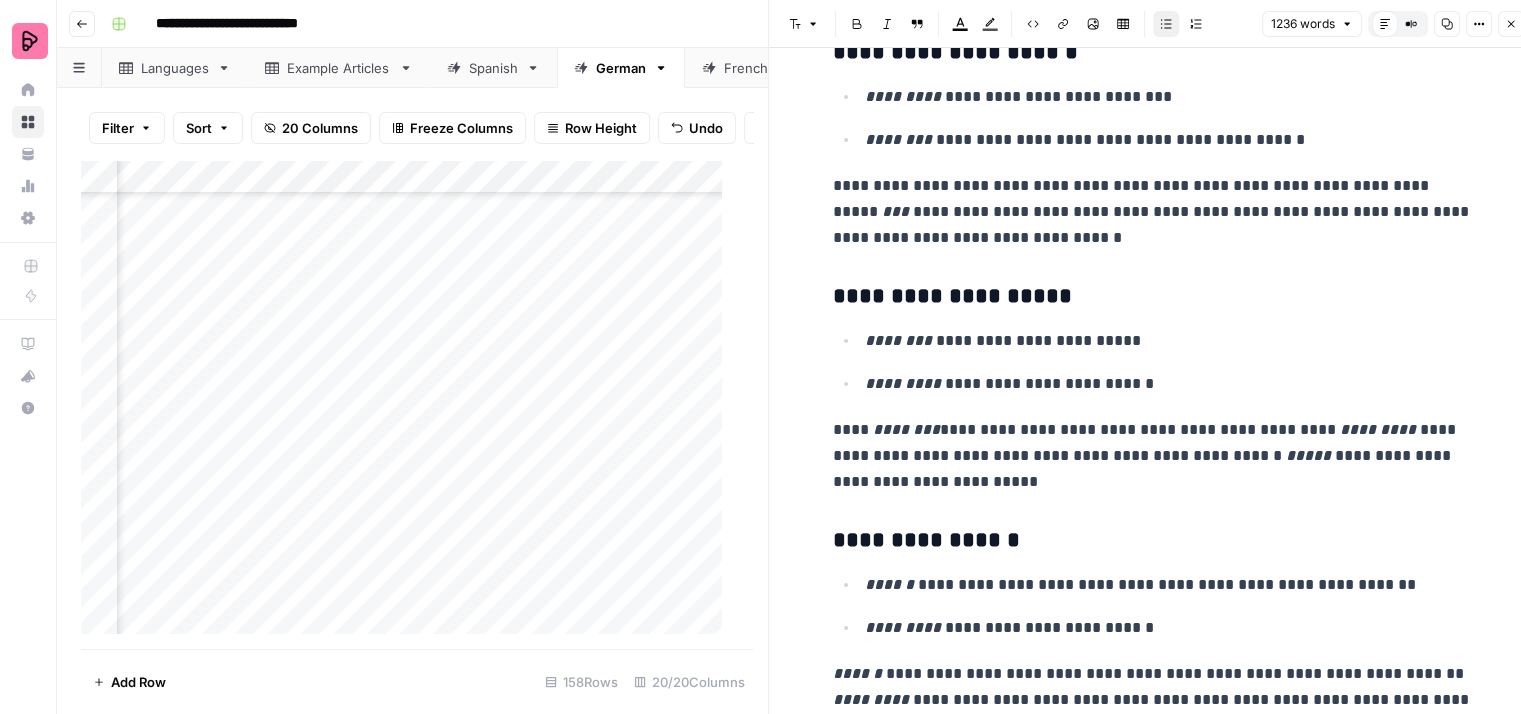 scroll, scrollTop: 900, scrollLeft: 0, axis: vertical 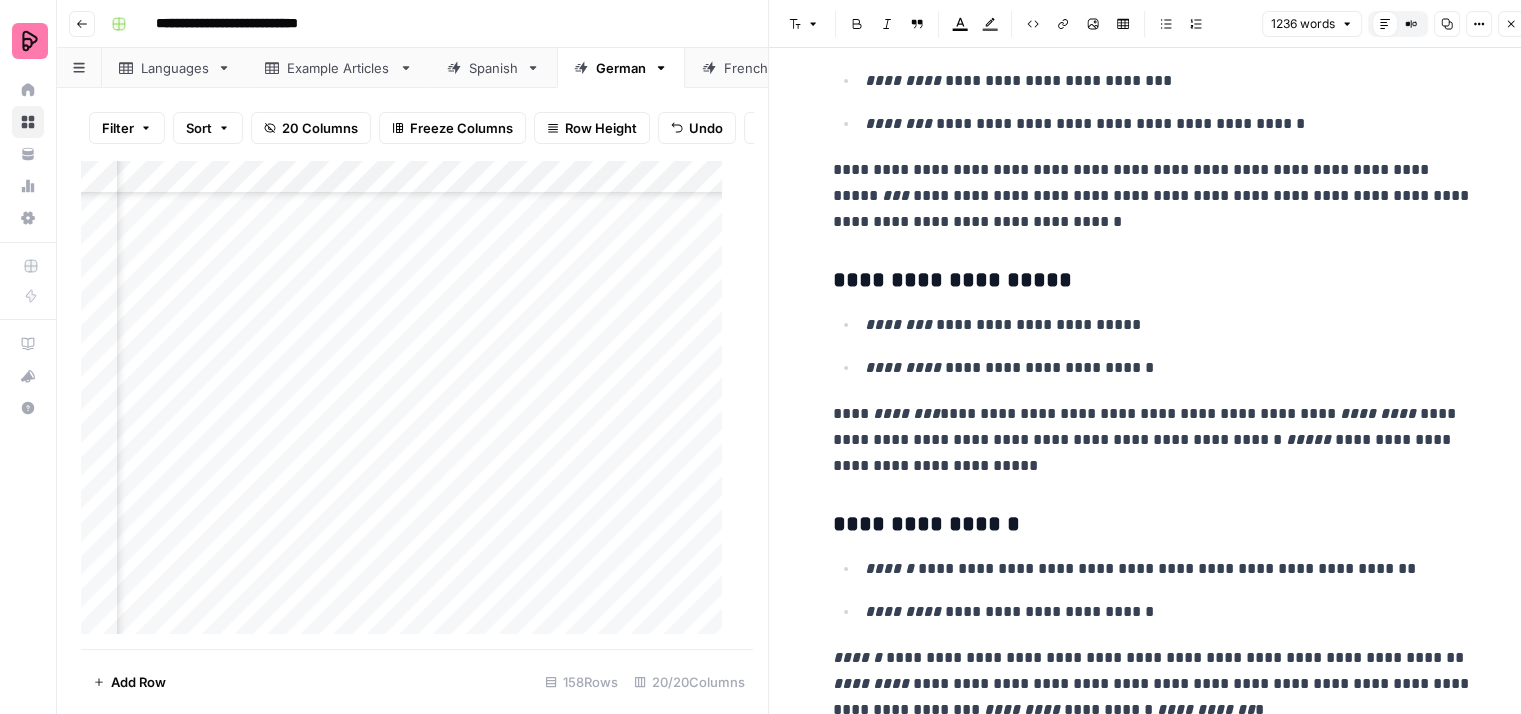 click on "**********" at bounding box center (1153, 196) 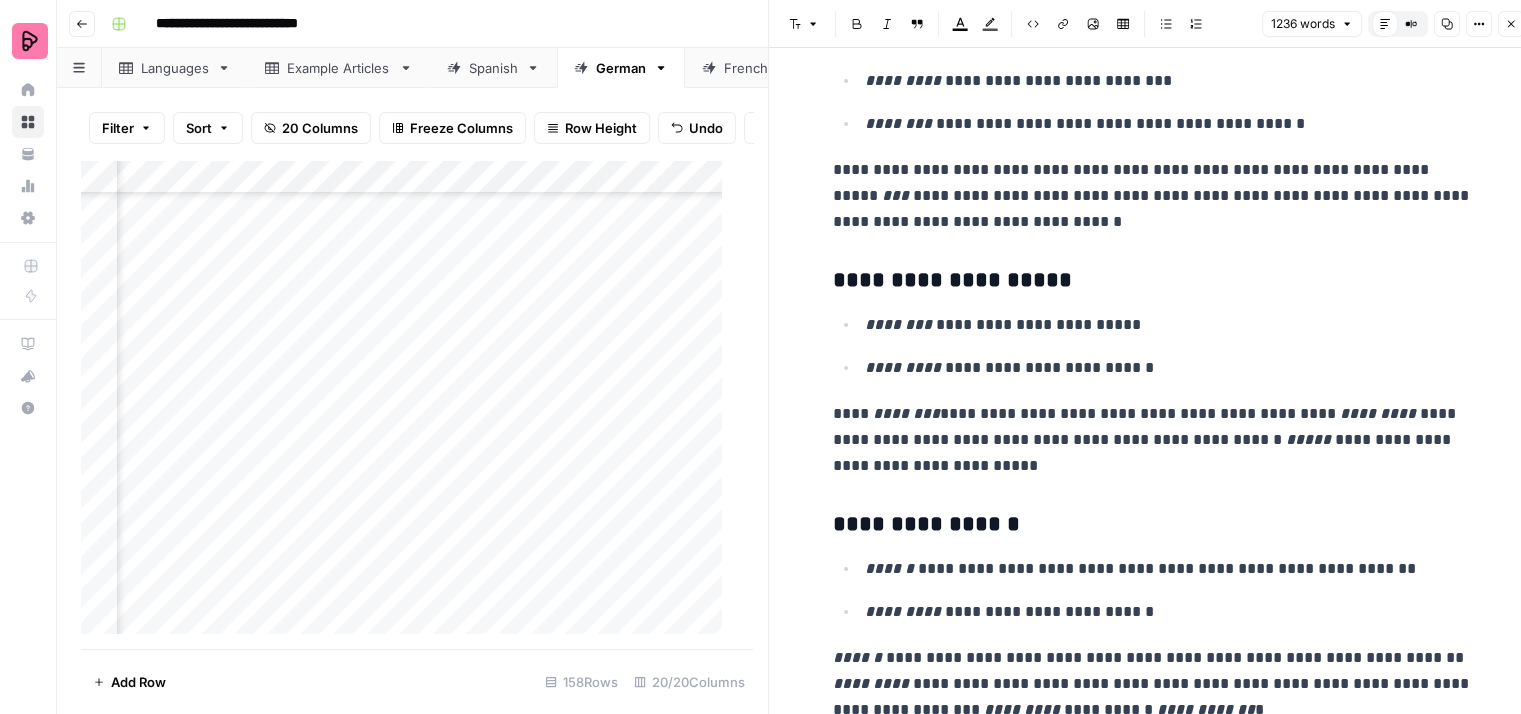 click on "**********" at bounding box center [1153, 196] 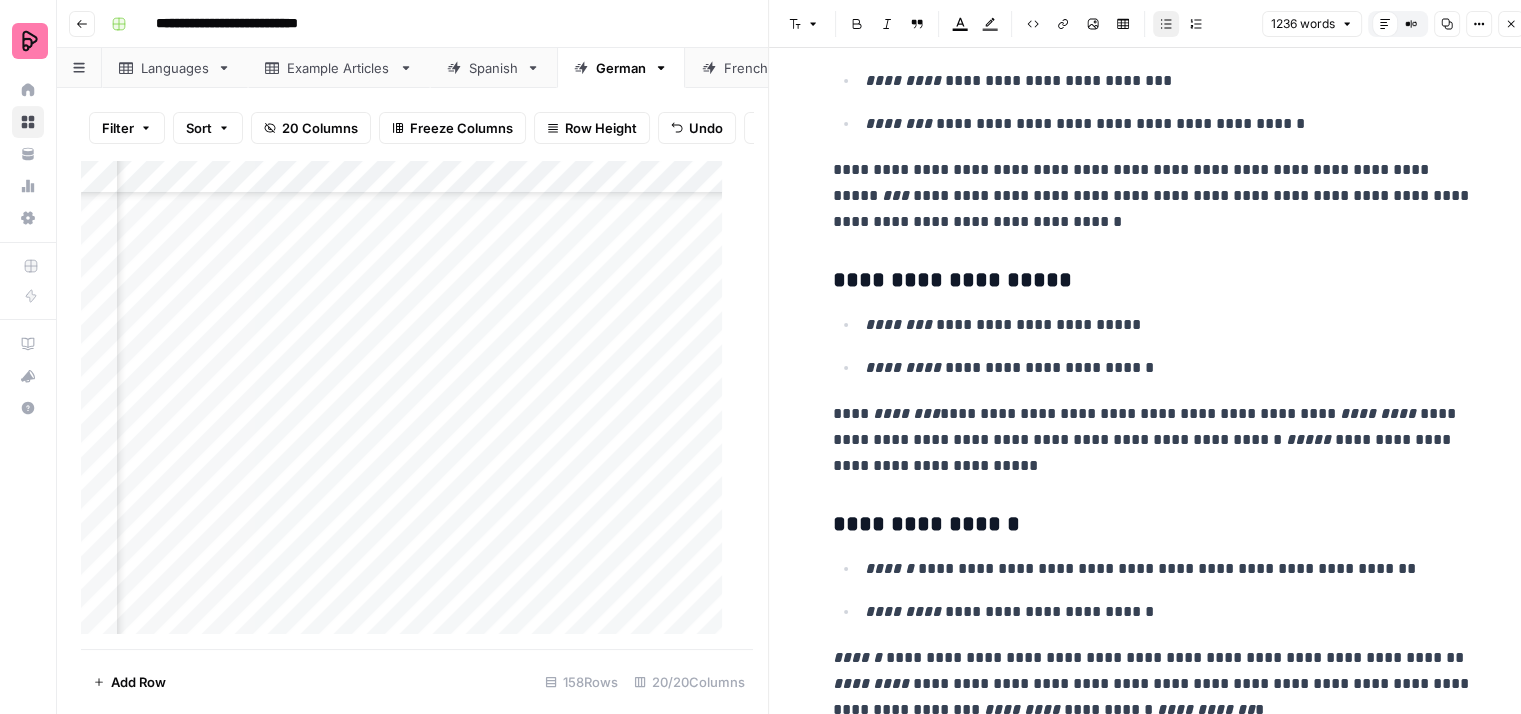 click on "**********" at bounding box center [1169, 368] 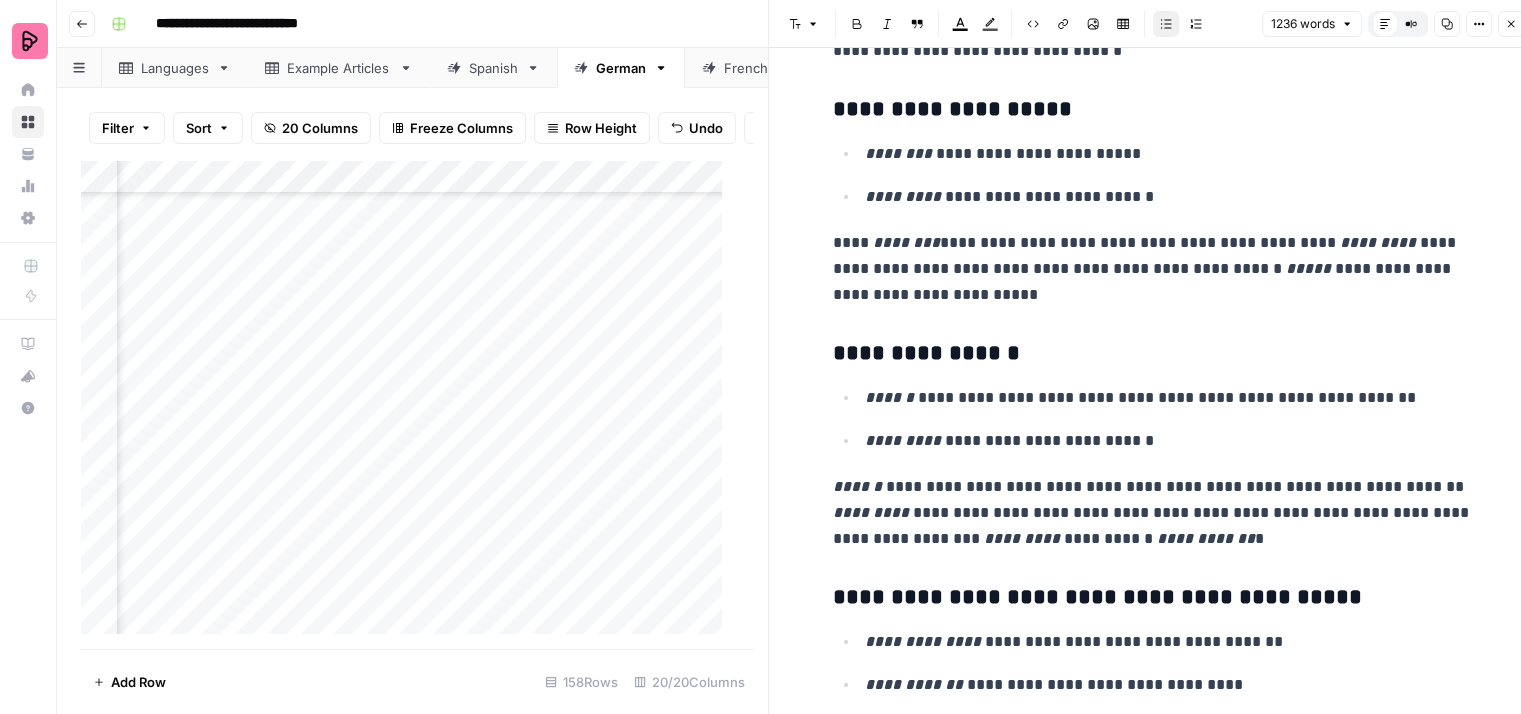 scroll, scrollTop: 1100, scrollLeft: 0, axis: vertical 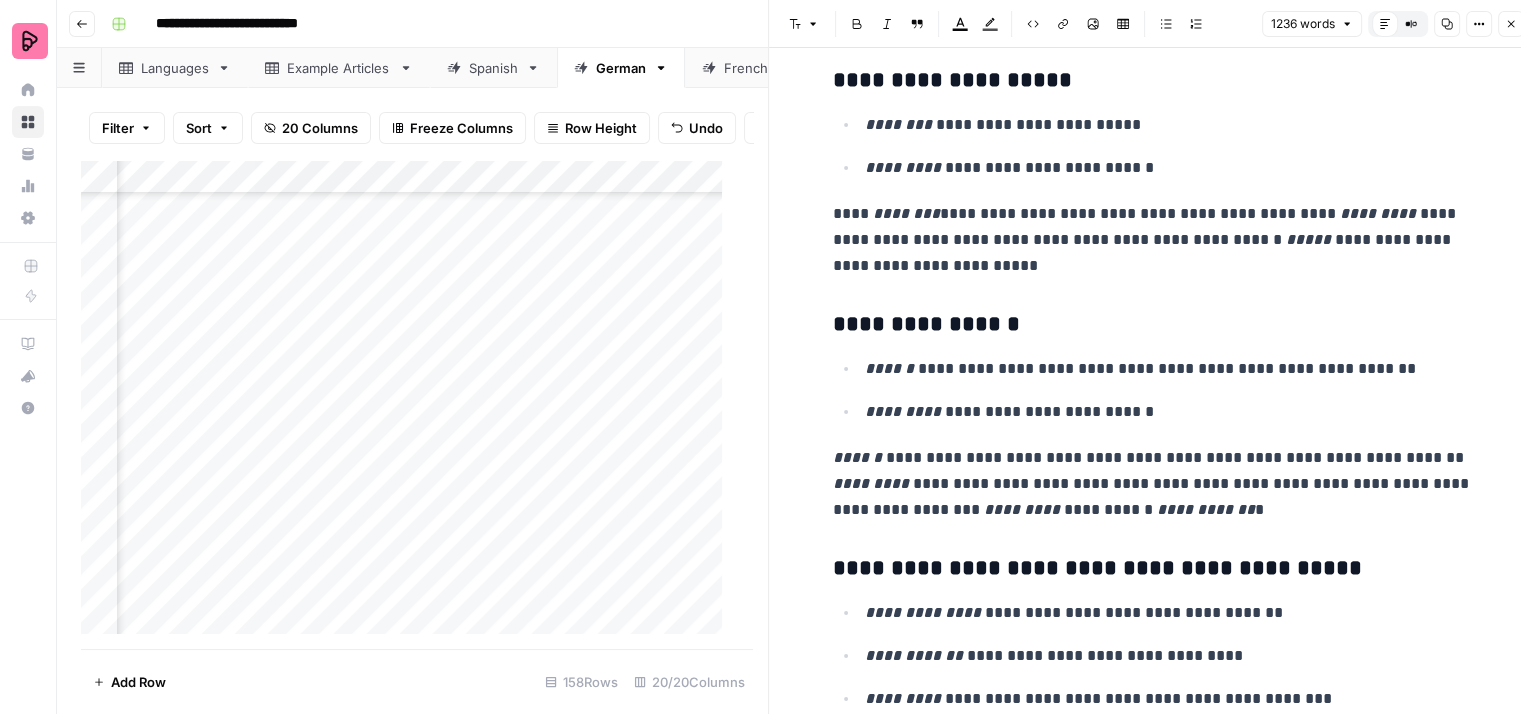 click on "**********" at bounding box center [1153, 240] 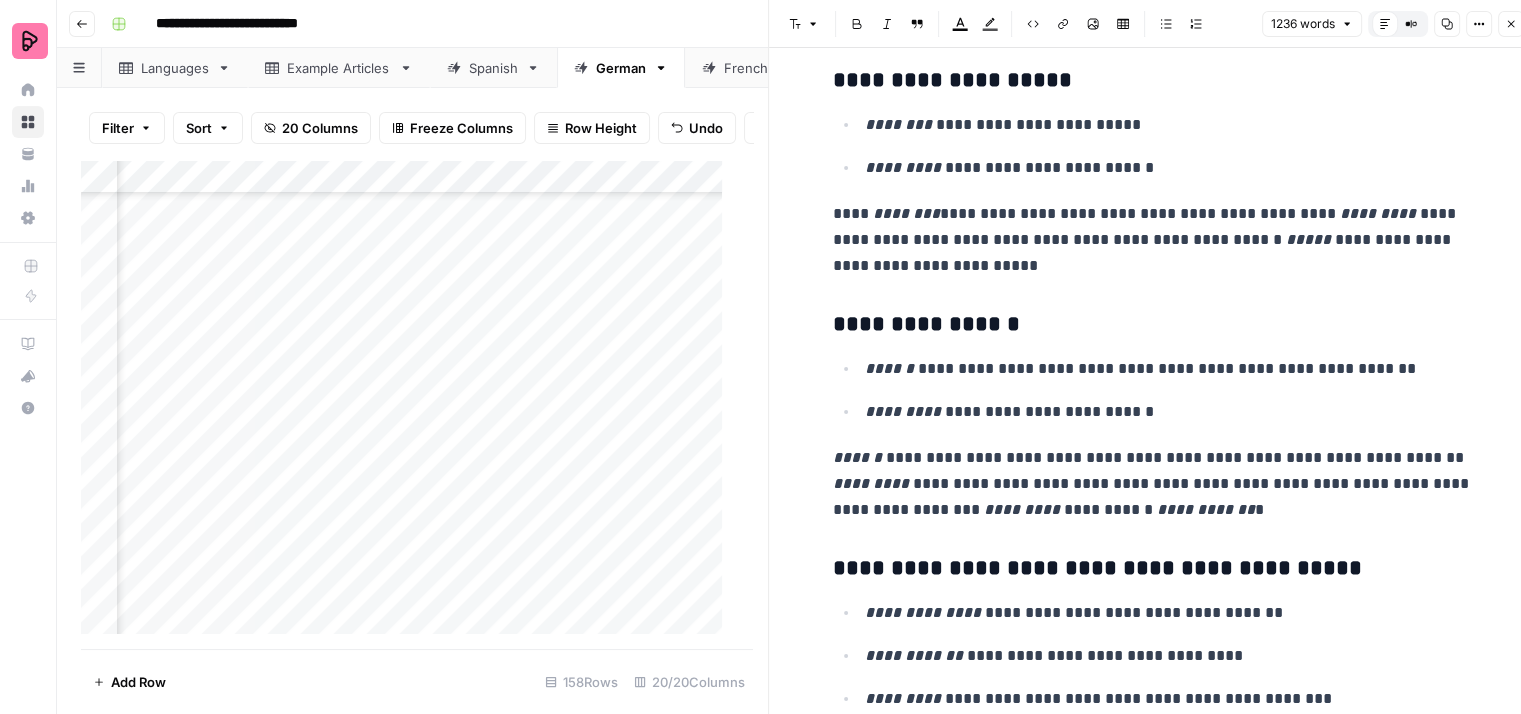click on "**********" at bounding box center (1153, 240) 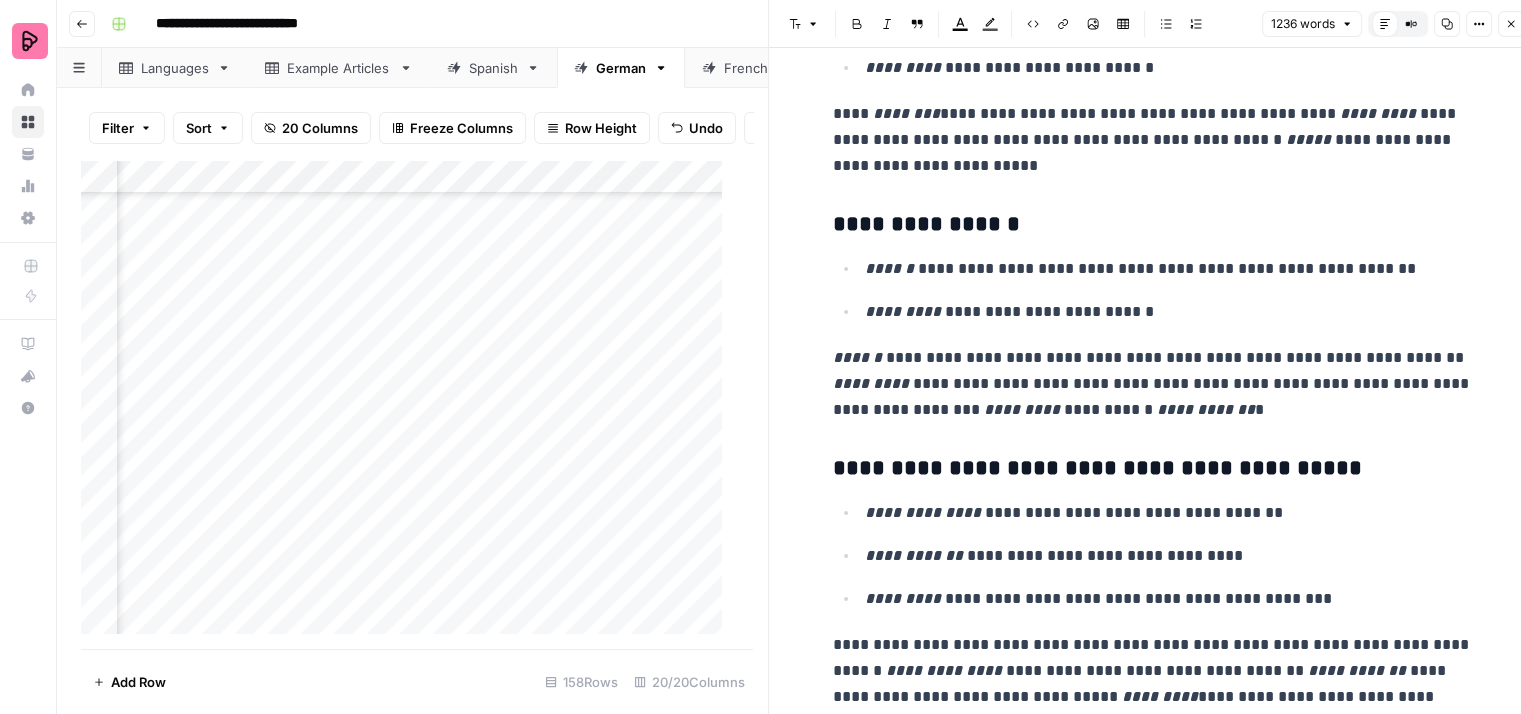 click on "**********" at bounding box center [1169, 312] 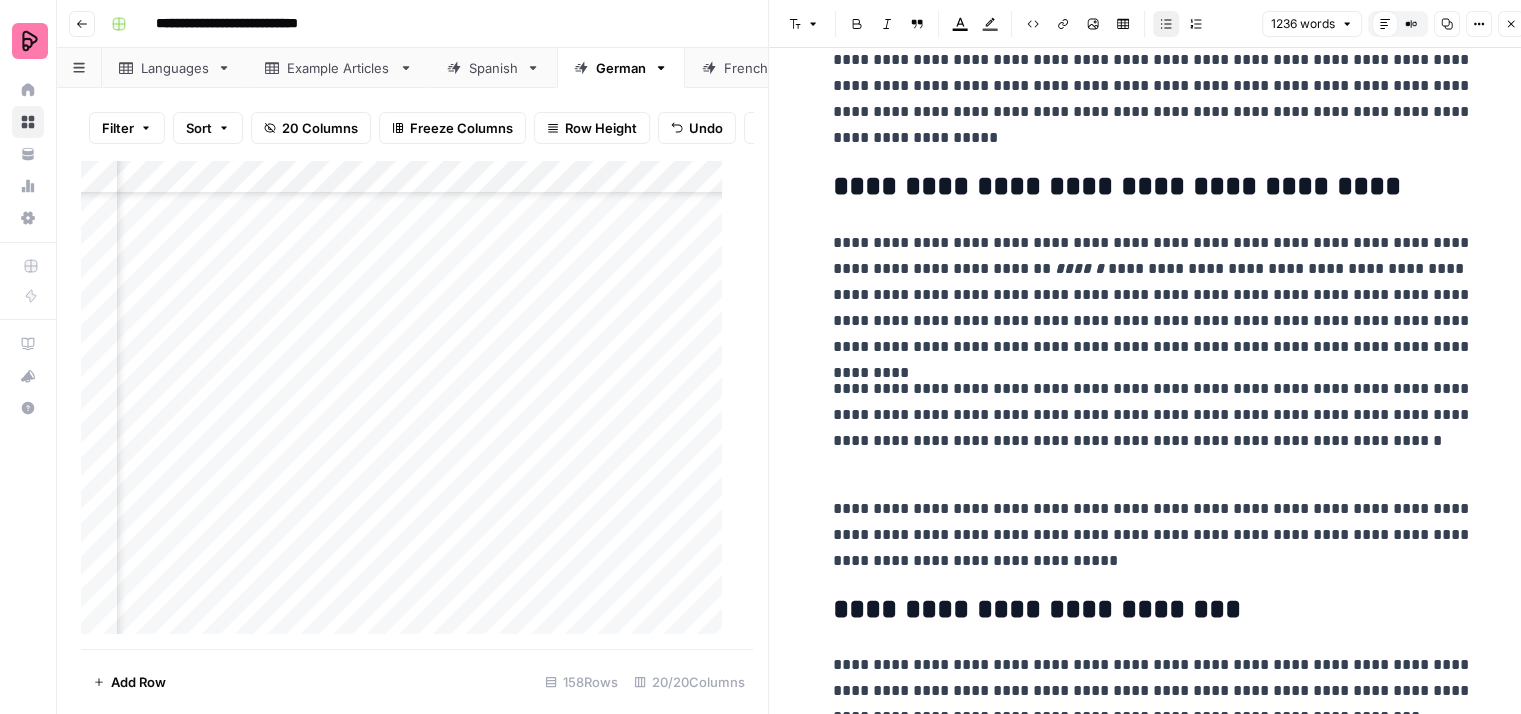 scroll, scrollTop: 100, scrollLeft: 0, axis: vertical 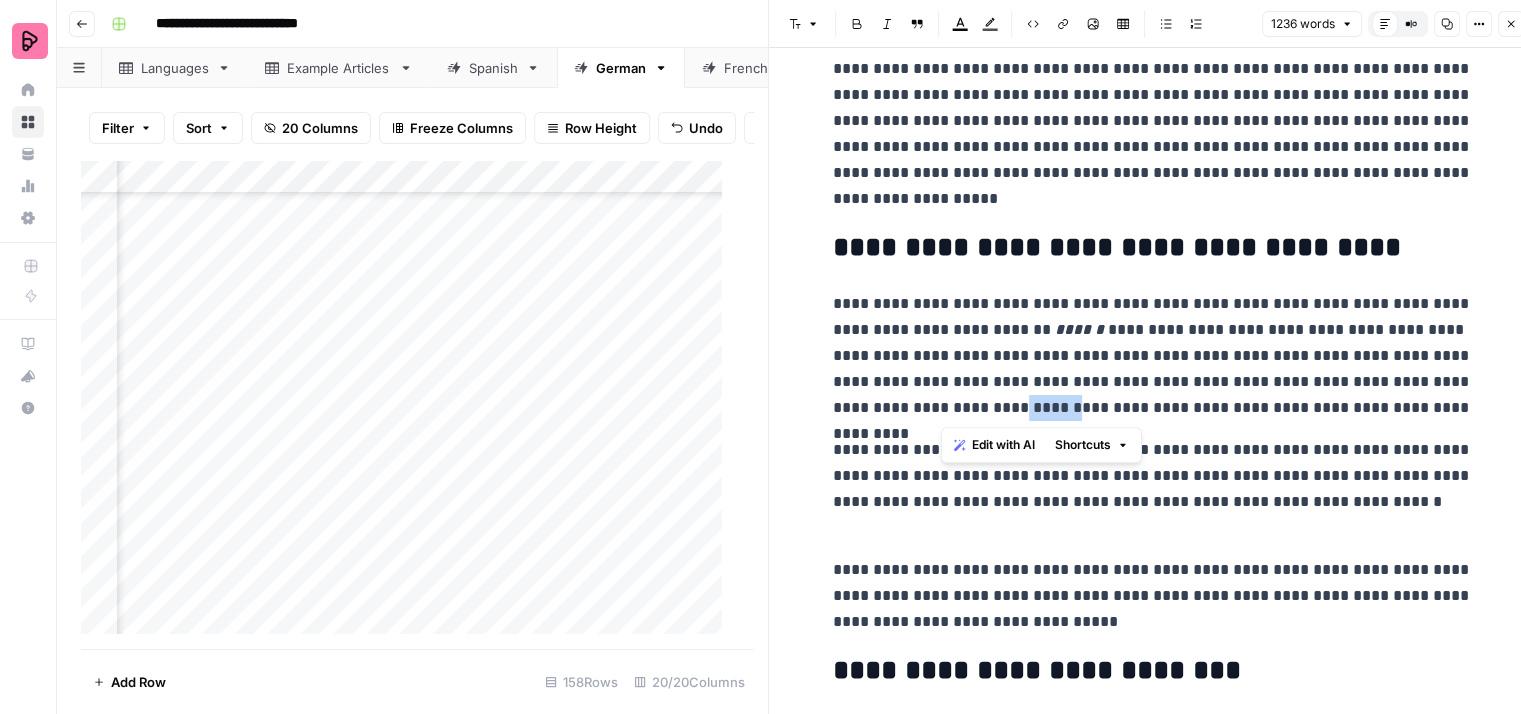 drag, startPoint x: 979, startPoint y: 400, endPoint x: 937, endPoint y: 401, distance: 42.0119 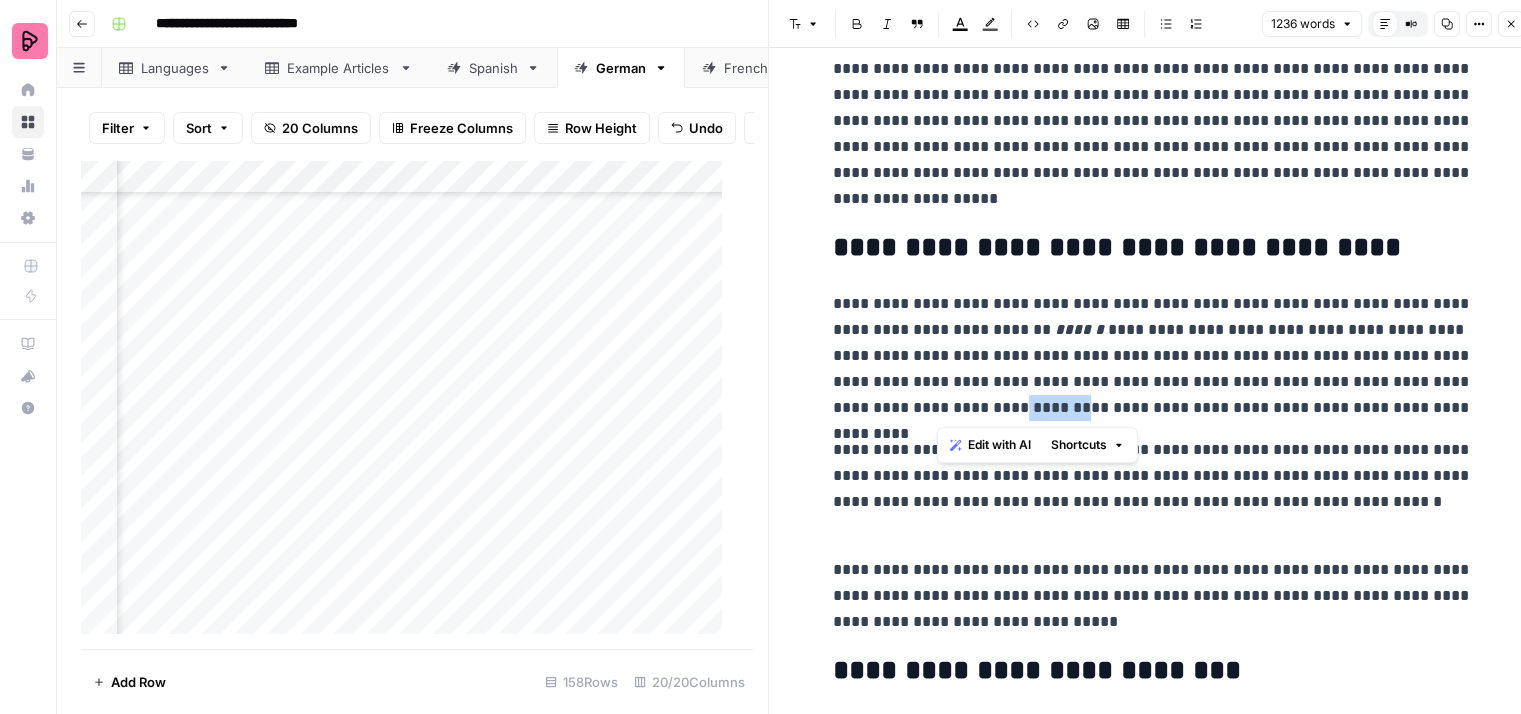 drag, startPoint x: 981, startPoint y: 401, endPoint x: 935, endPoint y: 400, distance: 46.010868 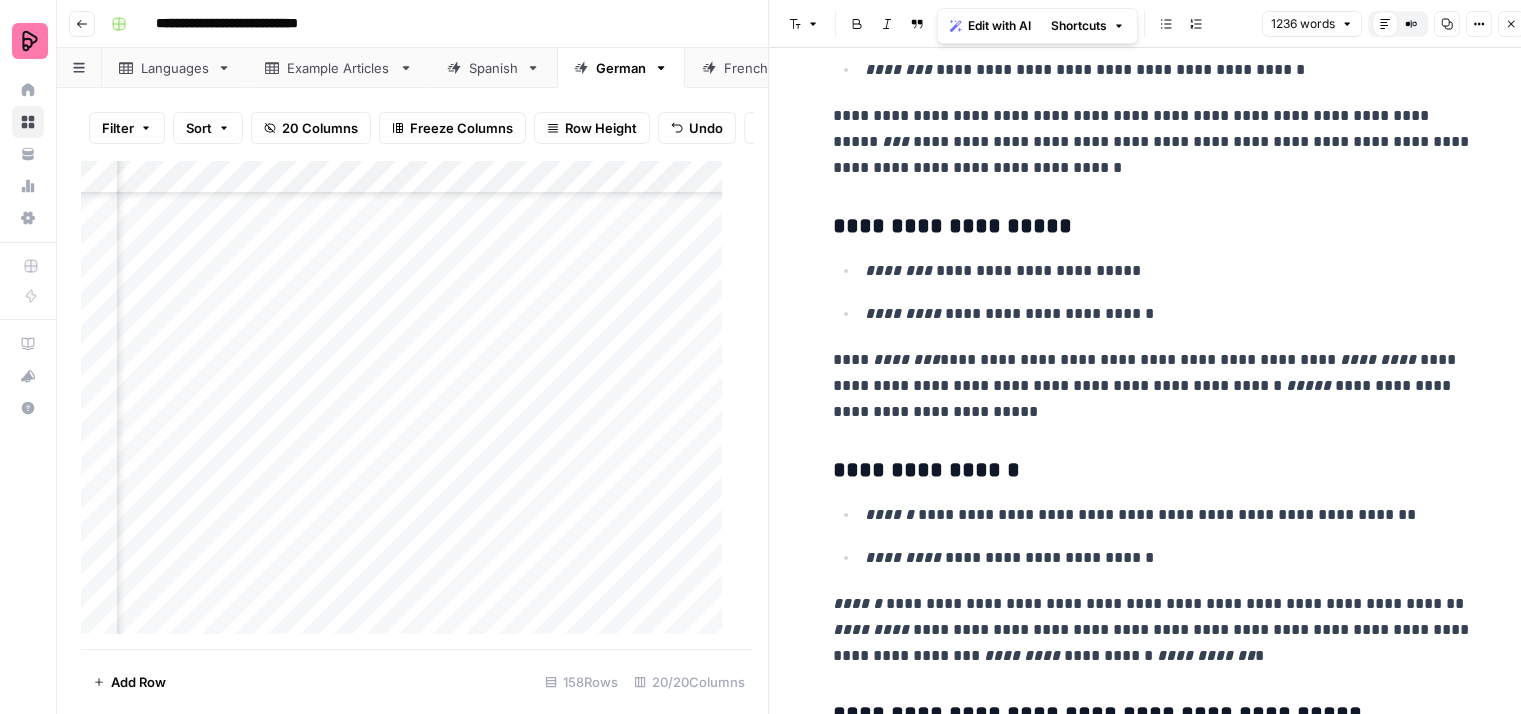 scroll, scrollTop: 1000, scrollLeft: 0, axis: vertical 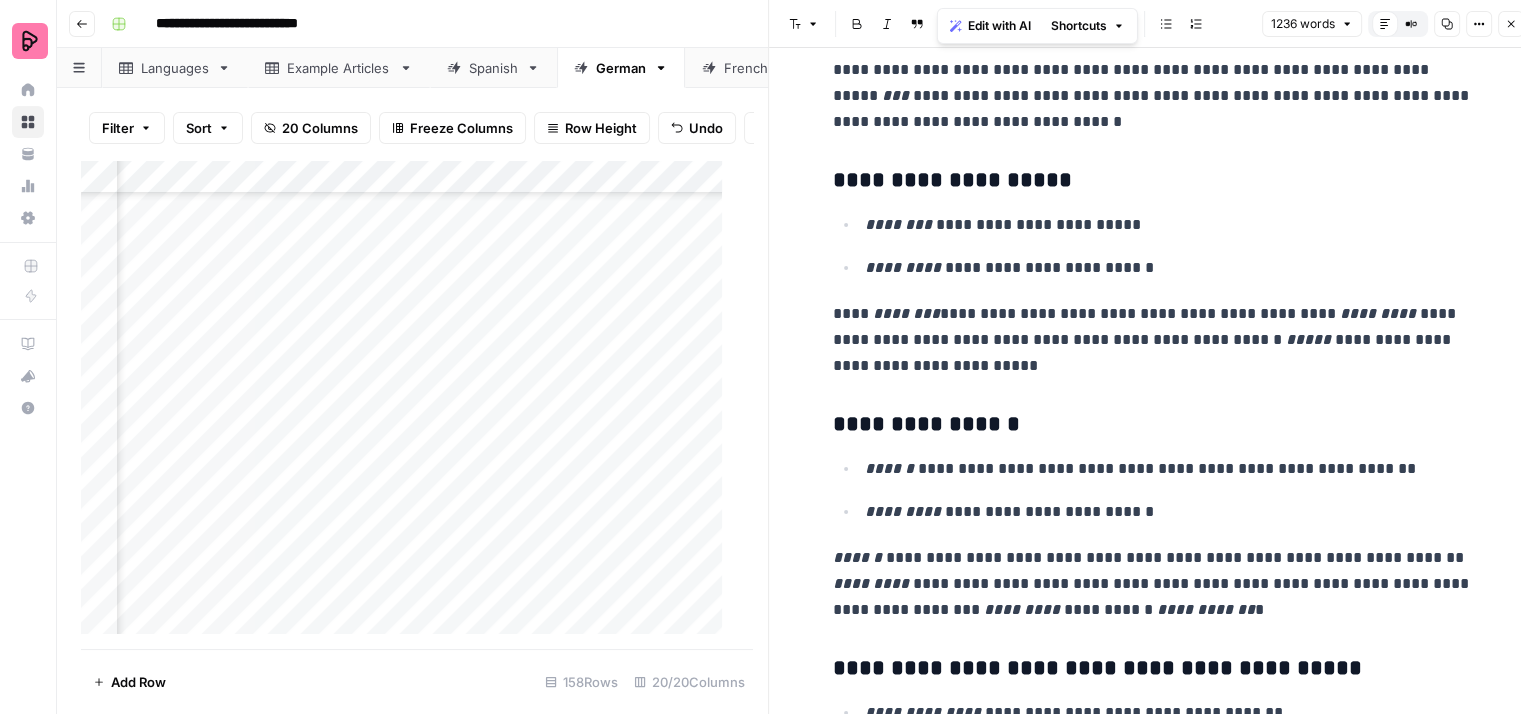 click on "**********" at bounding box center (1169, 469) 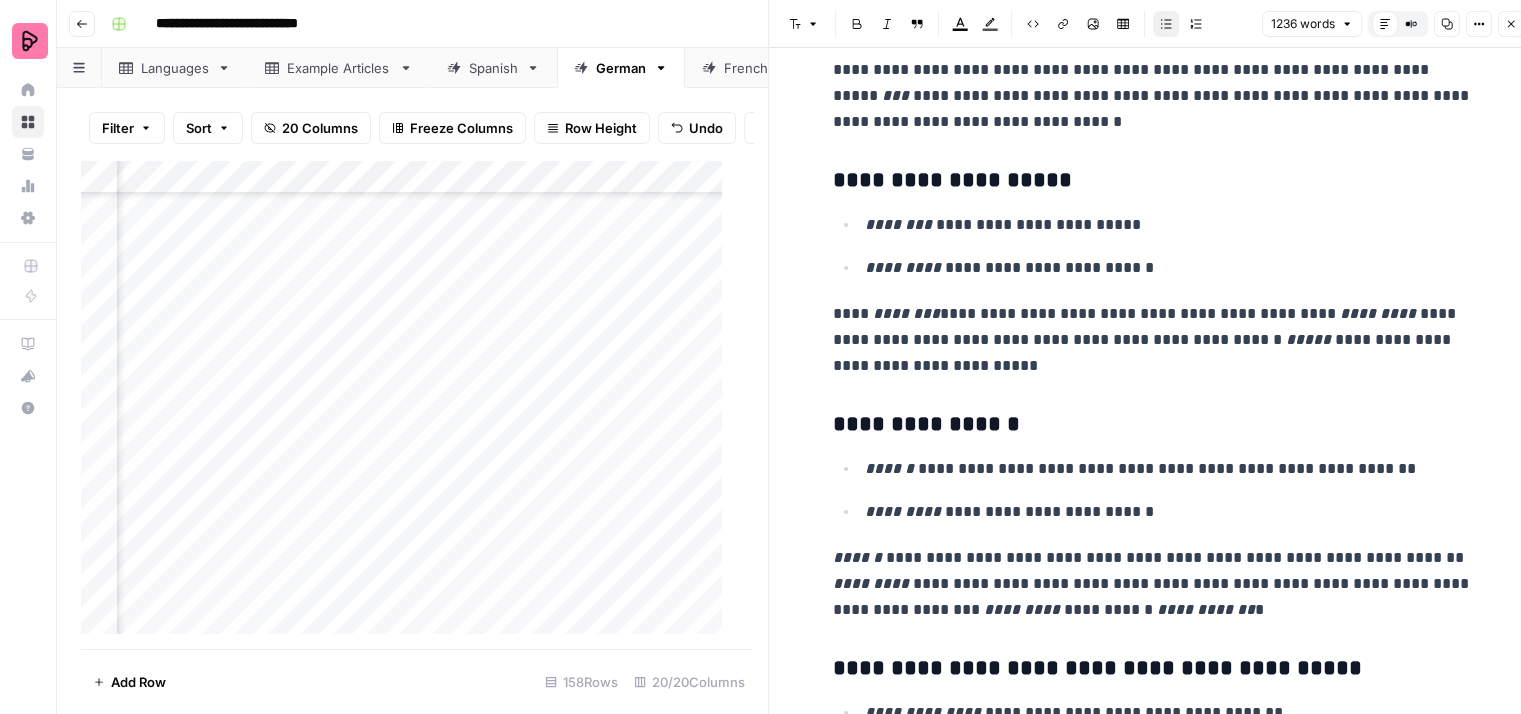 click on "**********" at bounding box center (1169, 469) 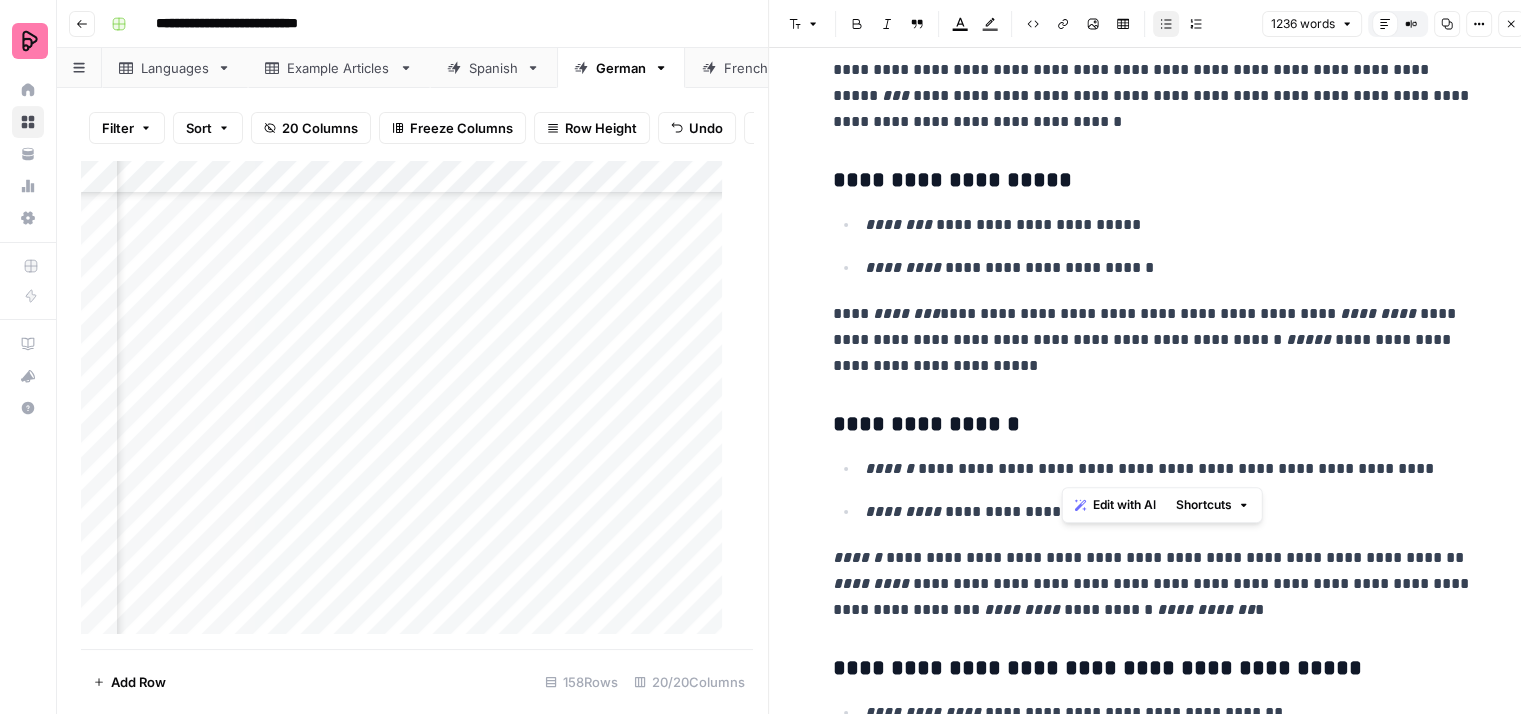 click on "**********" at bounding box center [1169, 469] 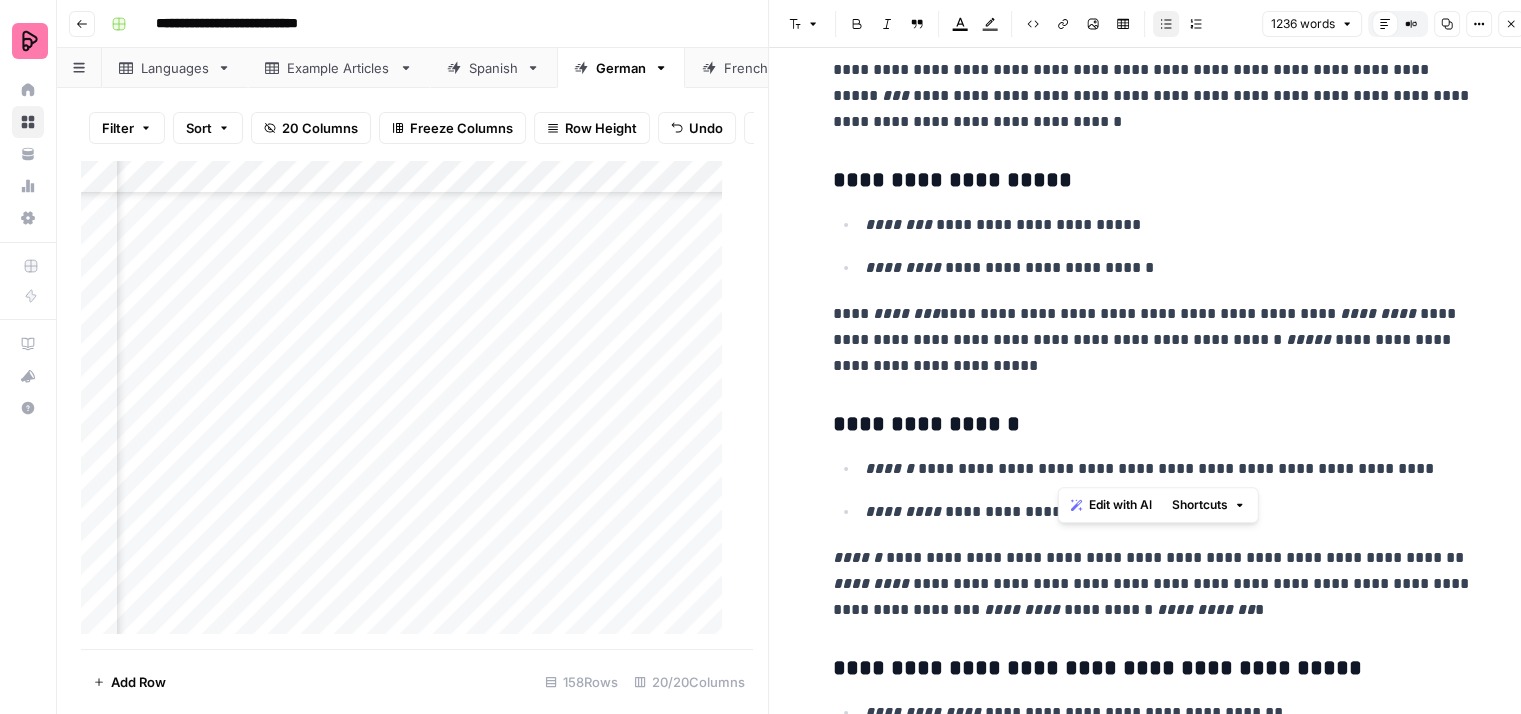 click on "**********" at bounding box center [1169, 469] 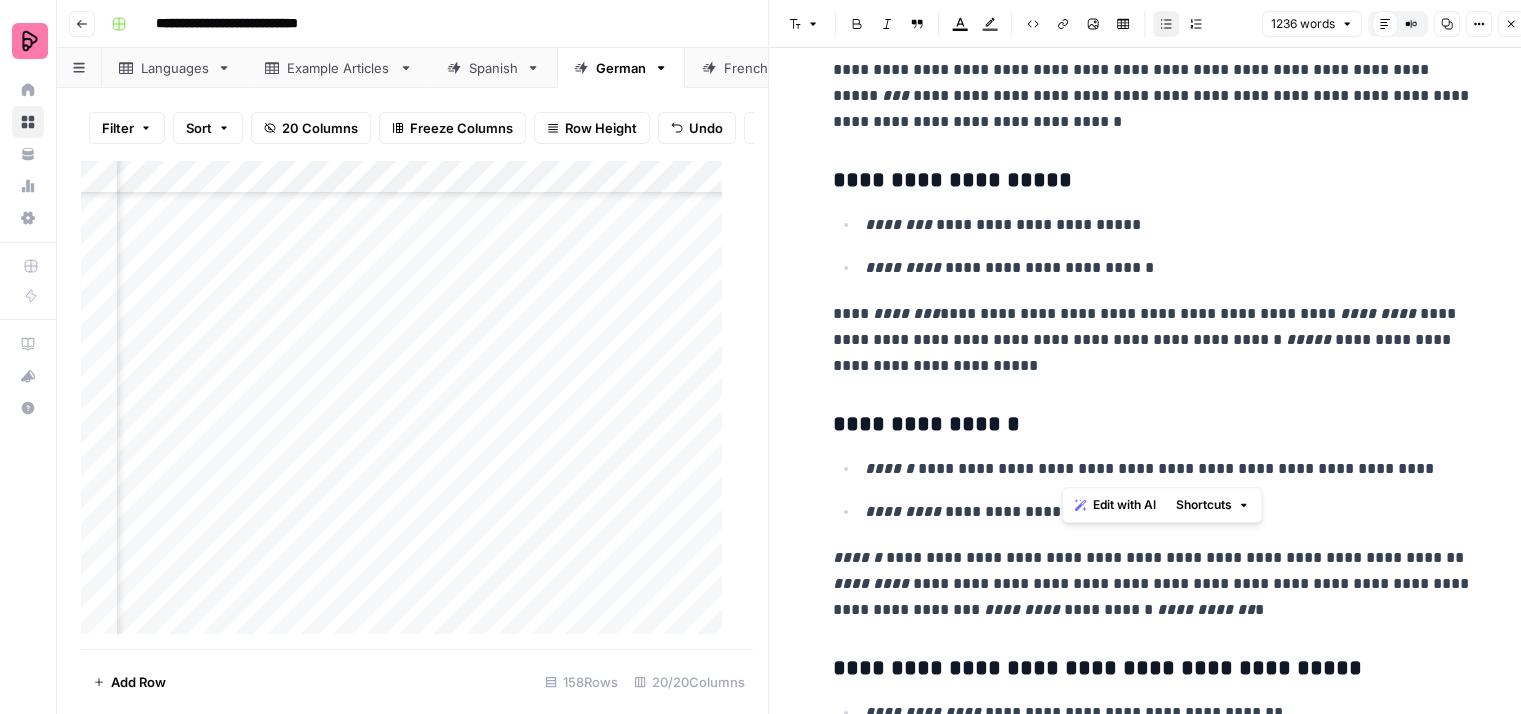 click on "**********" at bounding box center (1169, 469) 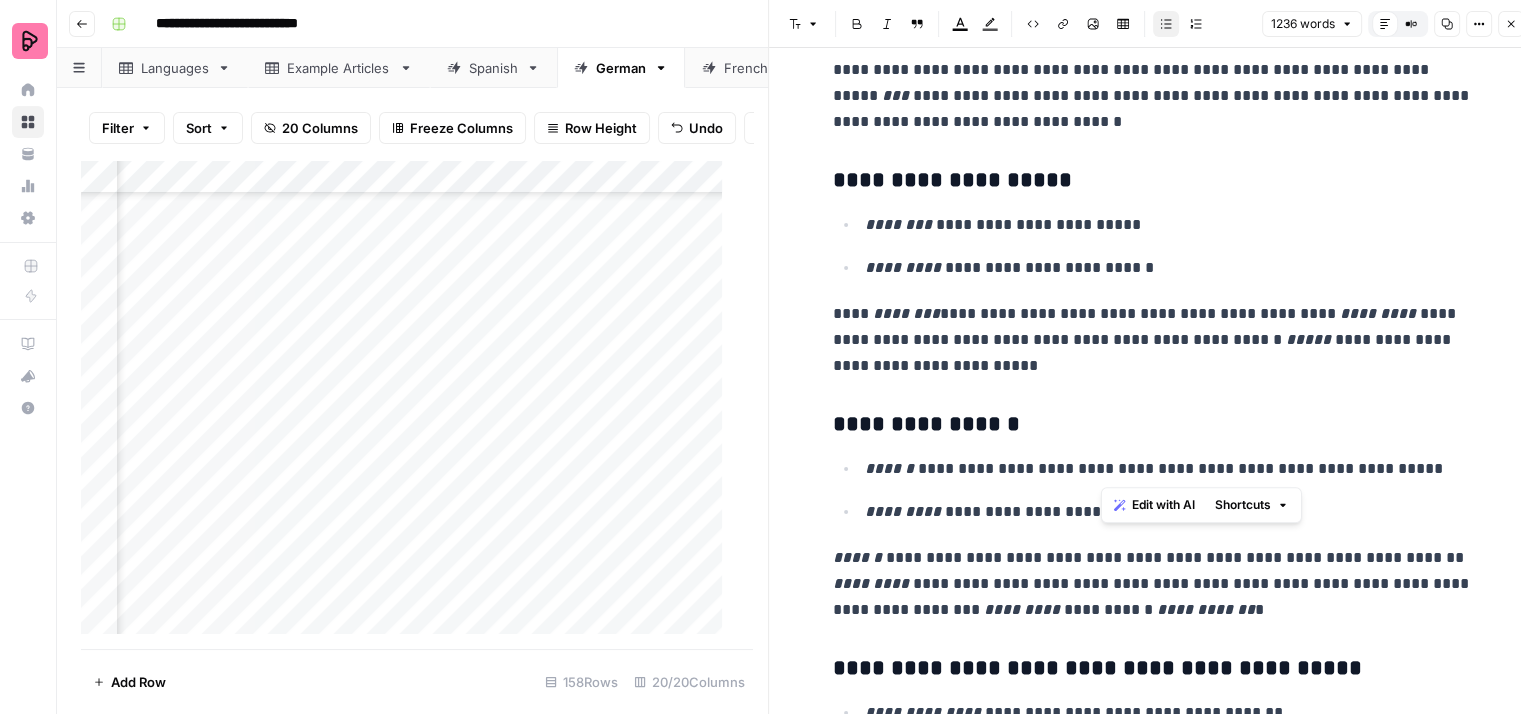 click on "**********" at bounding box center [1169, 469] 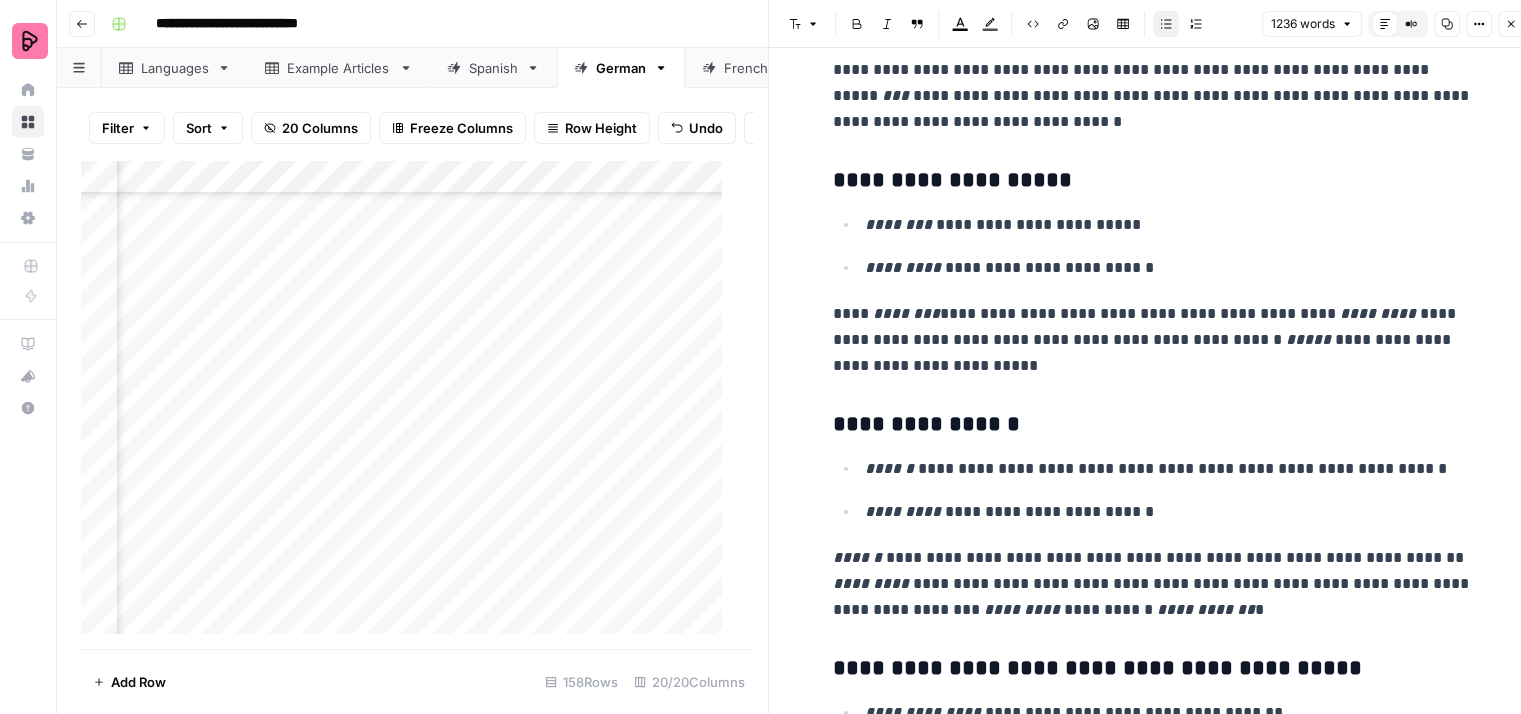 click on "**********" at bounding box center [1169, 512] 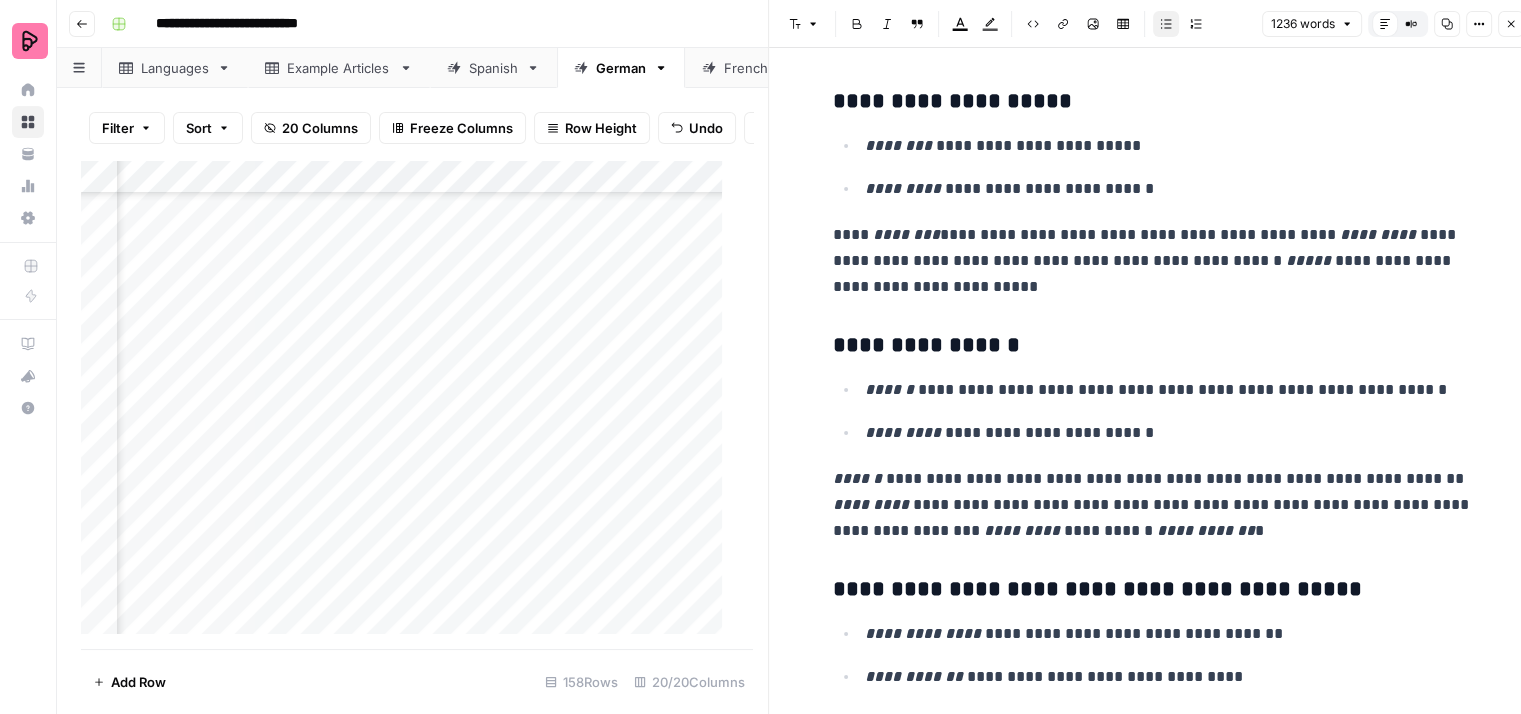 scroll, scrollTop: 1200, scrollLeft: 0, axis: vertical 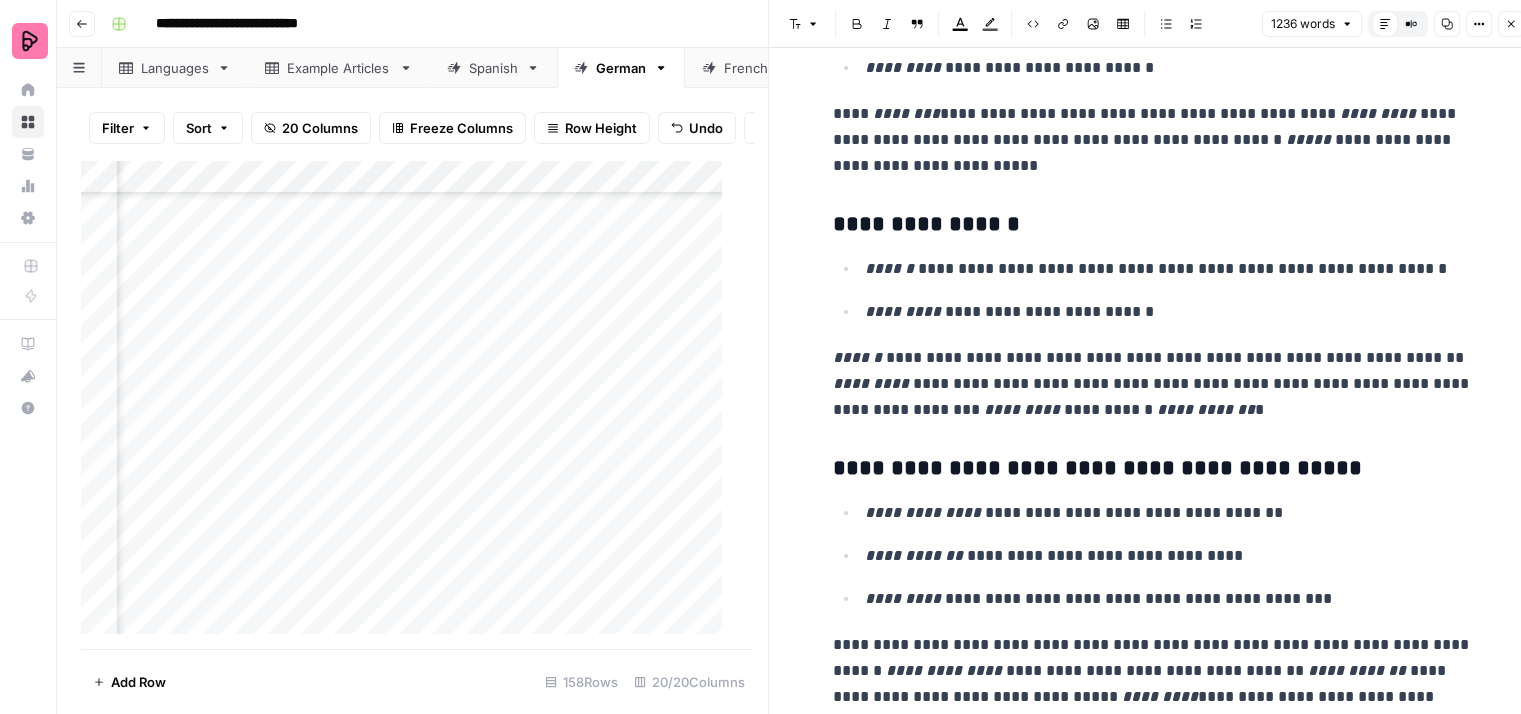 click on "**********" at bounding box center (1153, 384) 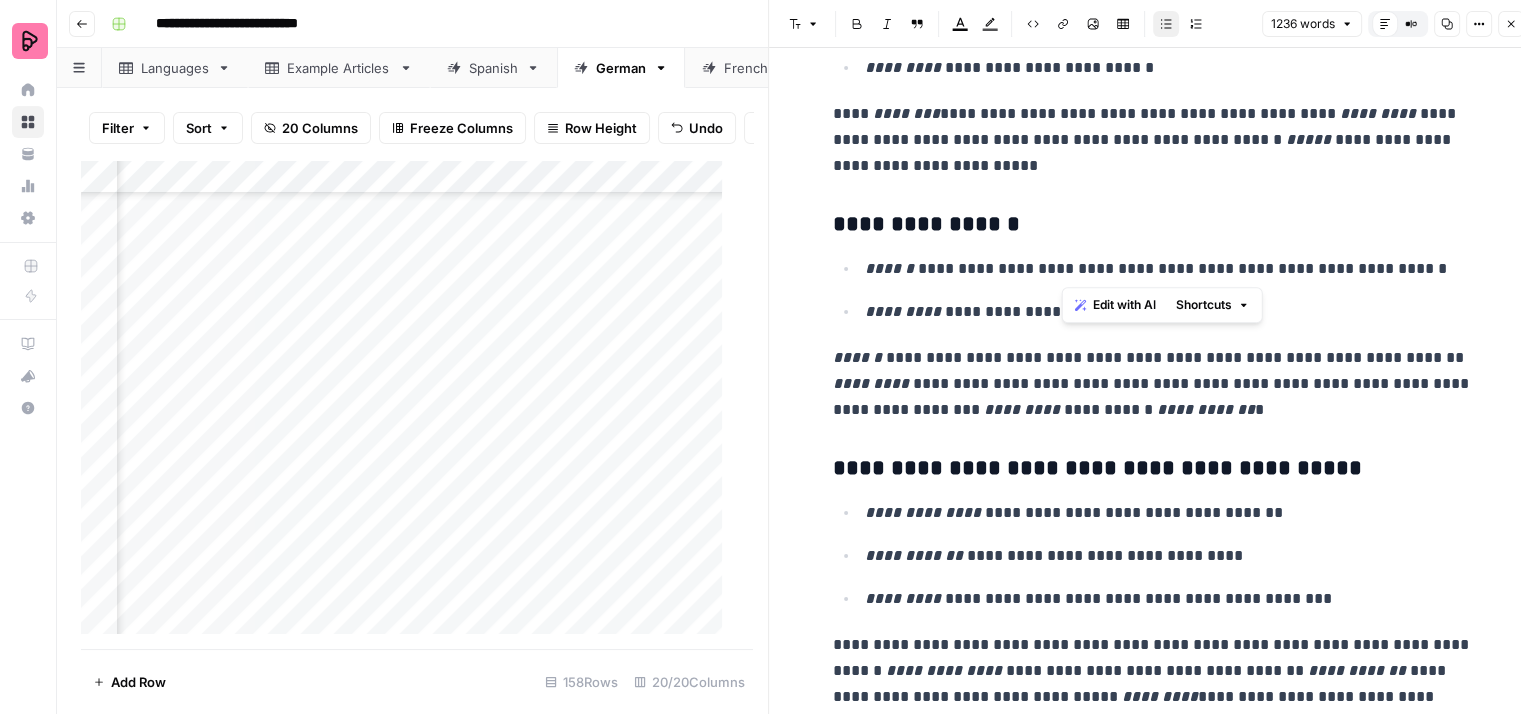 click on "**********" at bounding box center (1169, 269) 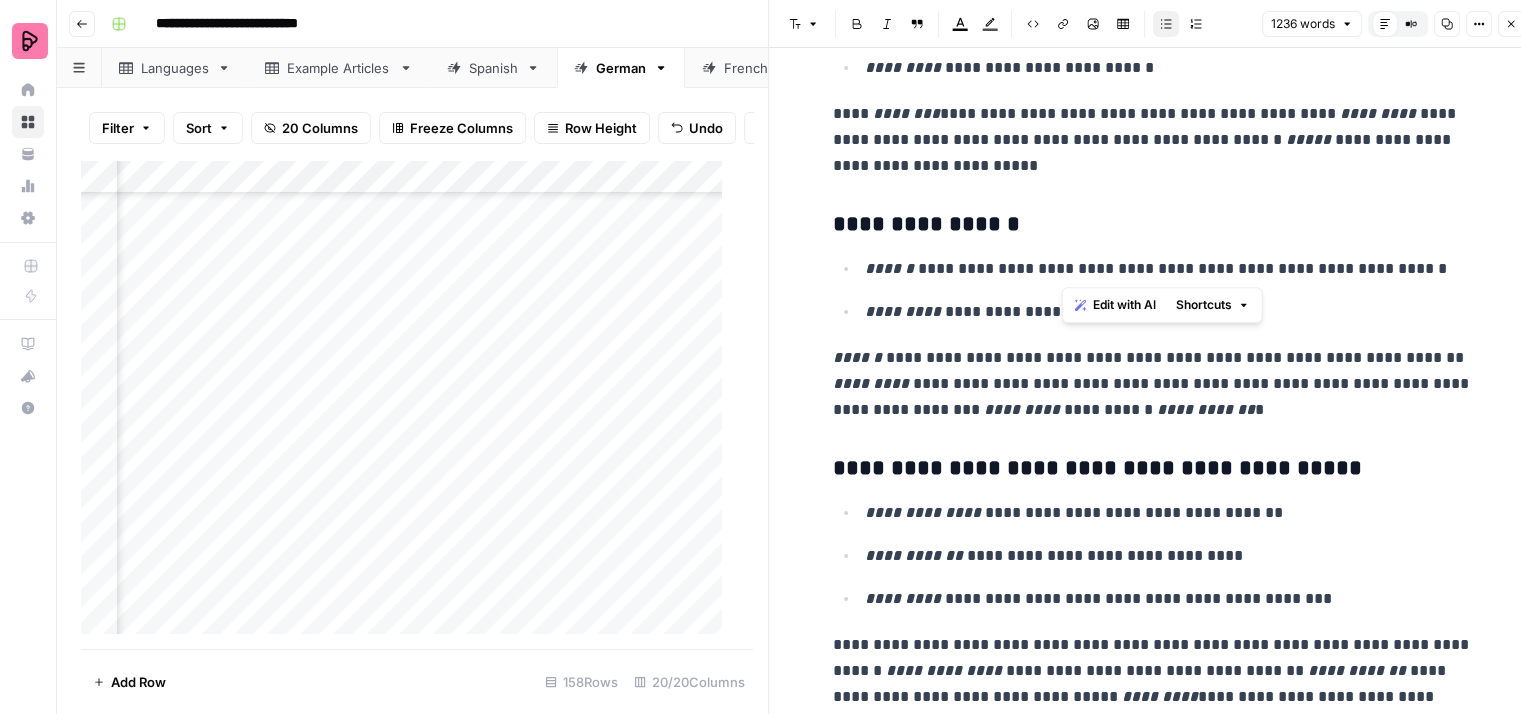 click on "**********" at bounding box center (1169, 312) 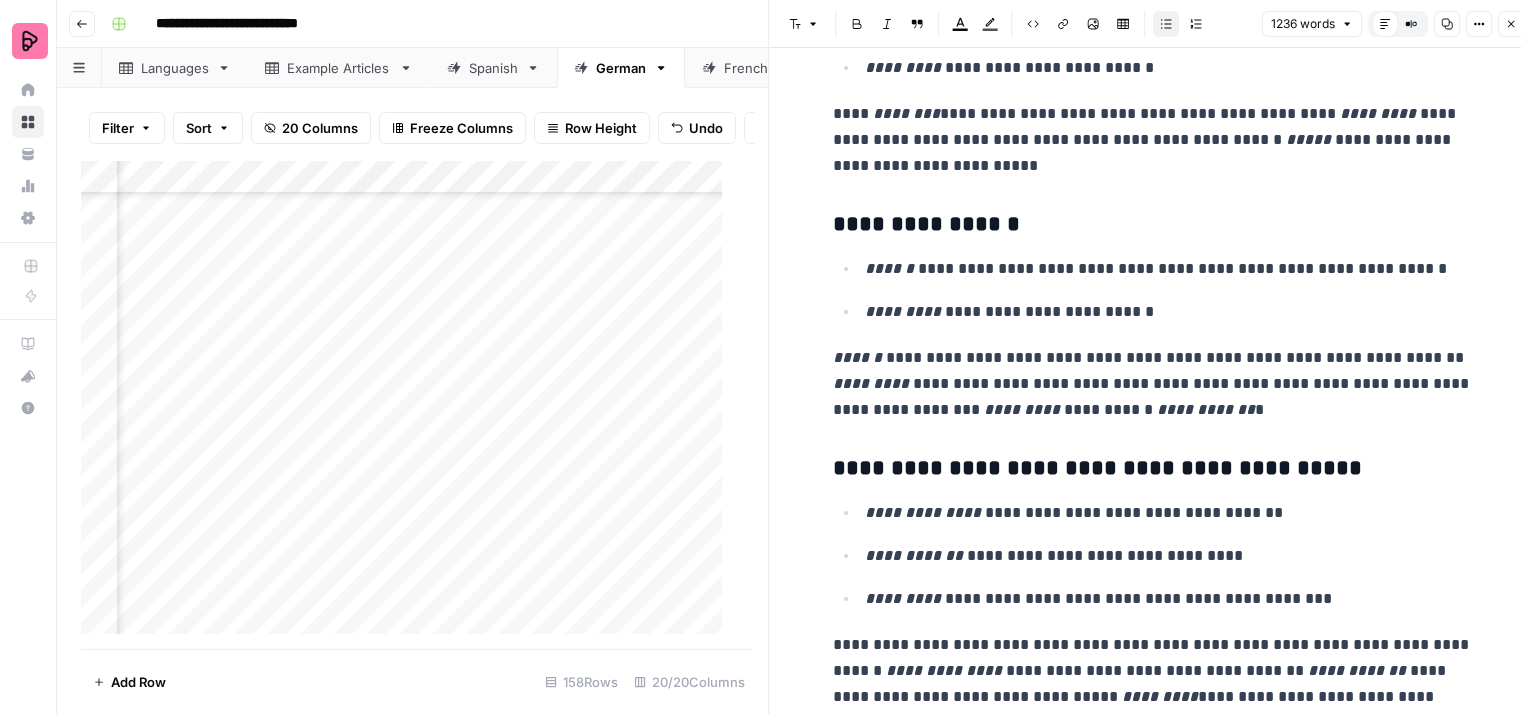 click on "**********" at bounding box center (1169, 312) 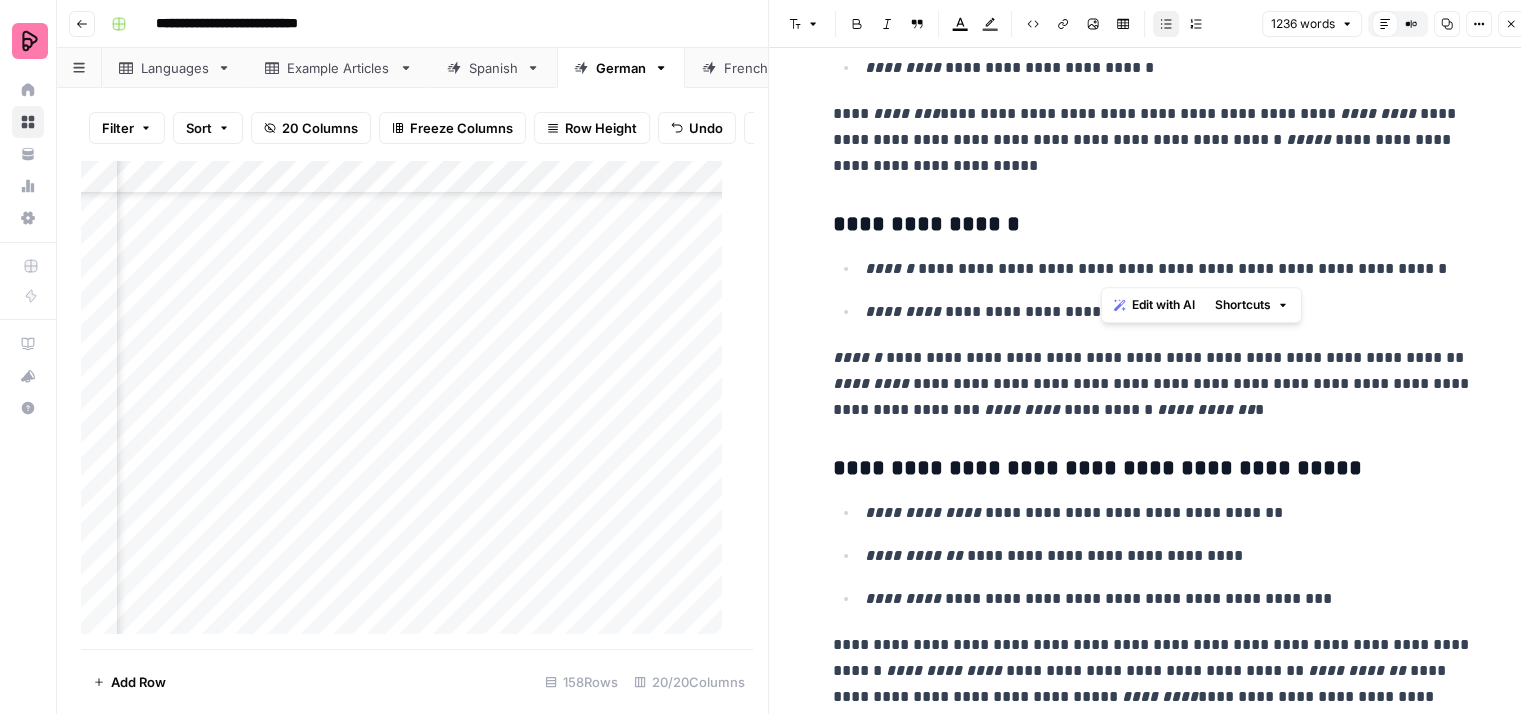 click on "**********" at bounding box center [1169, 269] 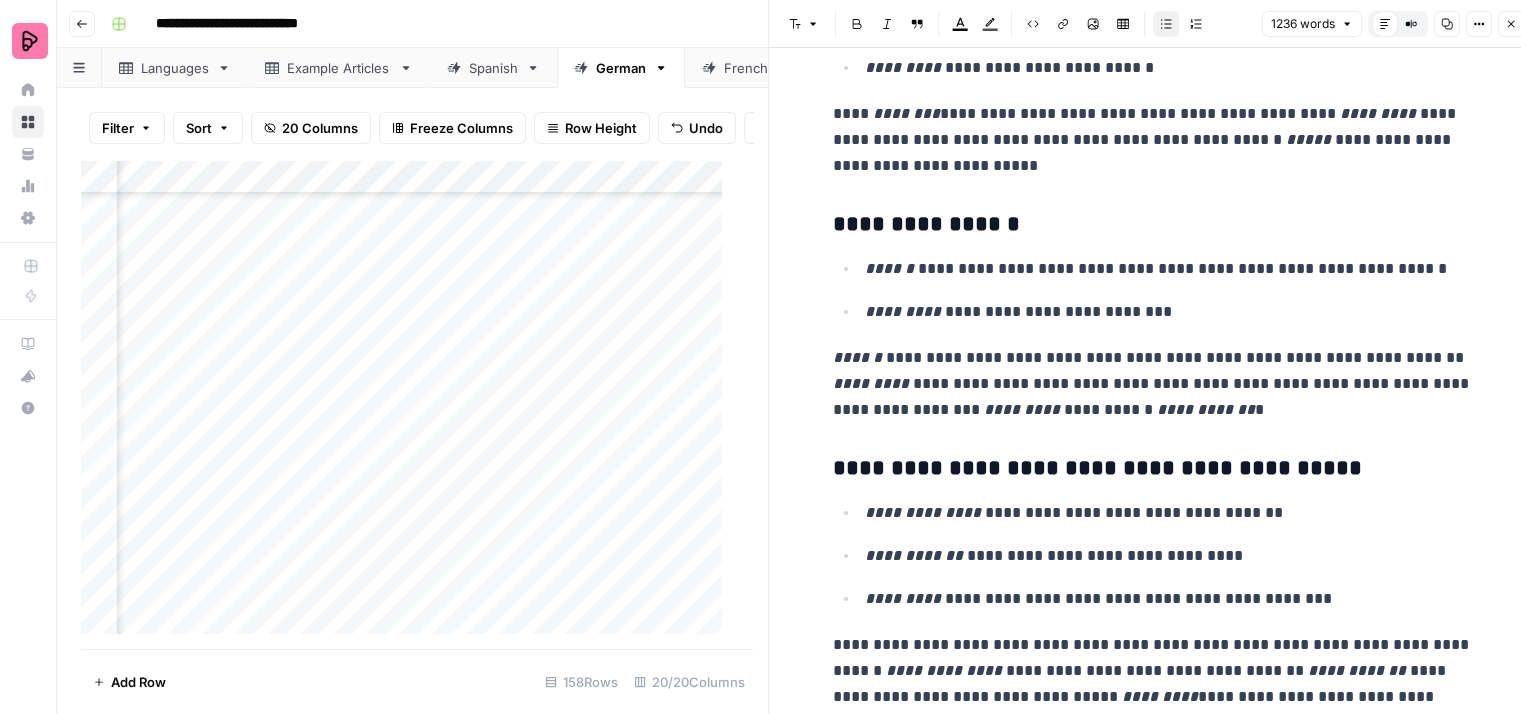 click on "**********" at bounding box center [1153, 1893] 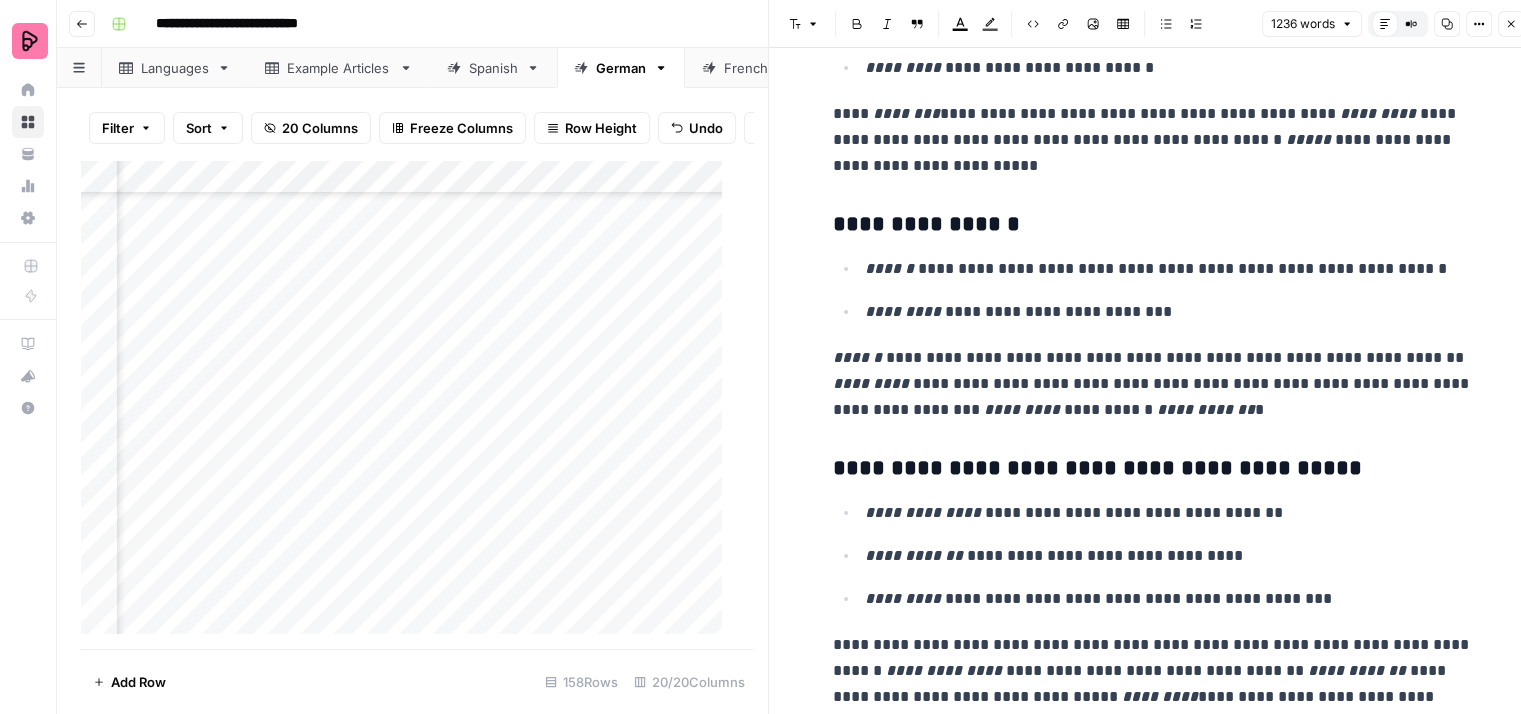 click on "**********" at bounding box center [1169, 312] 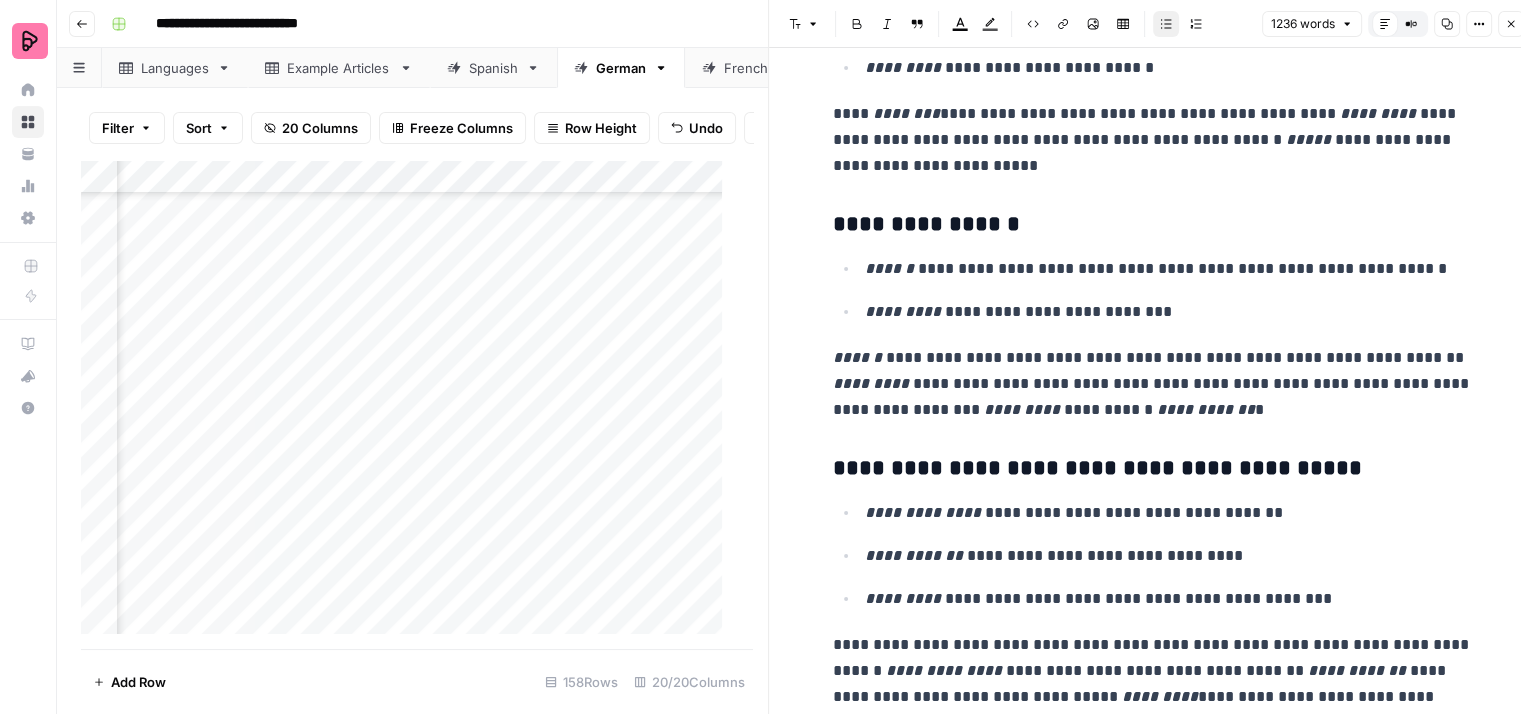 click on "**********" at bounding box center [1153, 384] 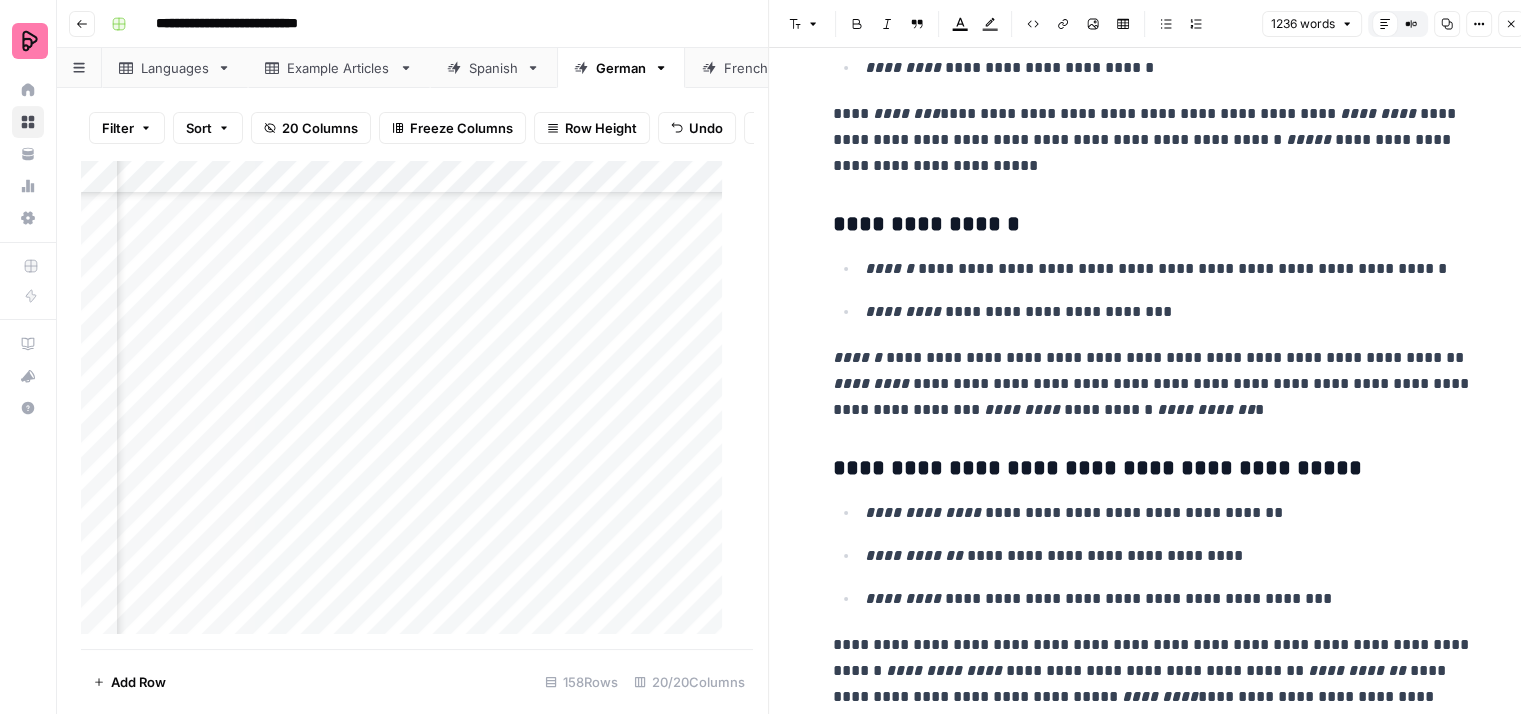 click on "**********" at bounding box center (1153, 384) 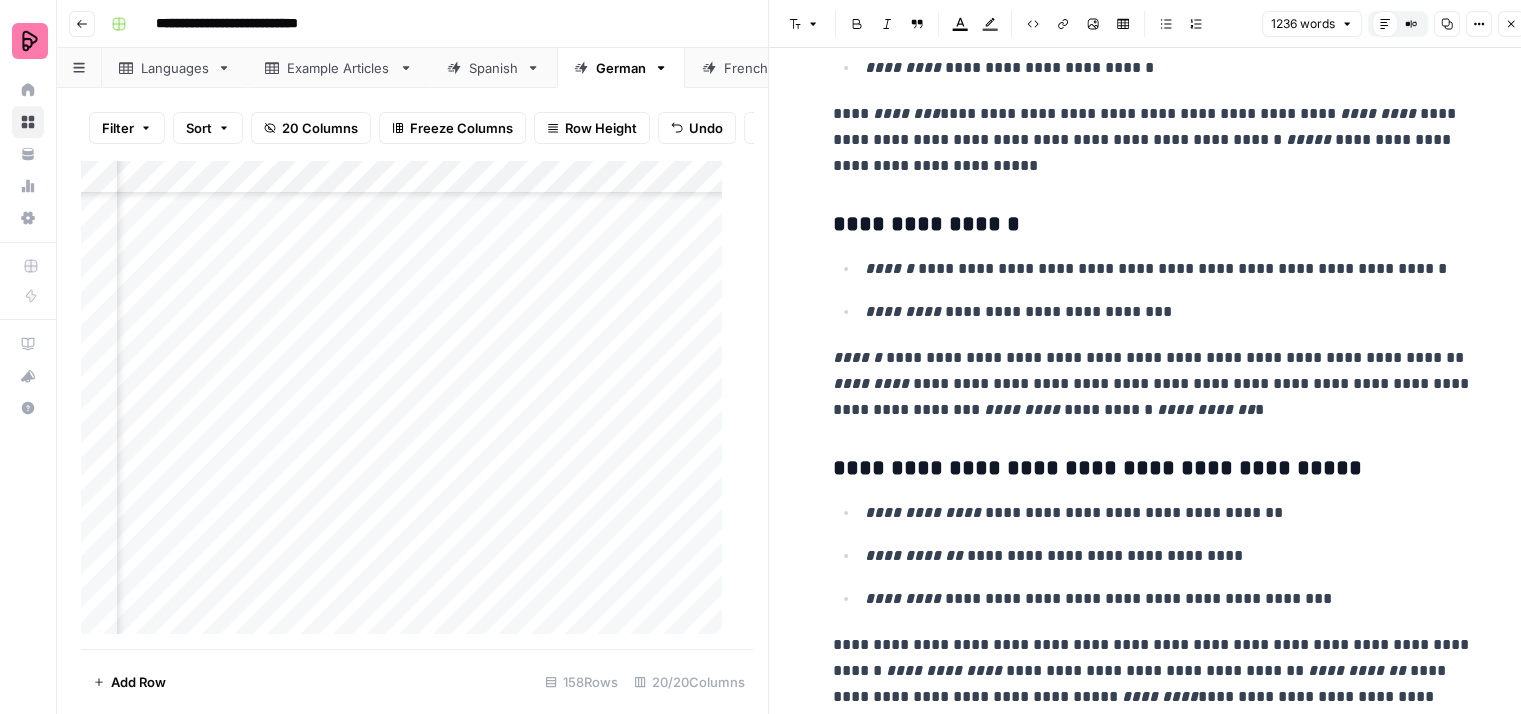 click on "**********" at bounding box center [1153, 384] 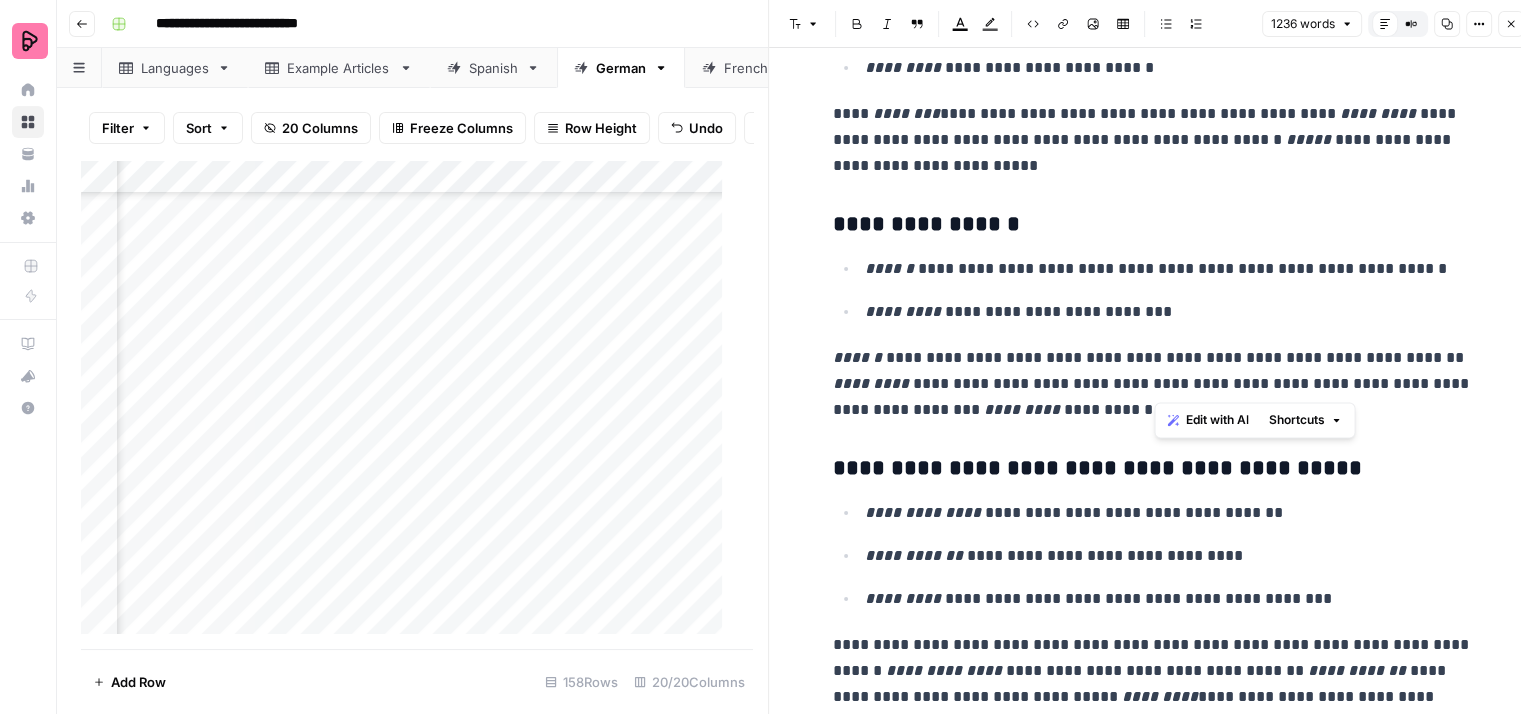 click on "**********" at bounding box center [1153, 384] 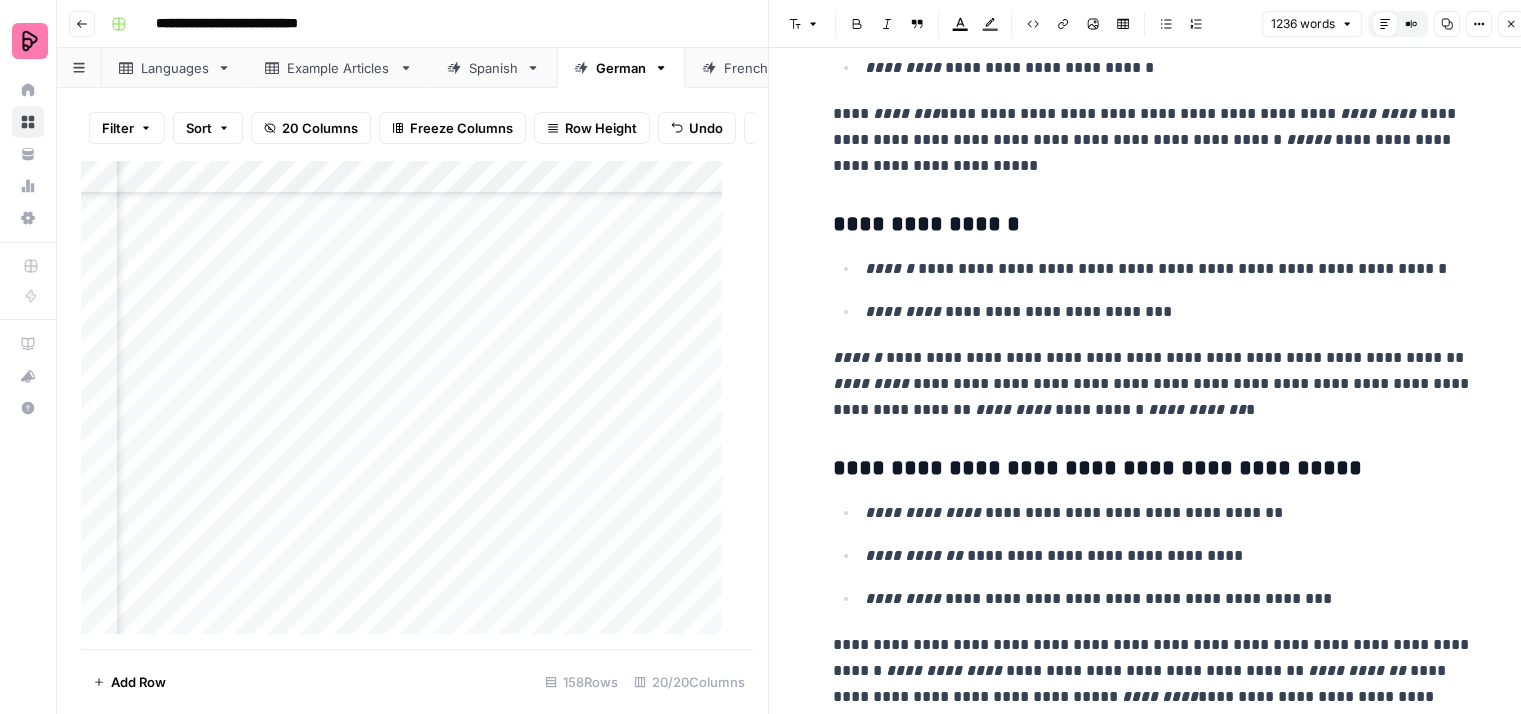 click on "**********" at bounding box center [1153, 384] 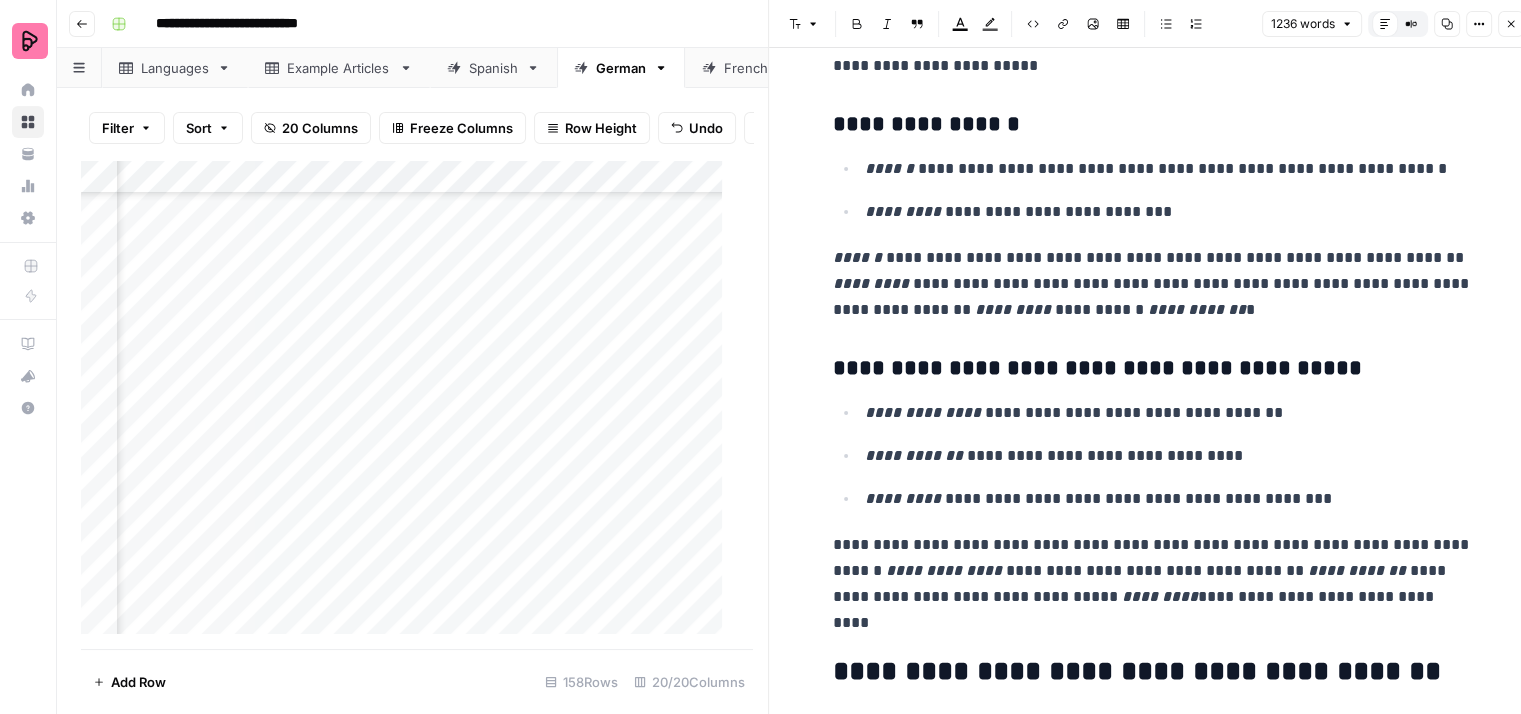 scroll, scrollTop: 1400, scrollLeft: 0, axis: vertical 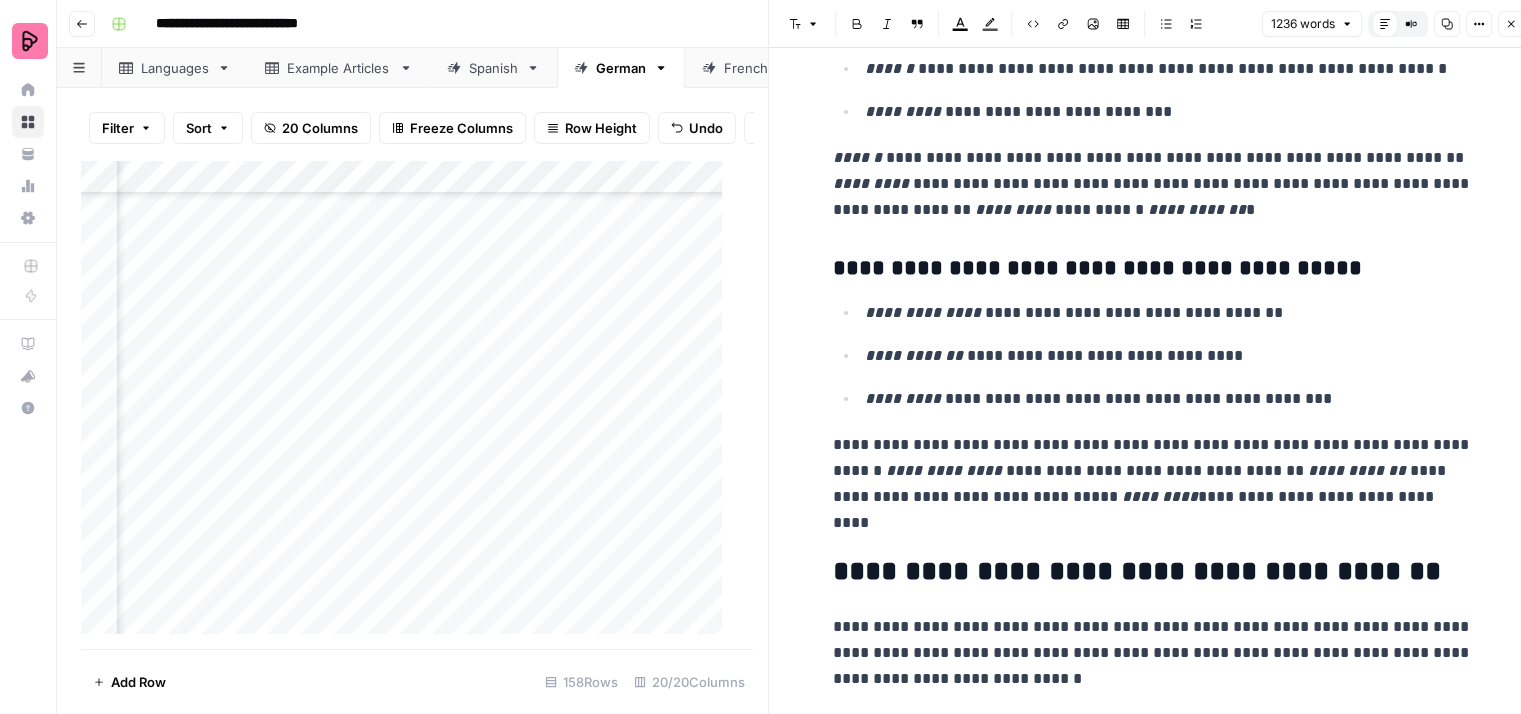click on "**********" at bounding box center [1169, 313] 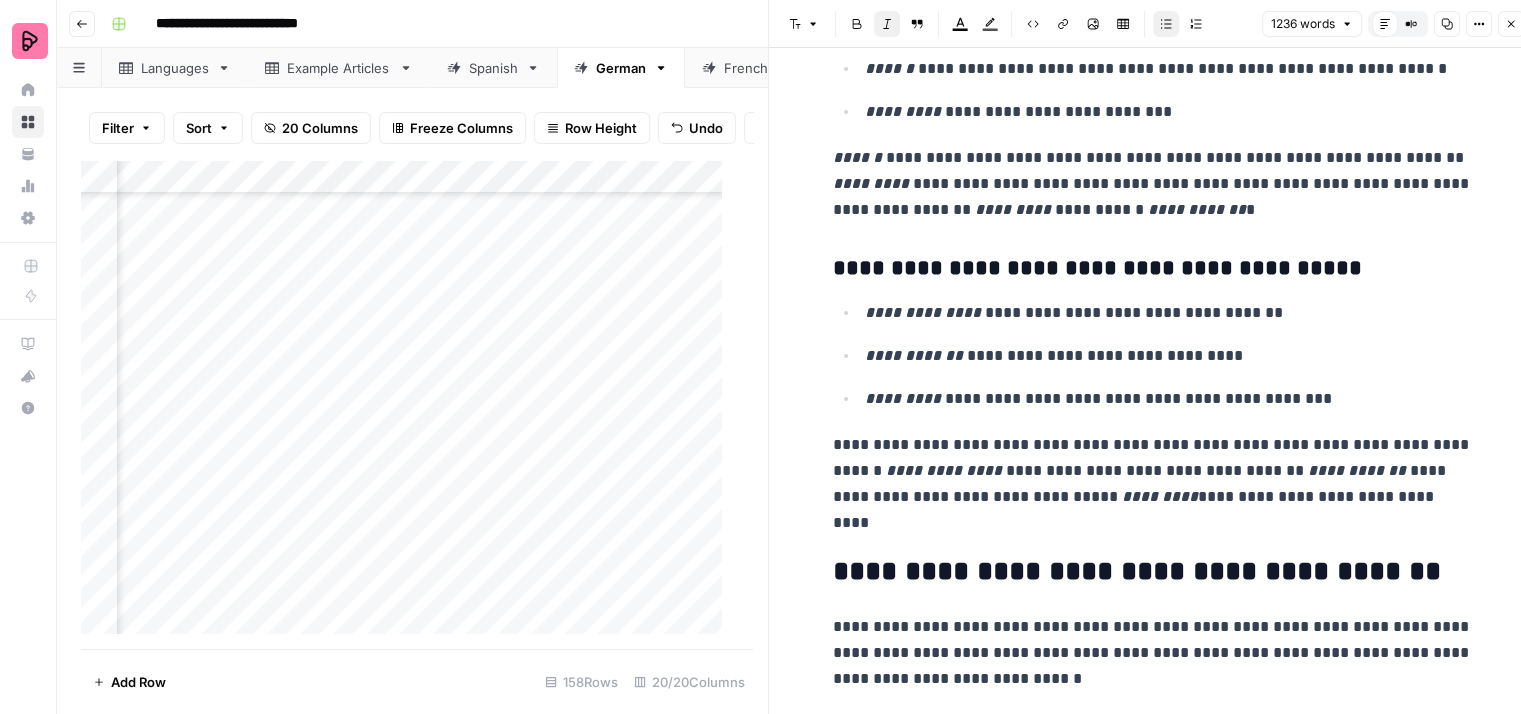 click on "**********" at bounding box center (1153, 355) 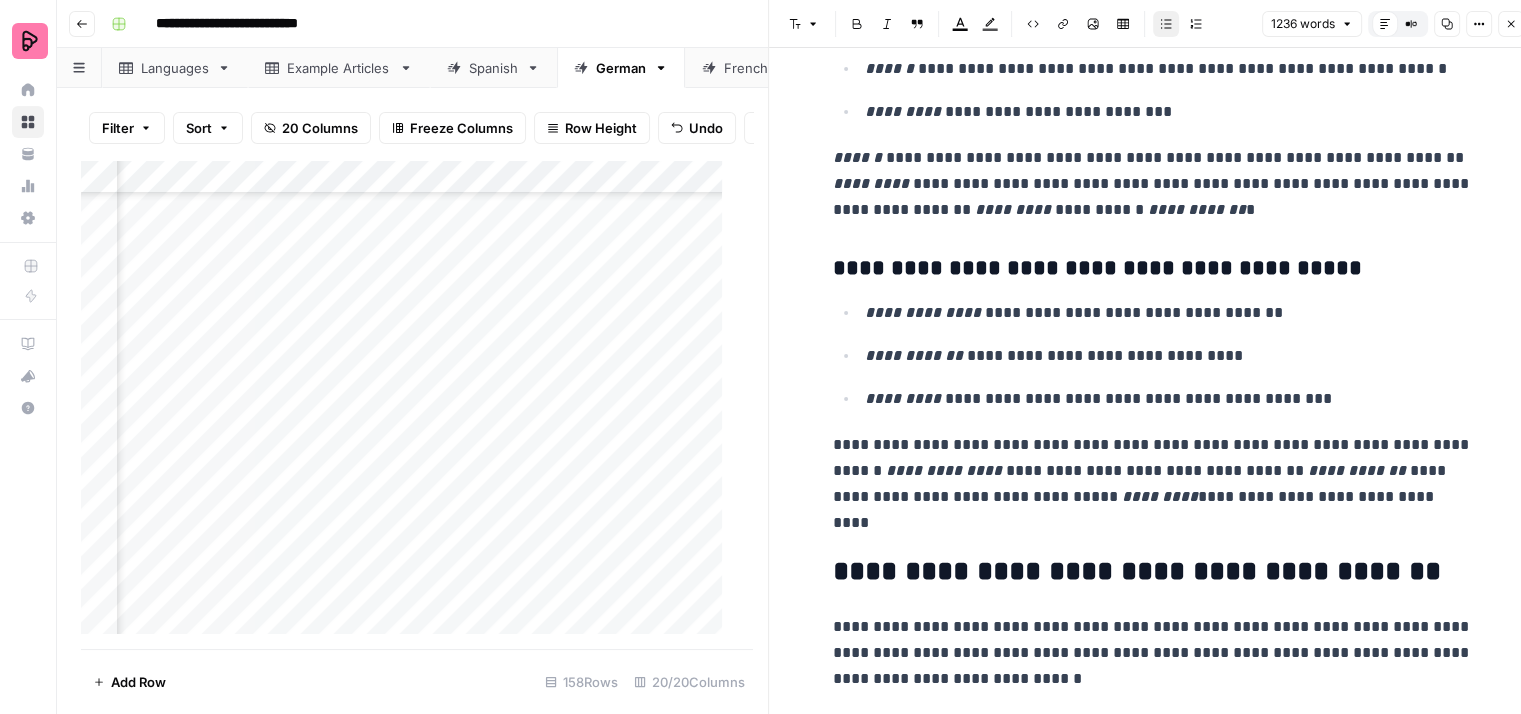 click on "**********" at bounding box center (1169, 399) 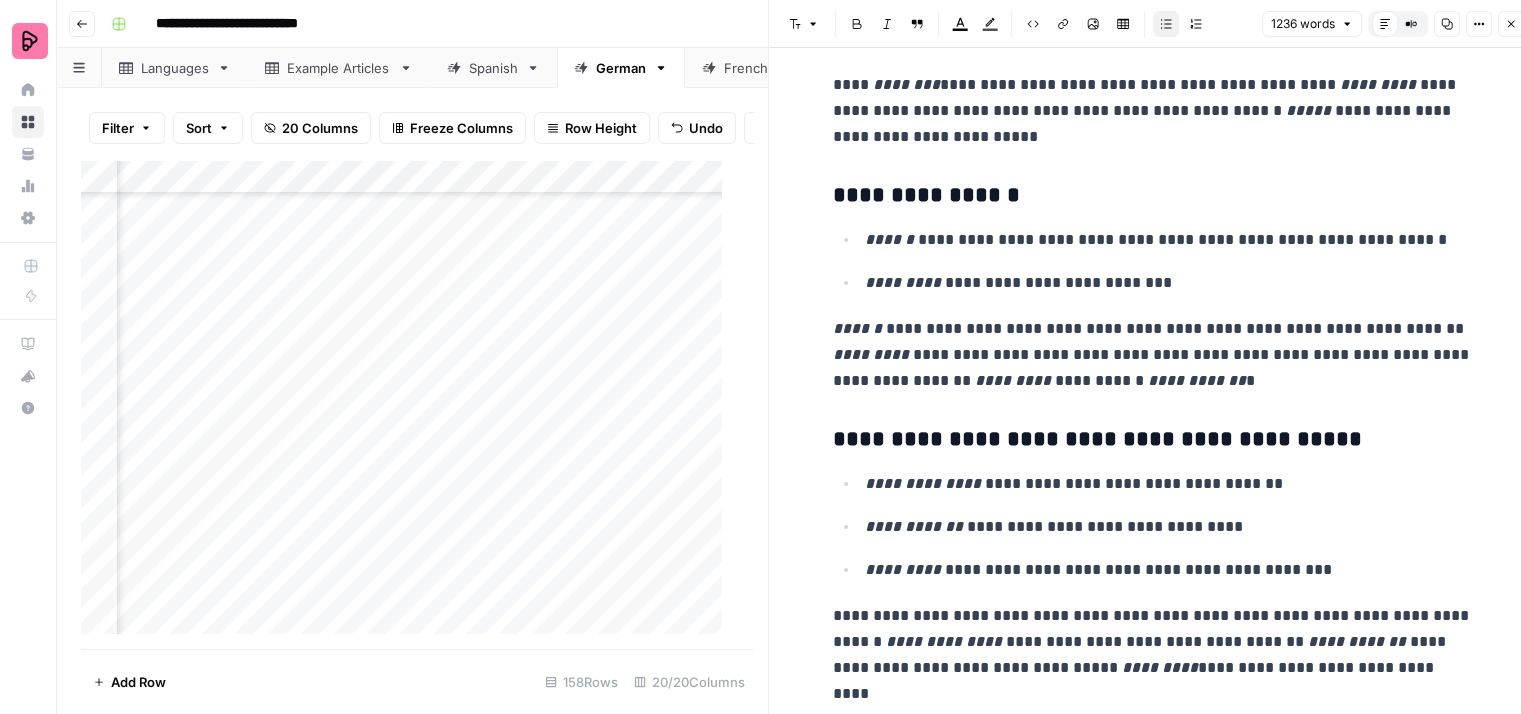 scroll, scrollTop: 1200, scrollLeft: 0, axis: vertical 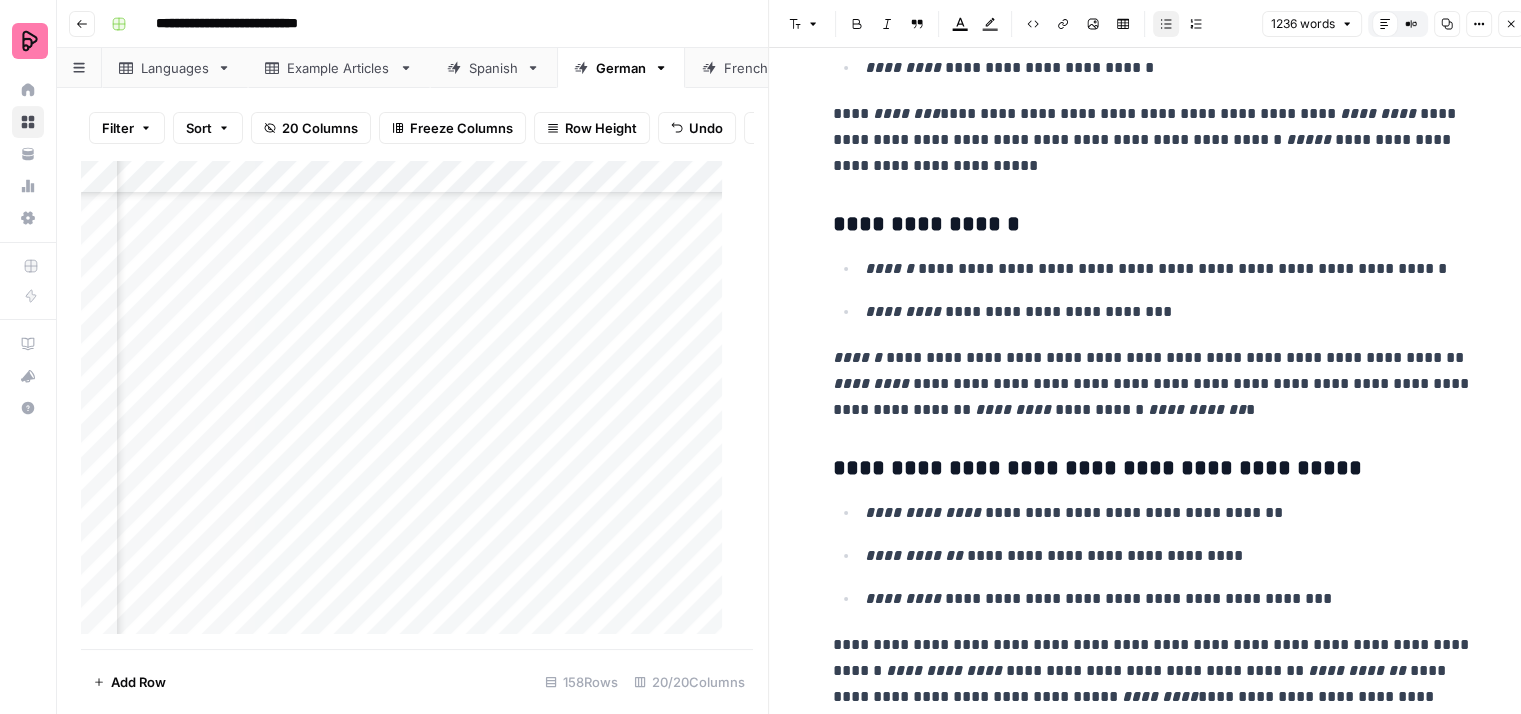 click on "**********" at bounding box center (1169, 312) 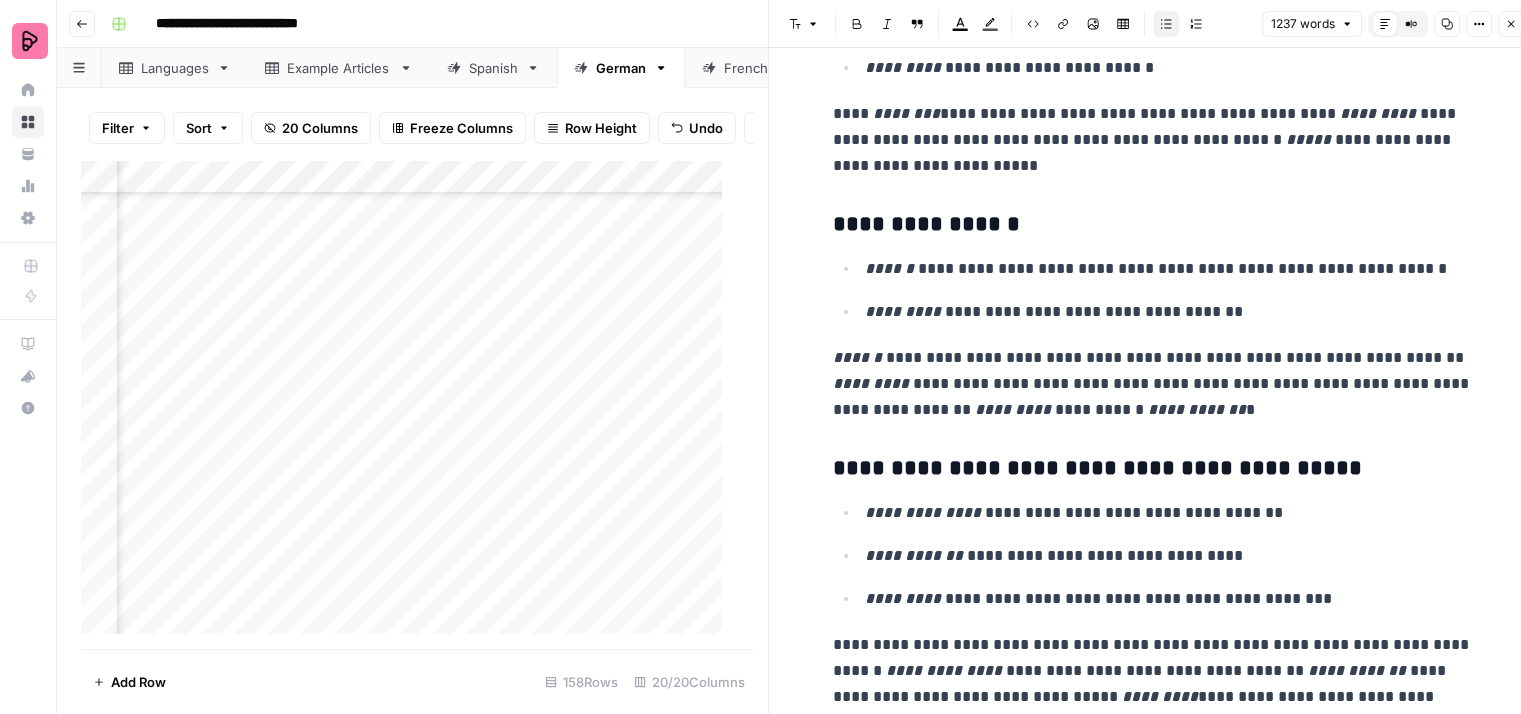click on "**********" at bounding box center [1153, 384] 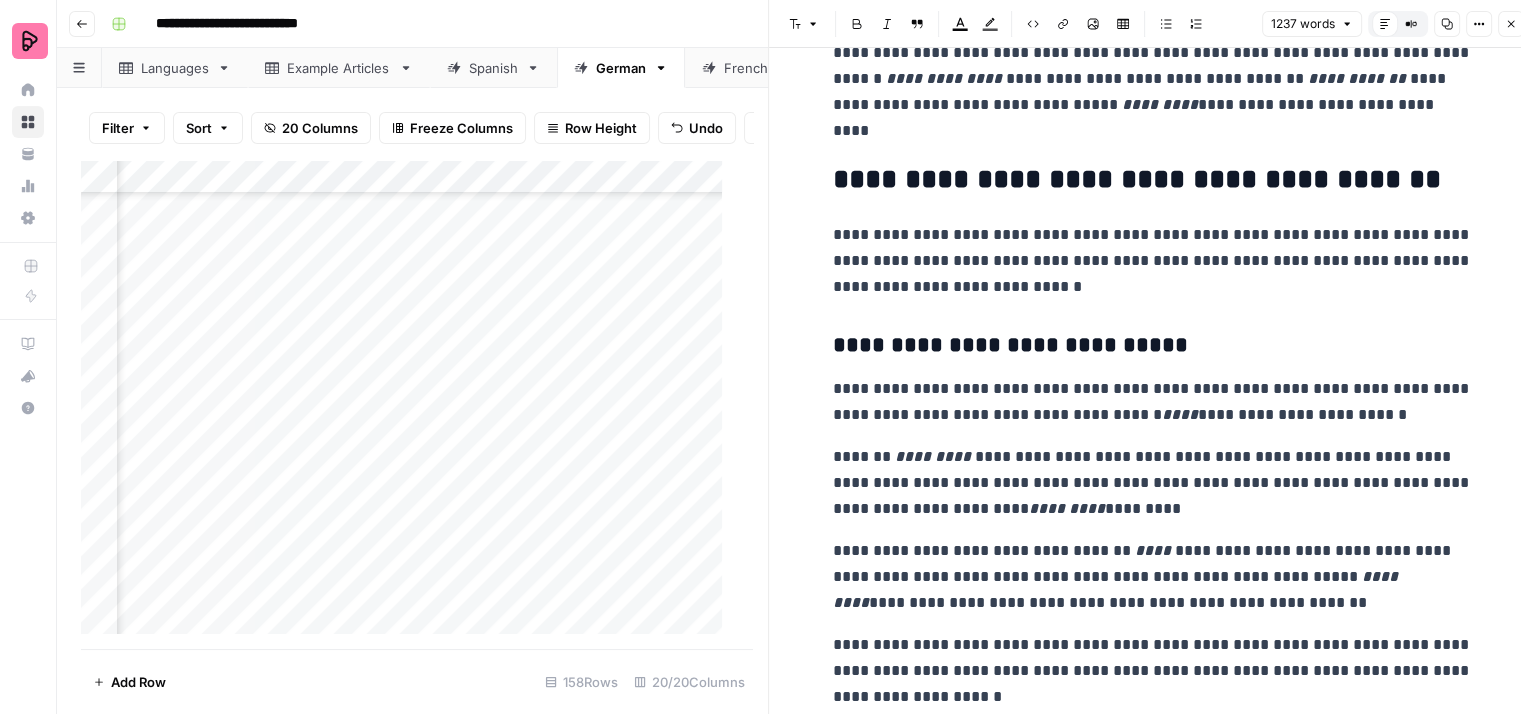 scroll, scrollTop: 1800, scrollLeft: 0, axis: vertical 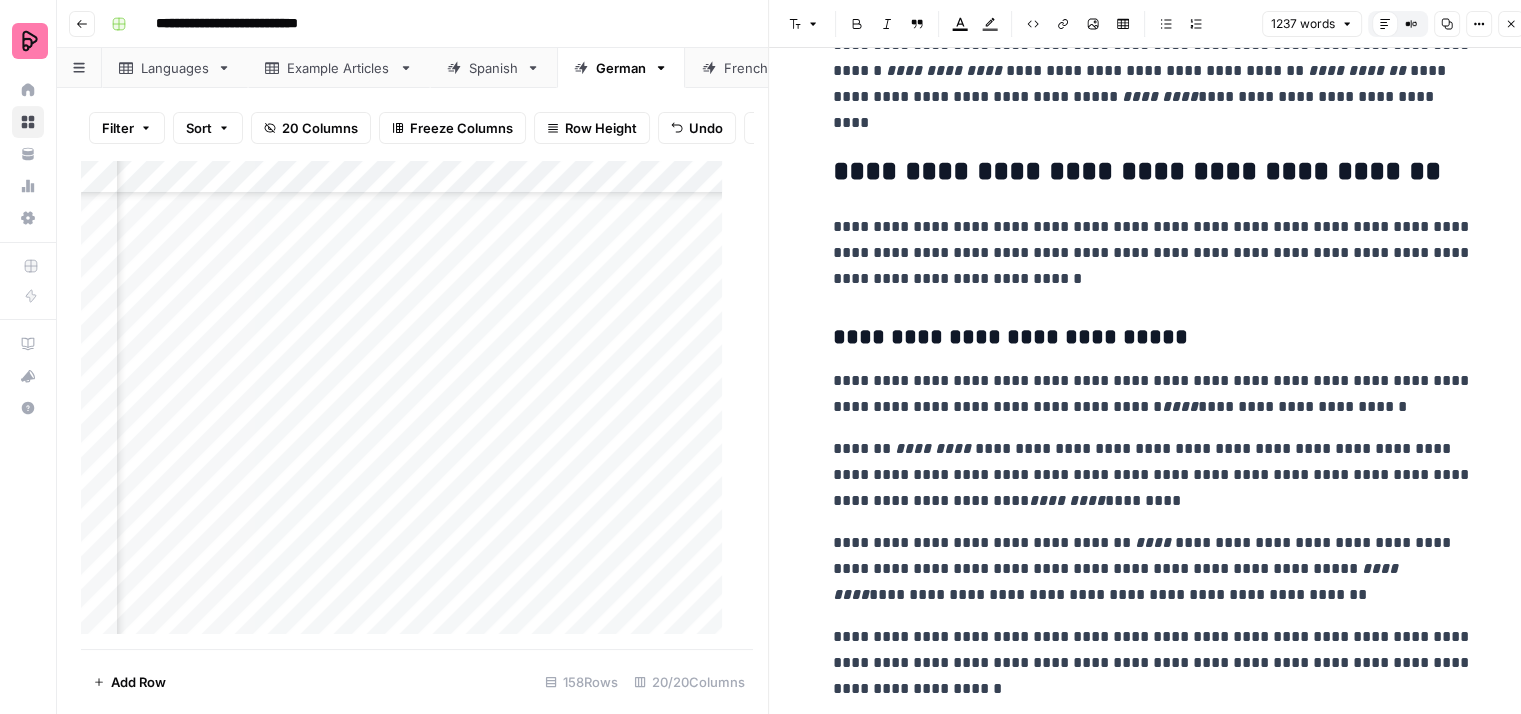 click on "**********" at bounding box center [1153, 253] 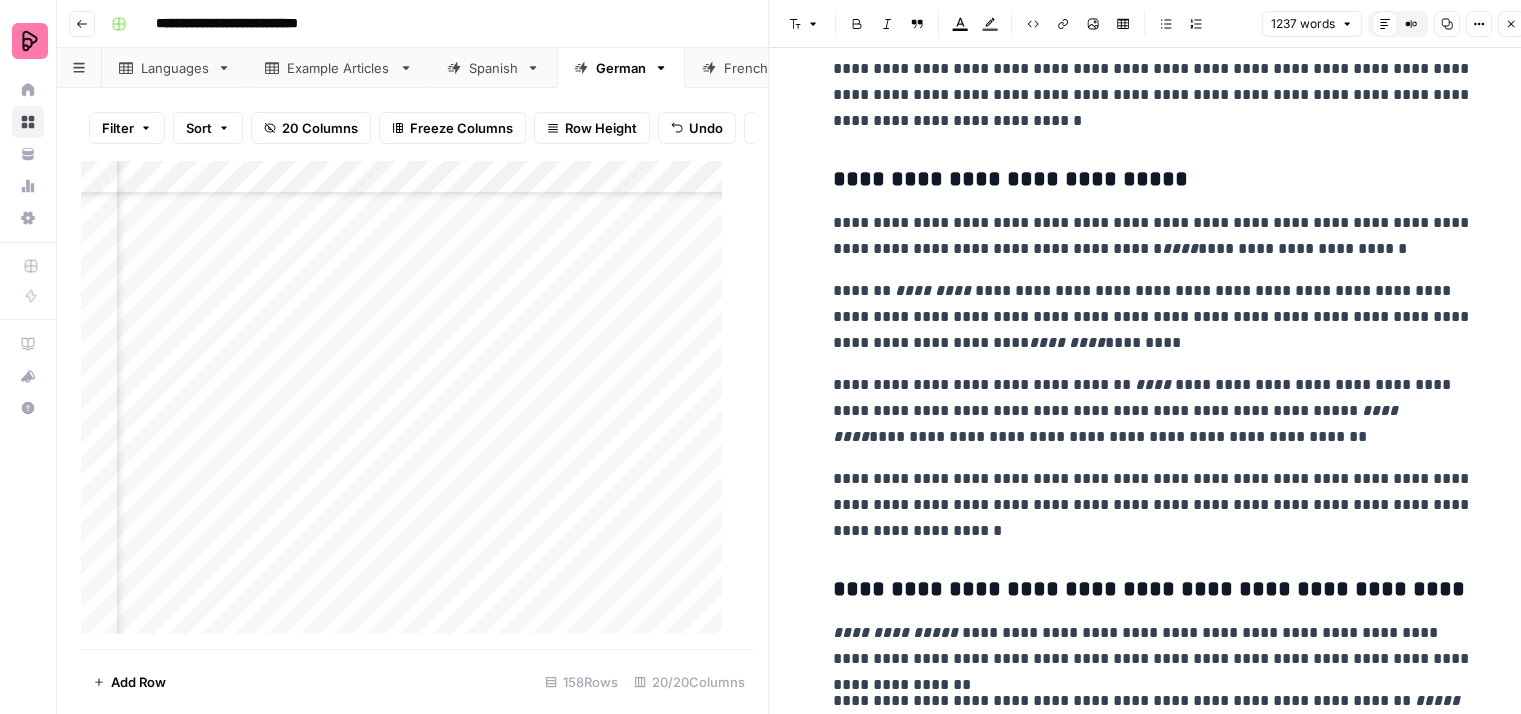 scroll, scrollTop: 2000, scrollLeft: 0, axis: vertical 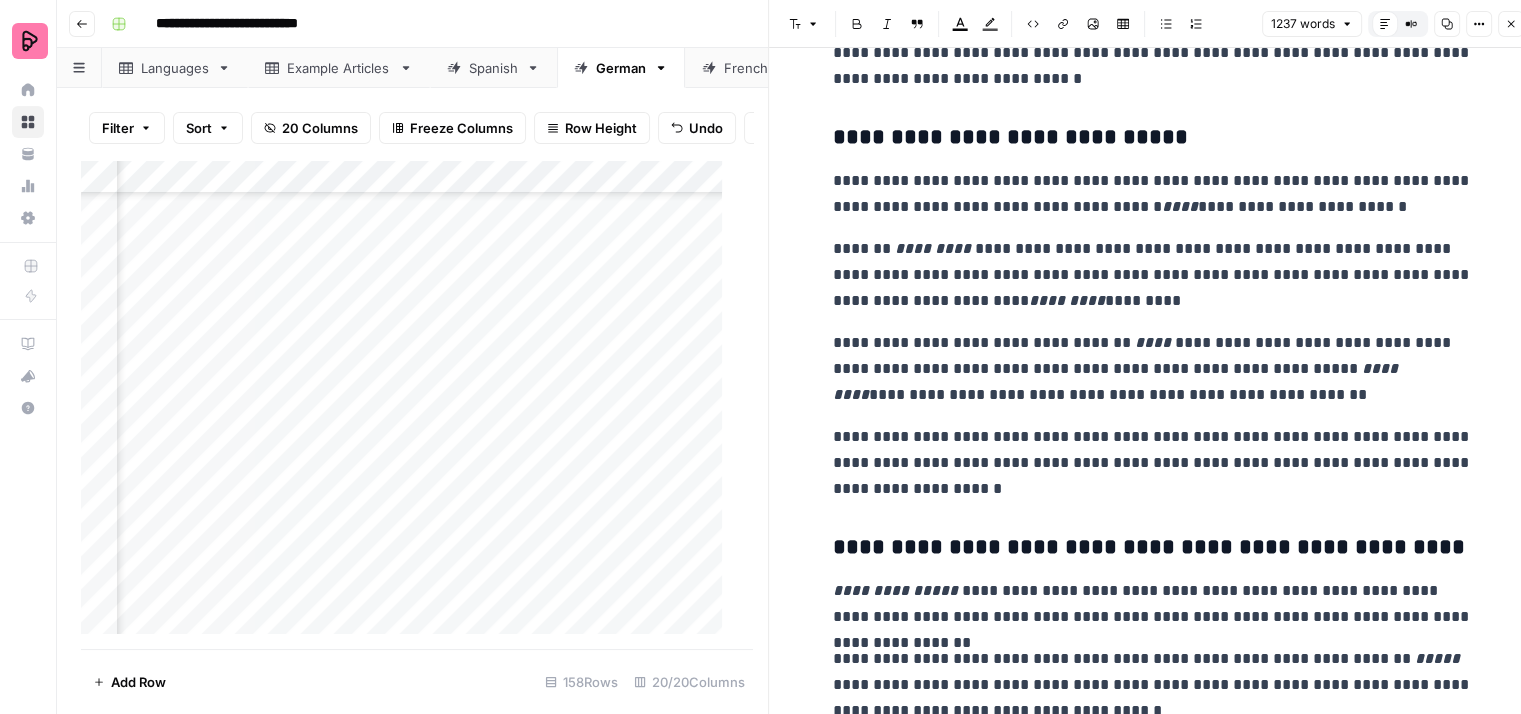 click on "**********" at bounding box center (1153, 194) 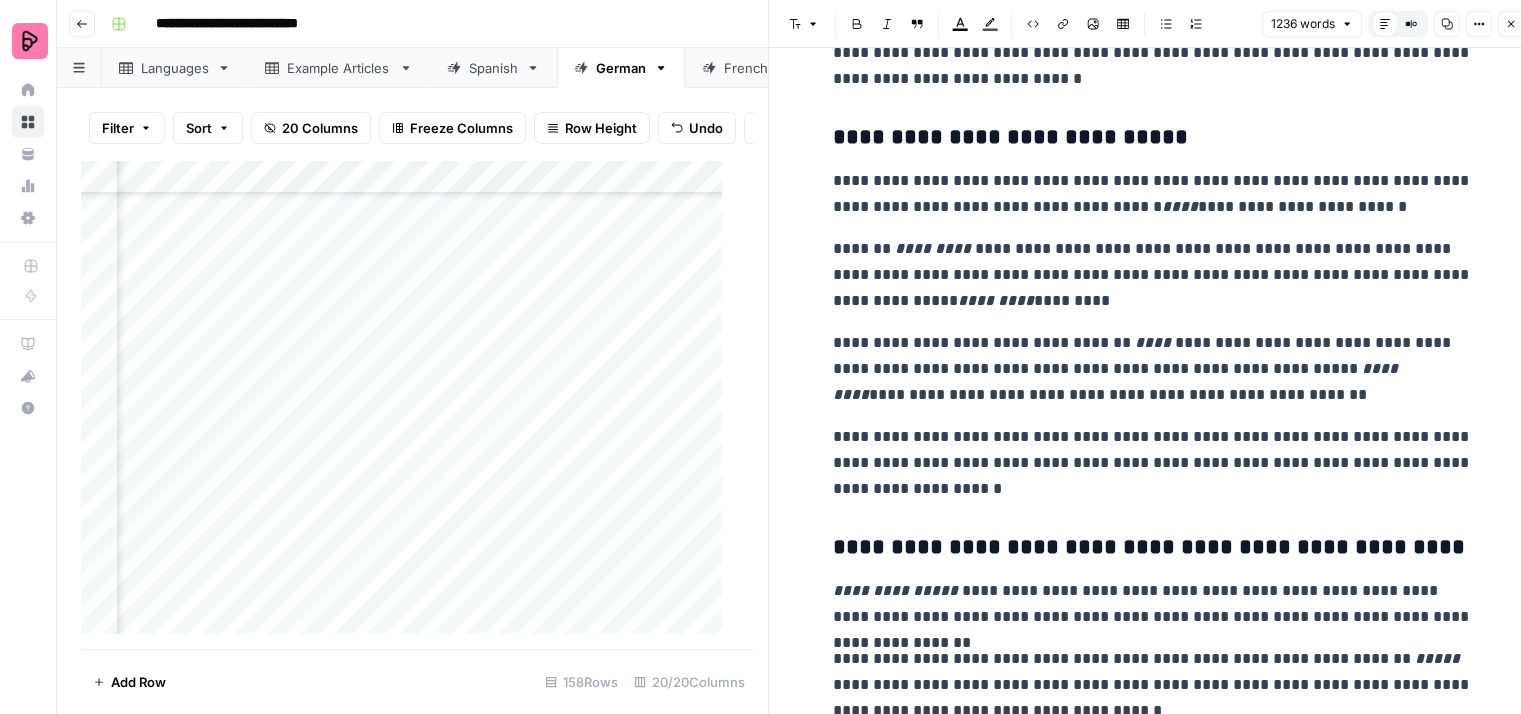 click on "**********" at bounding box center (1153, 275) 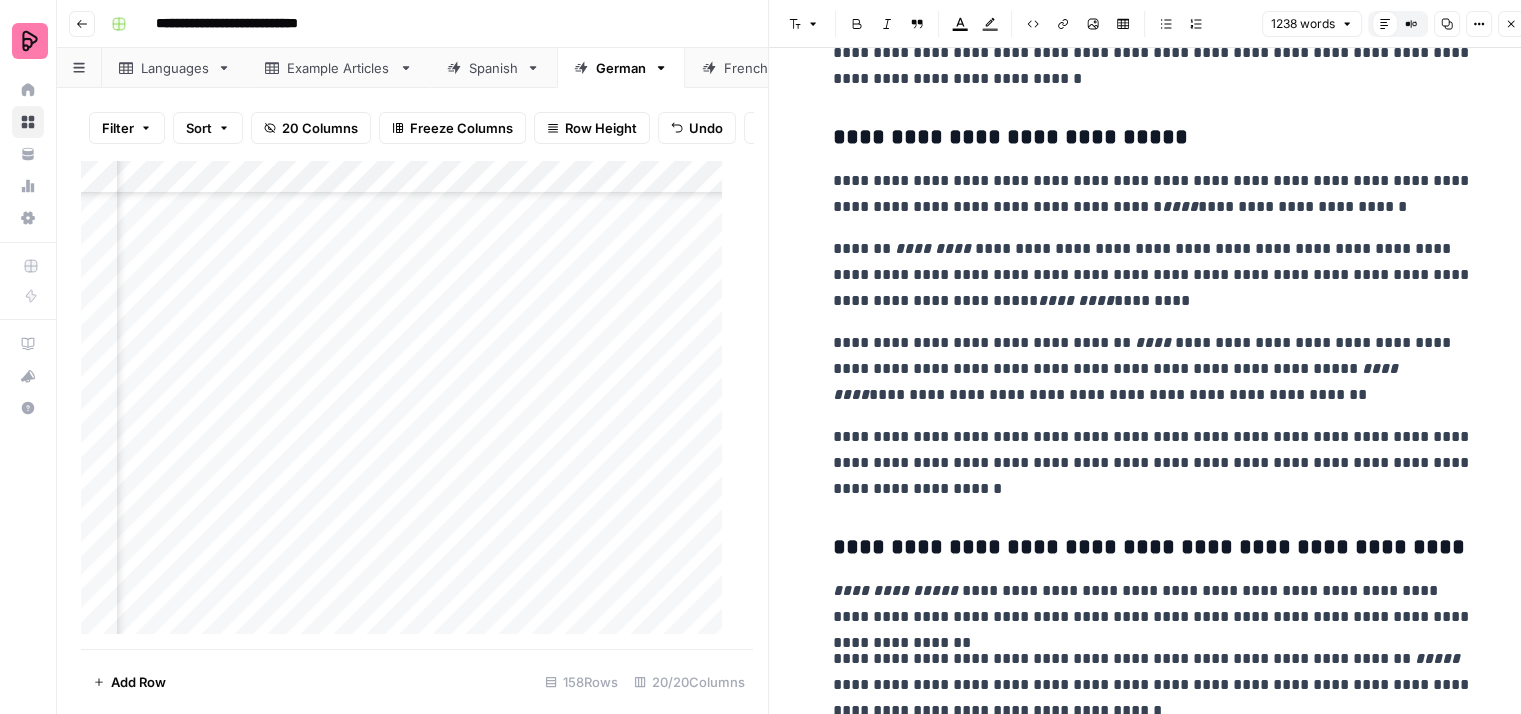 click on "**********" at bounding box center (1153, 275) 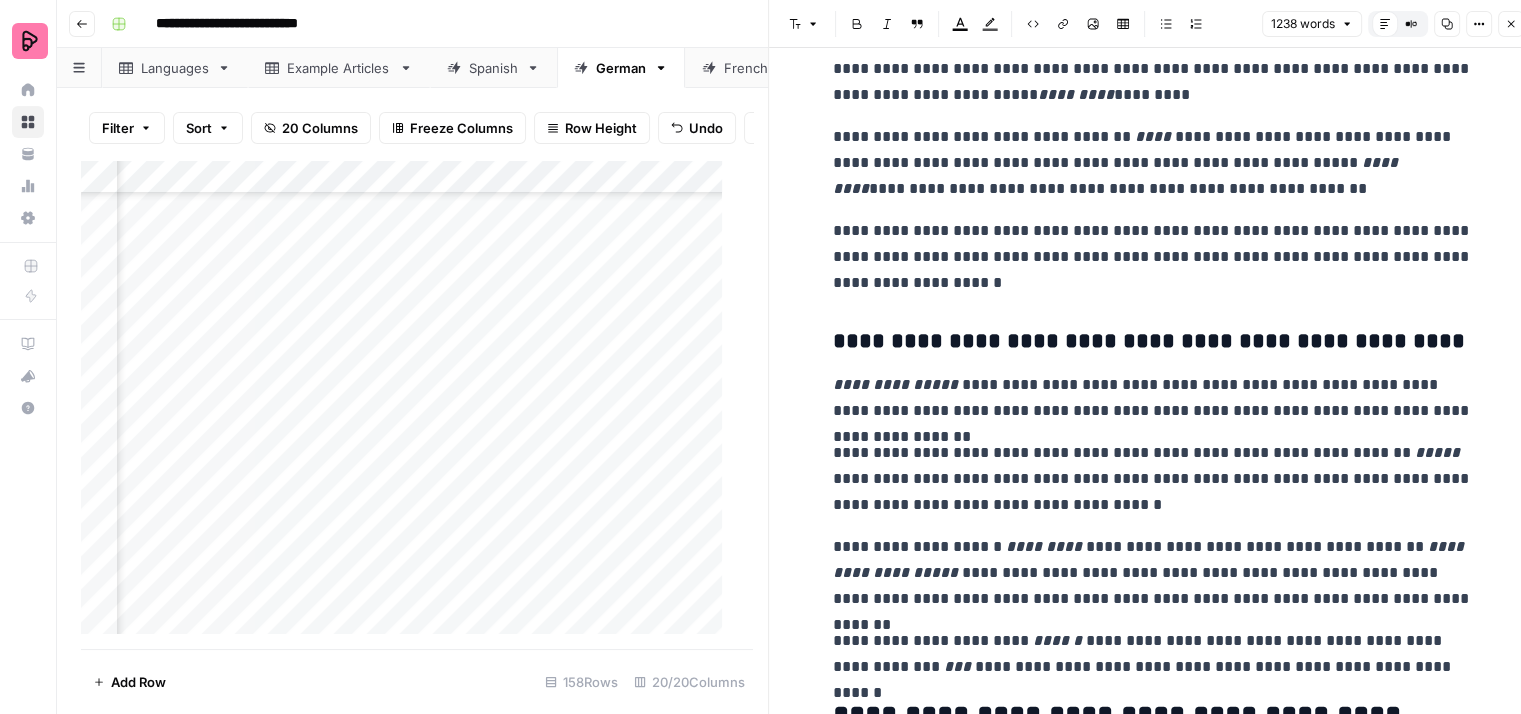 scroll, scrollTop: 2300, scrollLeft: 0, axis: vertical 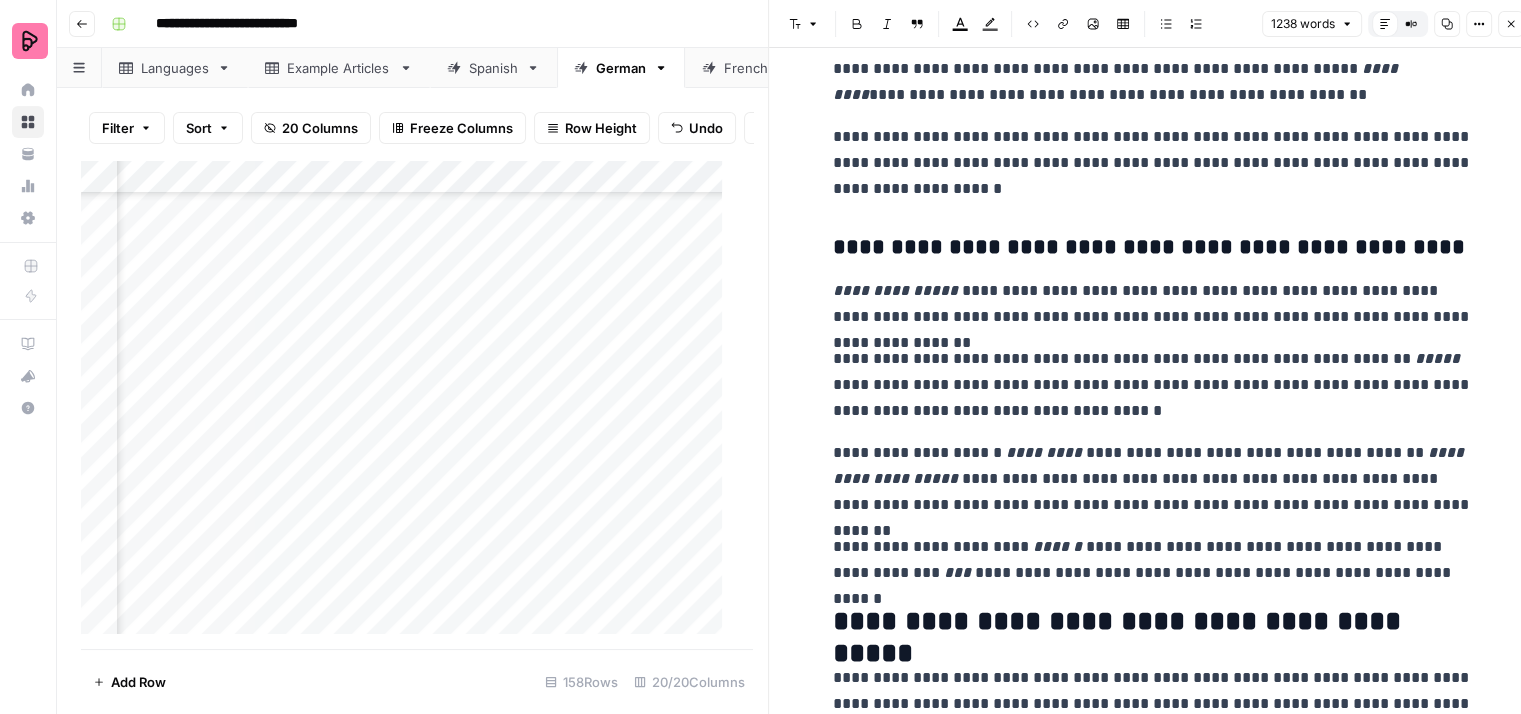 click on "**********" at bounding box center [1153, 304] 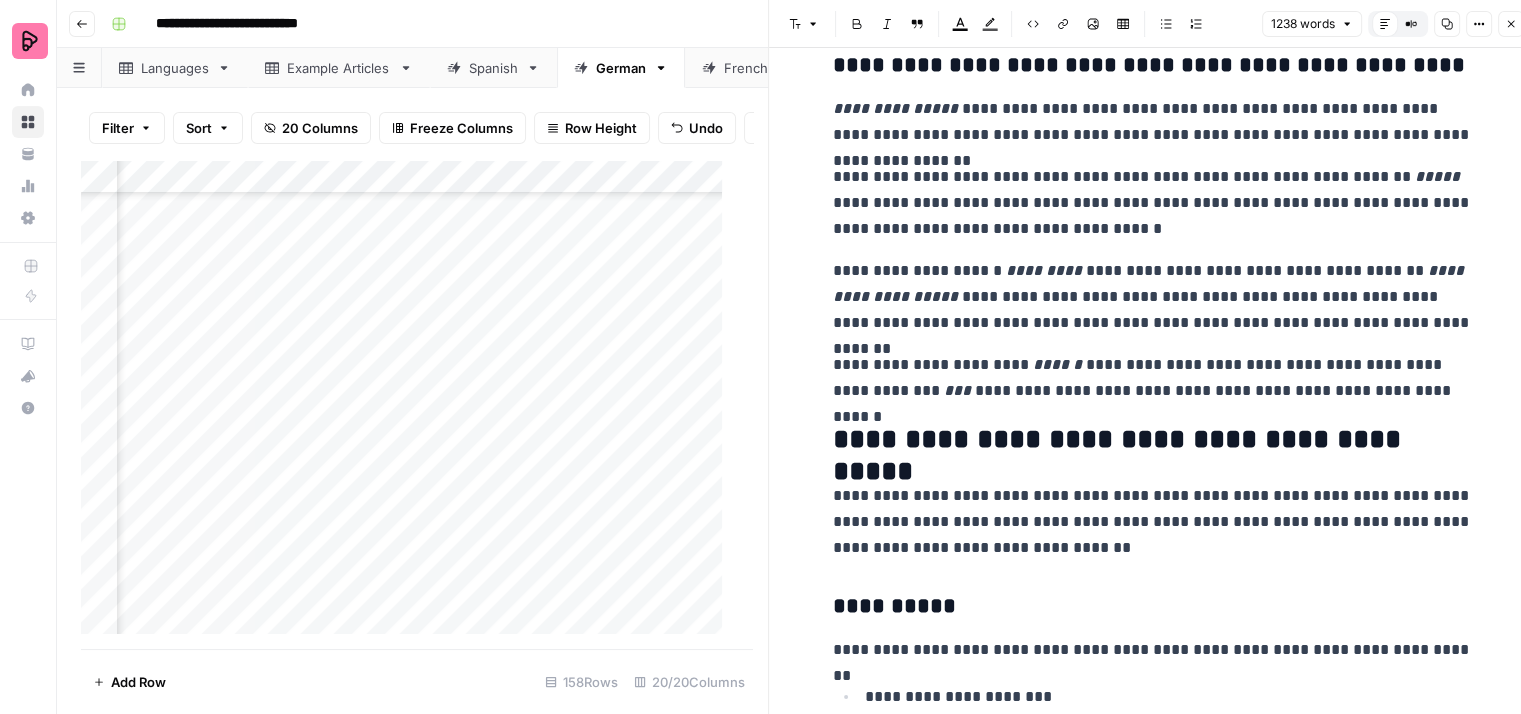 scroll, scrollTop: 2600, scrollLeft: 0, axis: vertical 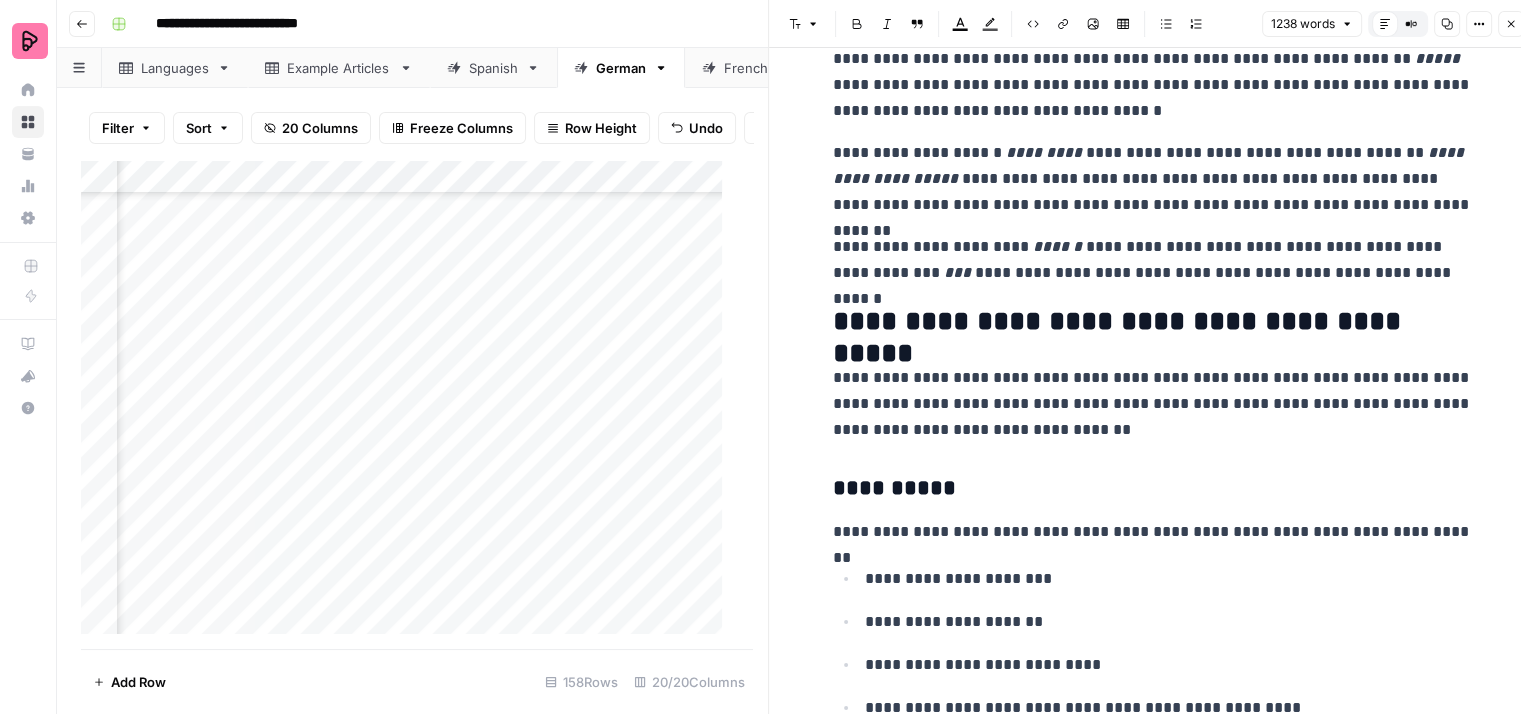 click on "**********" at bounding box center (1153, 260) 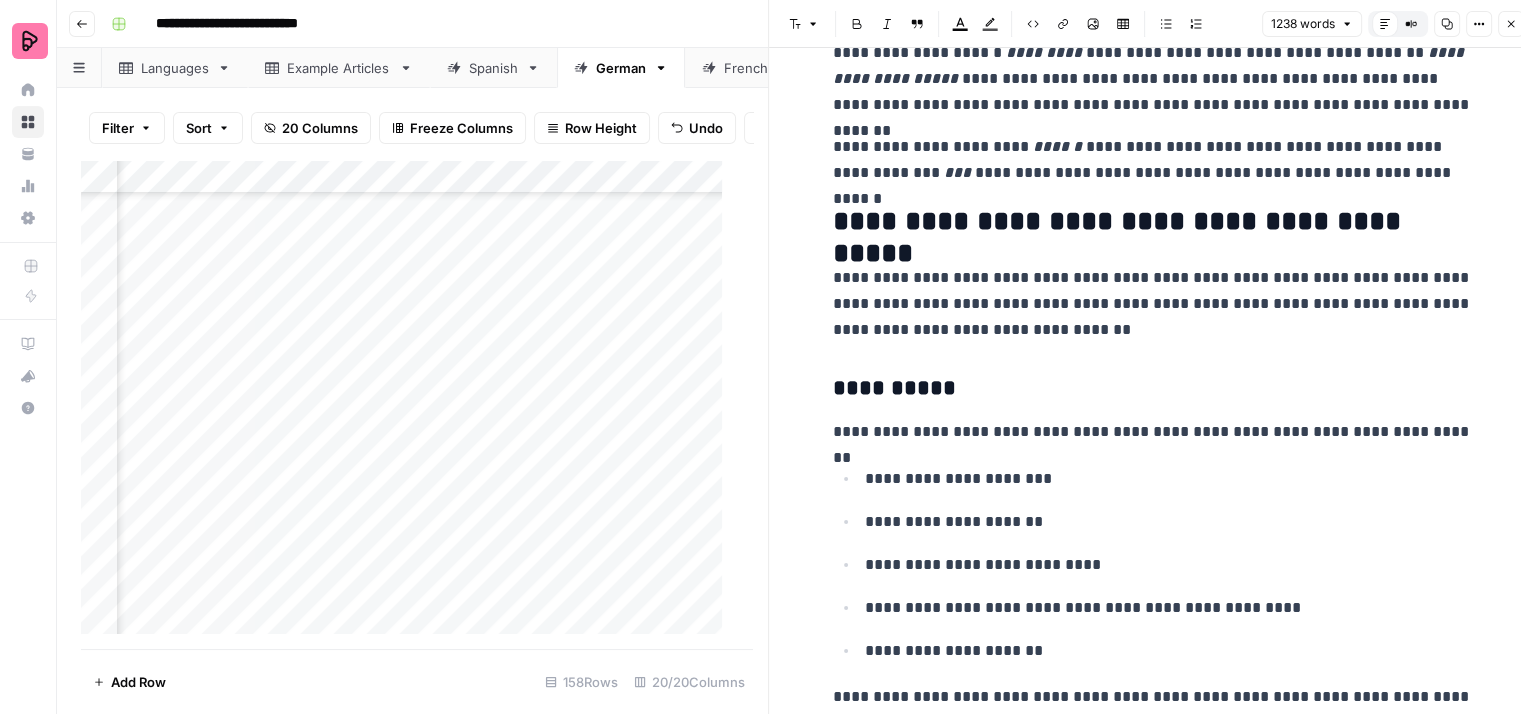 click on "**********" at bounding box center (1153, 304) 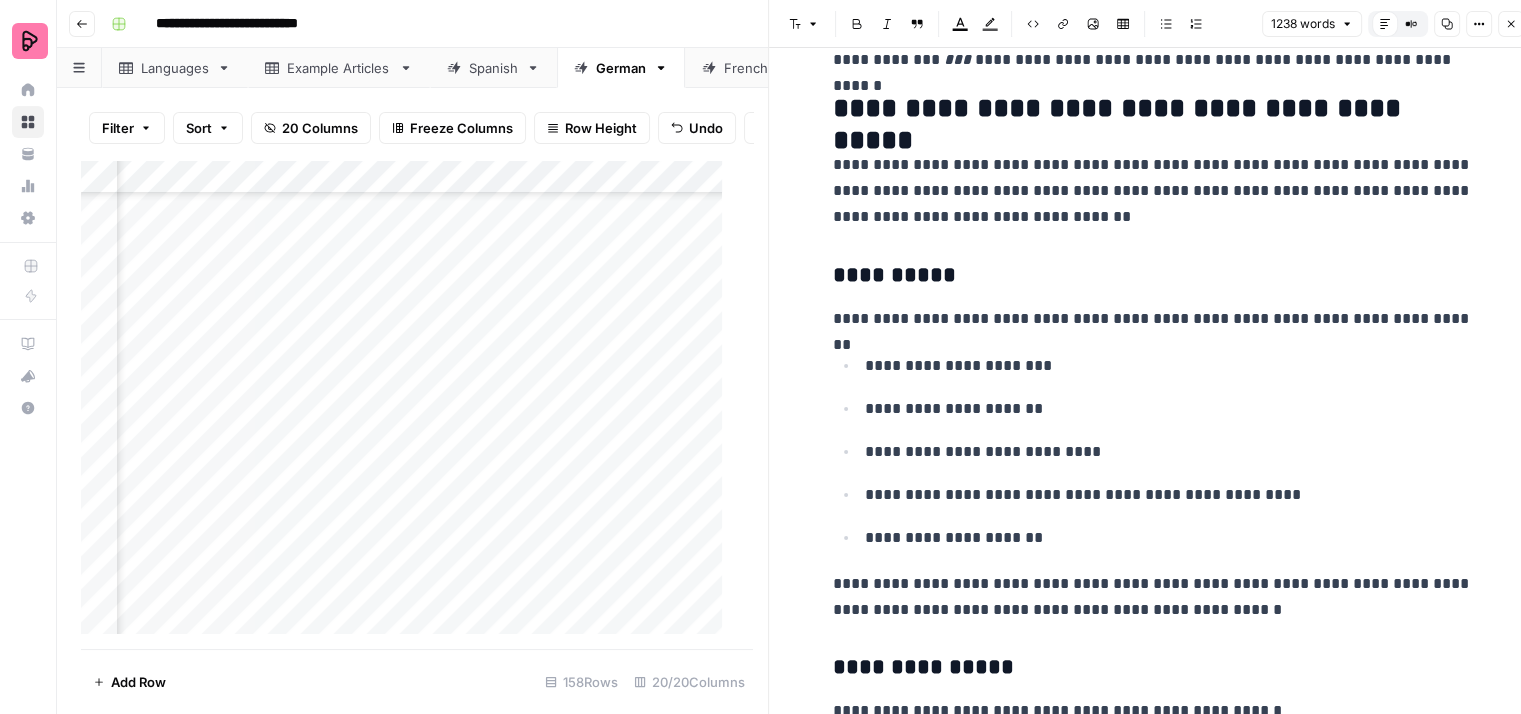 scroll, scrollTop: 2900, scrollLeft: 0, axis: vertical 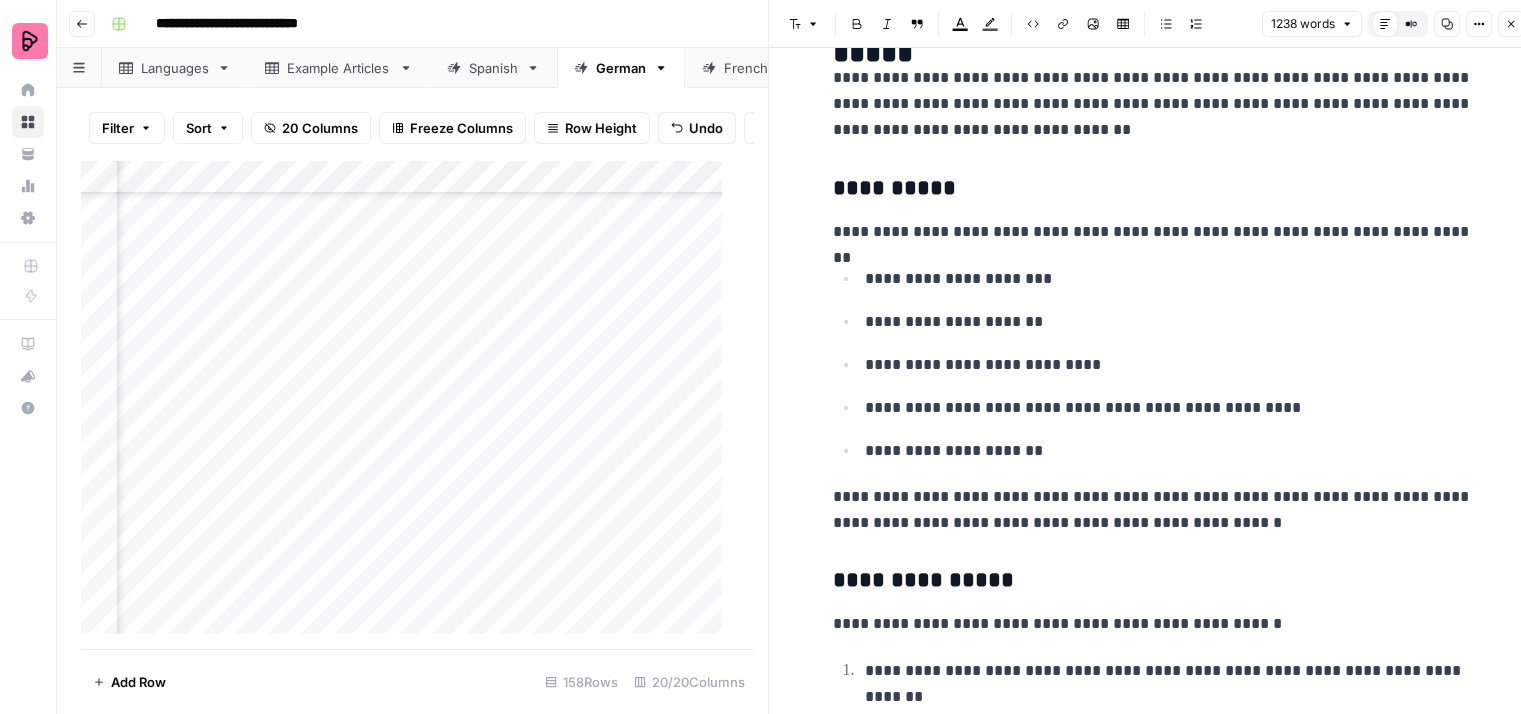 click on "**********" at bounding box center (1153, 232) 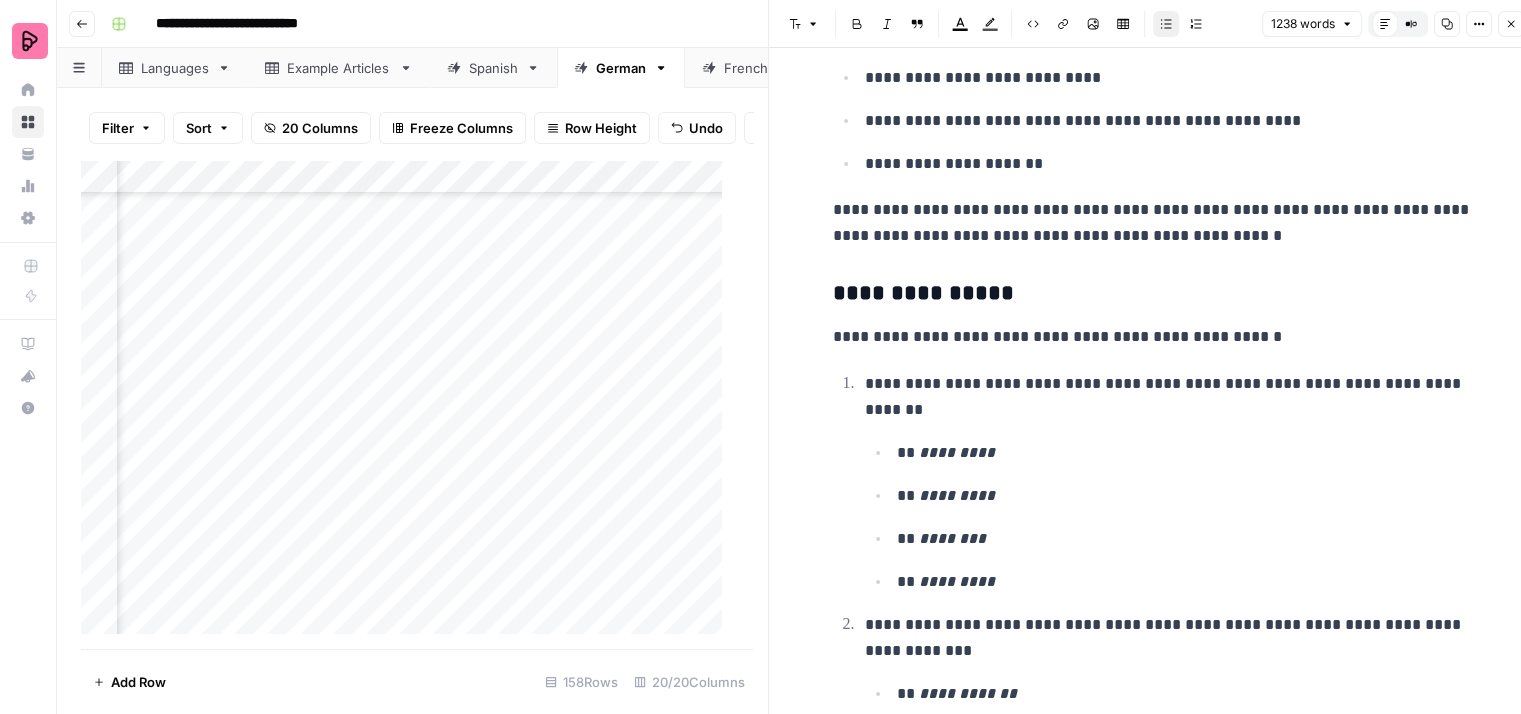 scroll, scrollTop: 3200, scrollLeft: 0, axis: vertical 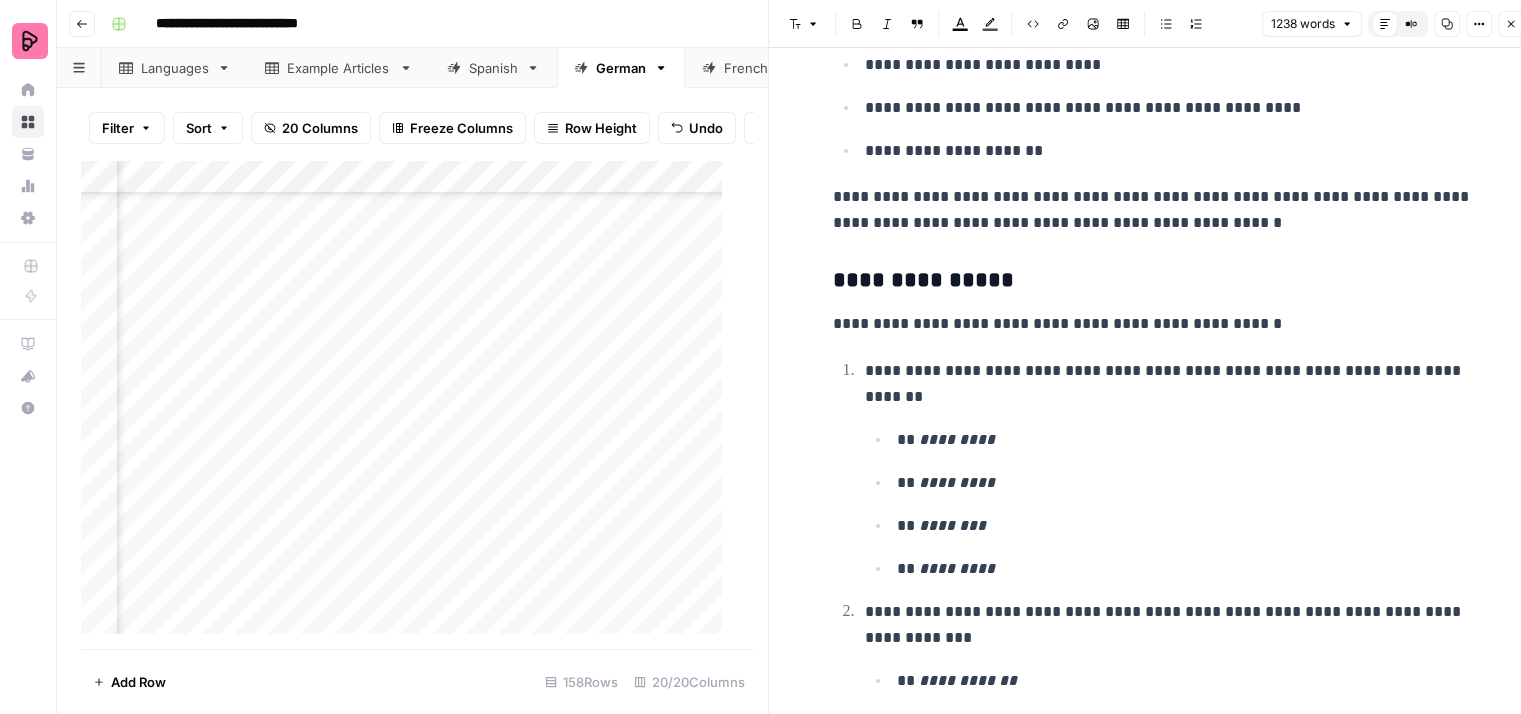 click on "**********" at bounding box center [1153, 210] 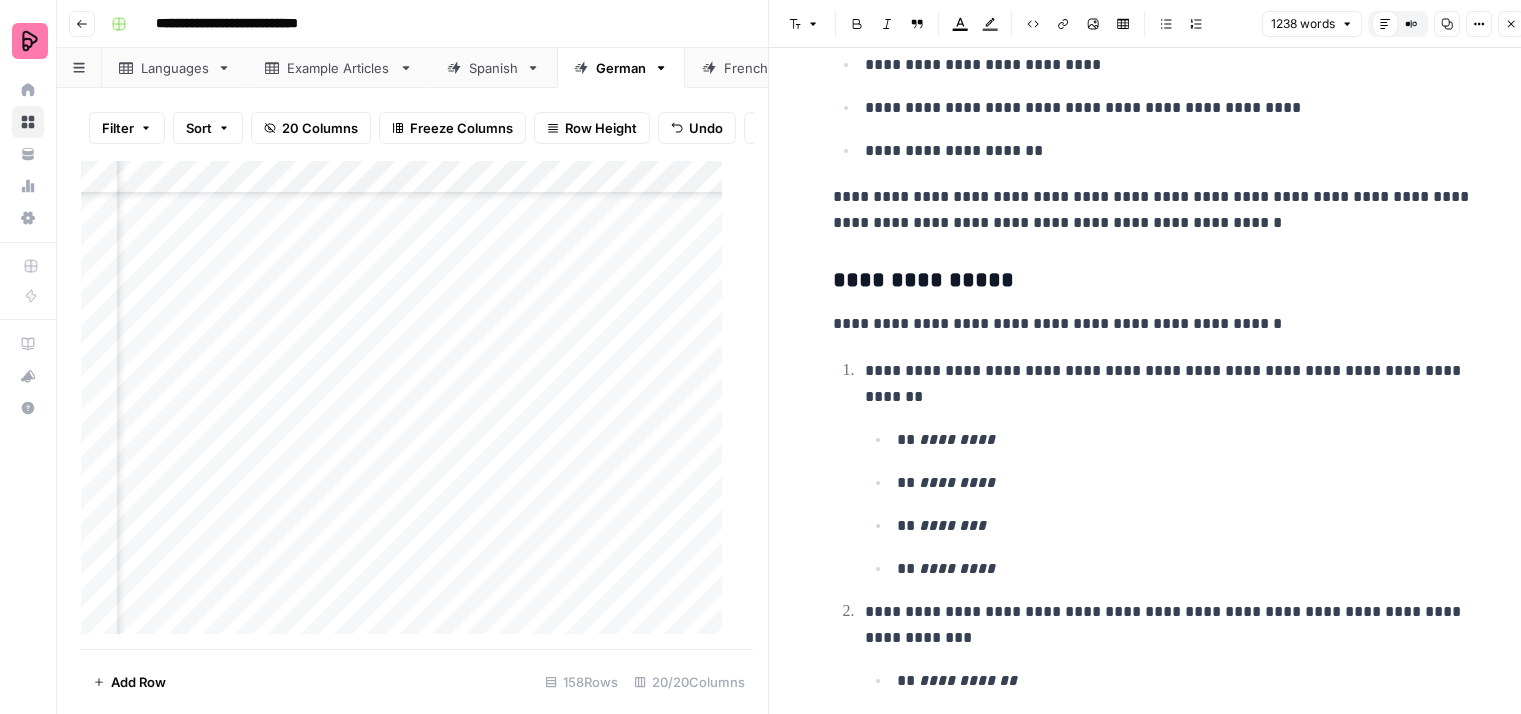 click on "**********" at bounding box center [1153, 281] 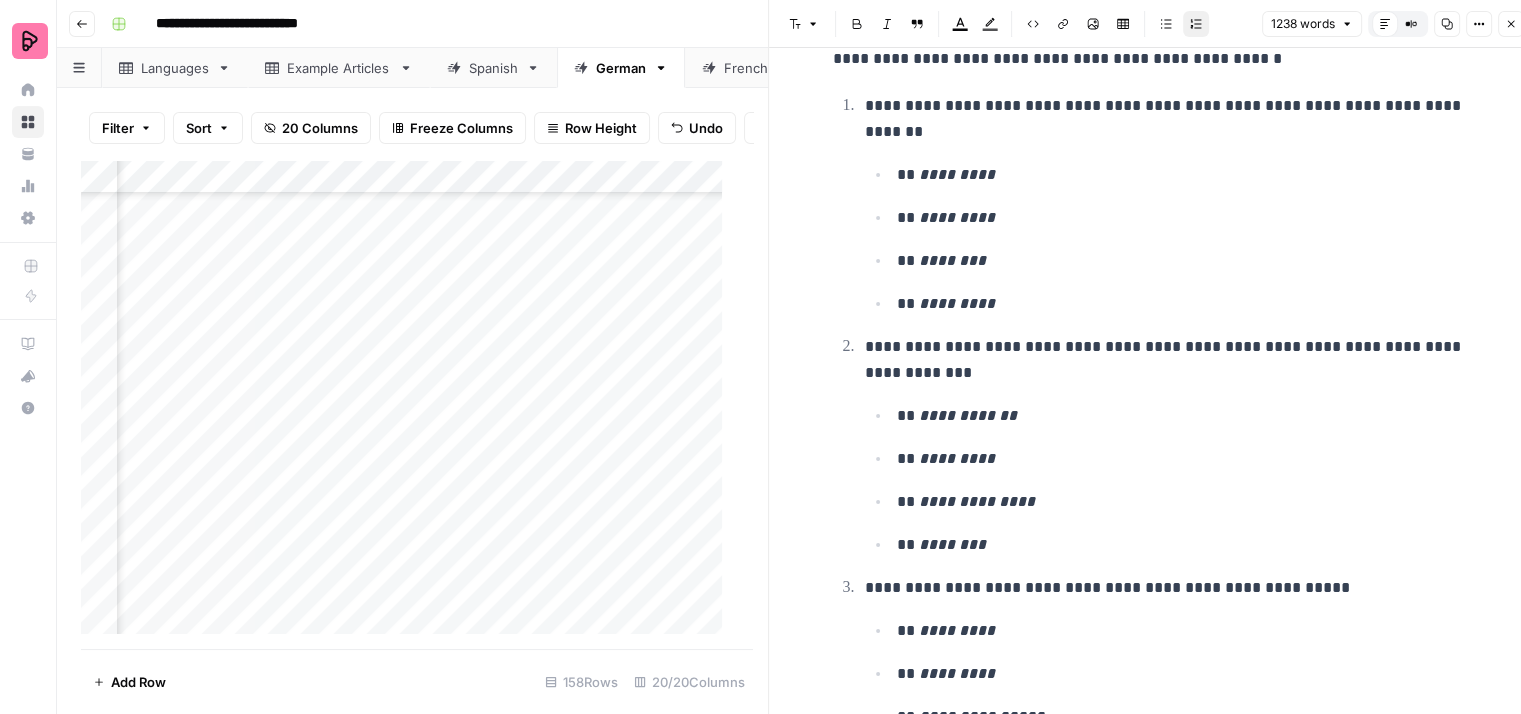 scroll, scrollTop: 3500, scrollLeft: 0, axis: vertical 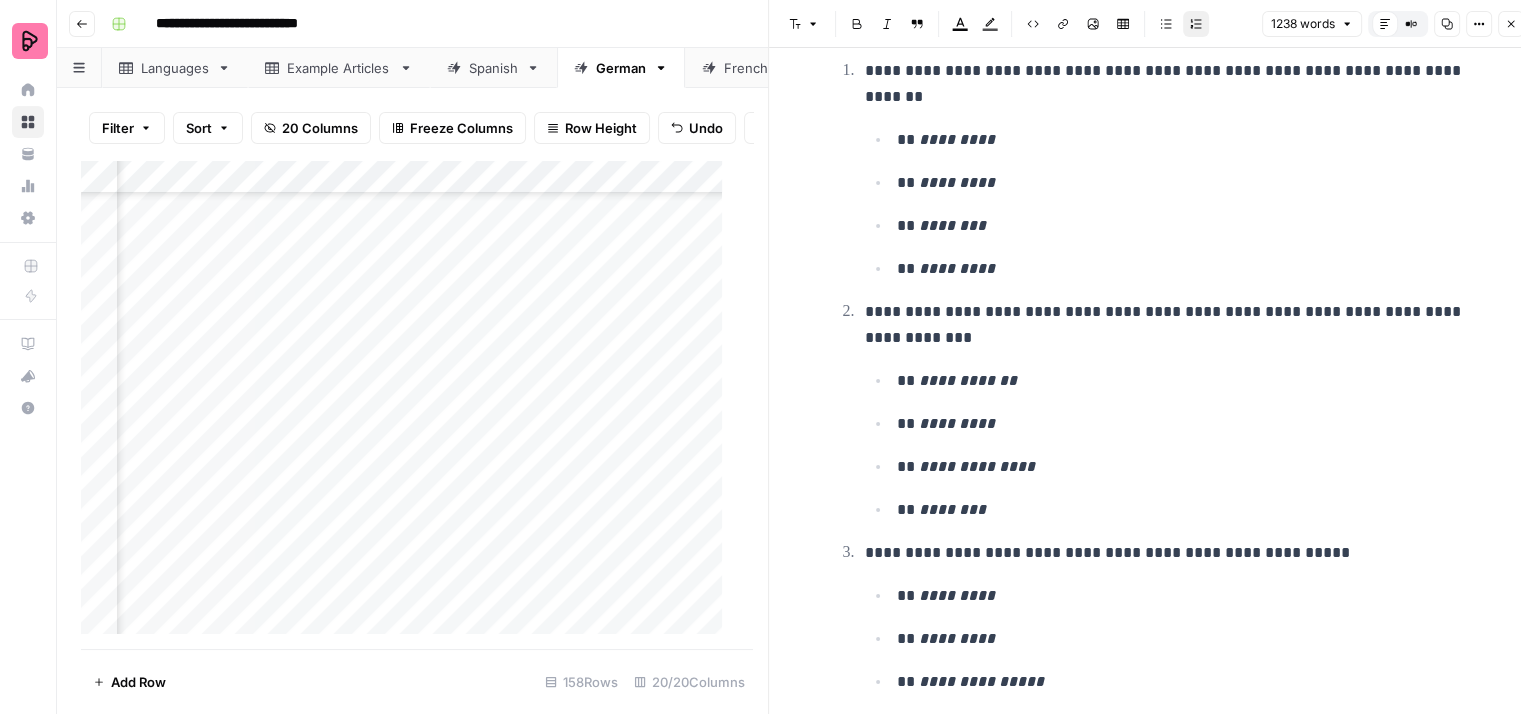 click on "**********" at bounding box center [1169, 325] 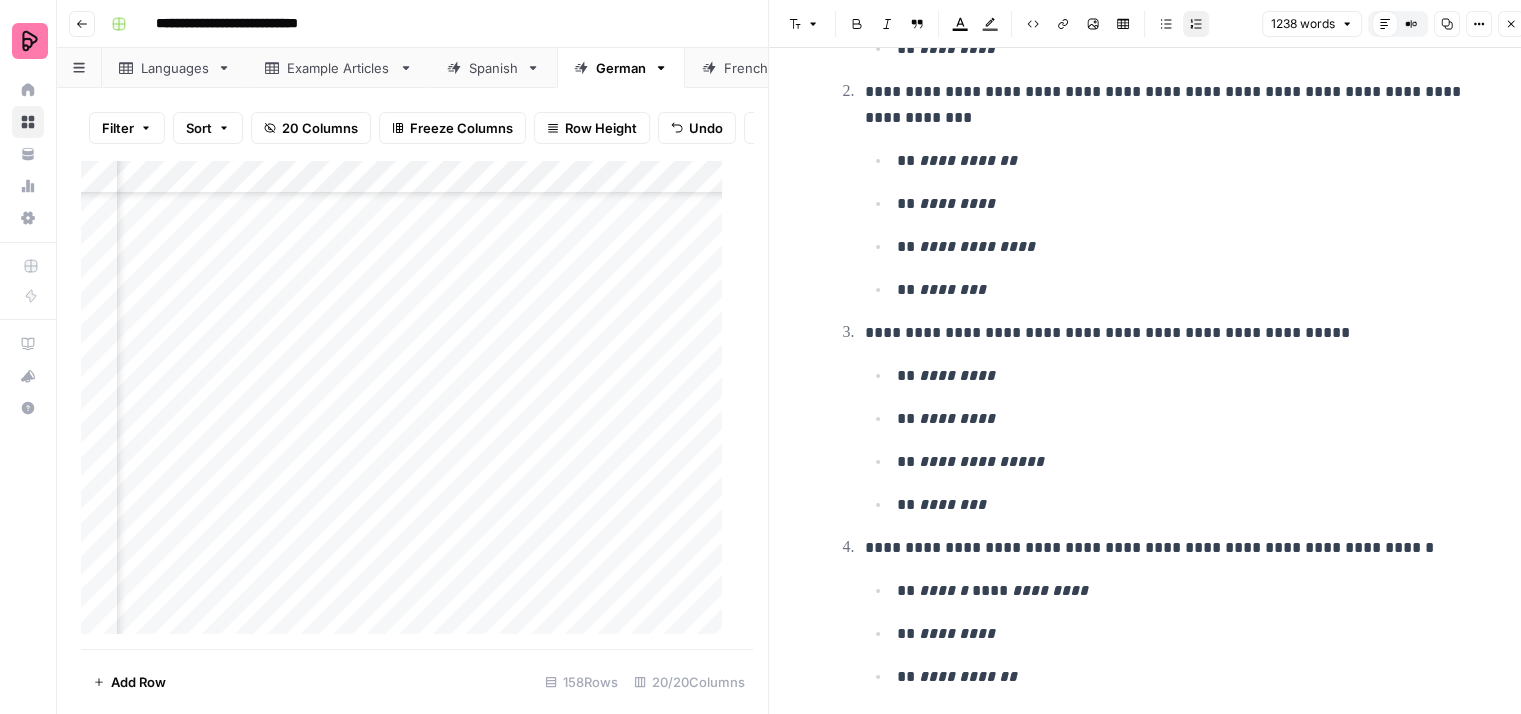 scroll, scrollTop: 3800, scrollLeft: 0, axis: vertical 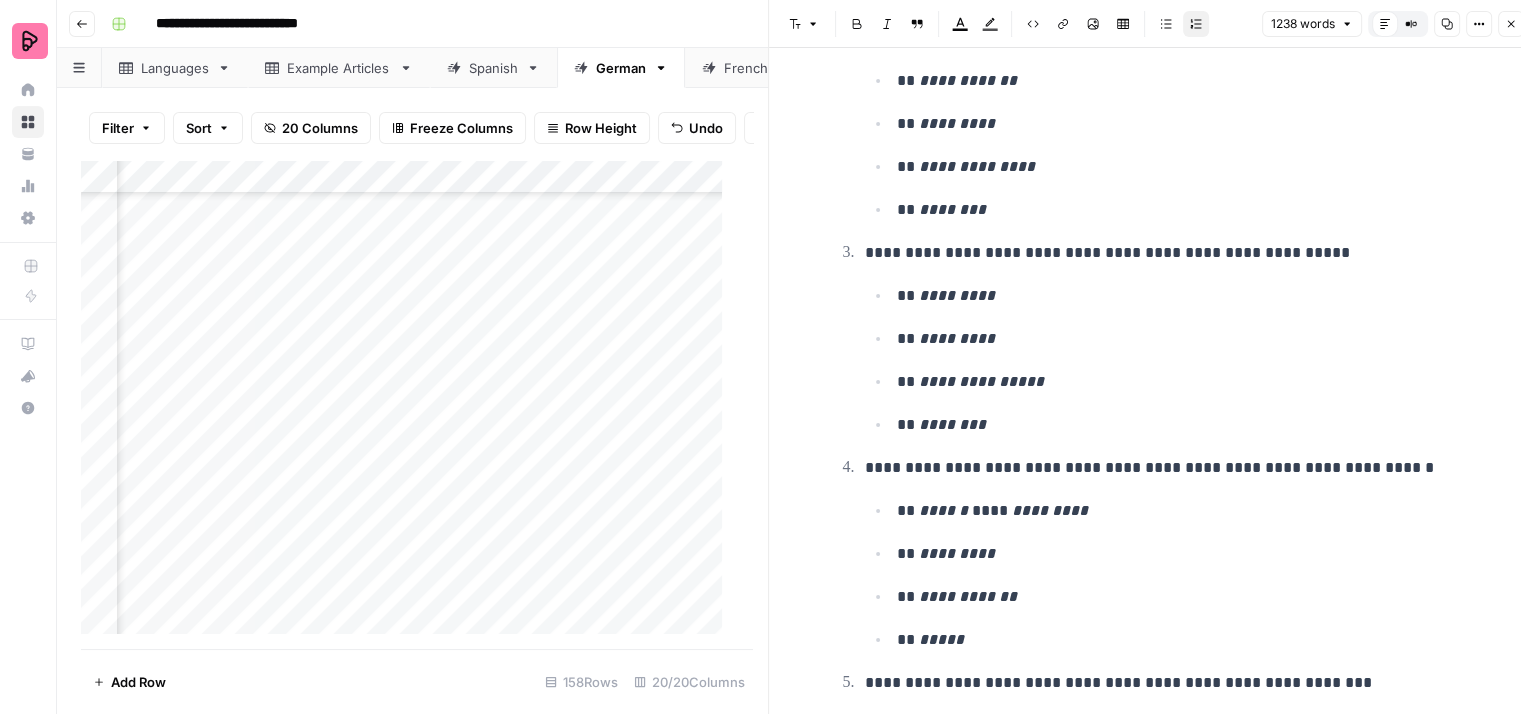 click on "**********" at bounding box center (1169, 253) 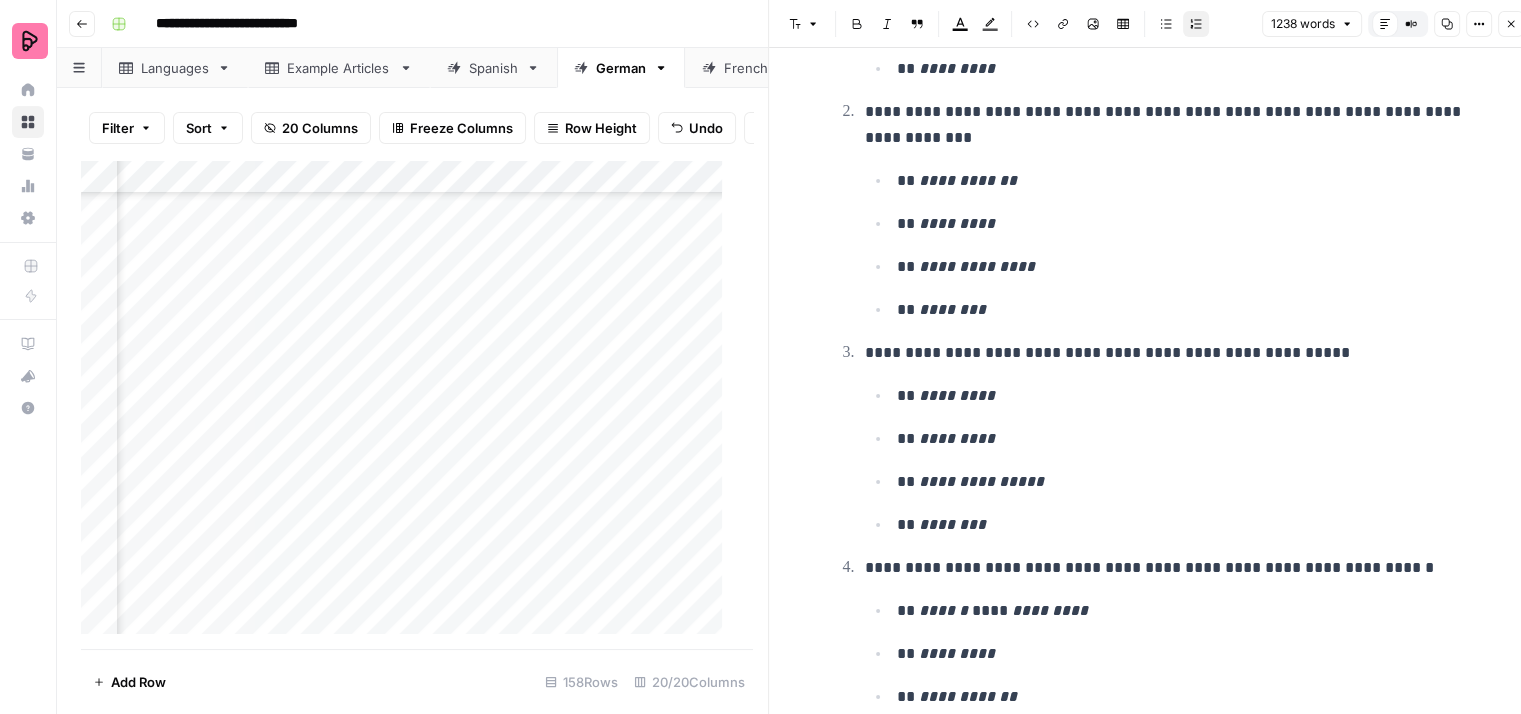 scroll, scrollTop: 3800, scrollLeft: 0, axis: vertical 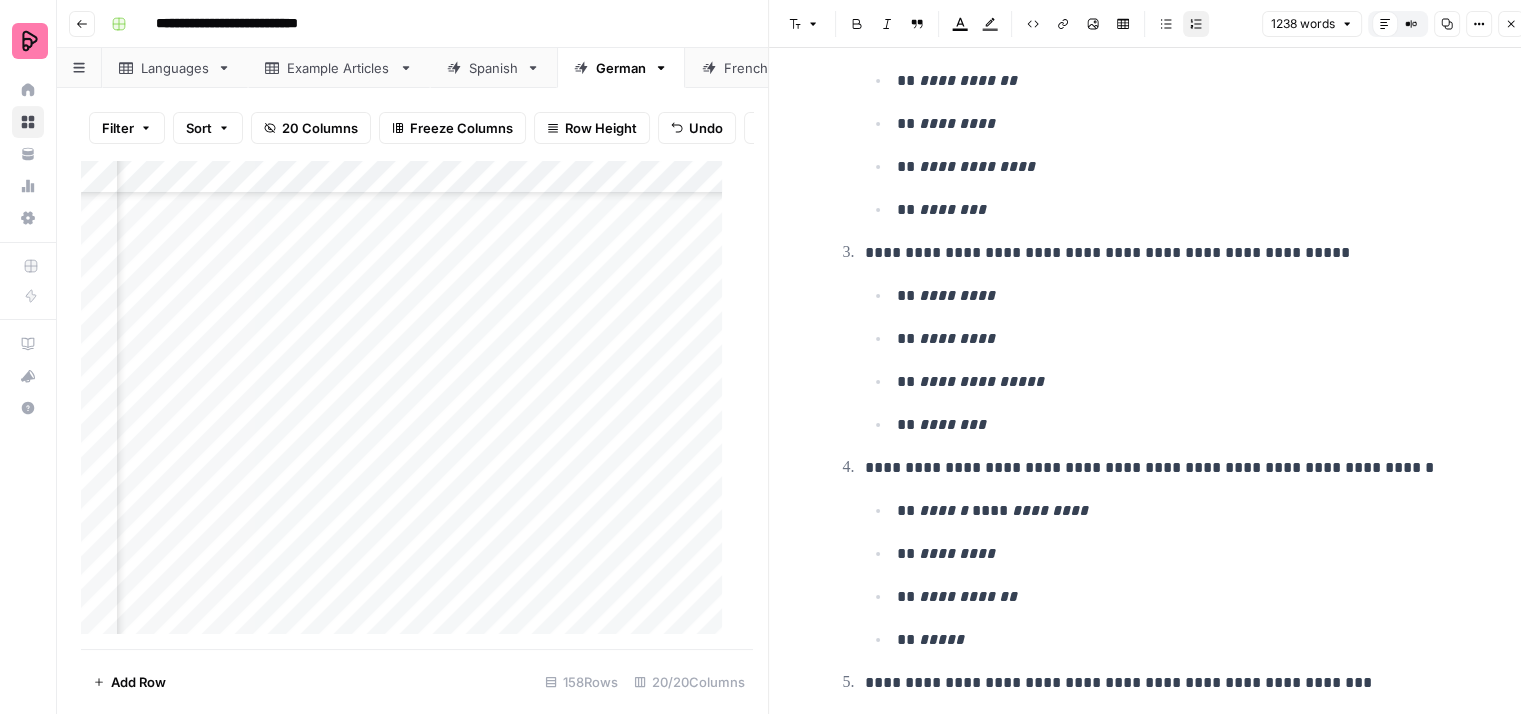 click on "**********" at bounding box center (1169, 253) 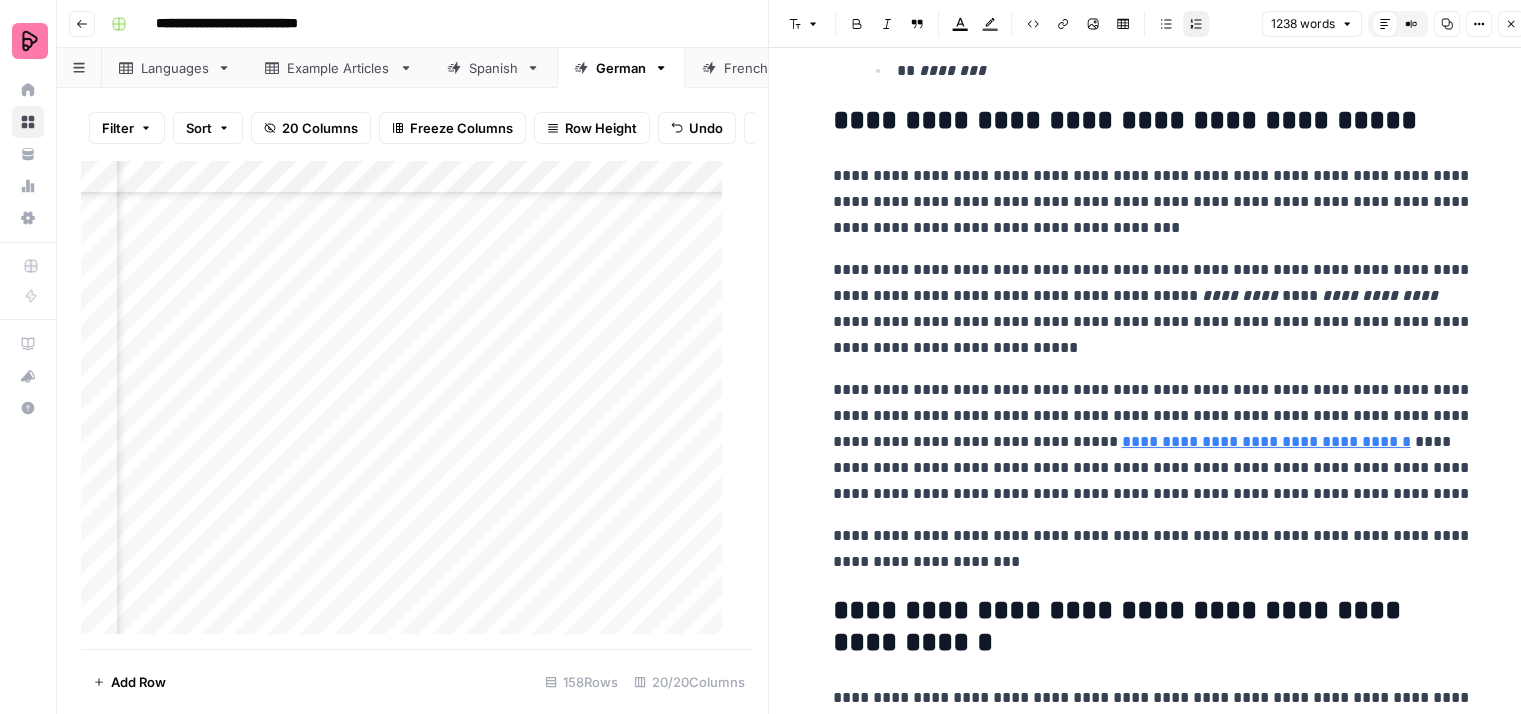 scroll, scrollTop: 4600, scrollLeft: 0, axis: vertical 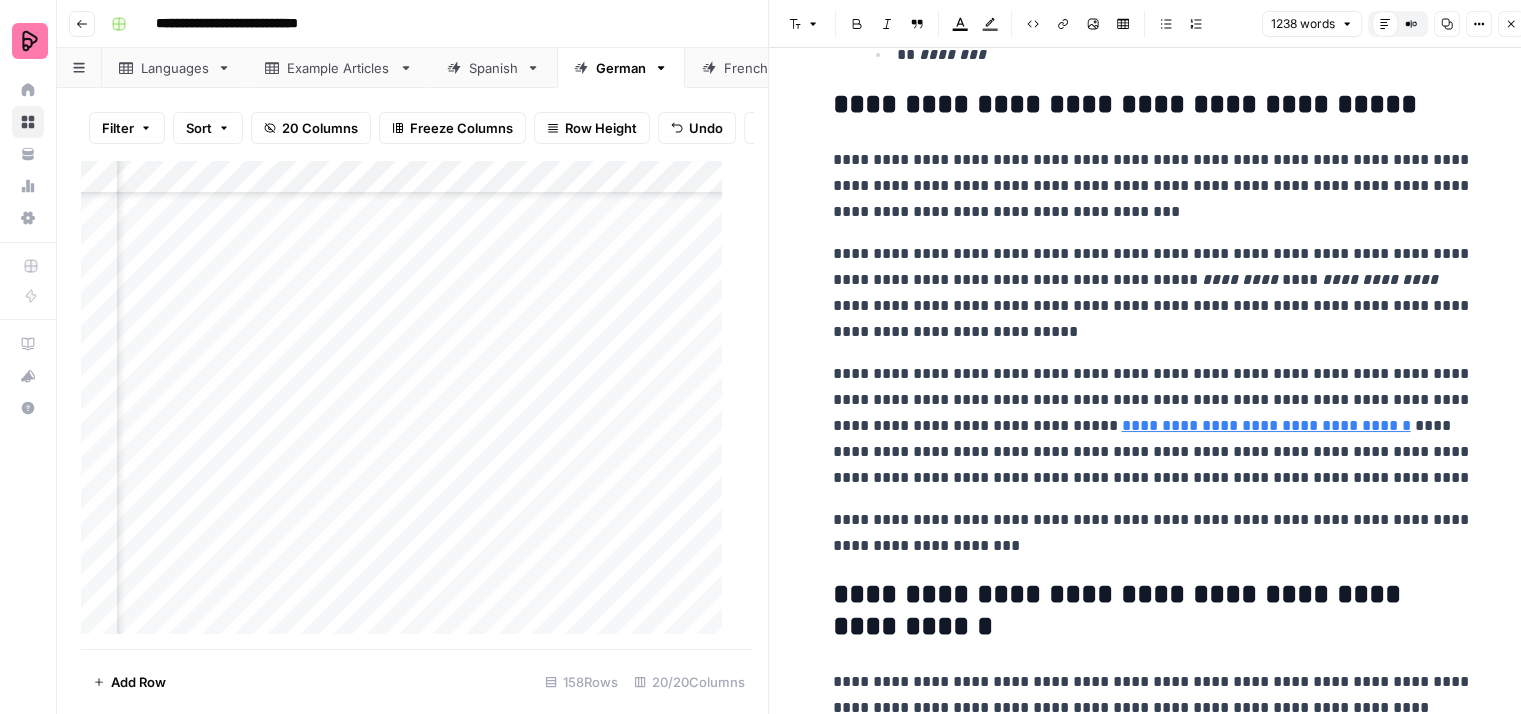 click on "**********" at bounding box center [1153, 186] 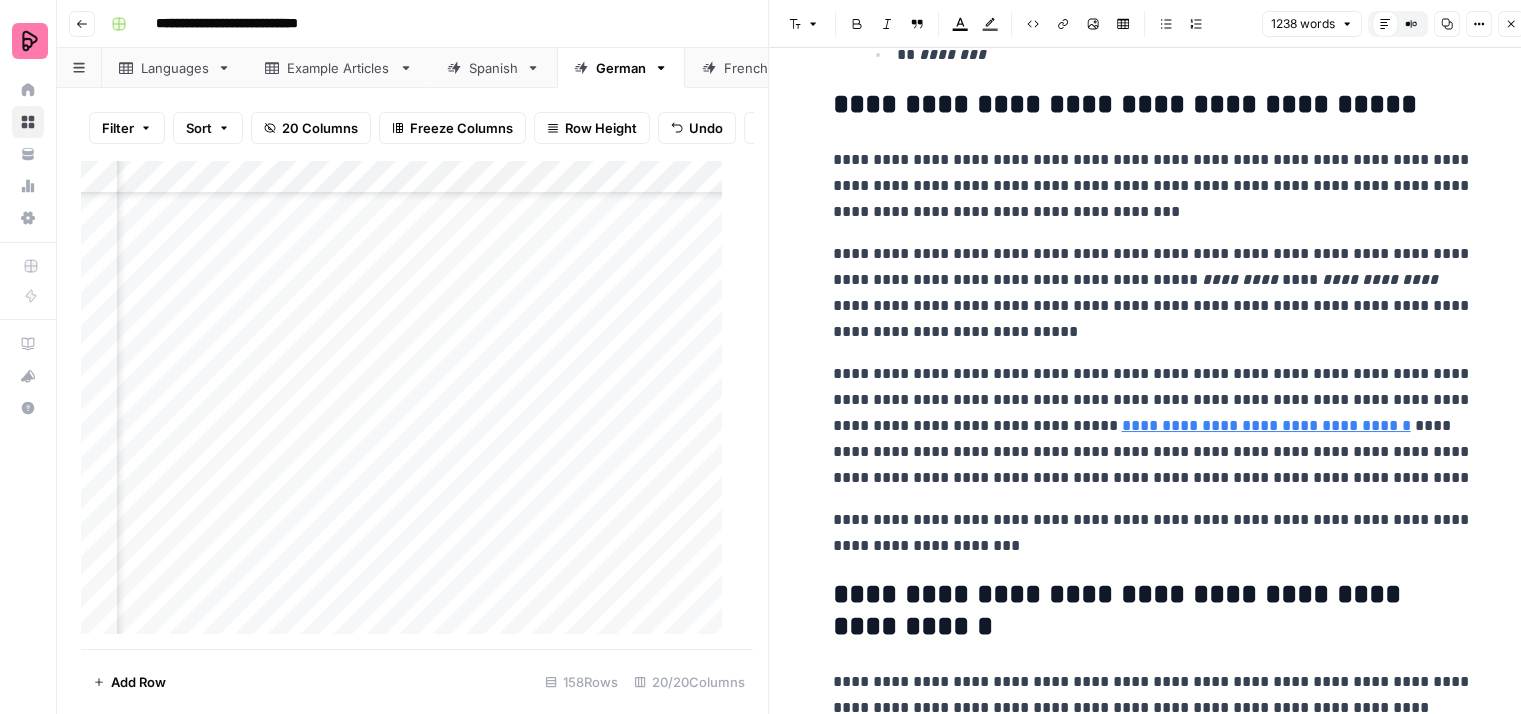 click on "**********" at bounding box center (1153, 186) 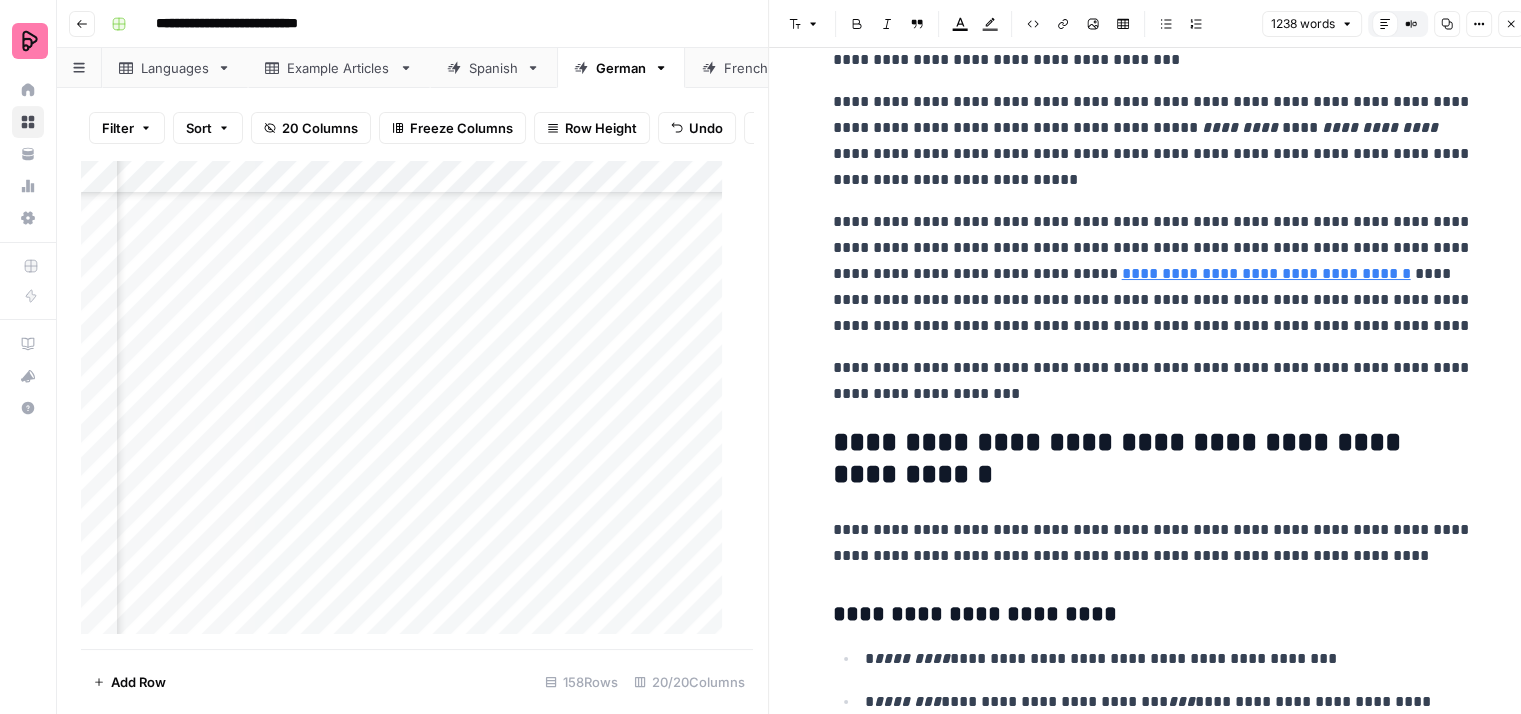 scroll, scrollTop: 4800, scrollLeft: 0, axis: vertical 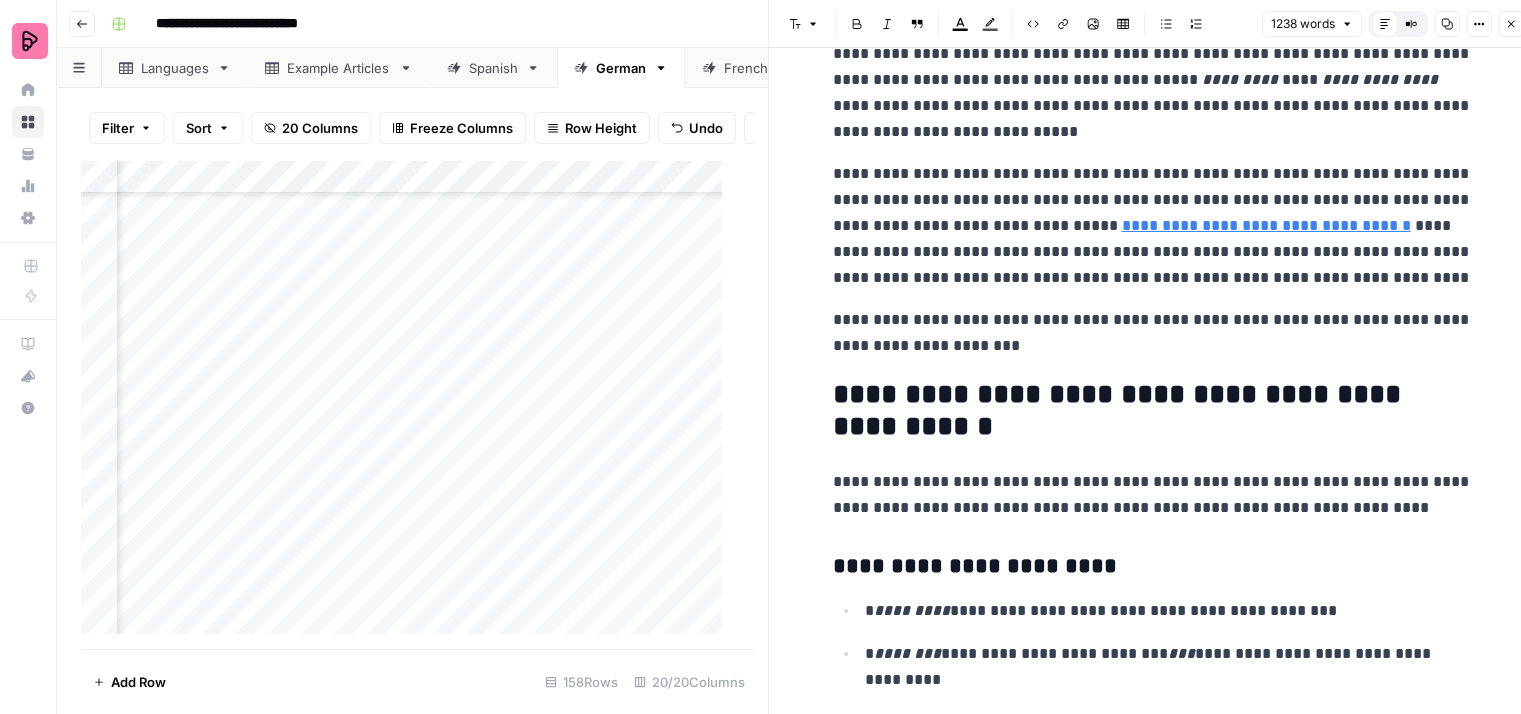 click on "**********" at bounding box center (1153, 226) 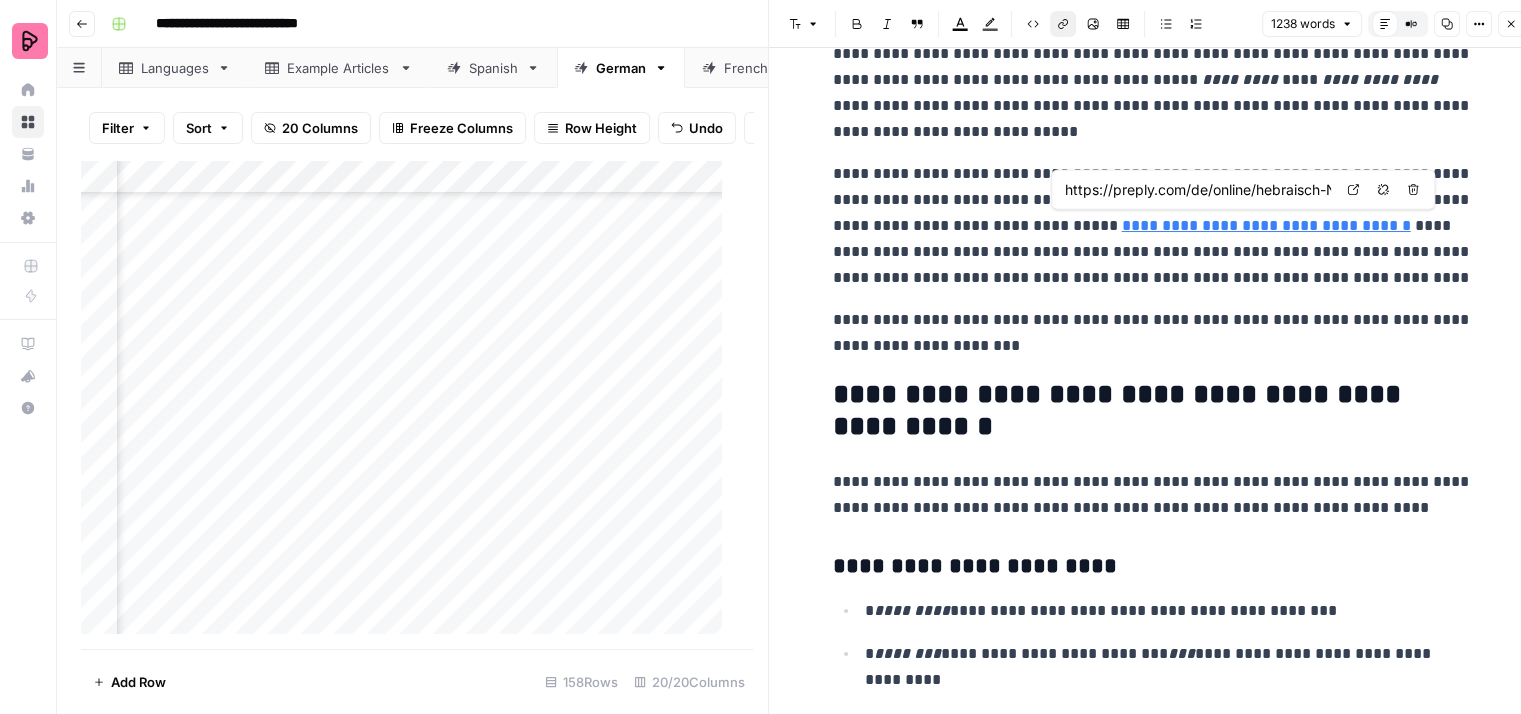 click on "**********" at bounding box center [1266, 225] 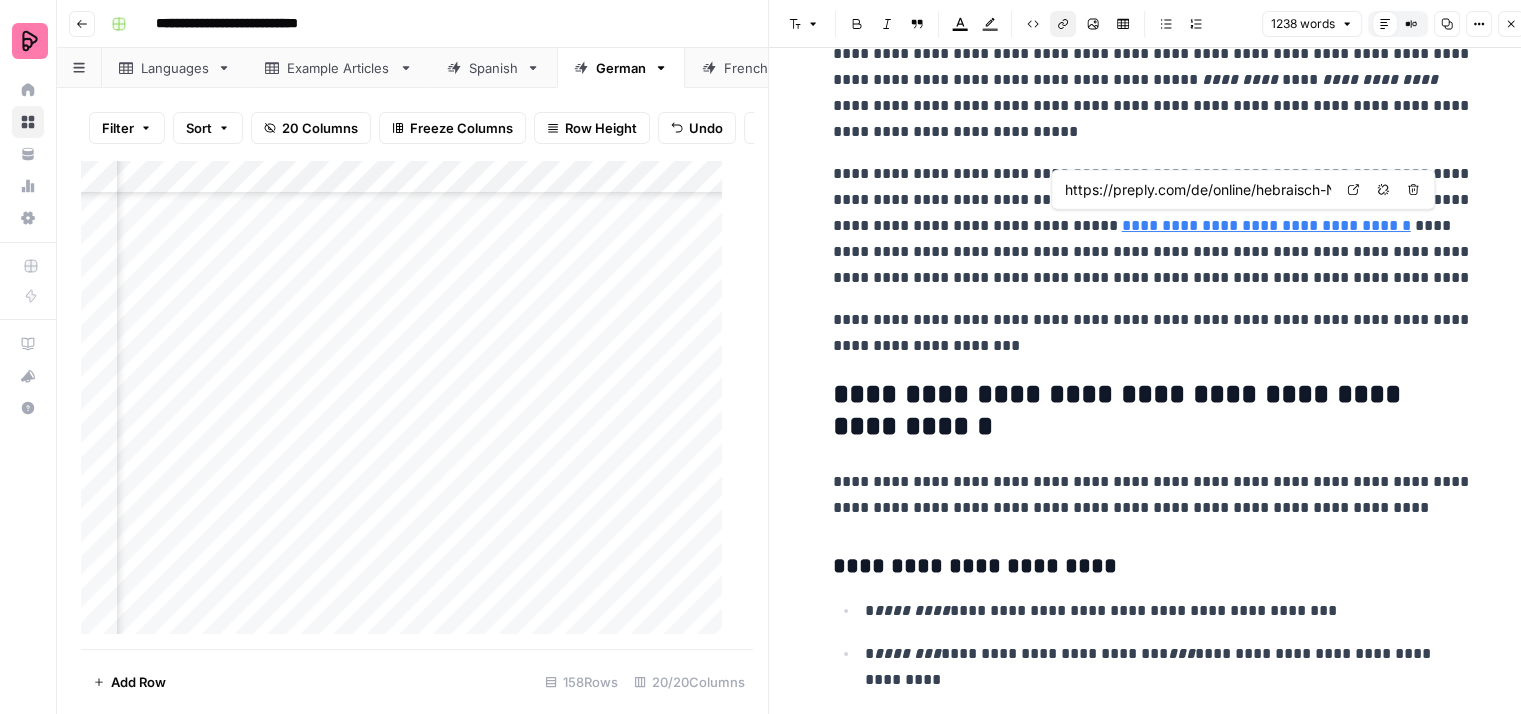 click on "https://preply.com/de/online/hebraisch-Nachhilfe" at bounding box center (1198, 190) 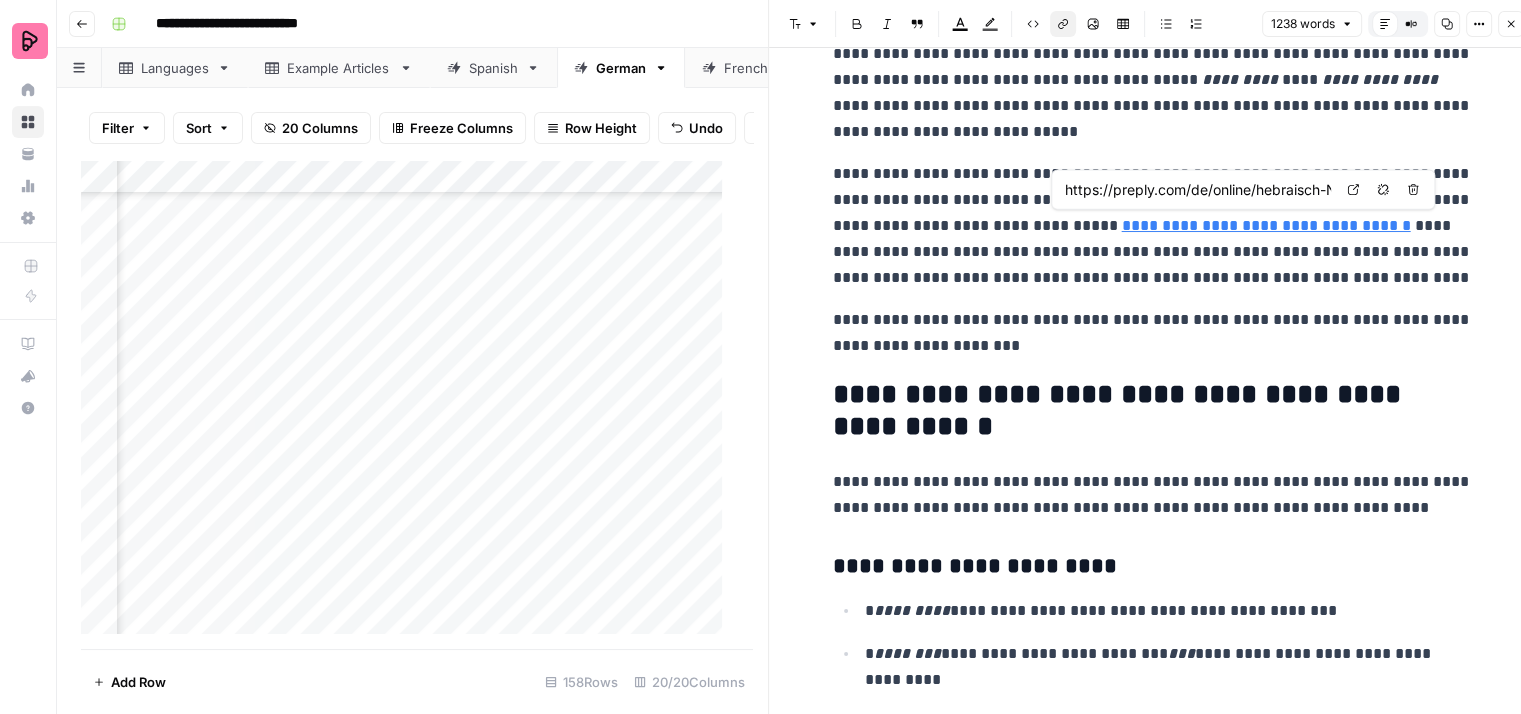 click on "**********" at bounding box center [760, 357] 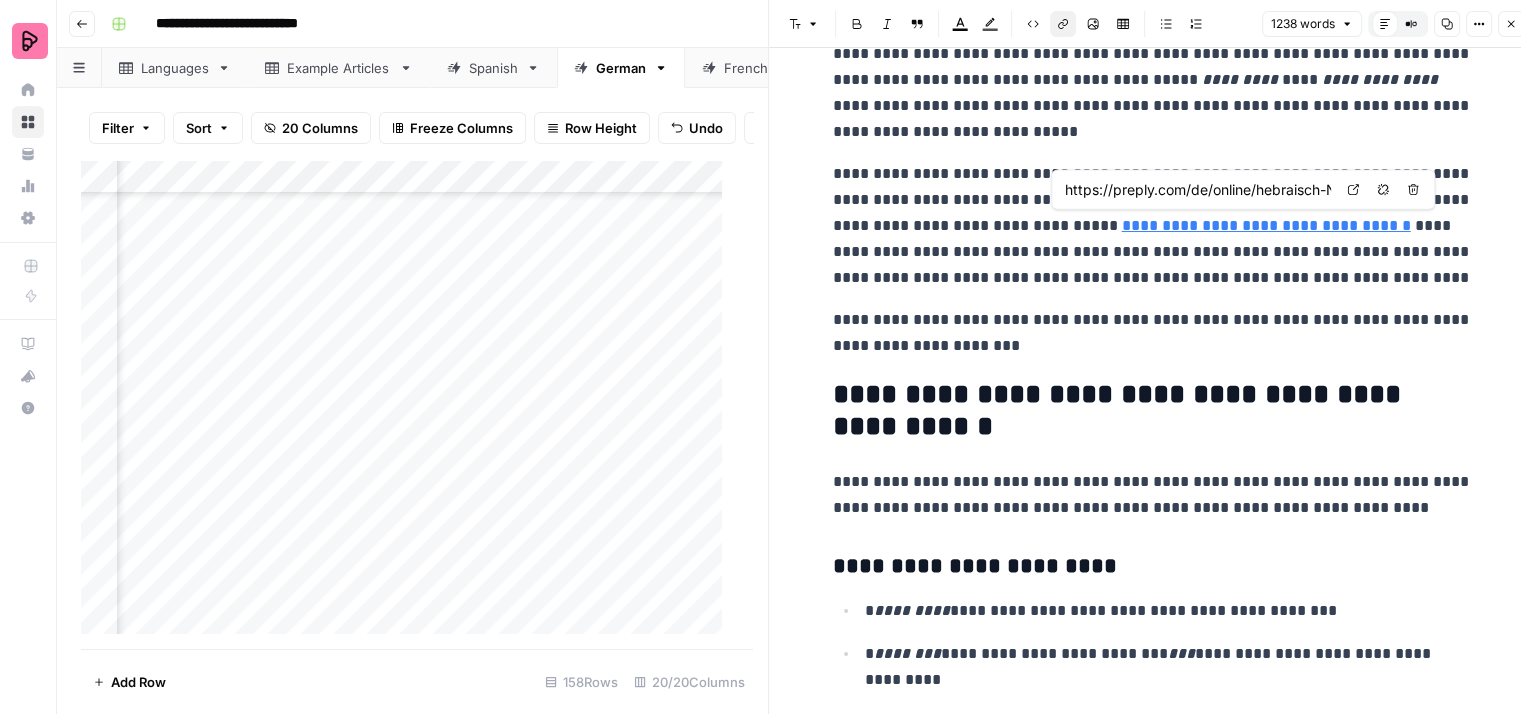 click on "**********" at bounding box center [1266, 225] 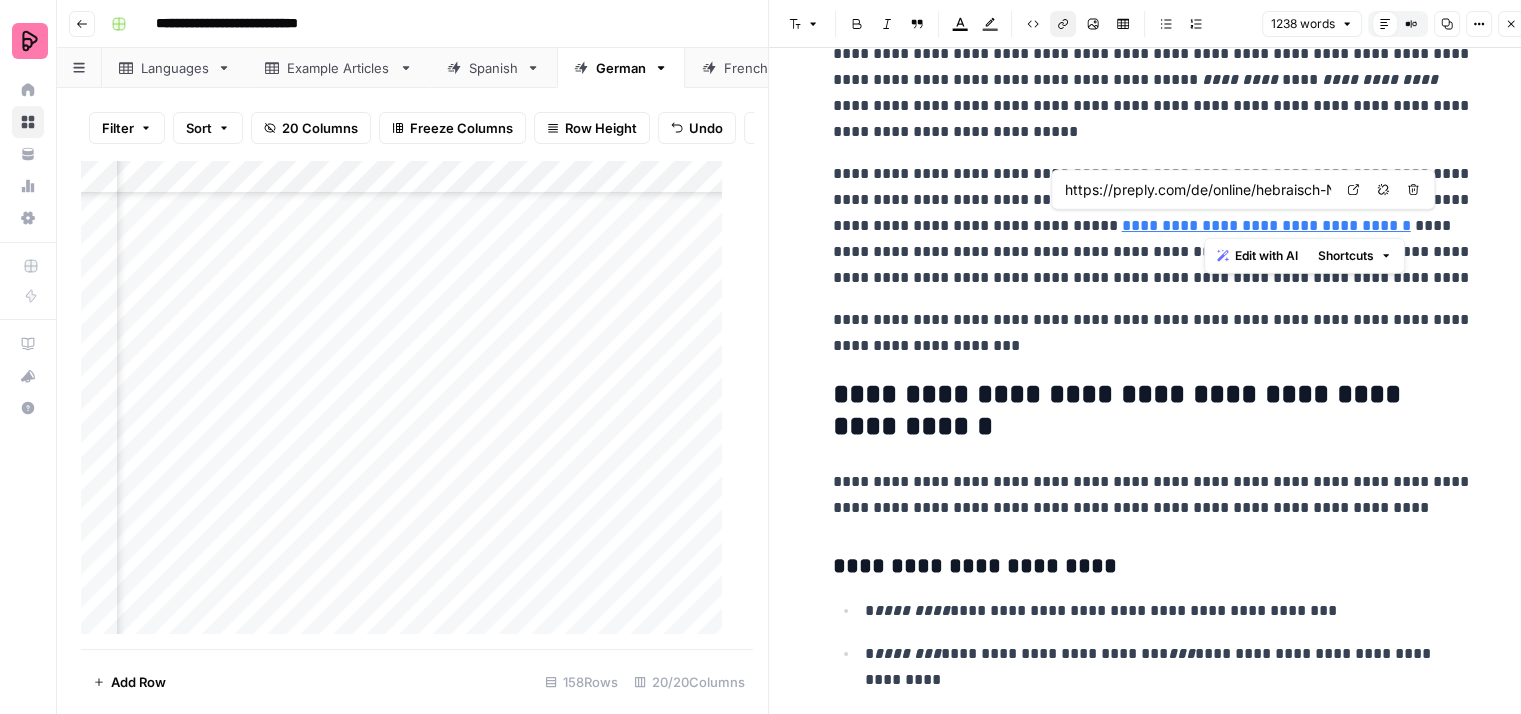 click on "https://preply.com/de/online/hebraisch-Nachhilfe" at bounding box center (1198, 190) 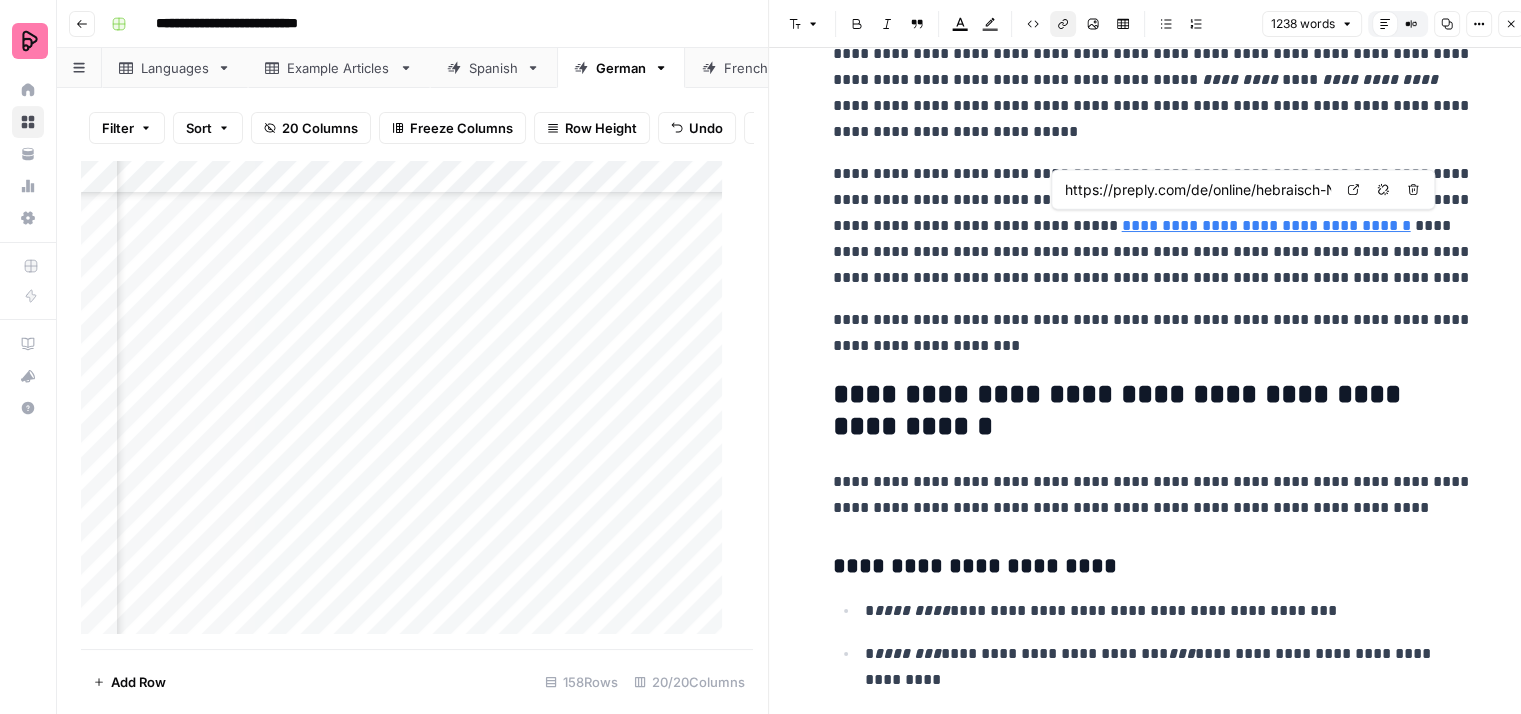 click on "https://preply.com/de/online/hebraisch-Nachhilfe" at bounding box center (1198, 190) 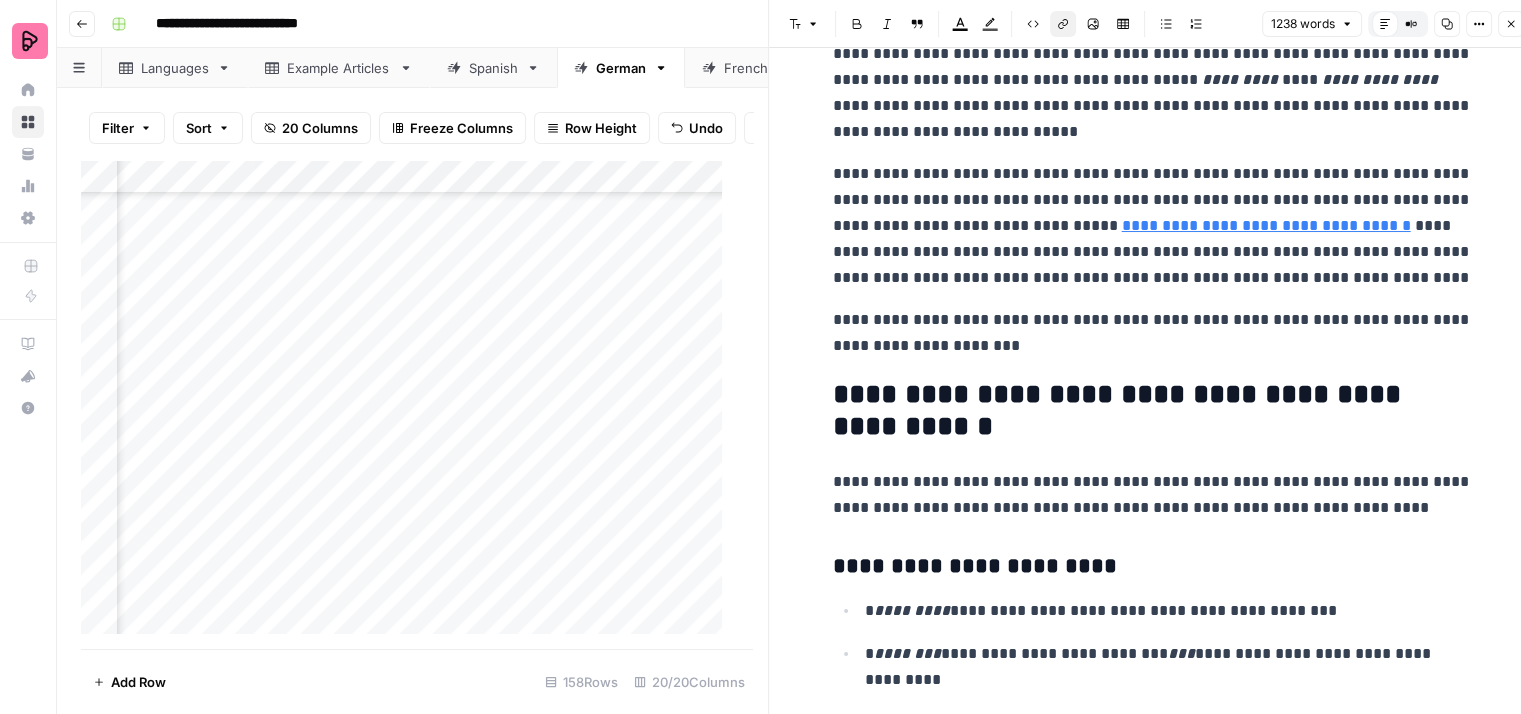 click on "**********" at bounding box center [1153, 226] 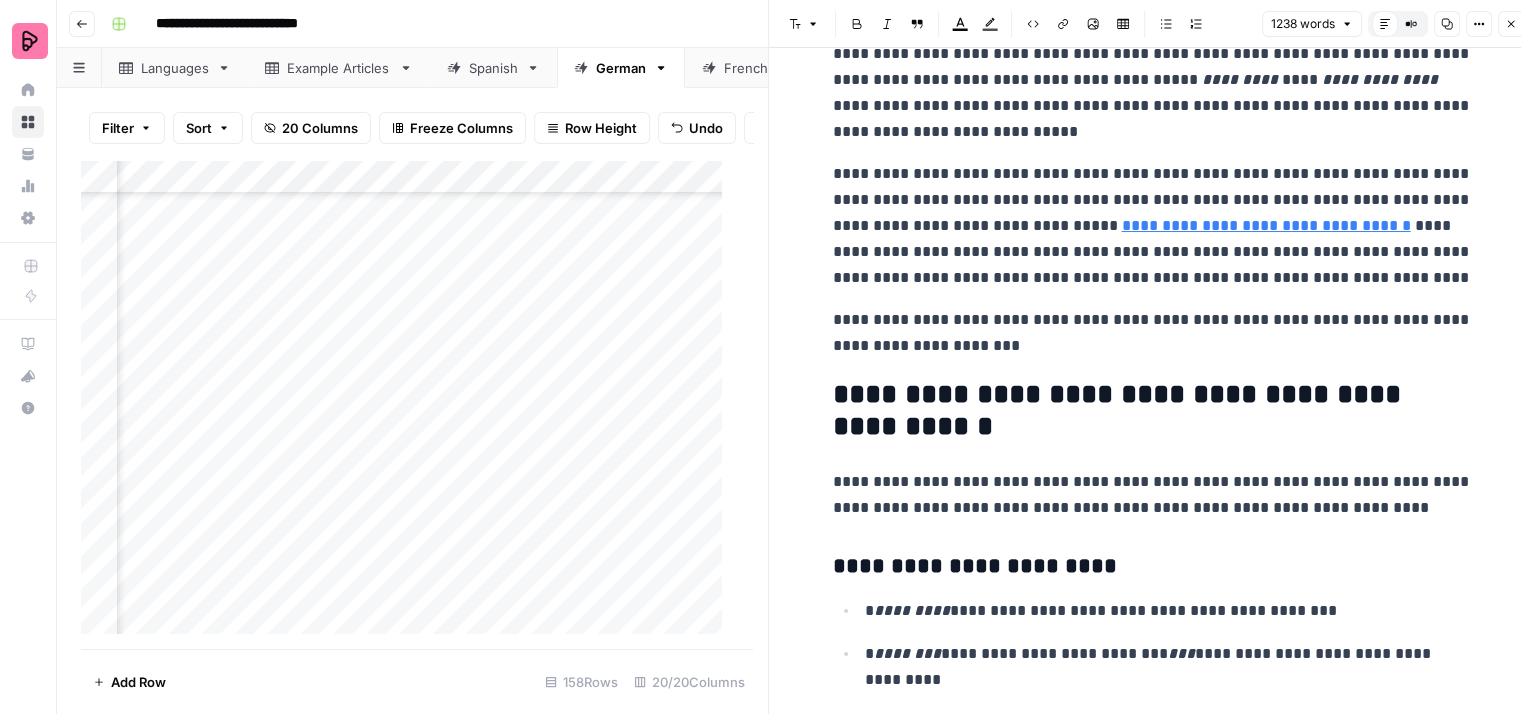 click on "**********" at bounding box center [1153, 226] 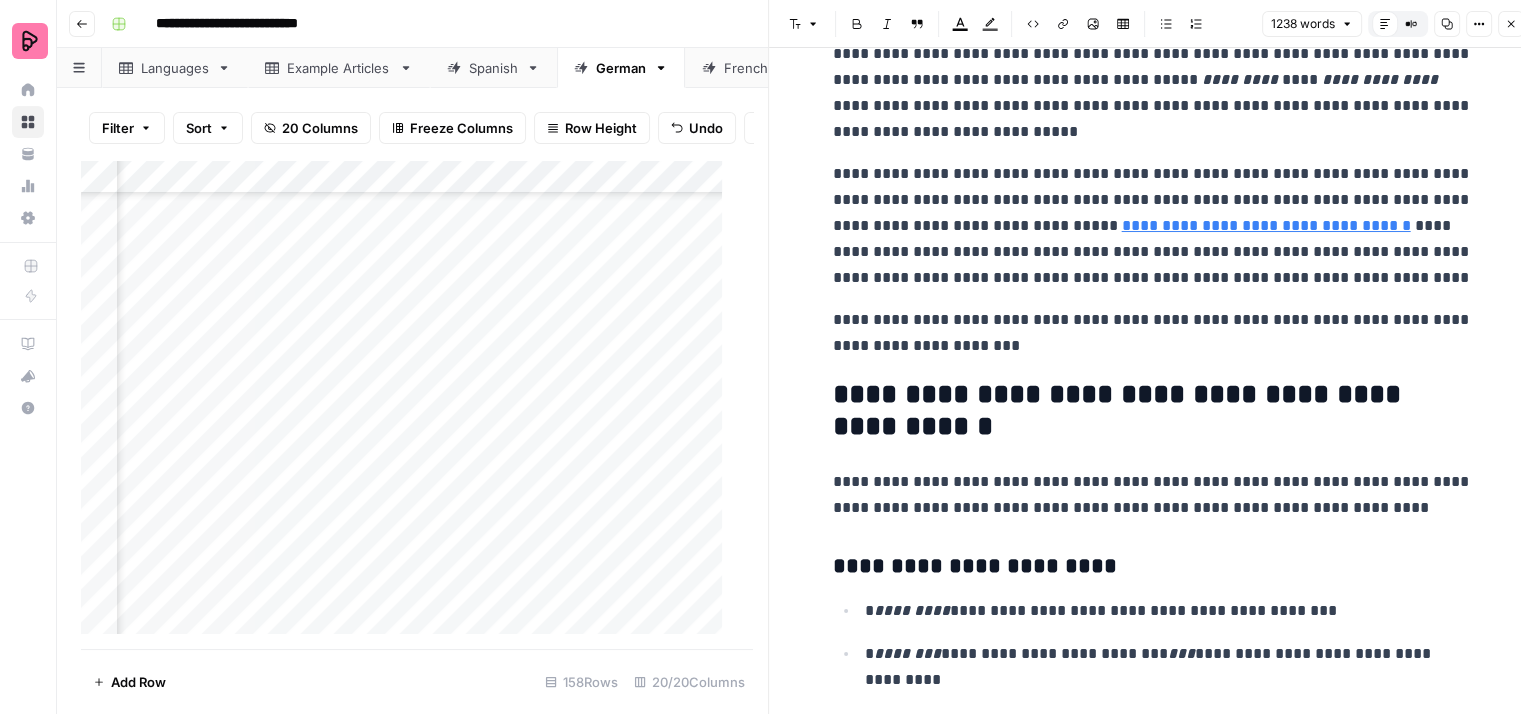 click on "**********" at bounding box center (1153, 226) 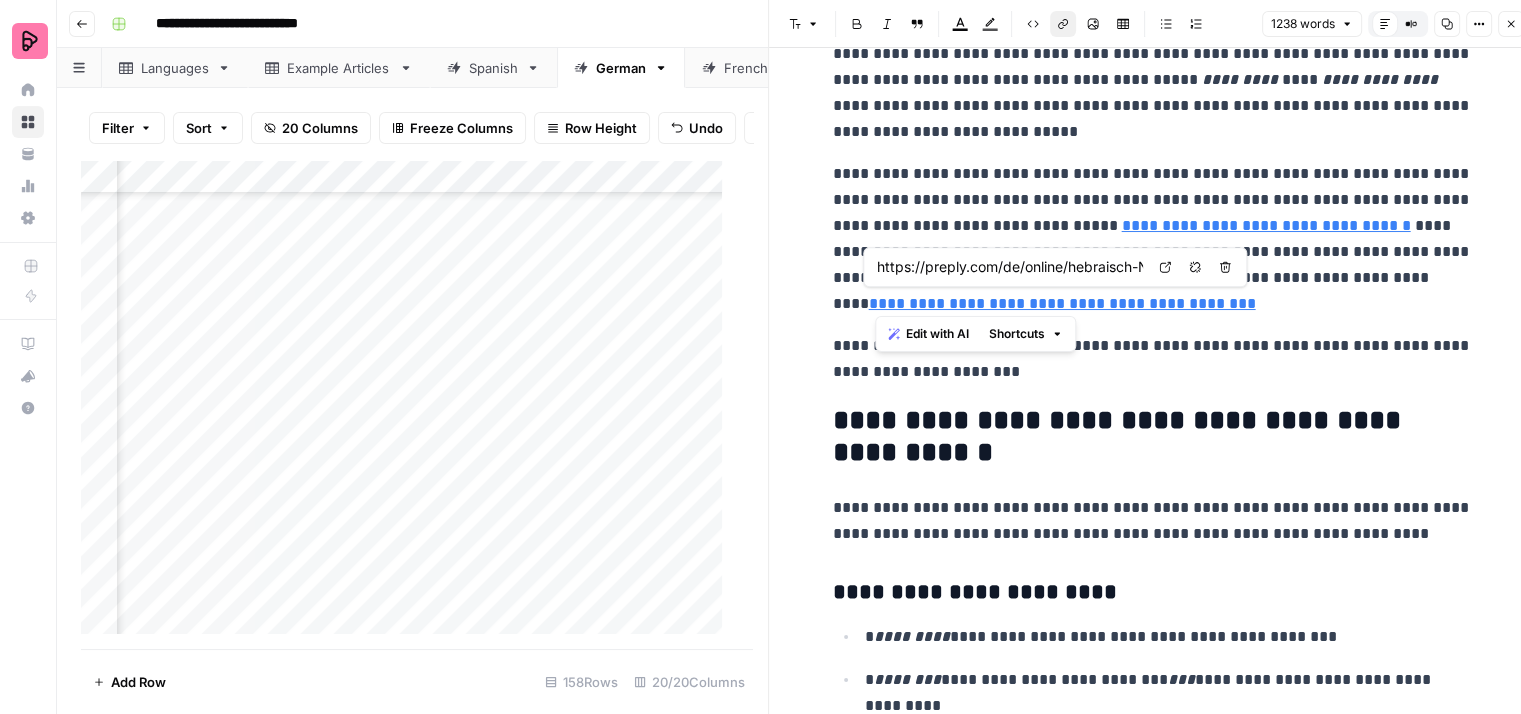 drag, startPoint x: 1256, startPoint y: 293, endPoint x: 878, endPoint y: 296, distance: 378.0119 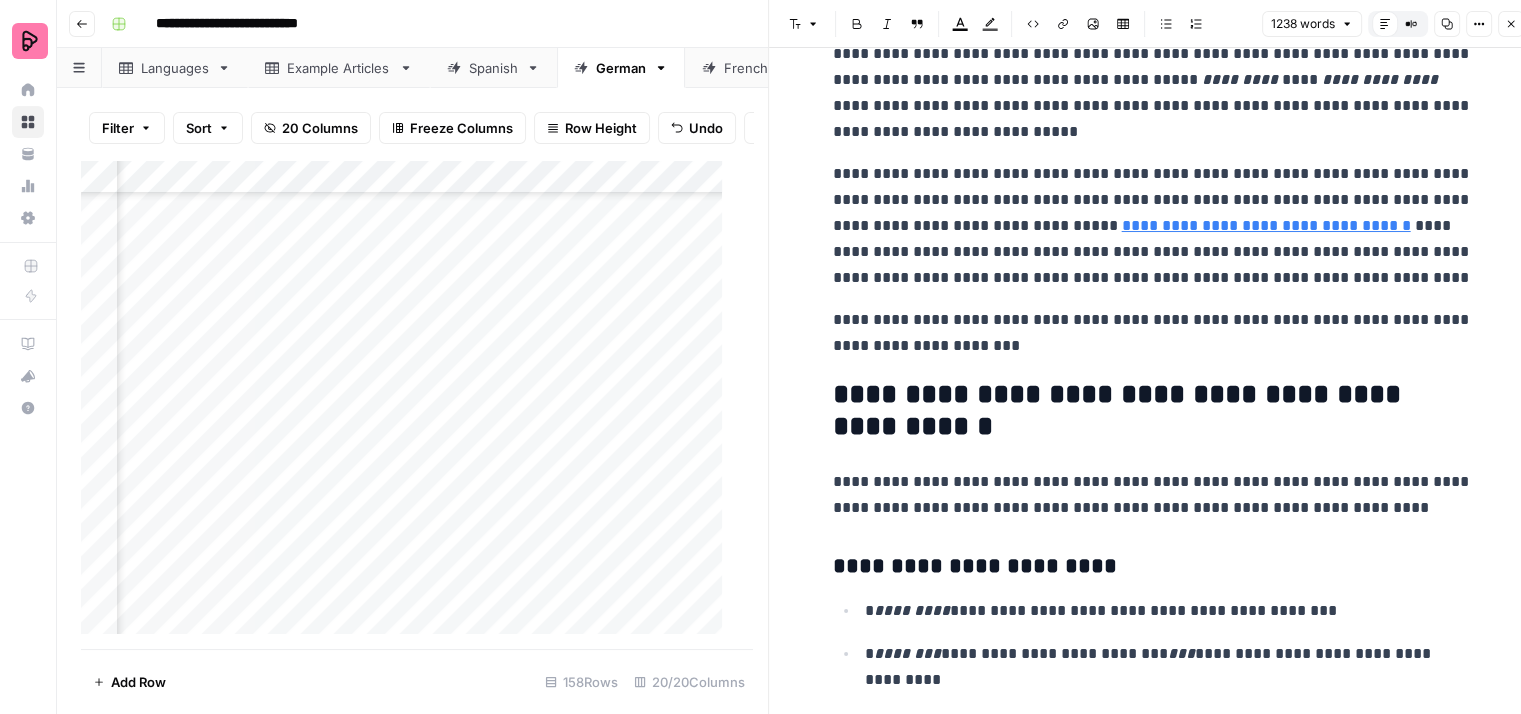 click on "**********" at bounding box center (1153, 226) 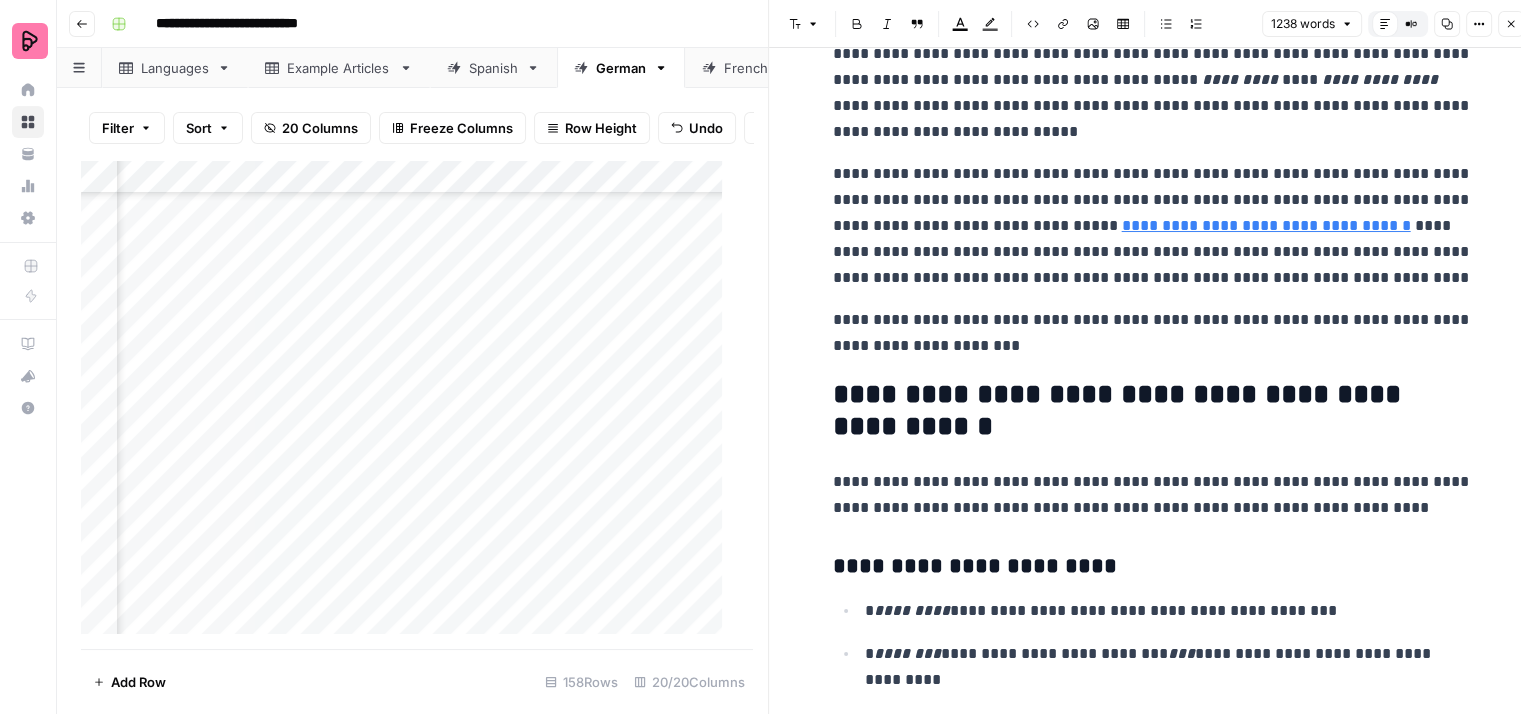 click on "**********" at bounding box center [1153, 333] 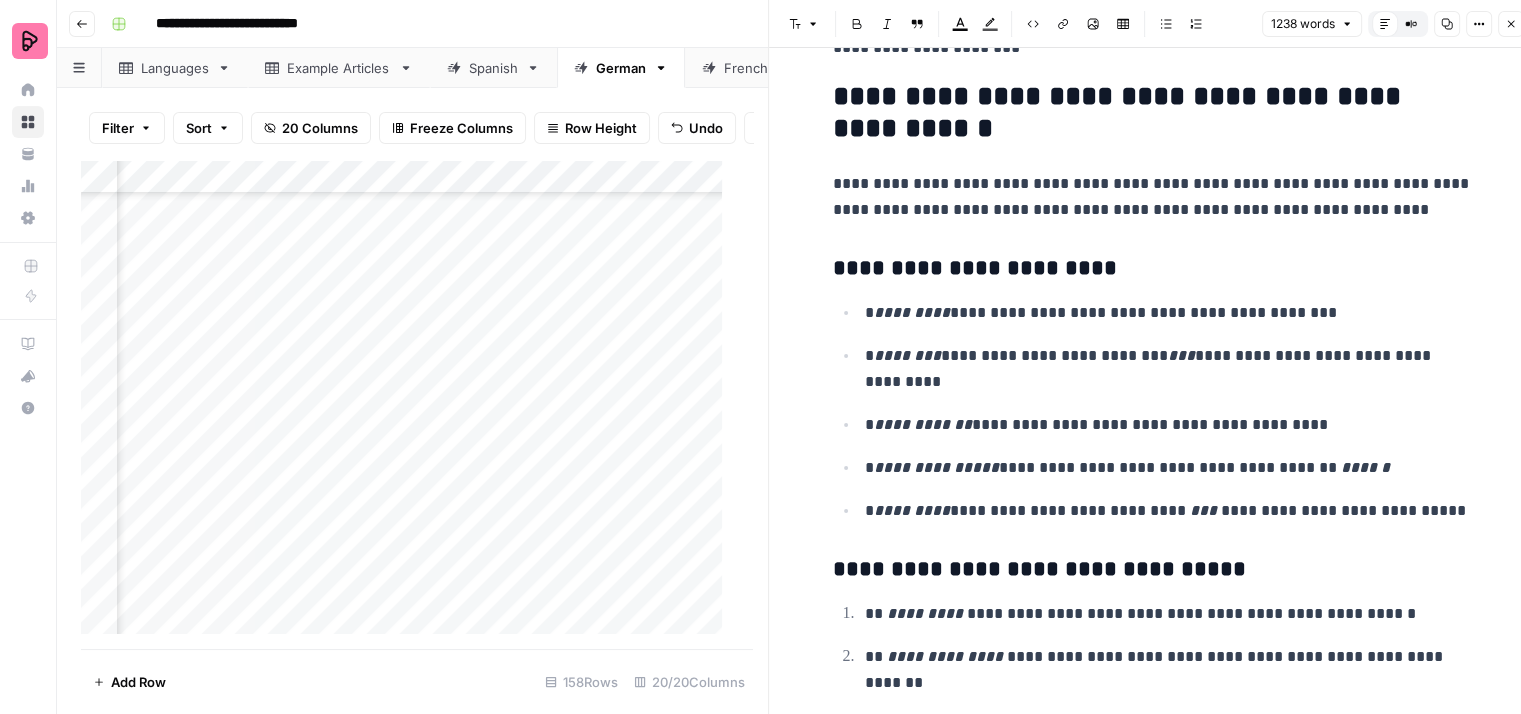 scroll, scrollTop: 5100, scrollLeft: 0, axis: vertical 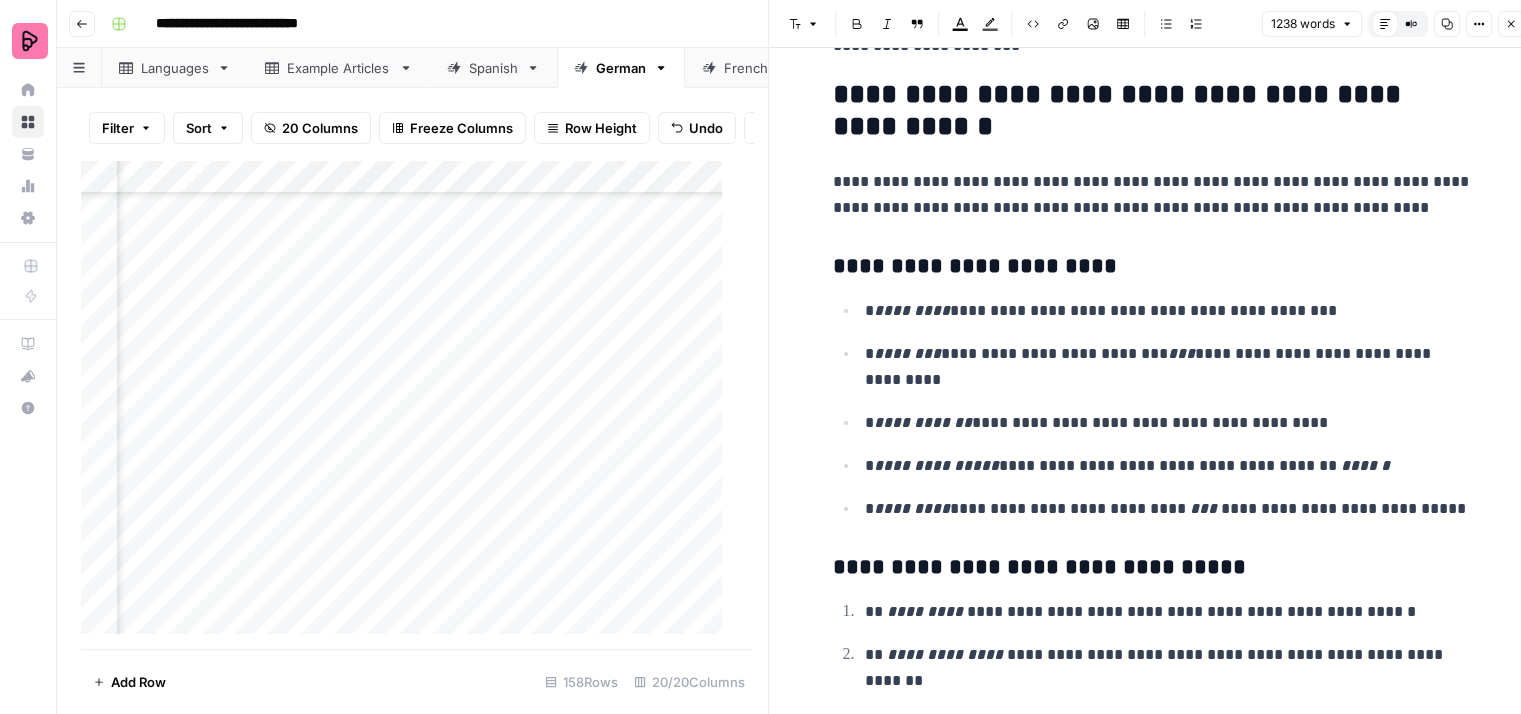 click on "**********" at bounding box center (1153, 195) 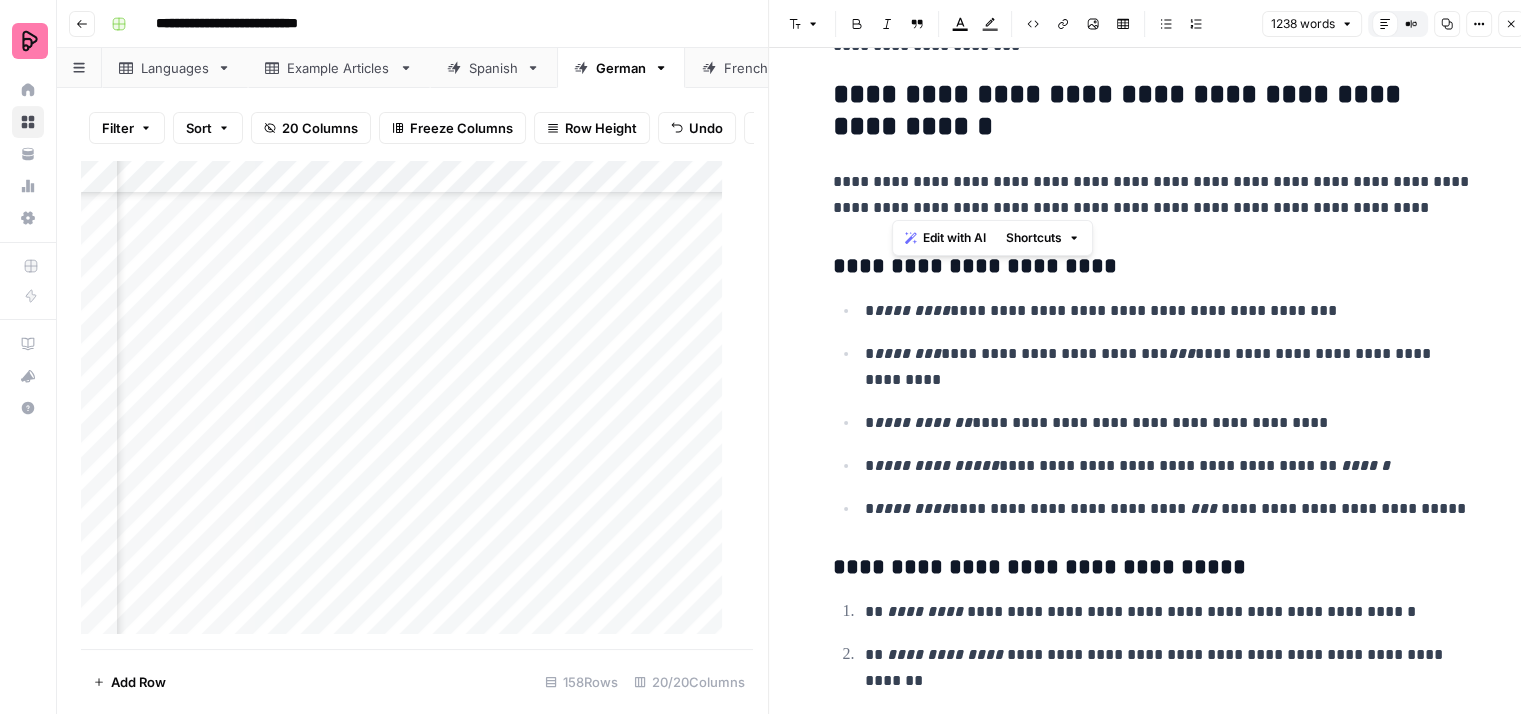 drag, startPoint x: 1439, startPoint y: 194, endPoint x: 890, endPoint y: 213, distance: 549.3287 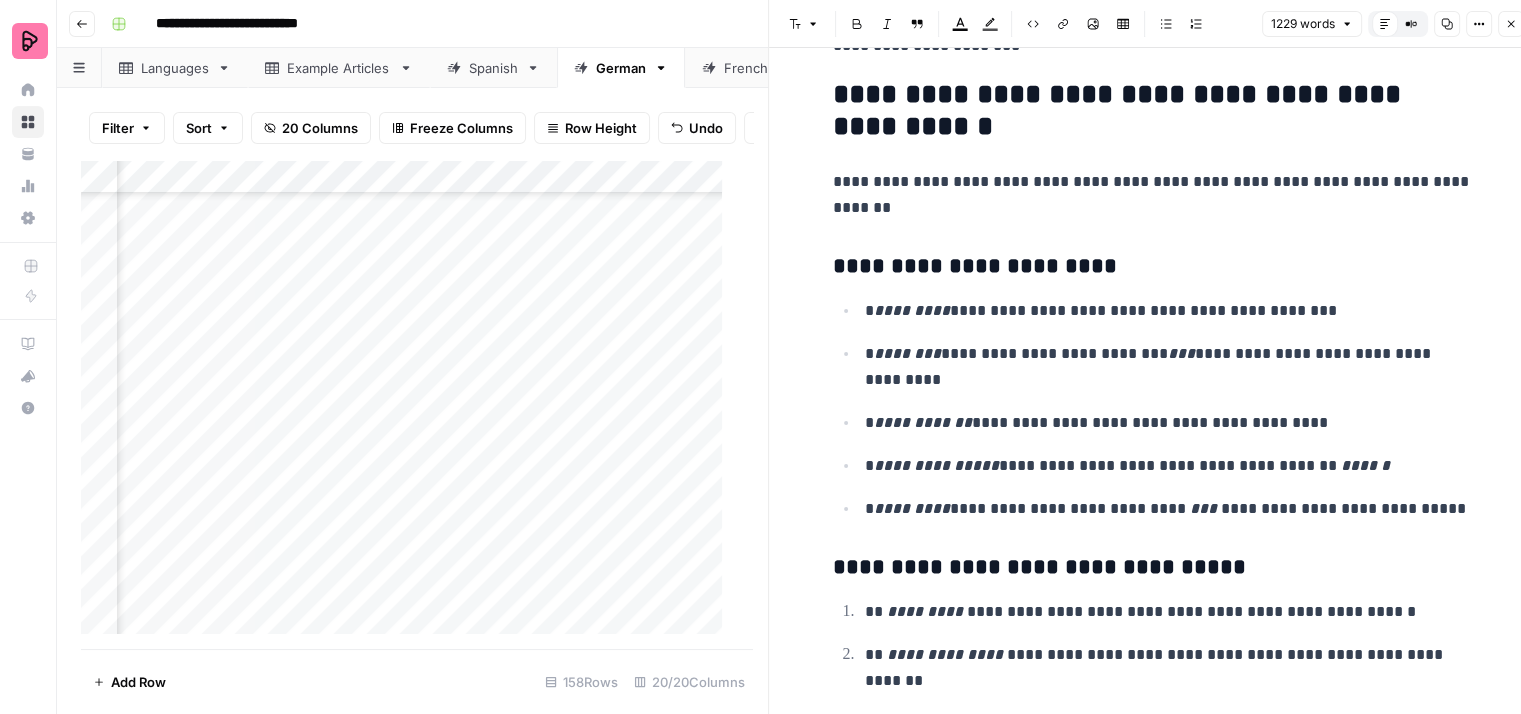 click on "**********" at bounding box center [1153, 195] 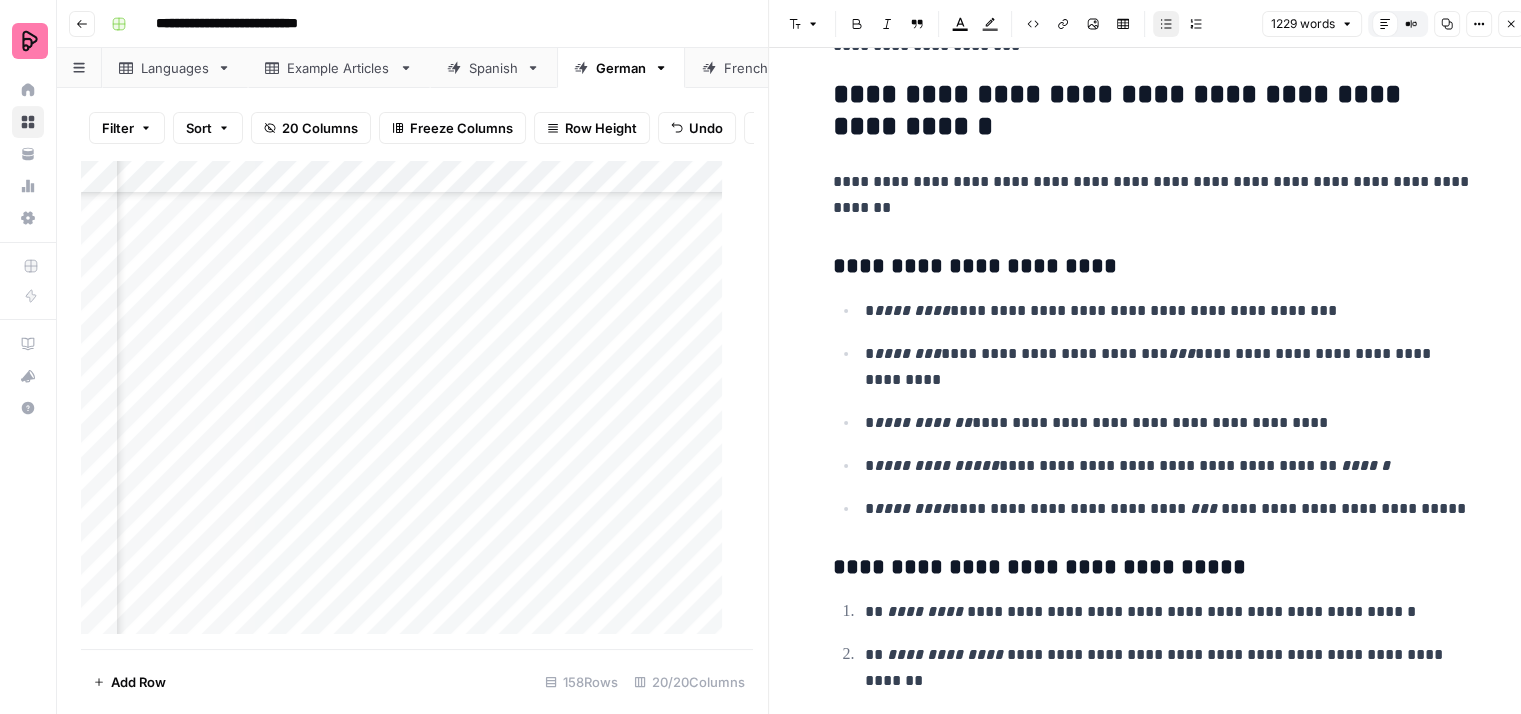 click on "**********" at bounding box center [1169, 311] 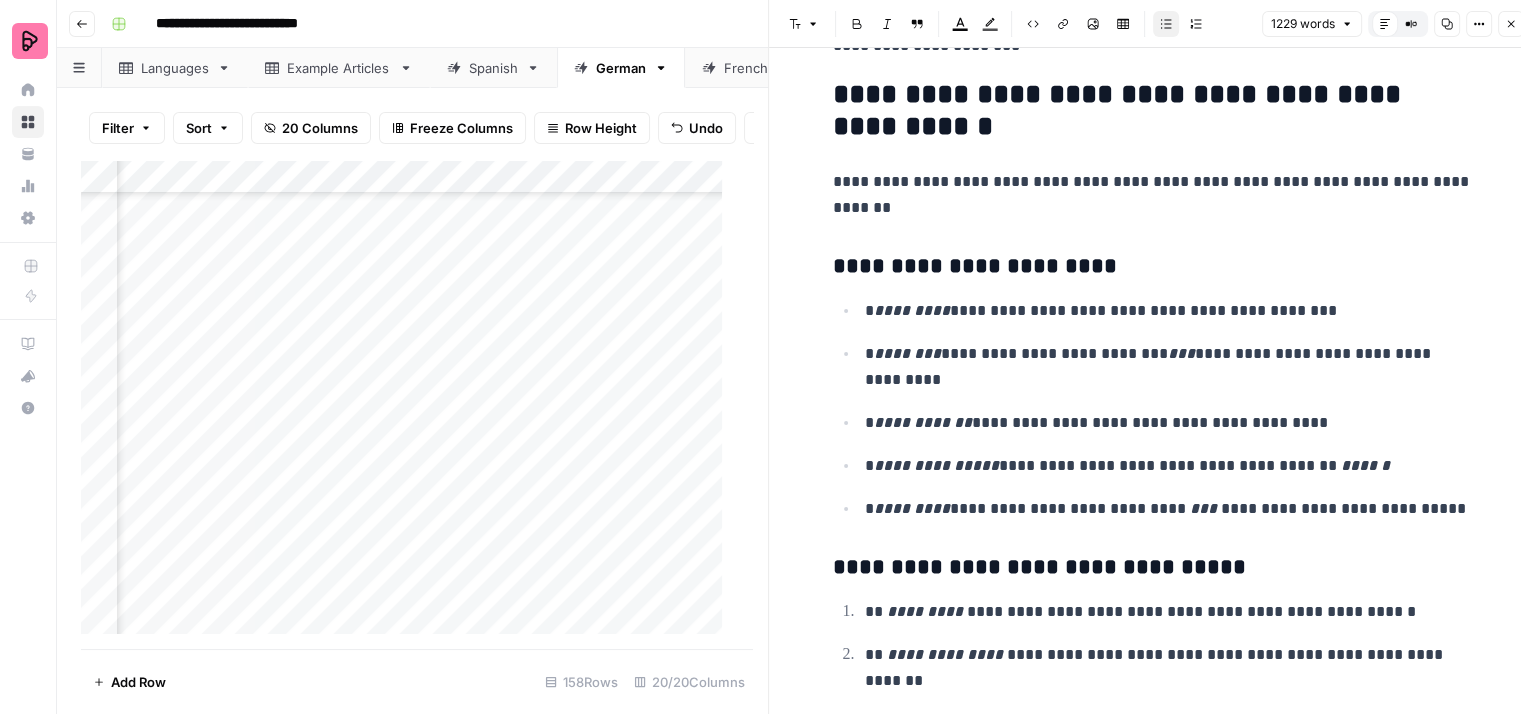 click on "**********" at bounding box center (1169, 367) 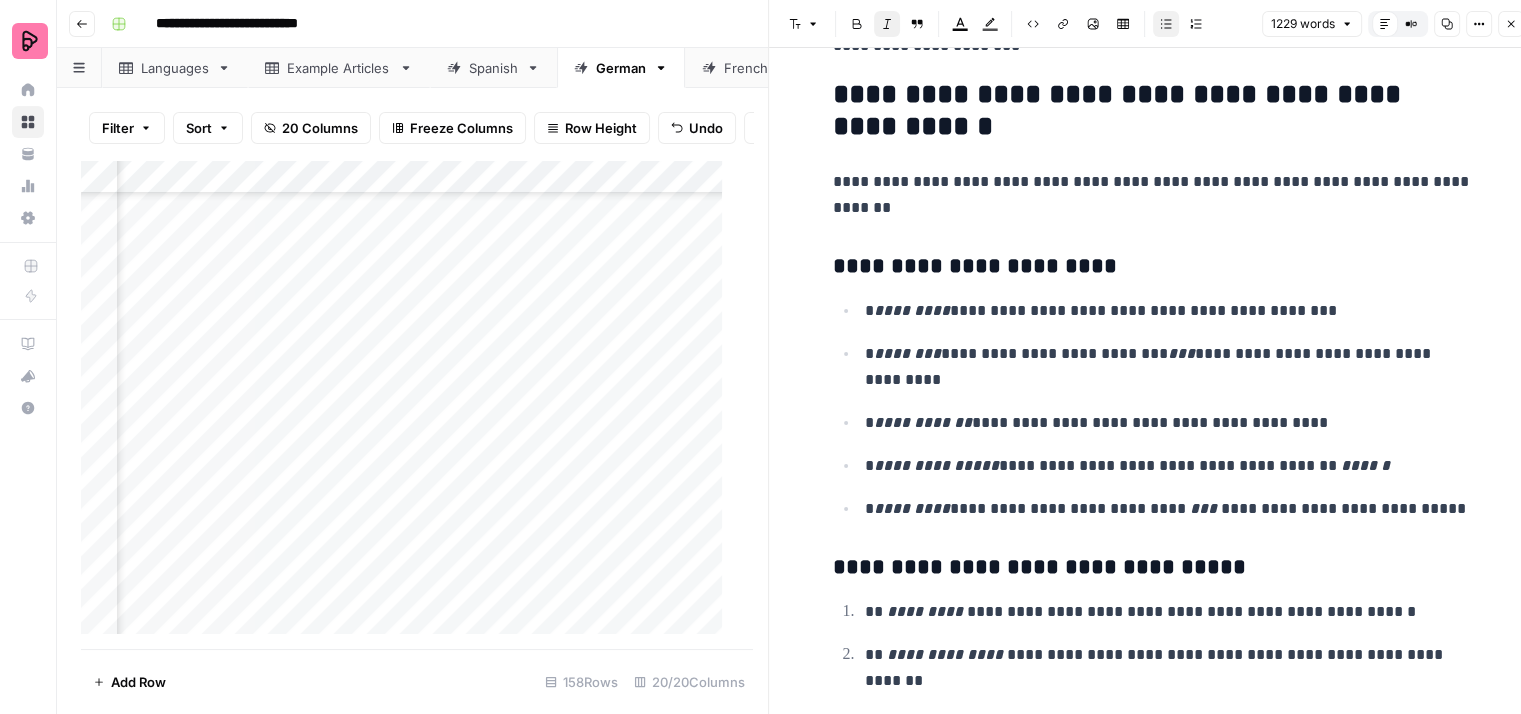 click on "**********" at bounding box center (1169, 466) 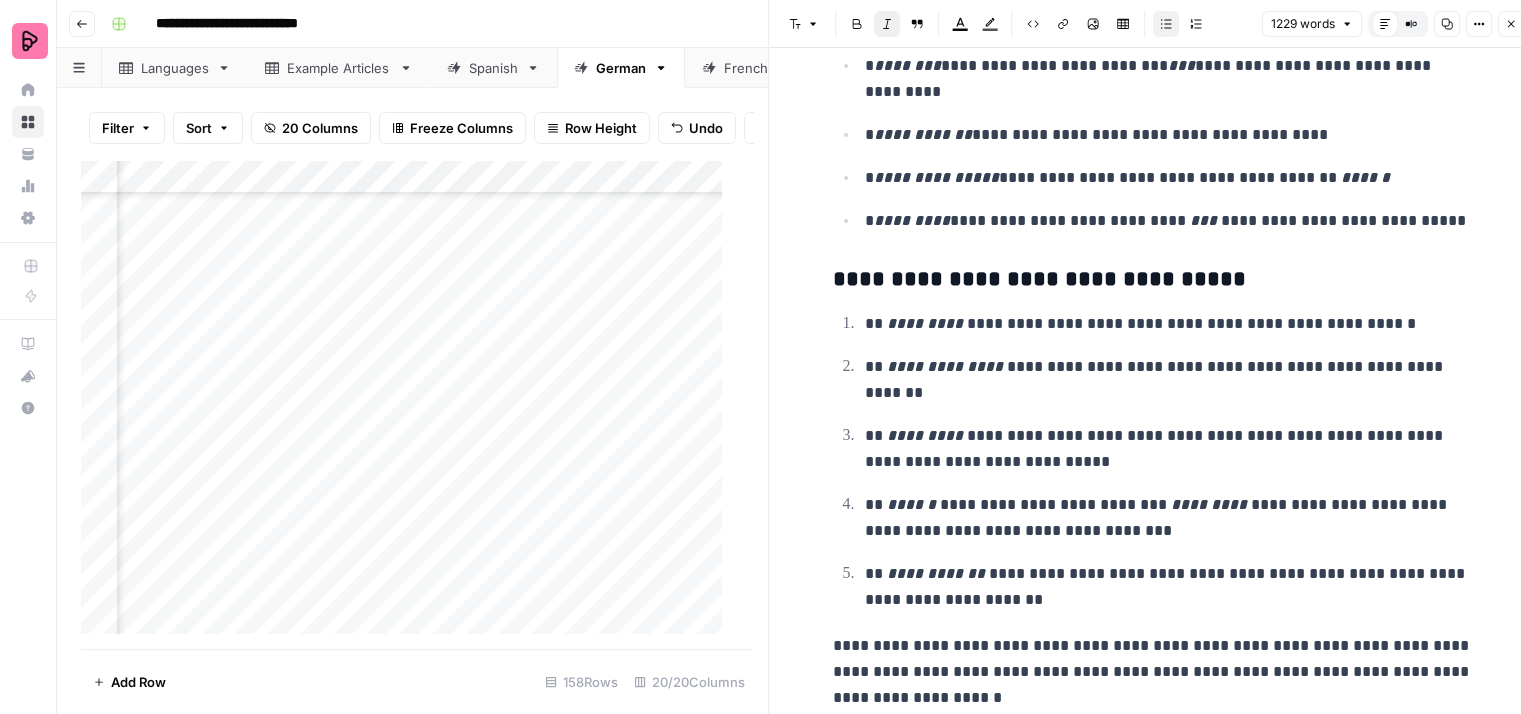 scroll, scrollTop: 5431, scrollLeft: 0, axis: vertical 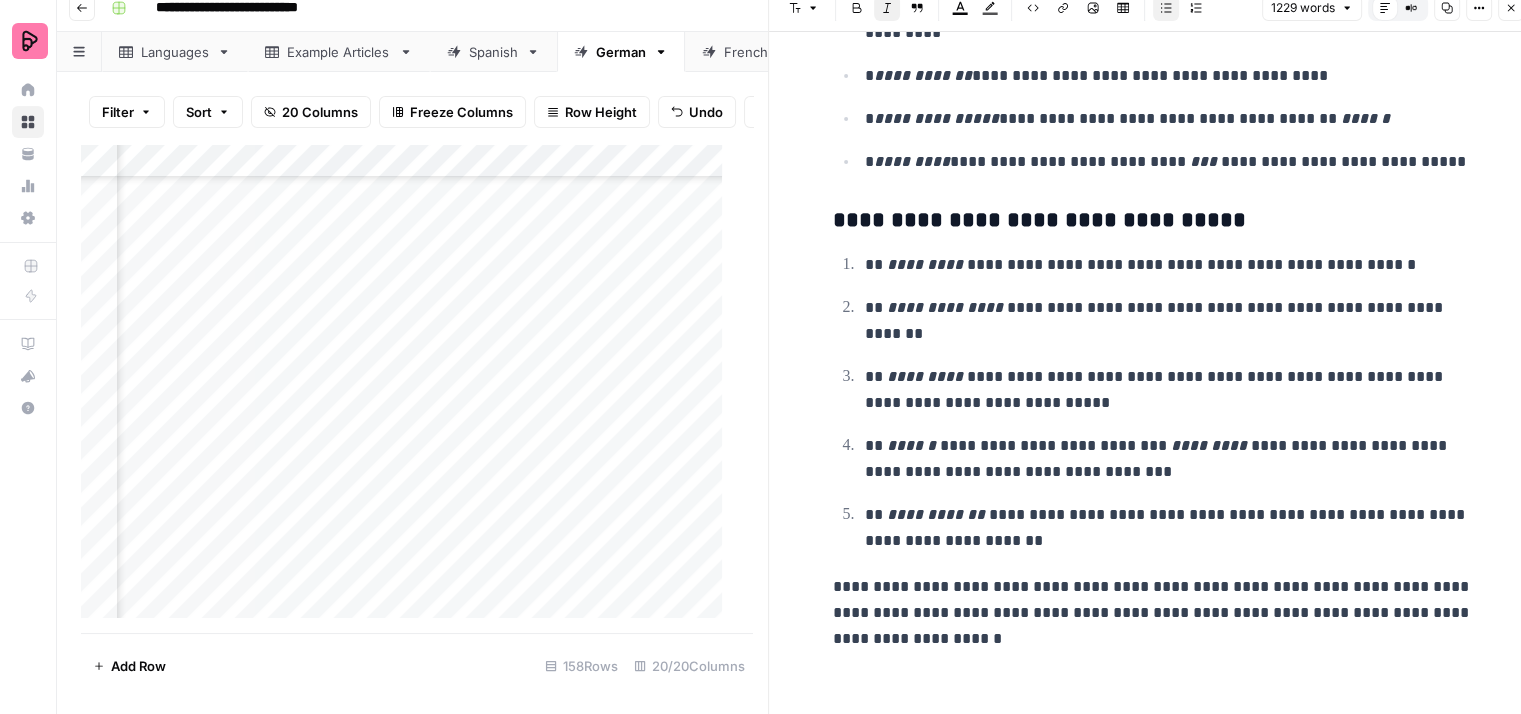 click on "**********" at bounding box center (1169, 459) 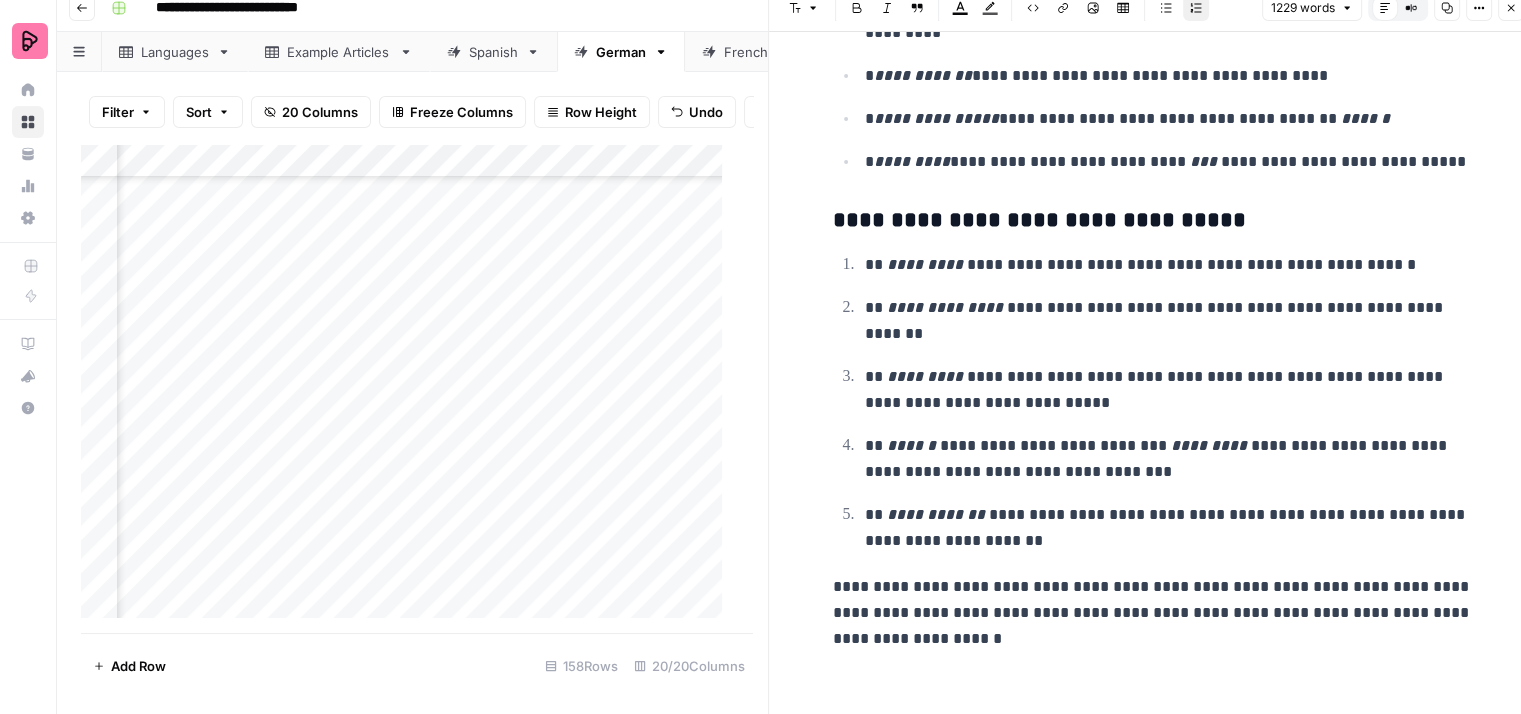 click on "**********" at bounding box center [1169, 528] 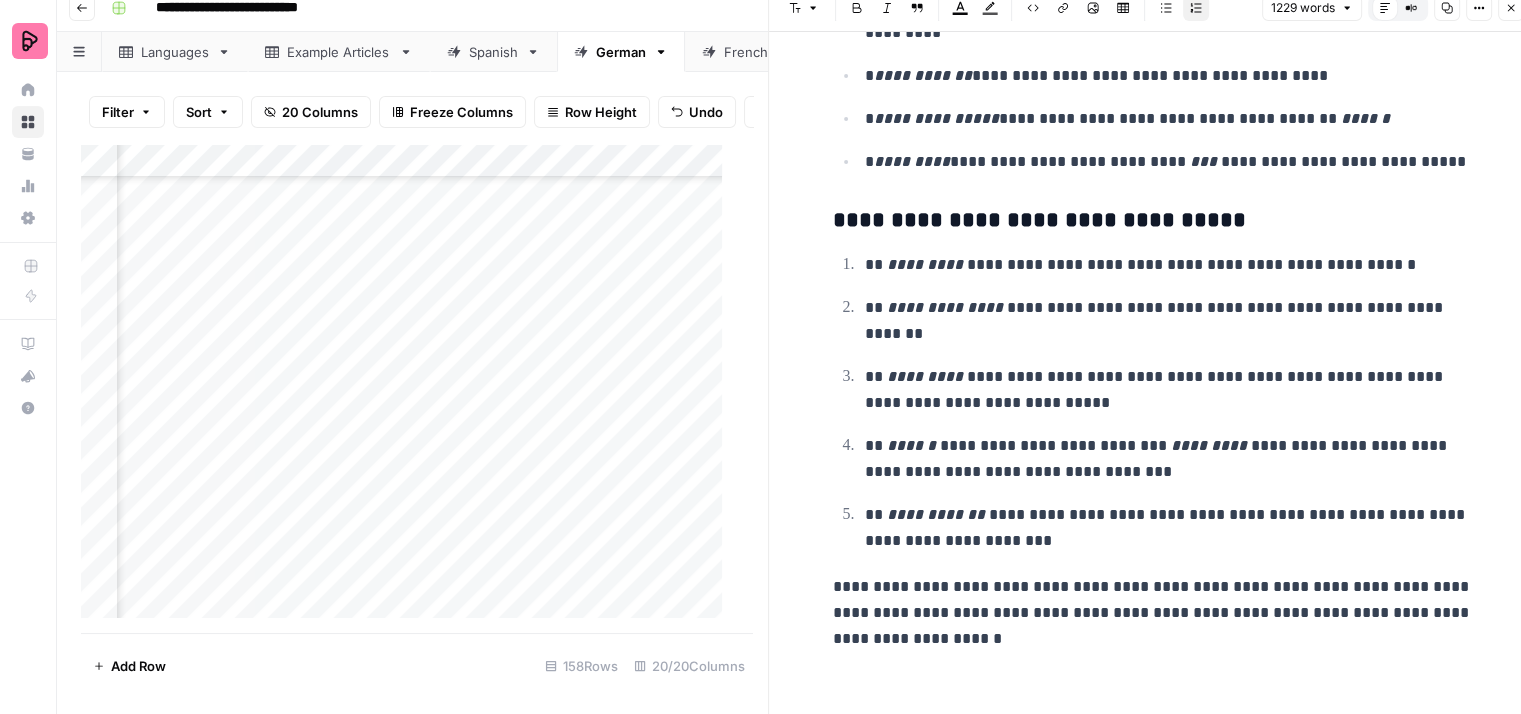 click on "**********" at bounding box center (1169, 459) 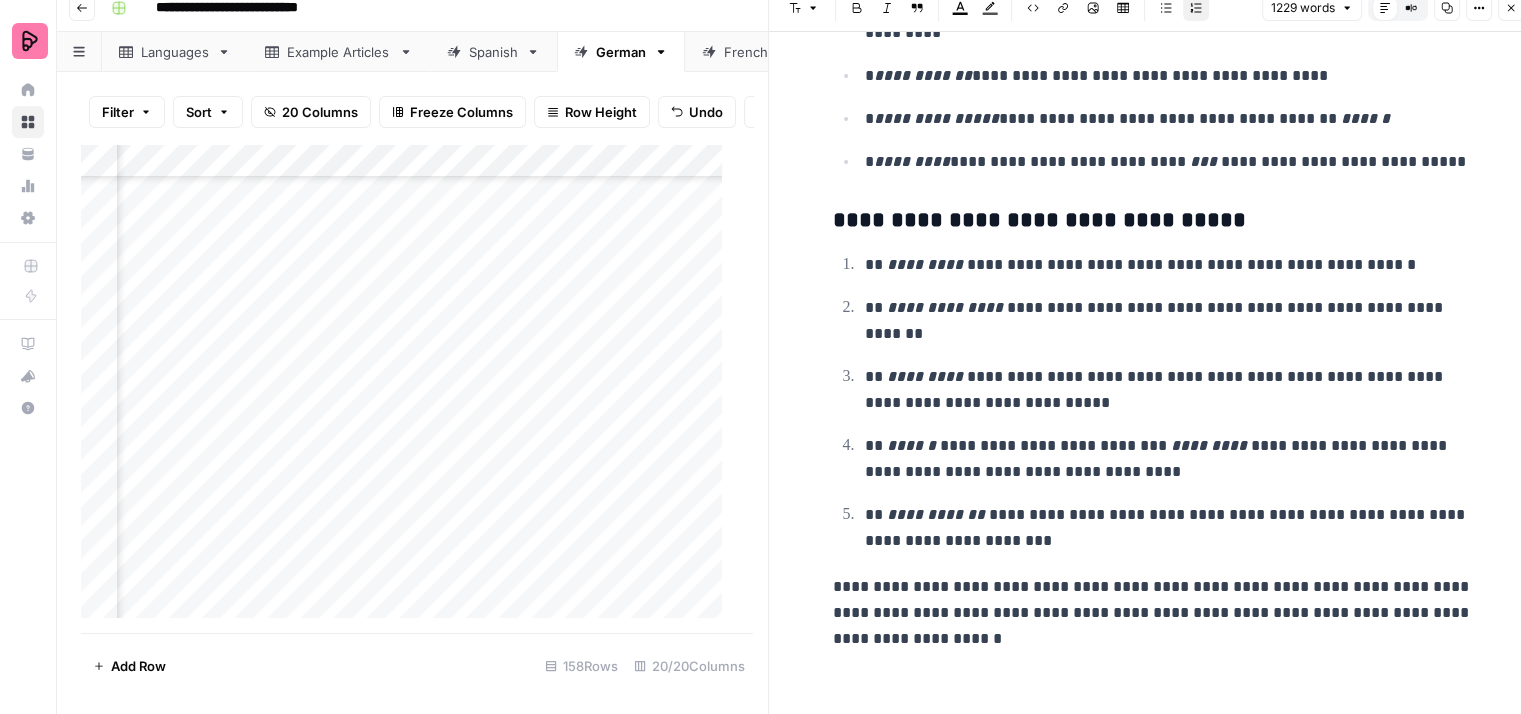 click on "**********" at bounding box center [1169, 390] 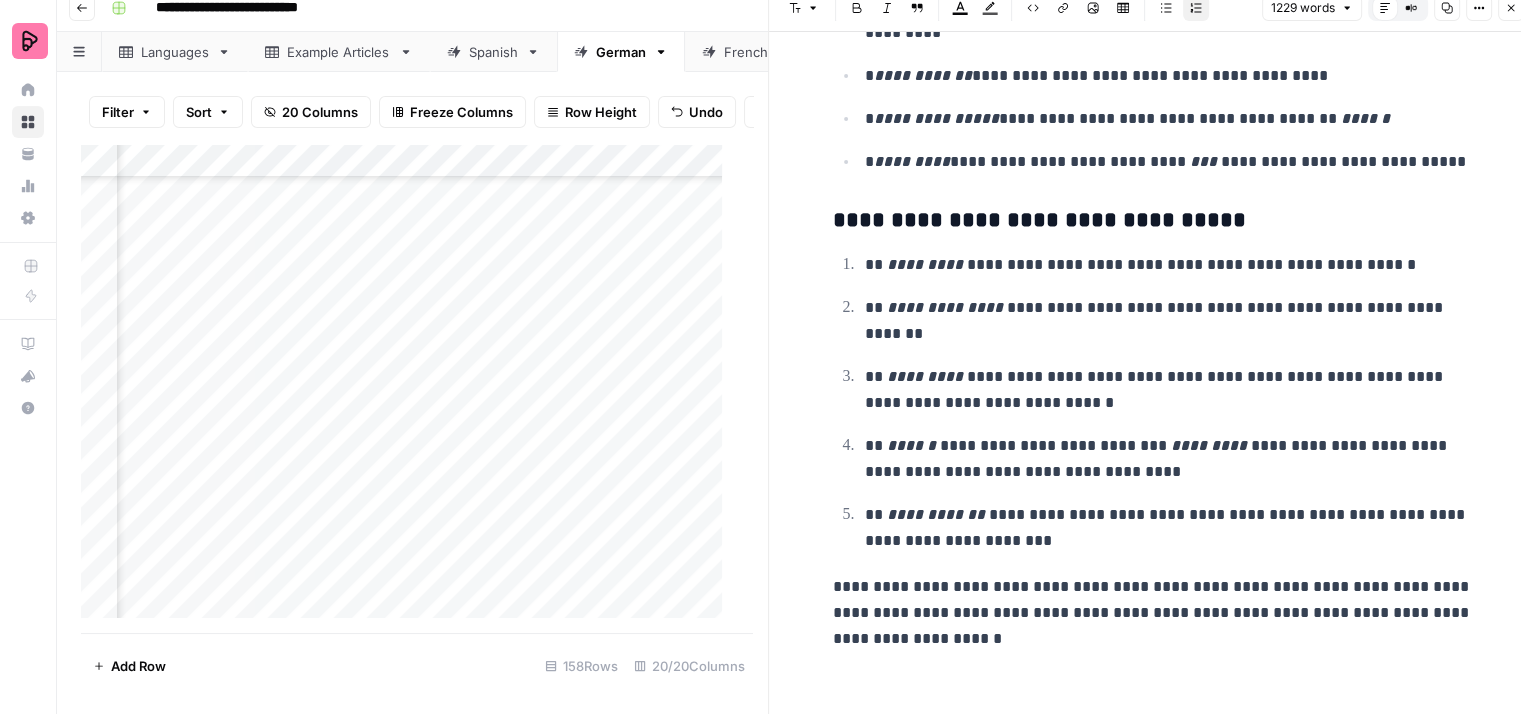 click on "**********" at bounding box center (1169, 321) 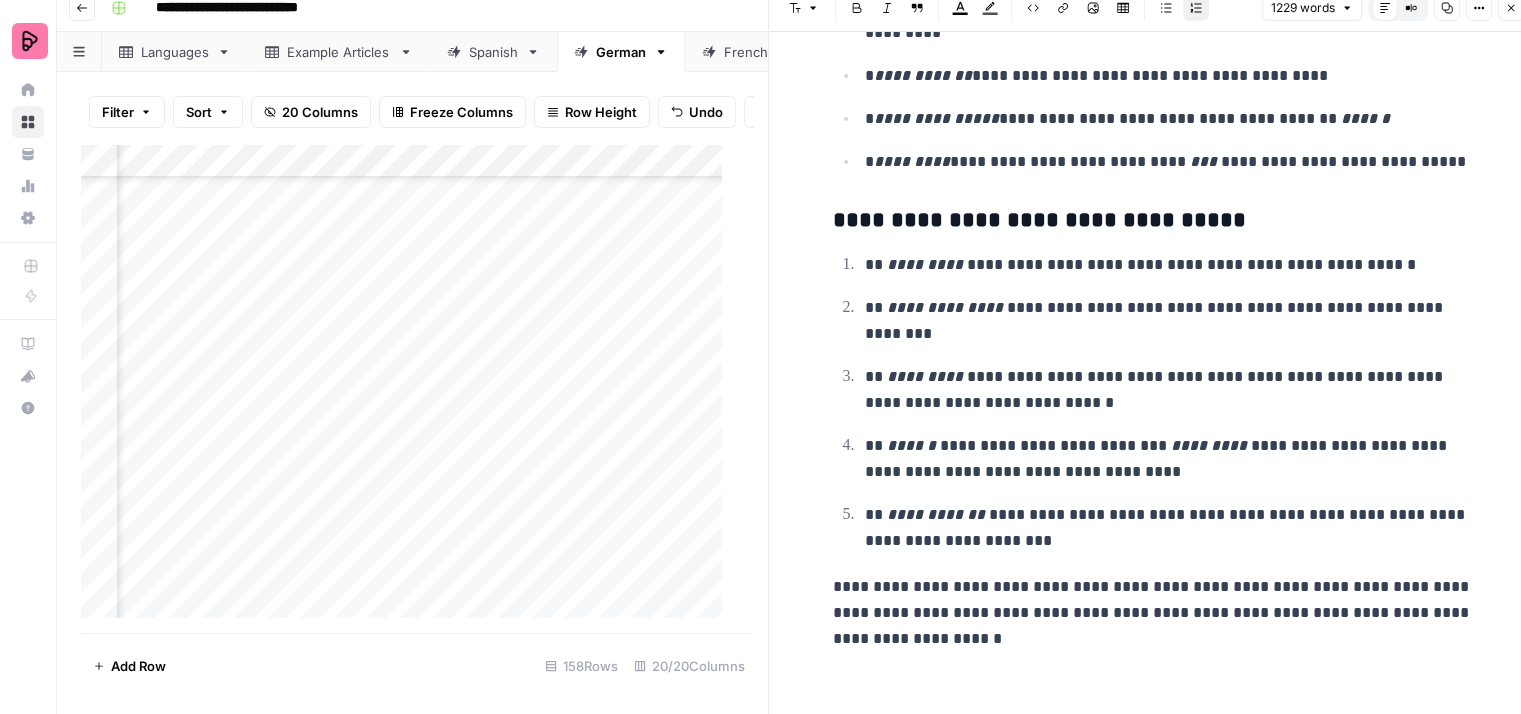 click on "**********" at bounding box center [1169, 265] 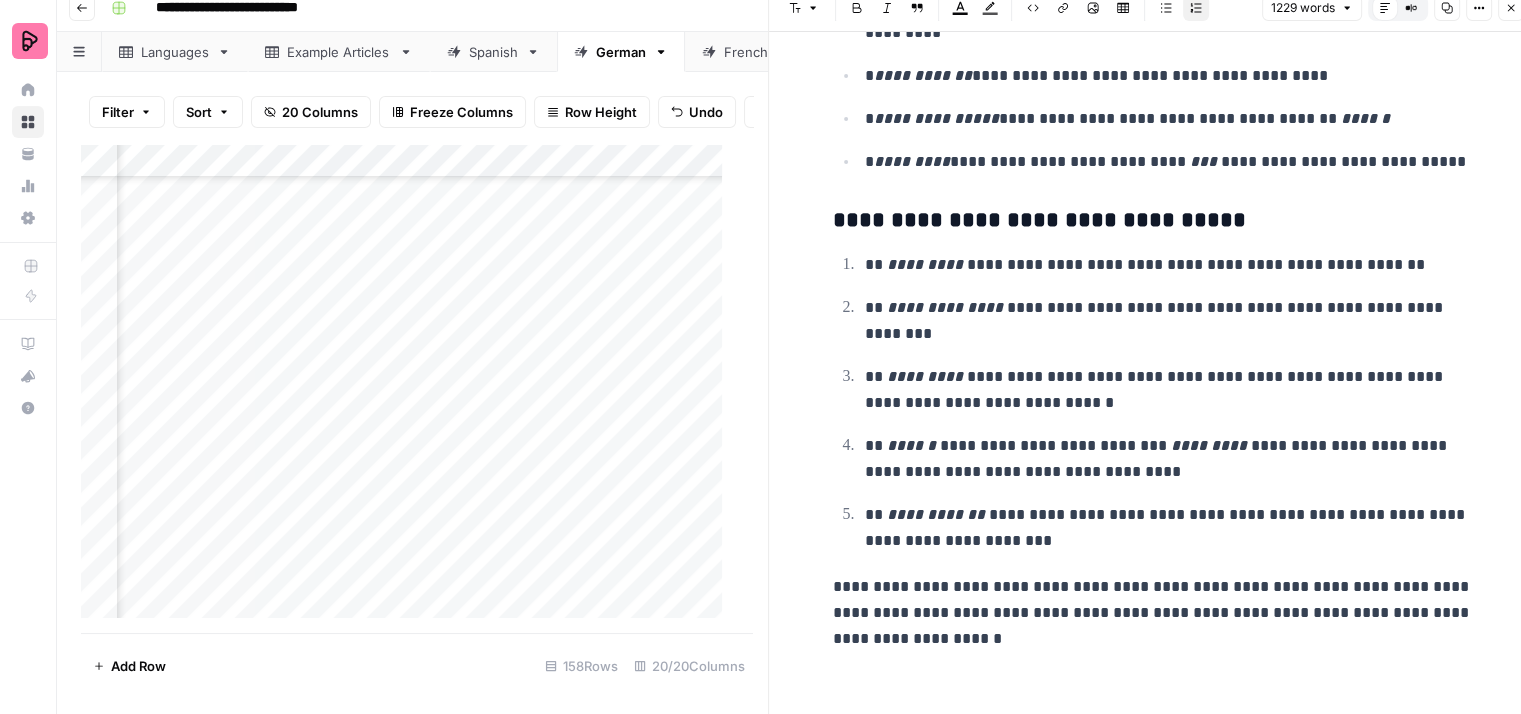 click on "**********" at bounding box center [1169, 390] 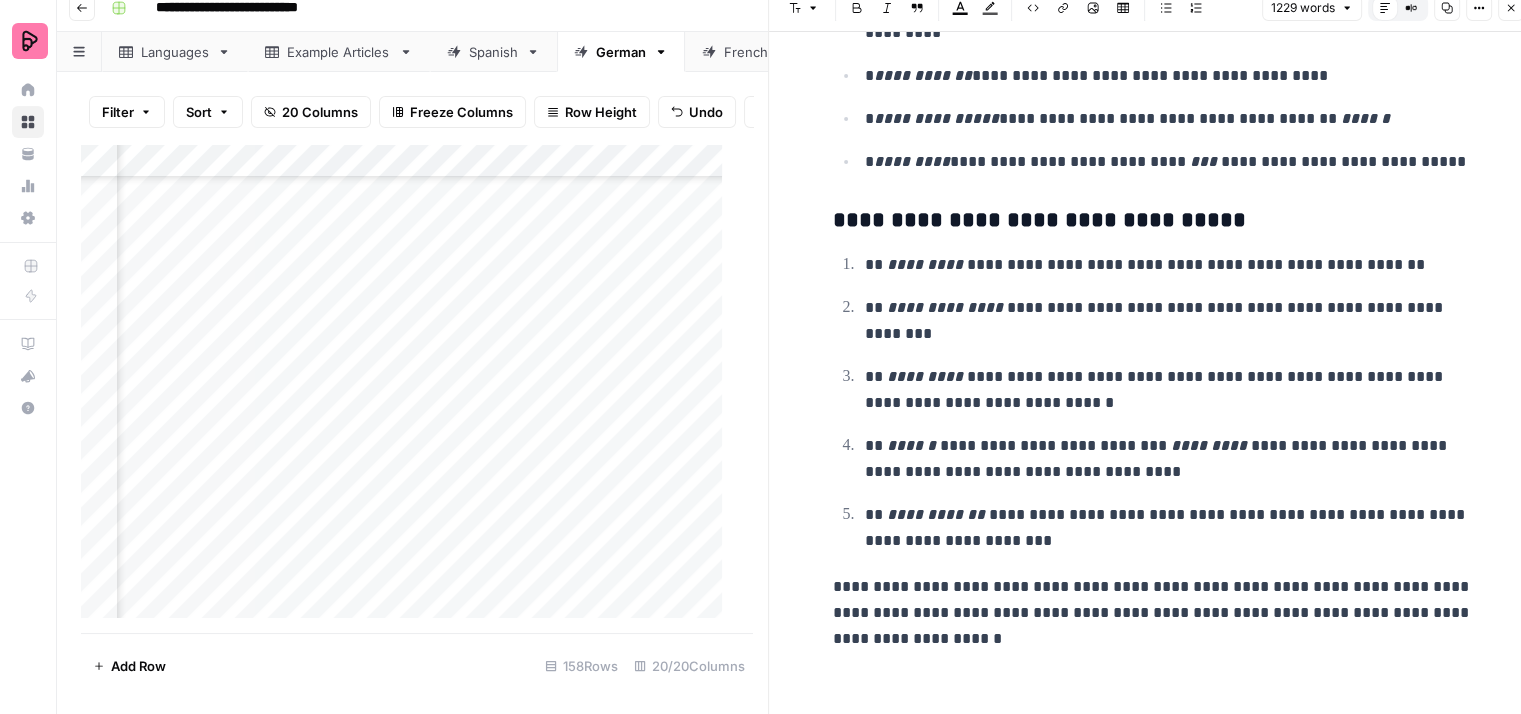 click on "**********" at bounding box center [1153, 613] 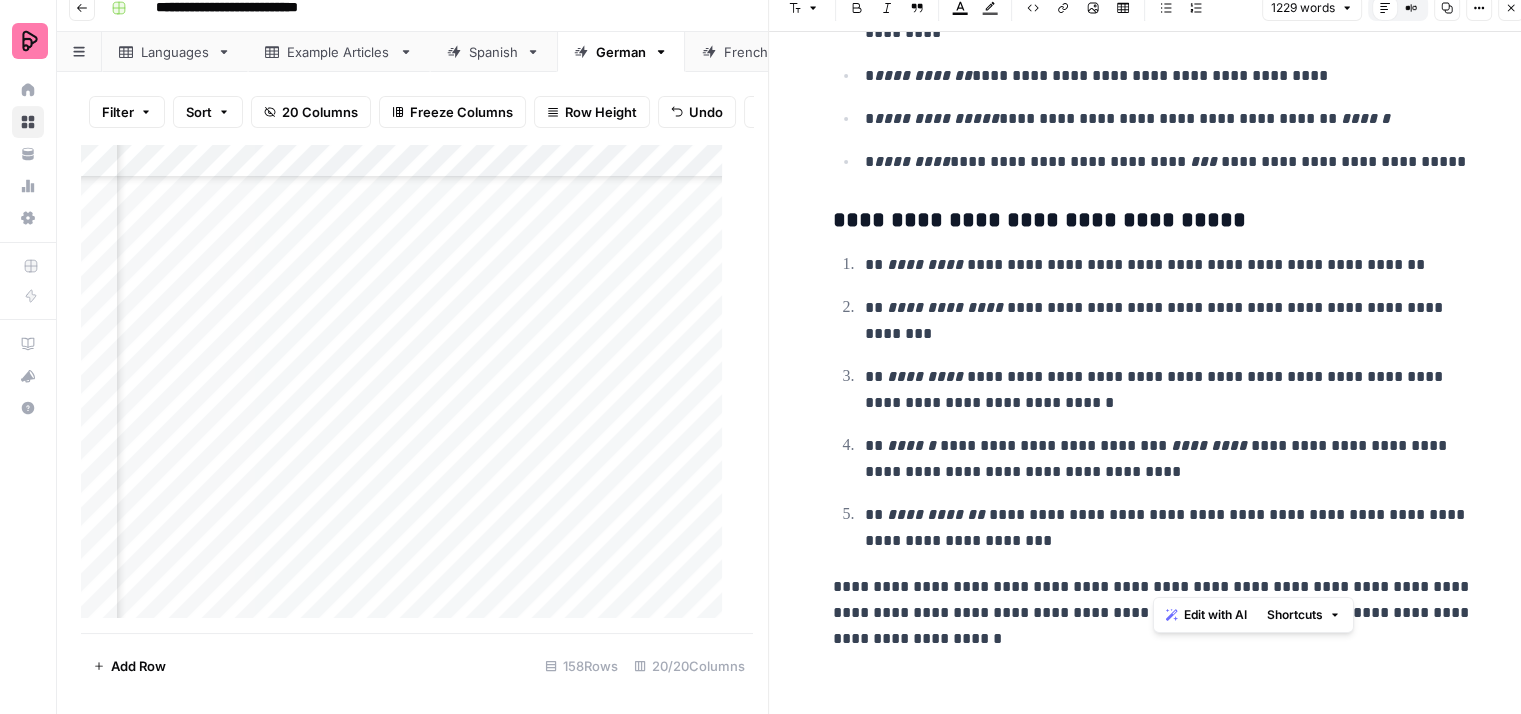 click on "**********" at bounding box center (1153, 613) 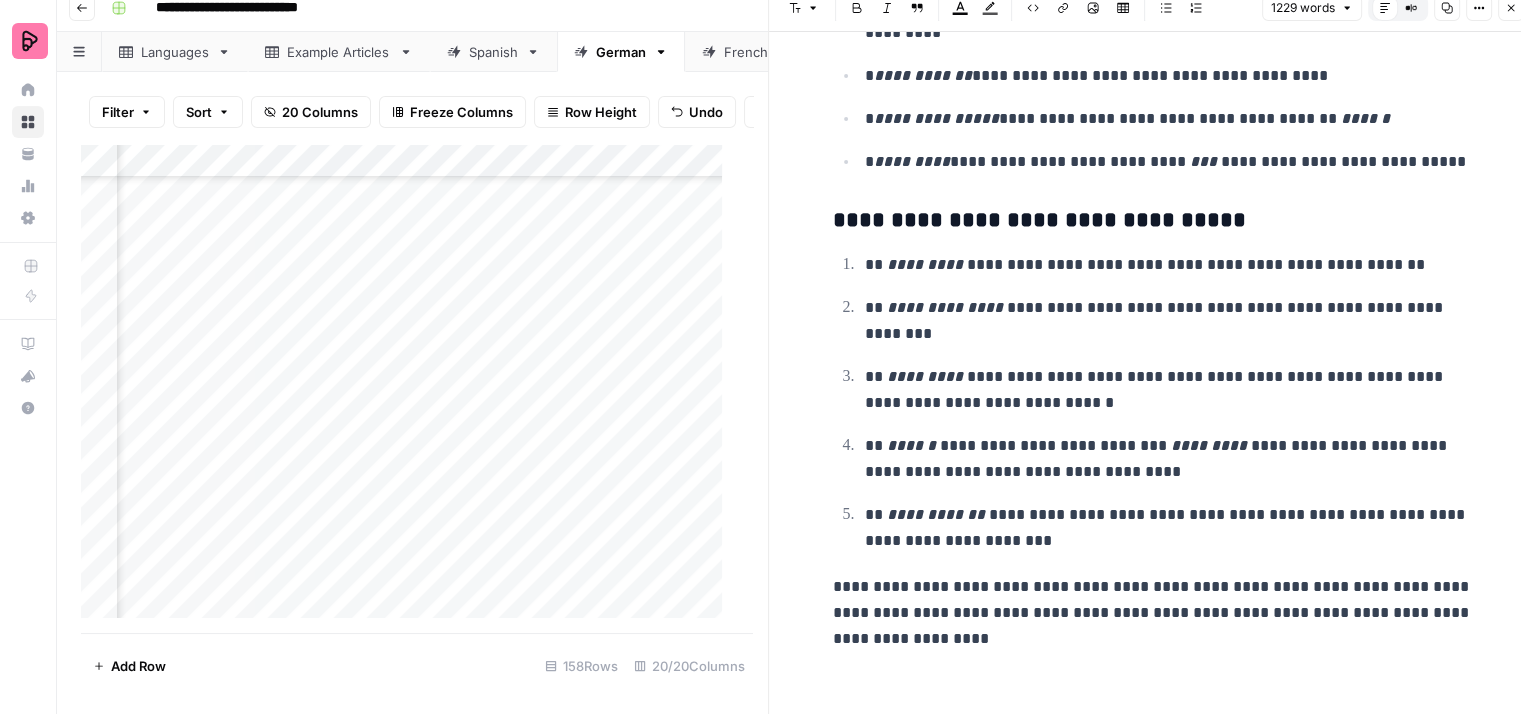 click on "**********" at bounding box center [1153, -2354] 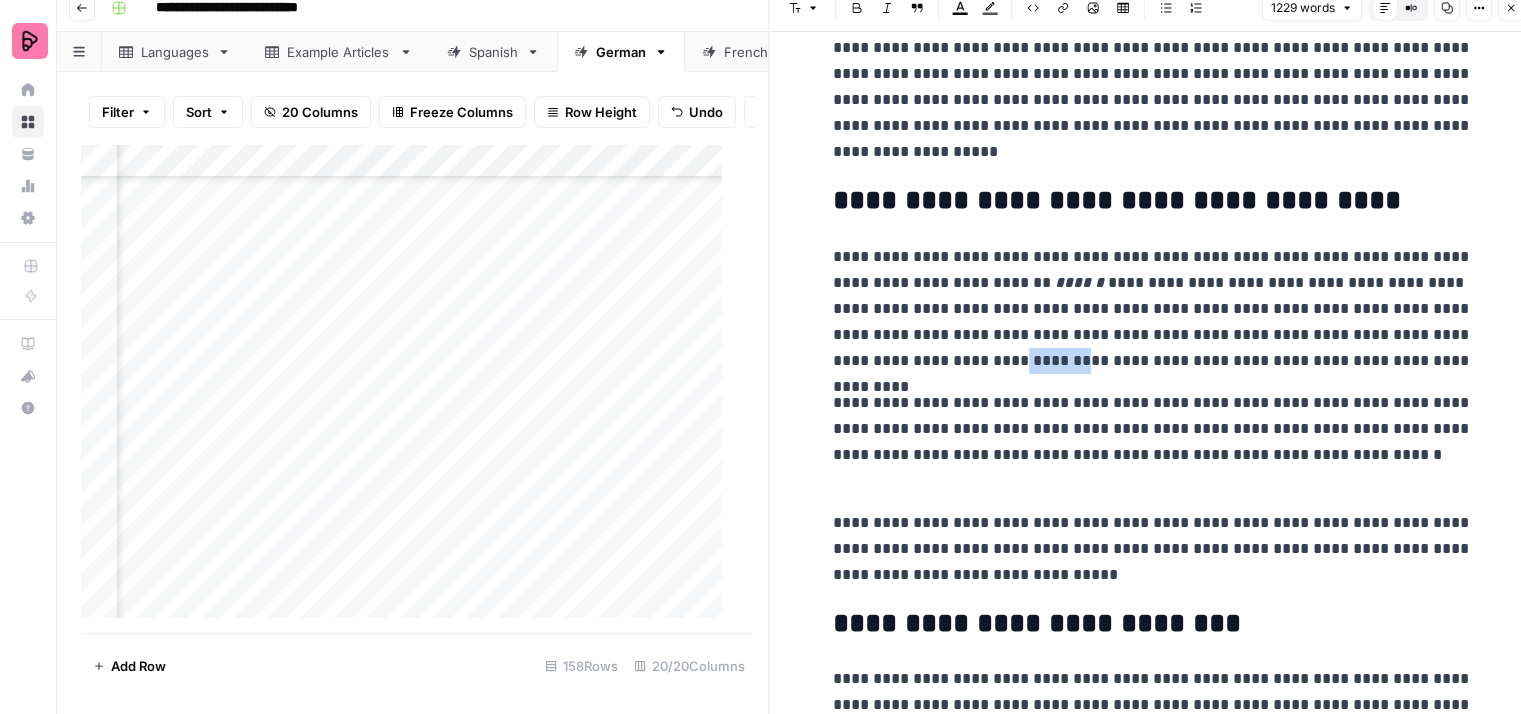 scroll, scrollTop: 0, scrollLeft: 0, axis: both 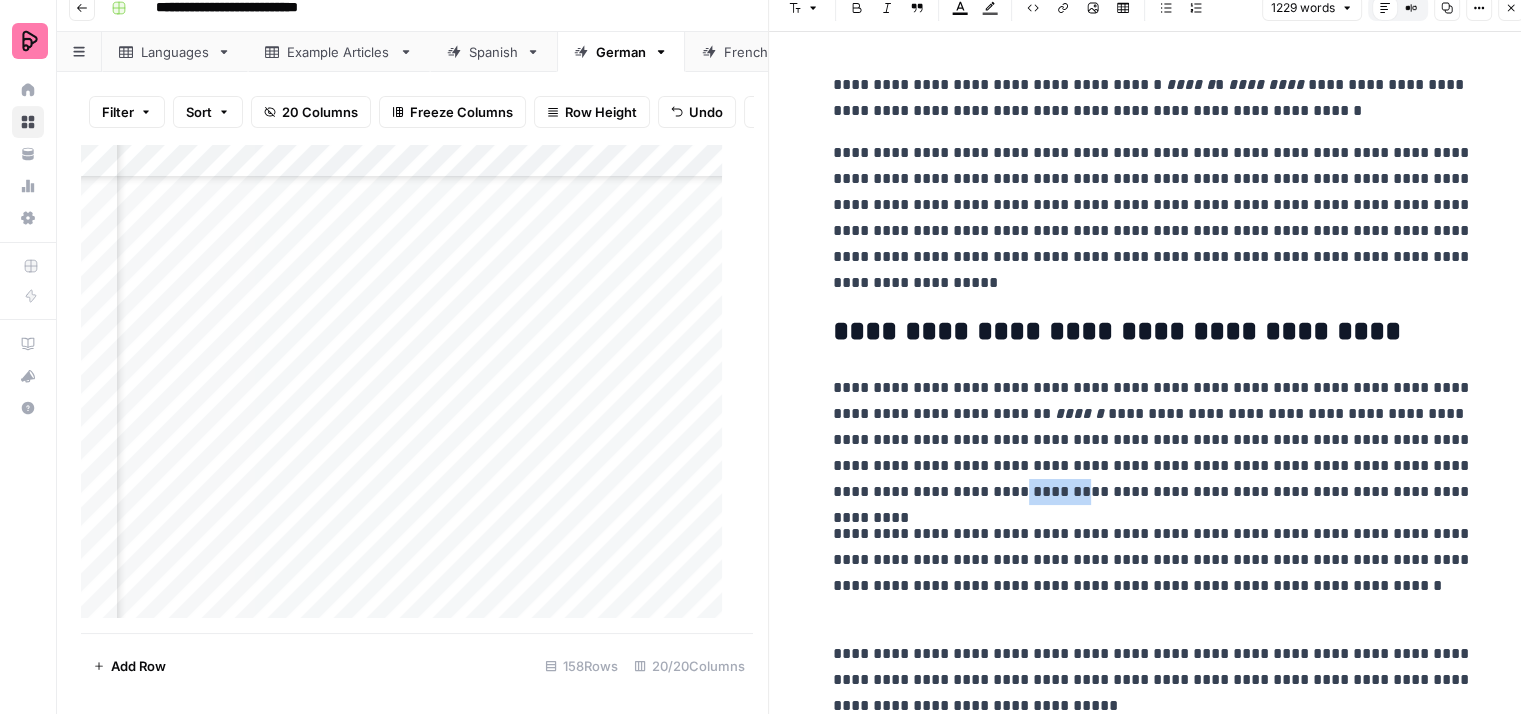click 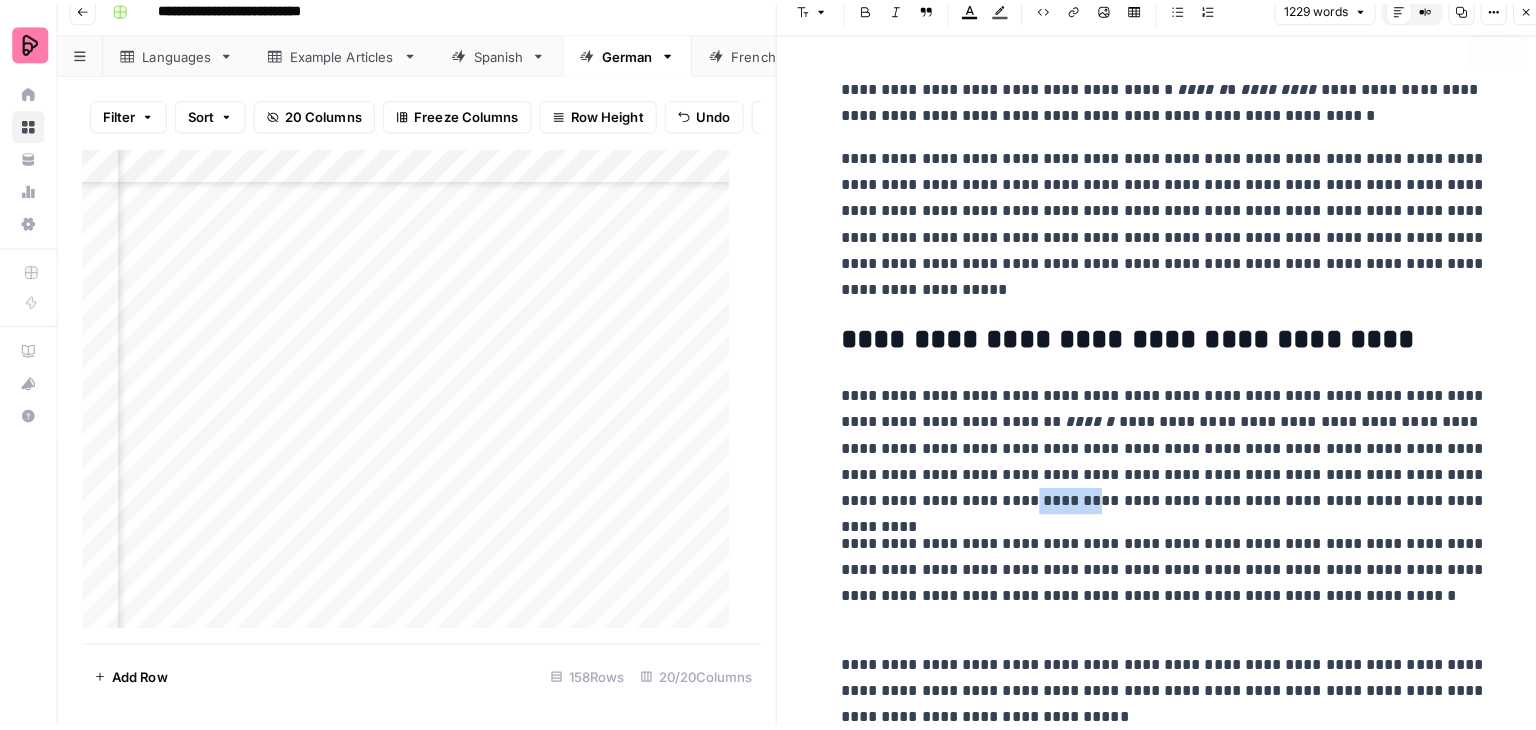 scroll, scrollTop: 0, scrollLeft: 0, axis: both 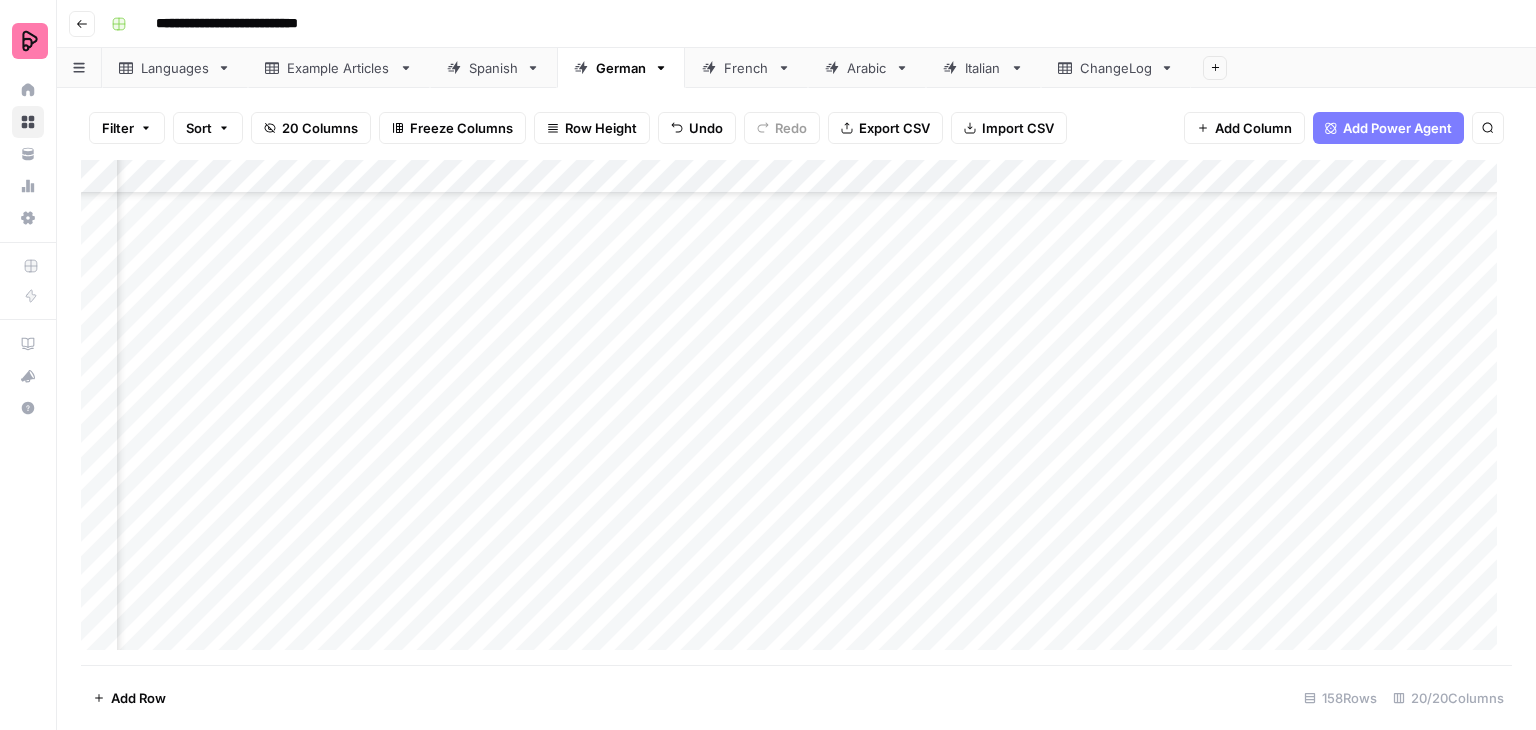 click on "Add Column" at bounding box center (796, 412) 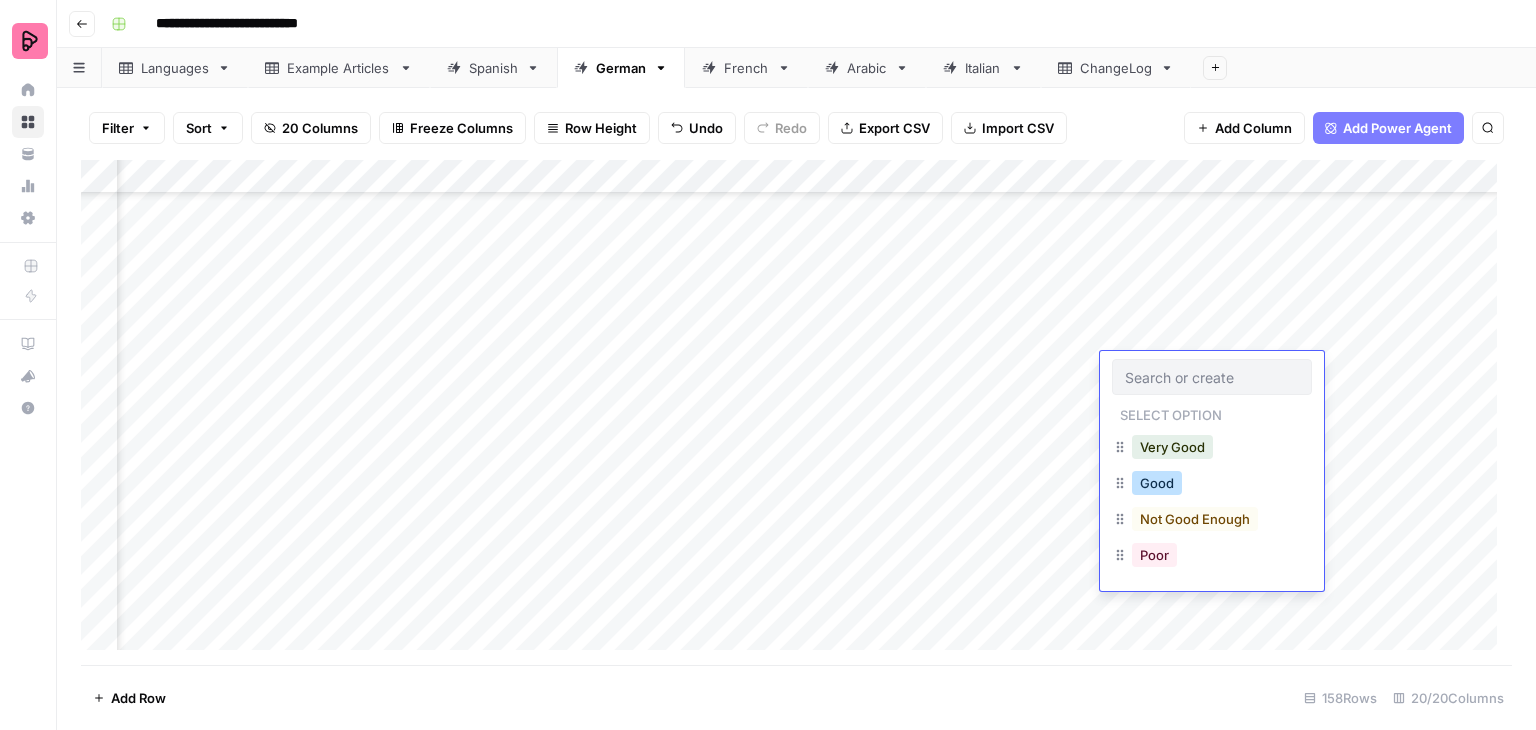 click on "Good" at bounding box center [1157, 483] 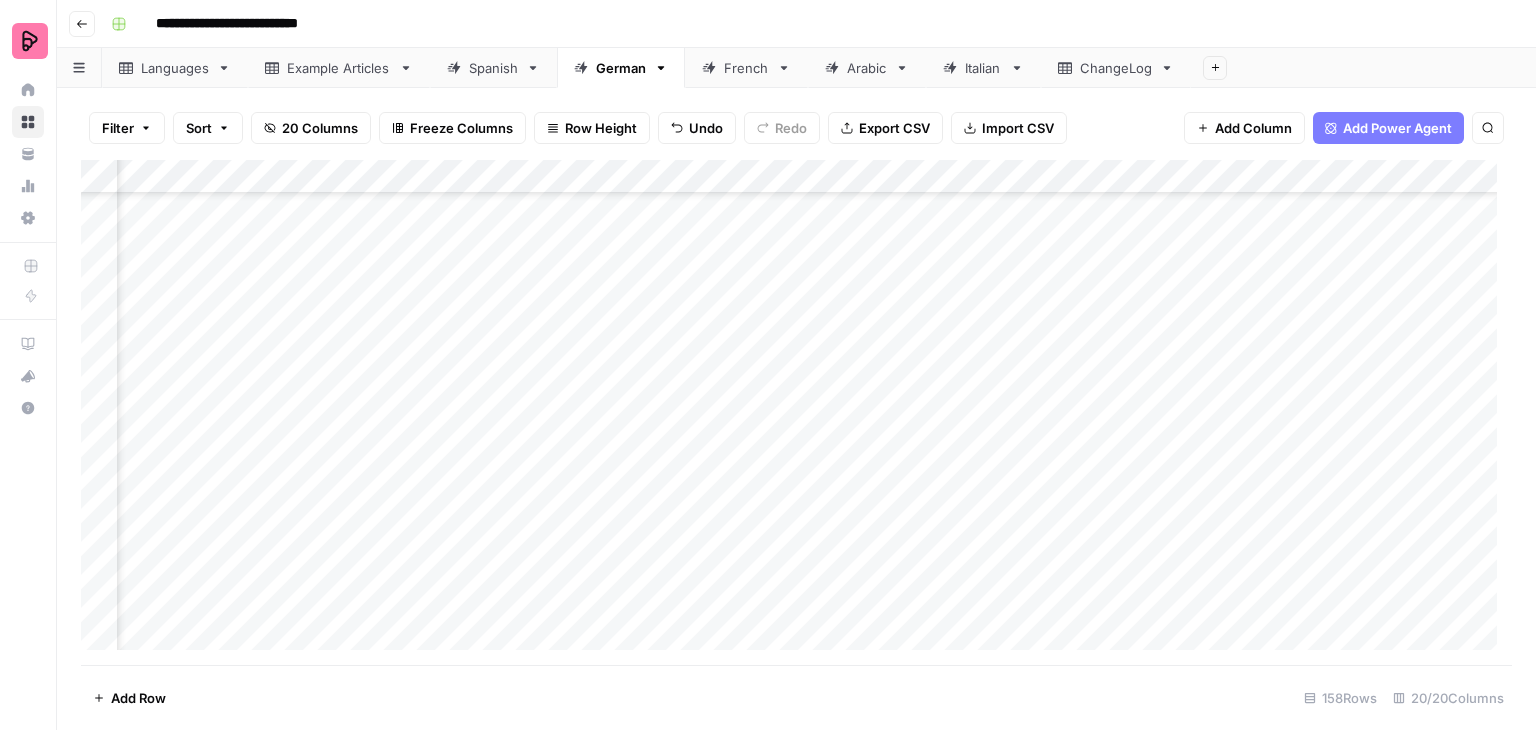 click on "Add Column" at bounding box center (796, 412) 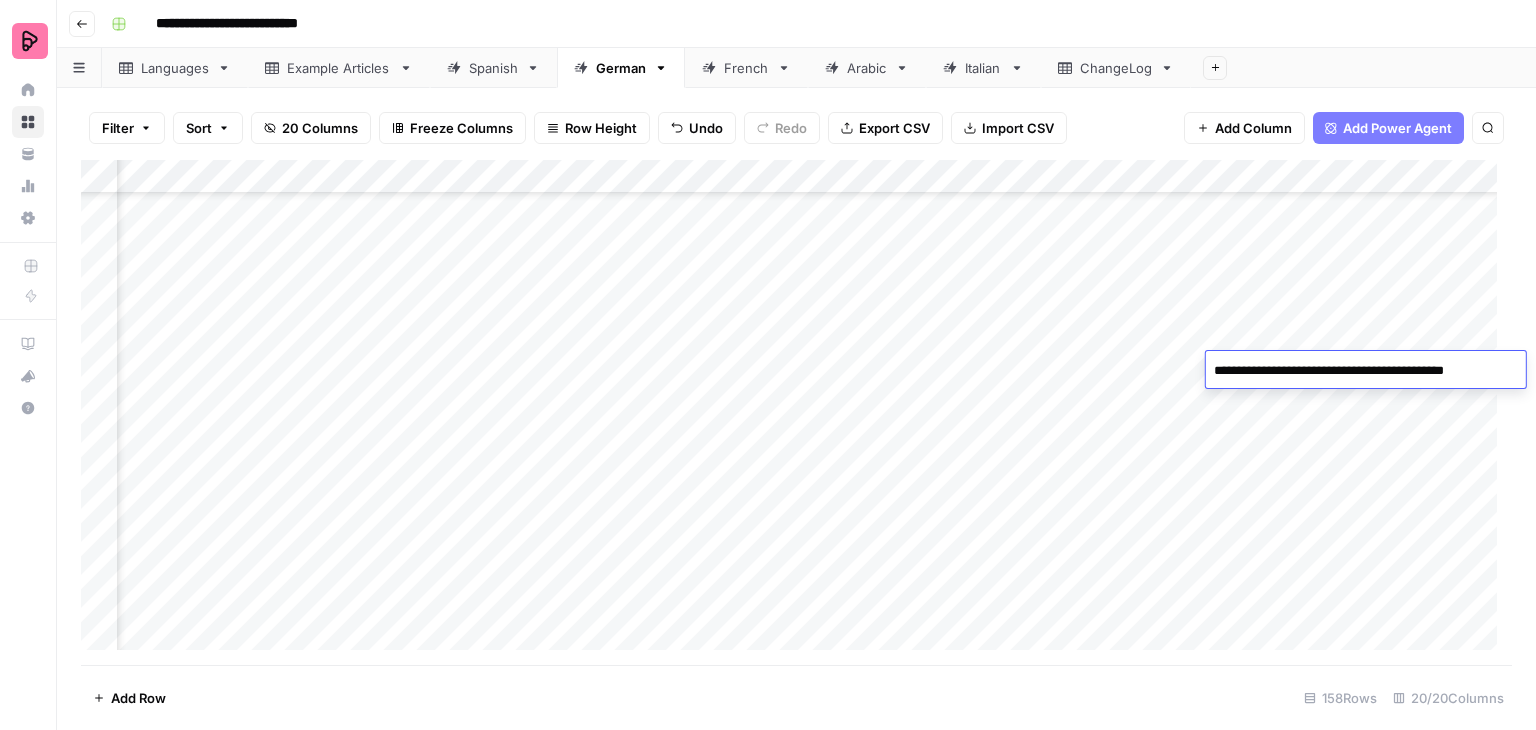 type on "**********" 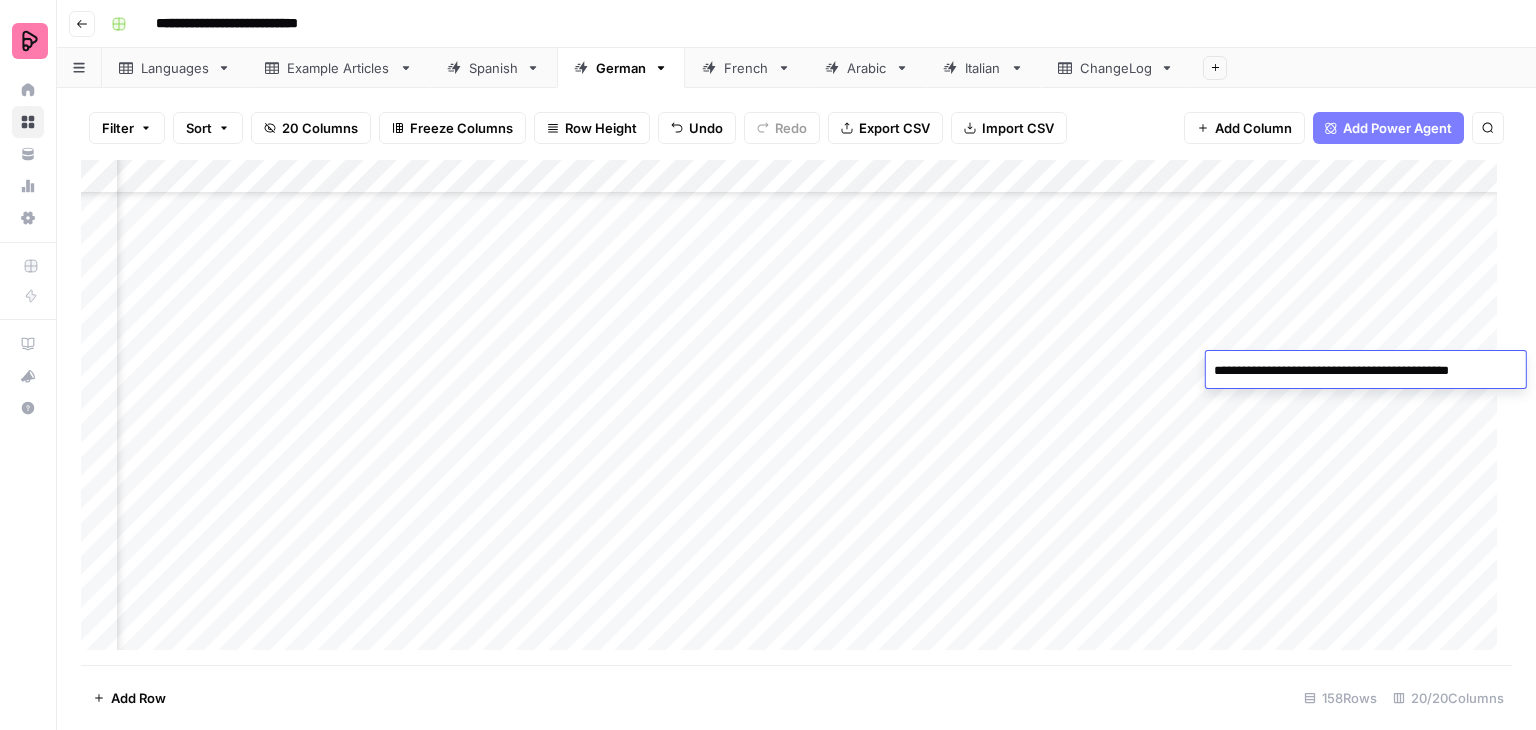 click on "Add Column" at bounding box center (796, 412) 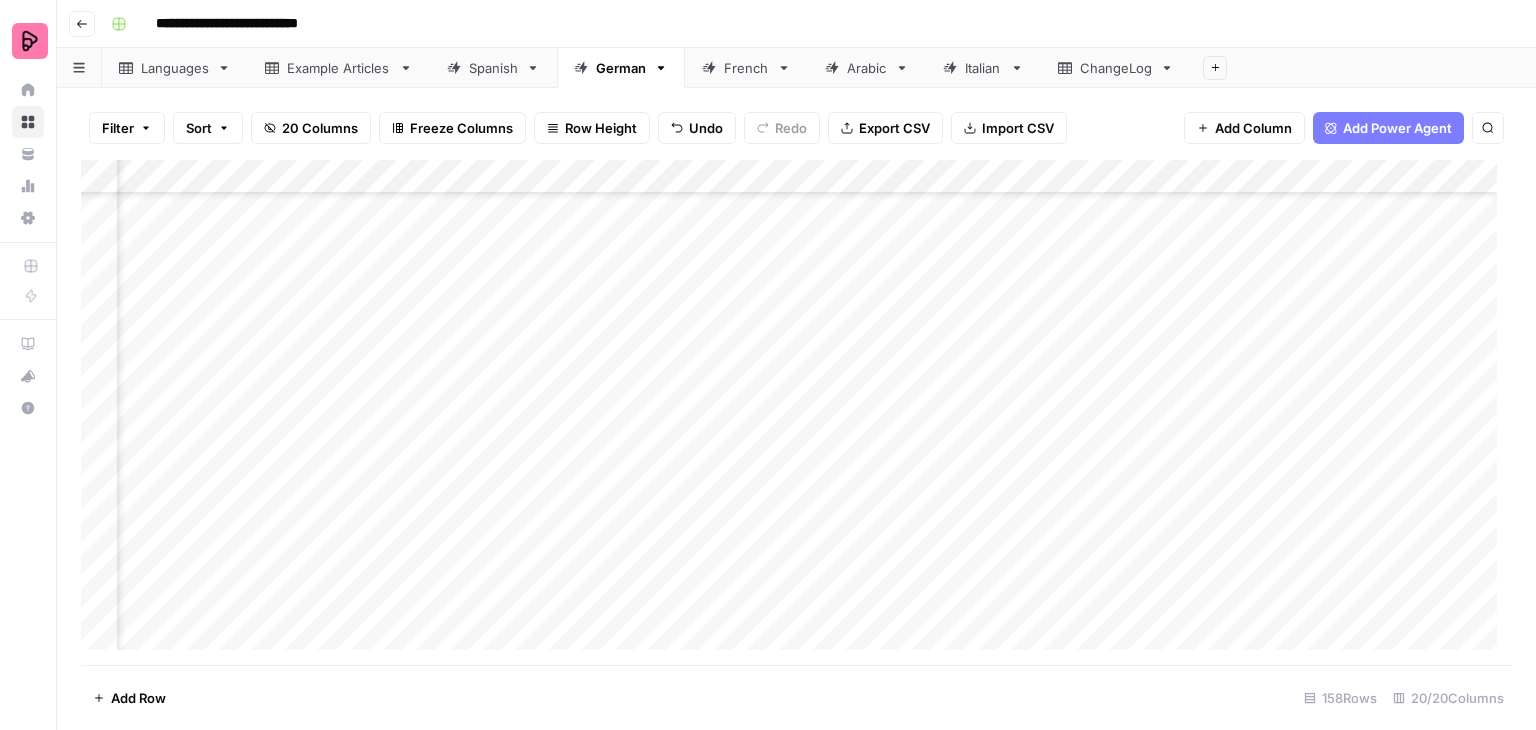 scroll, scrollTop: 4600, scrollLeft: 1548, axis: both 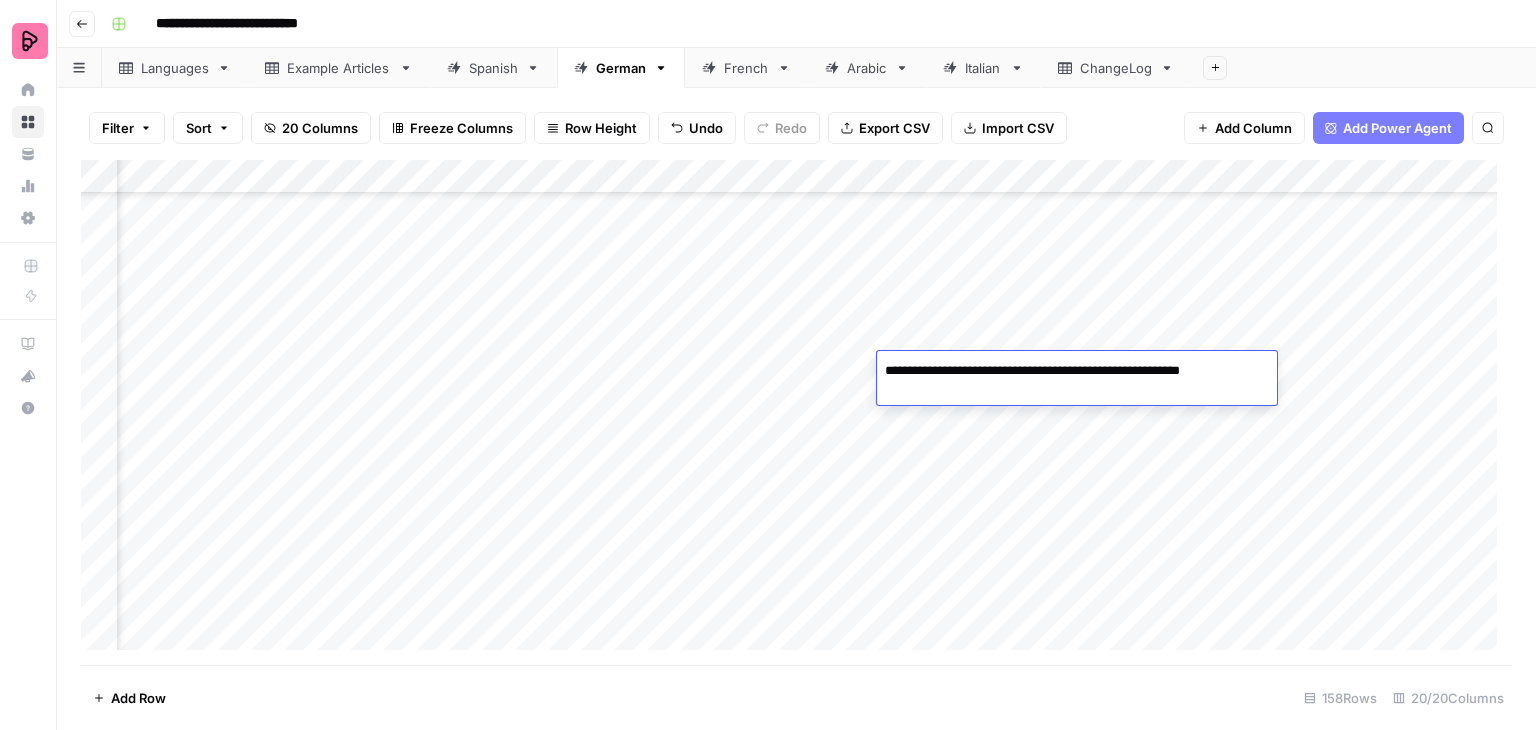 click on "Add Column" at bounding box center (796, 412) 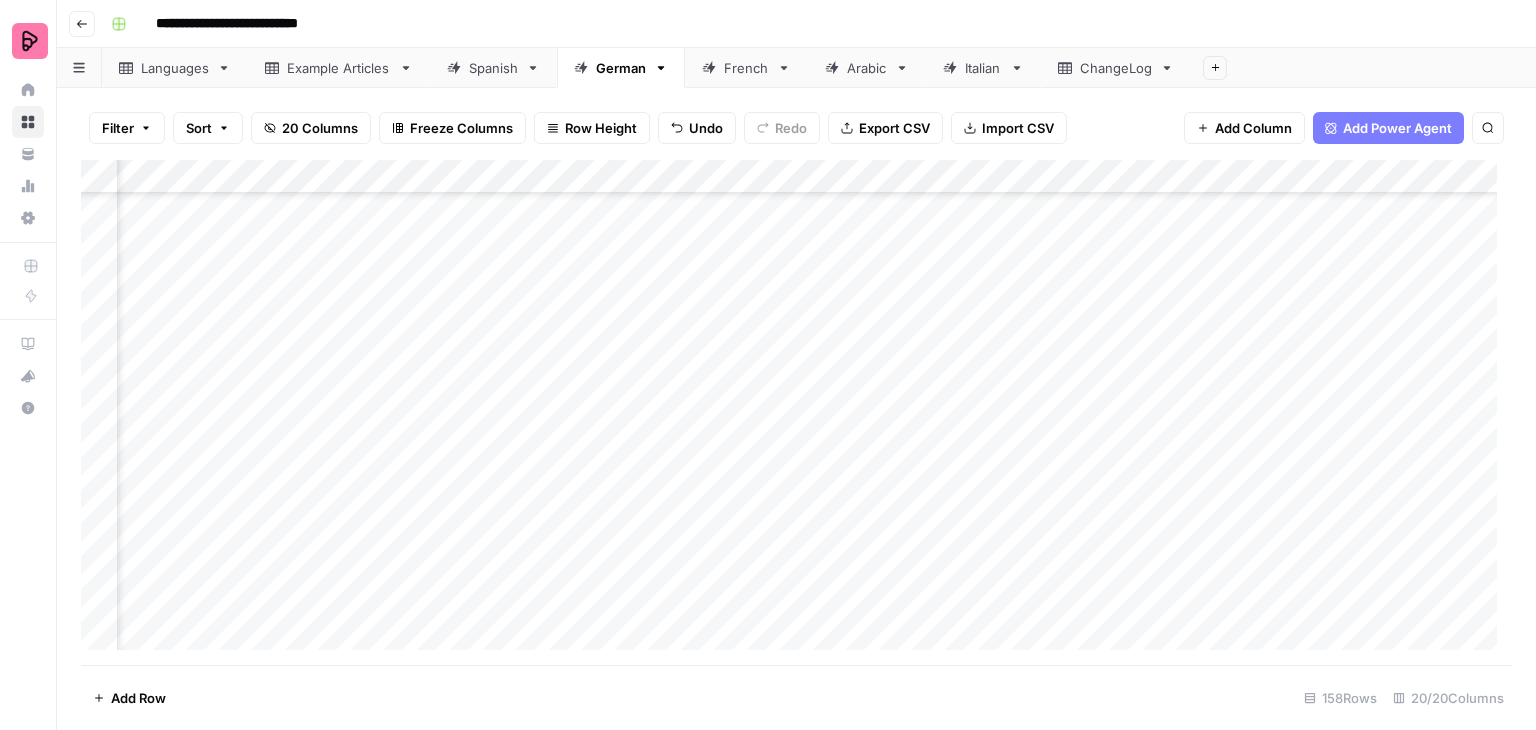 click on "Add Column" at bounding box center [796, 412] 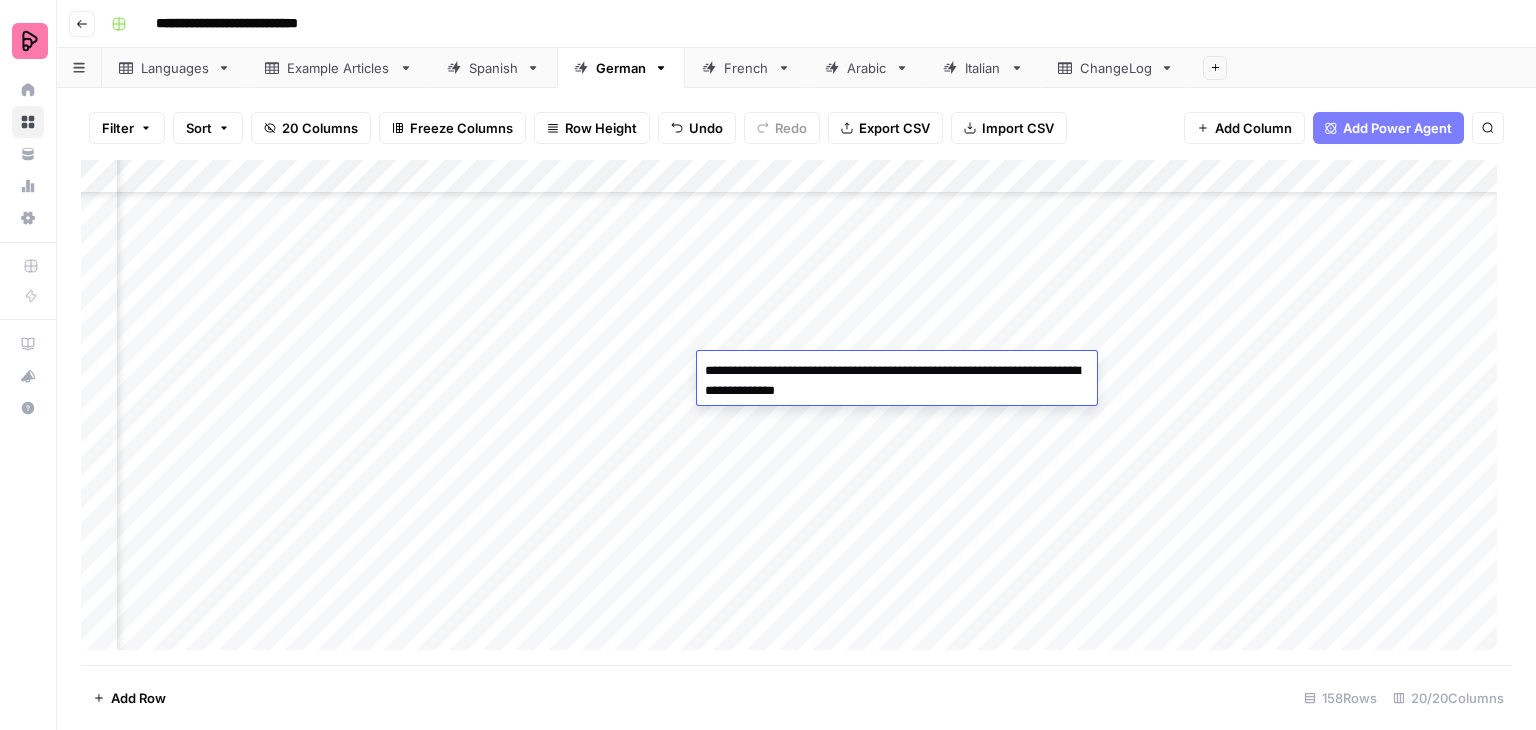 type on "**********" 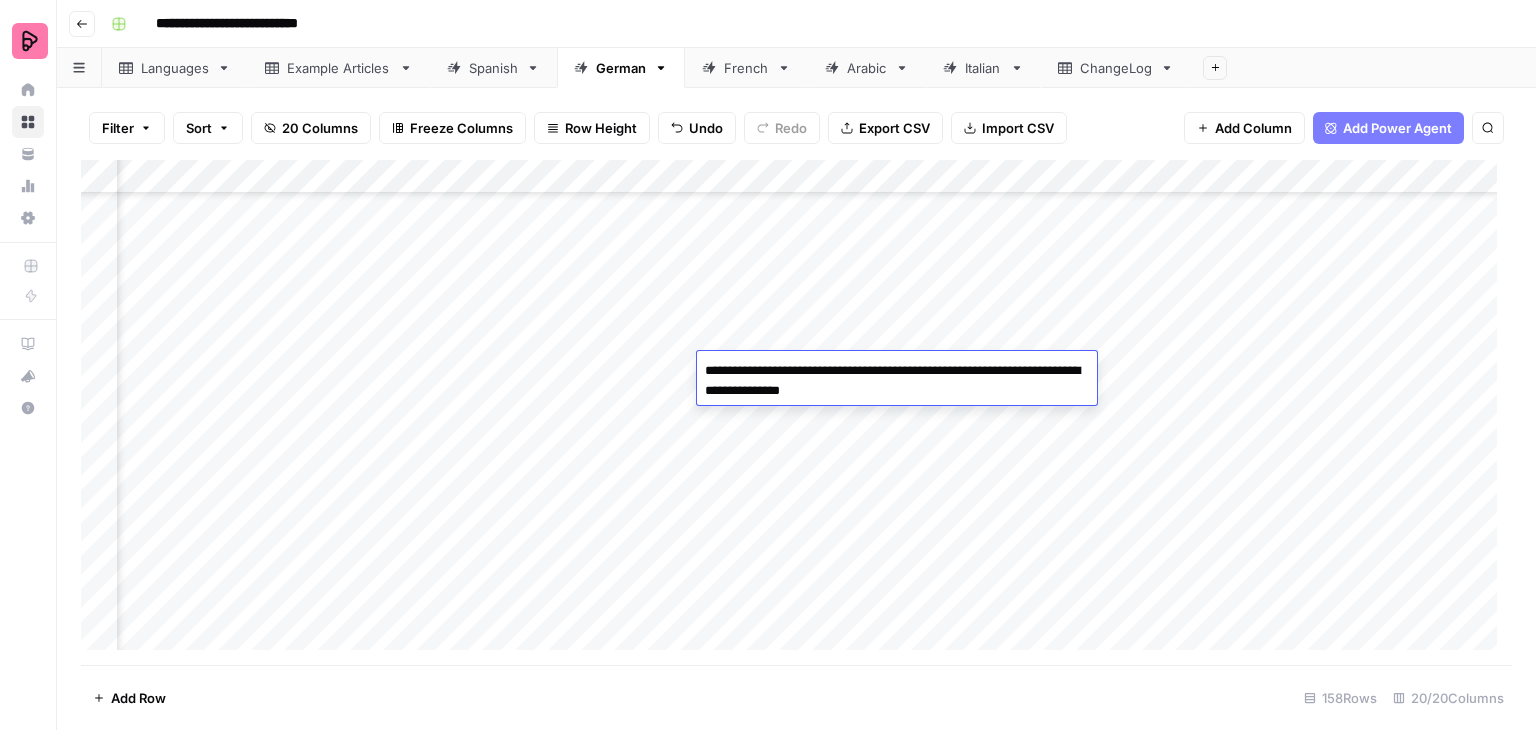 click on "Add Column" at bounding box center (796, 412) 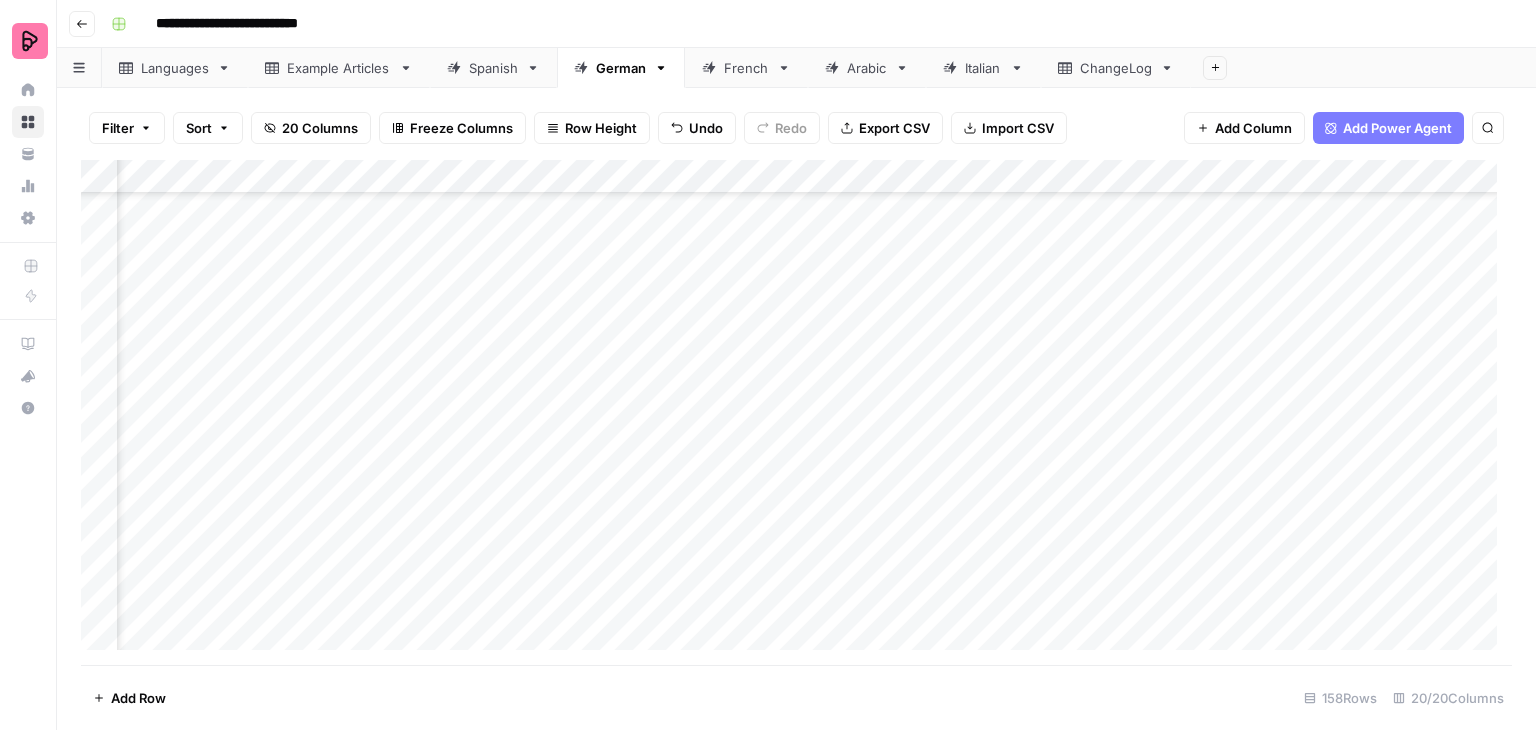 click on "Add Column" at bounding box center [796, 412] 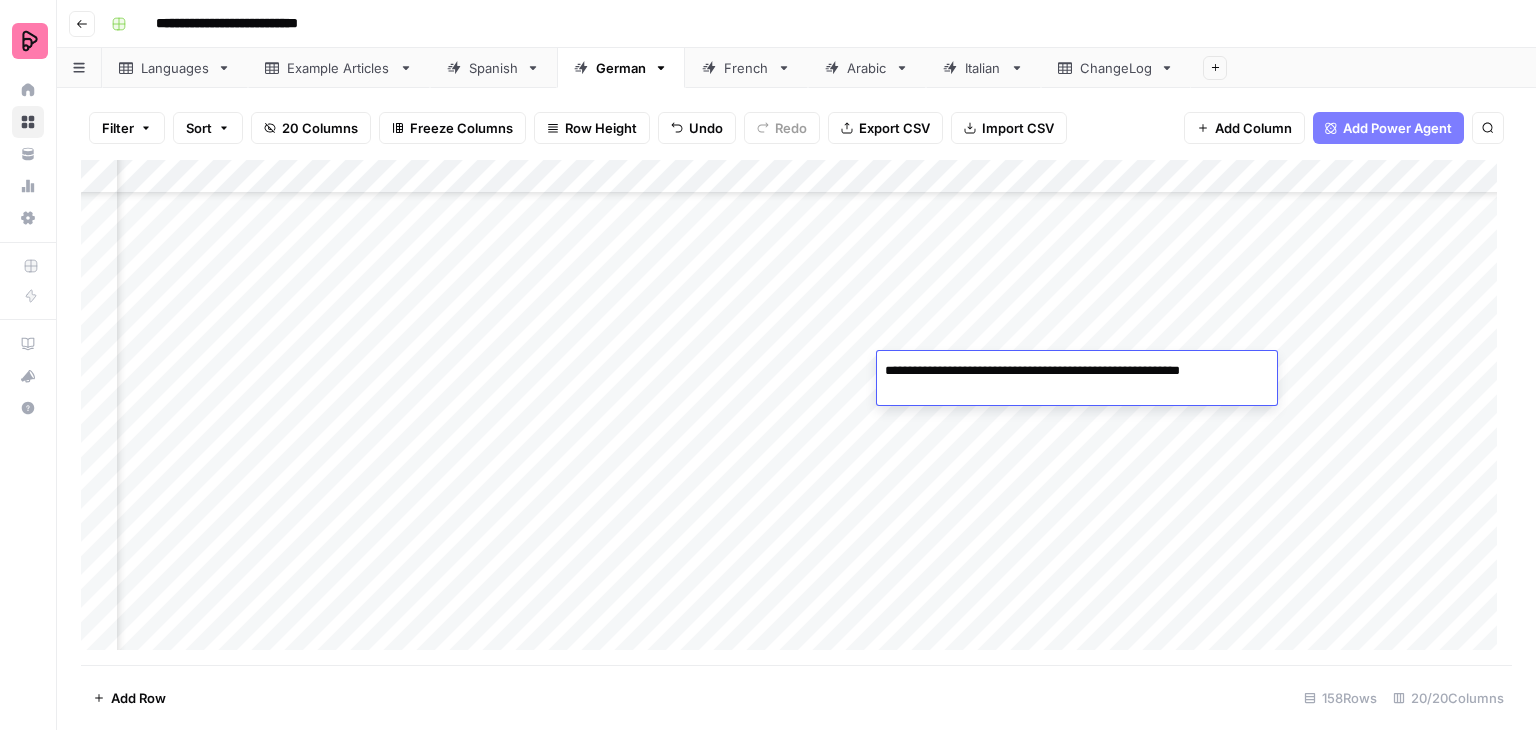 drag, startPoint x: 1260, startPoint y: 369, endPoint x: 859, endPoint y: 372, distance: 401.01123 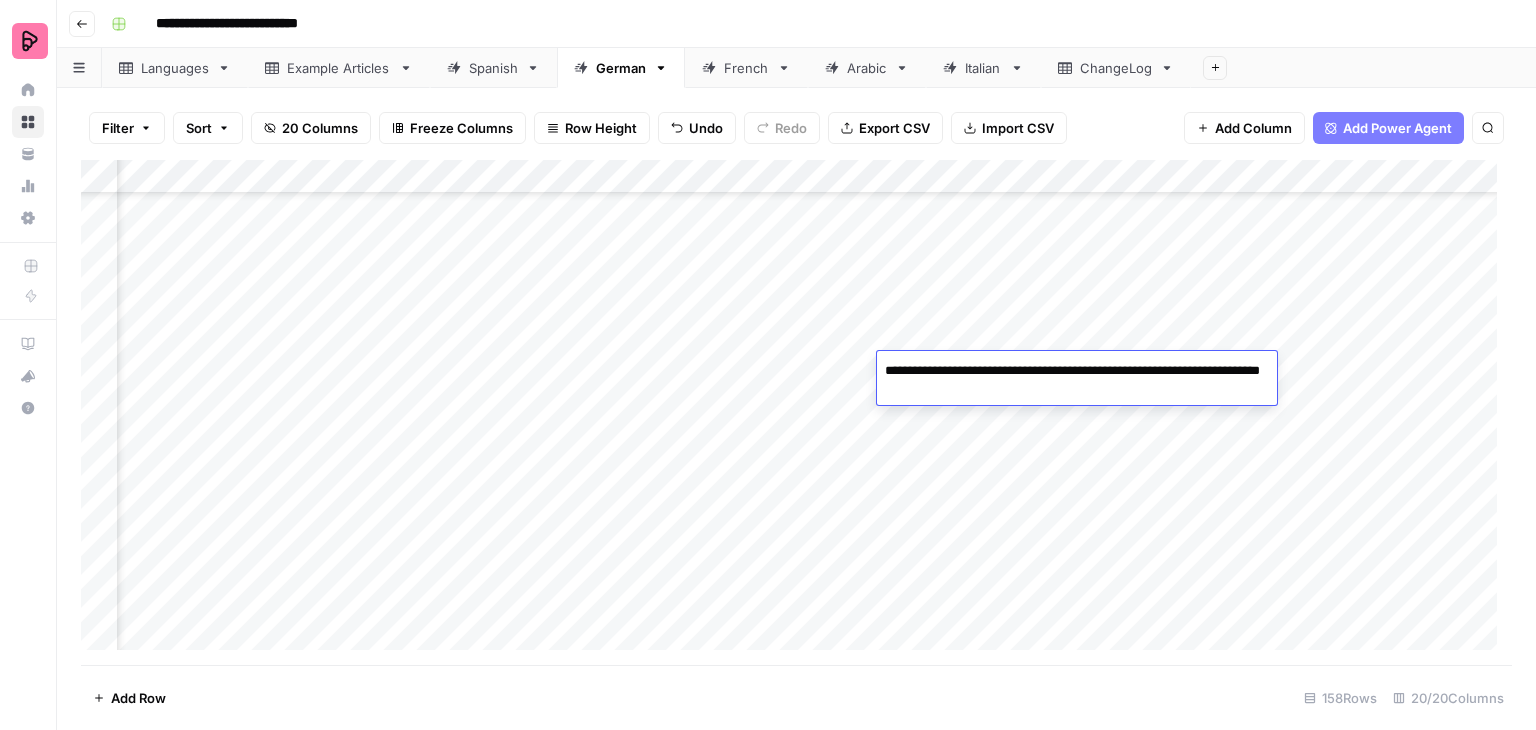 type on "**********" 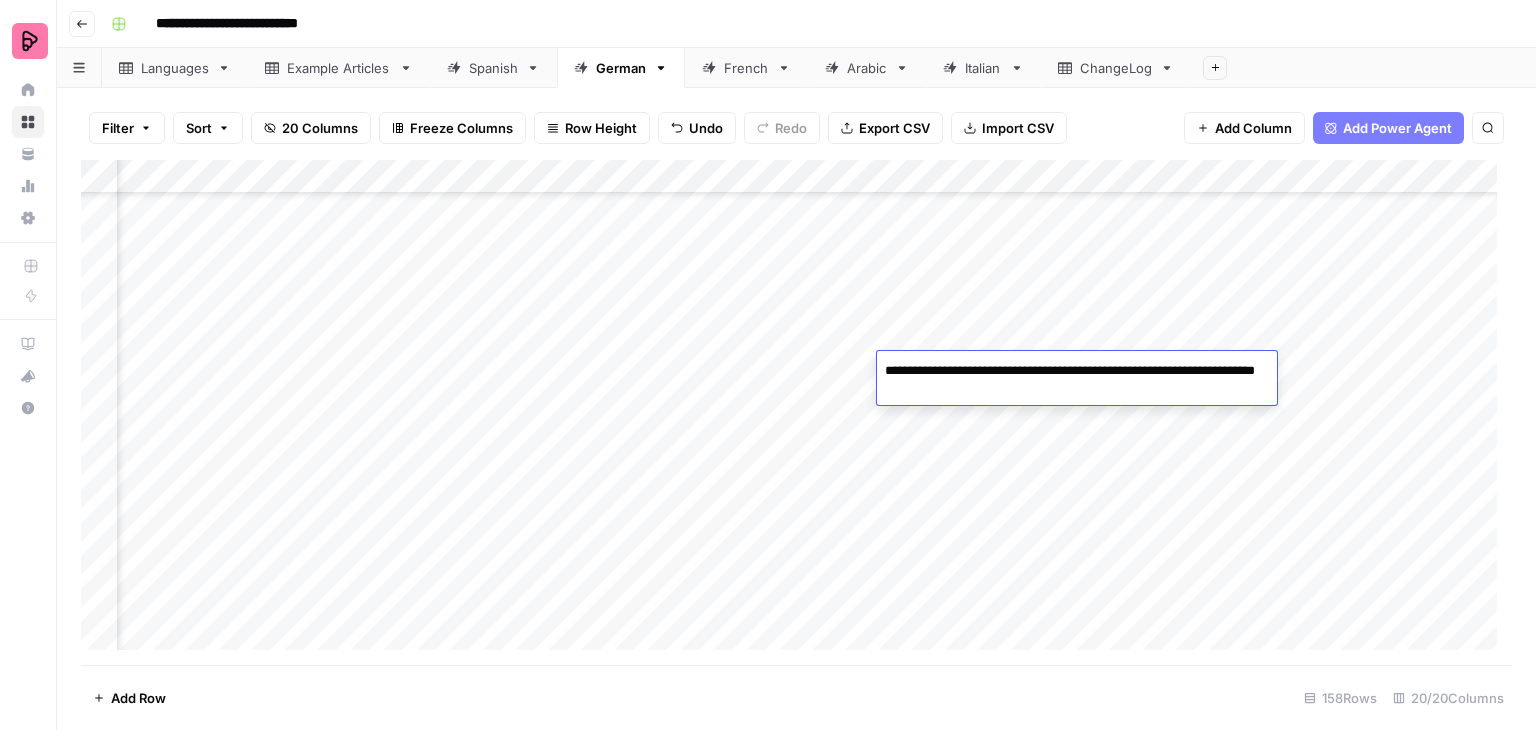 click on "Add Column" at bounding box center (796, 412) 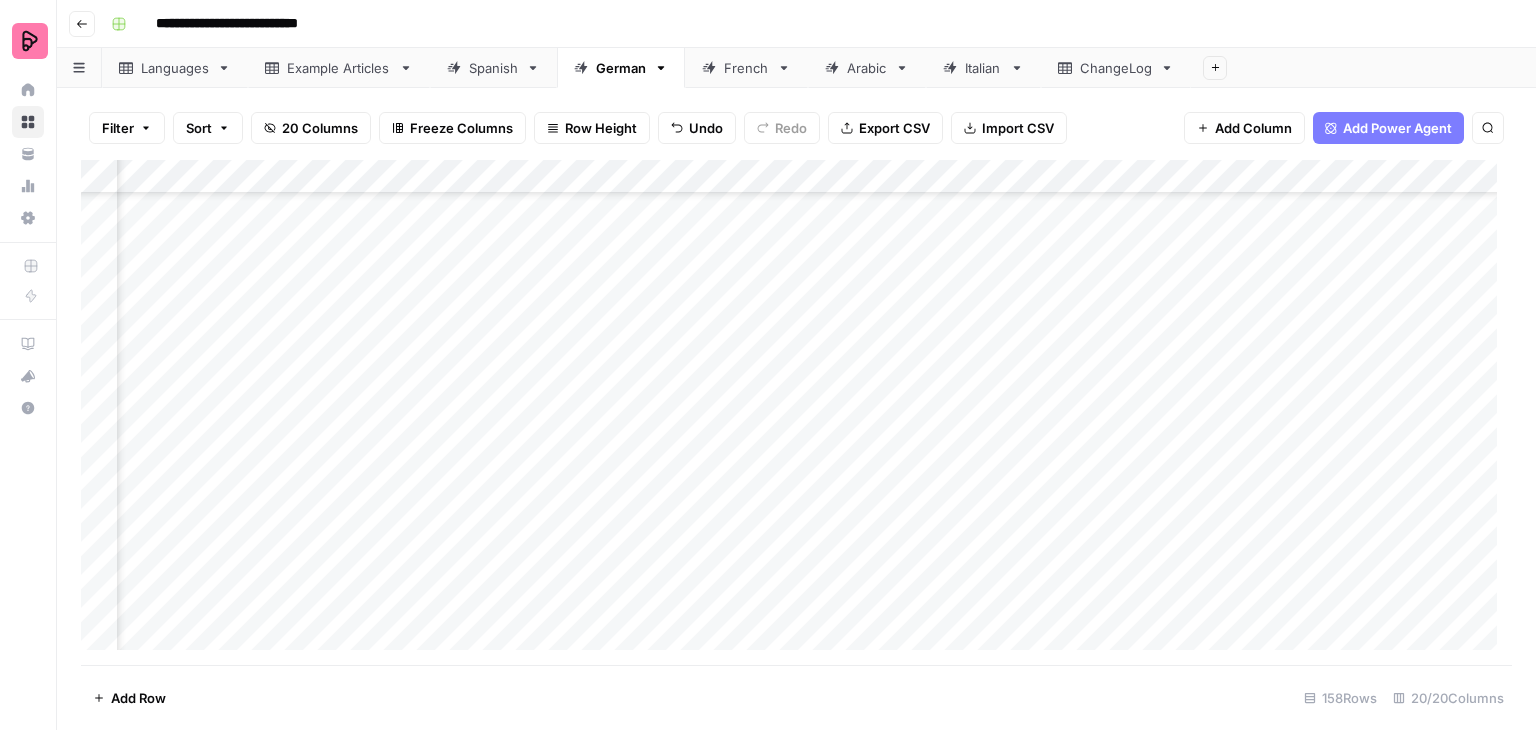 click on "Add Column" at bounding box center (796, 412) 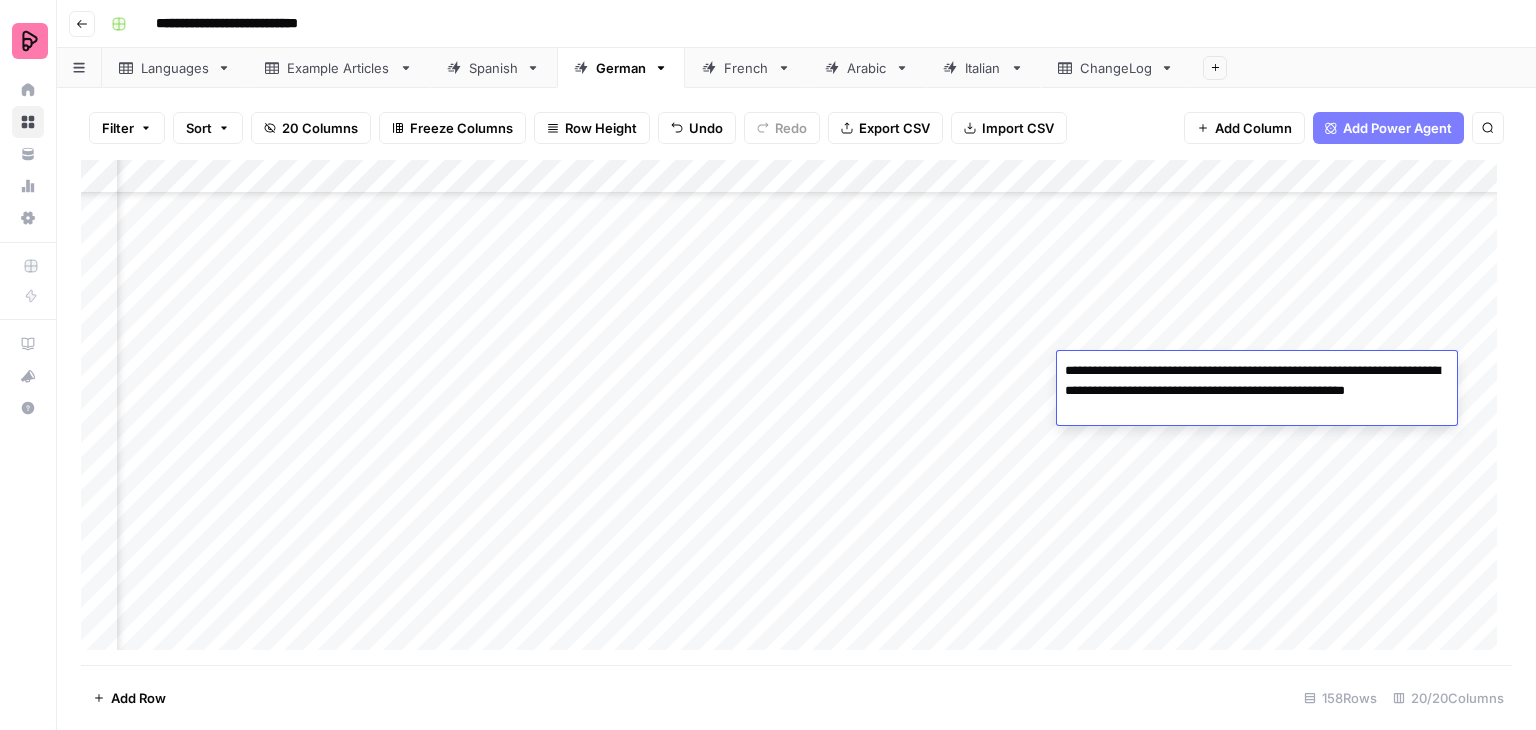 drag, startPoint x: 1144, startPoint y: 417, endPoint x: 1067, endPoint y: 371, distance: 89.693924 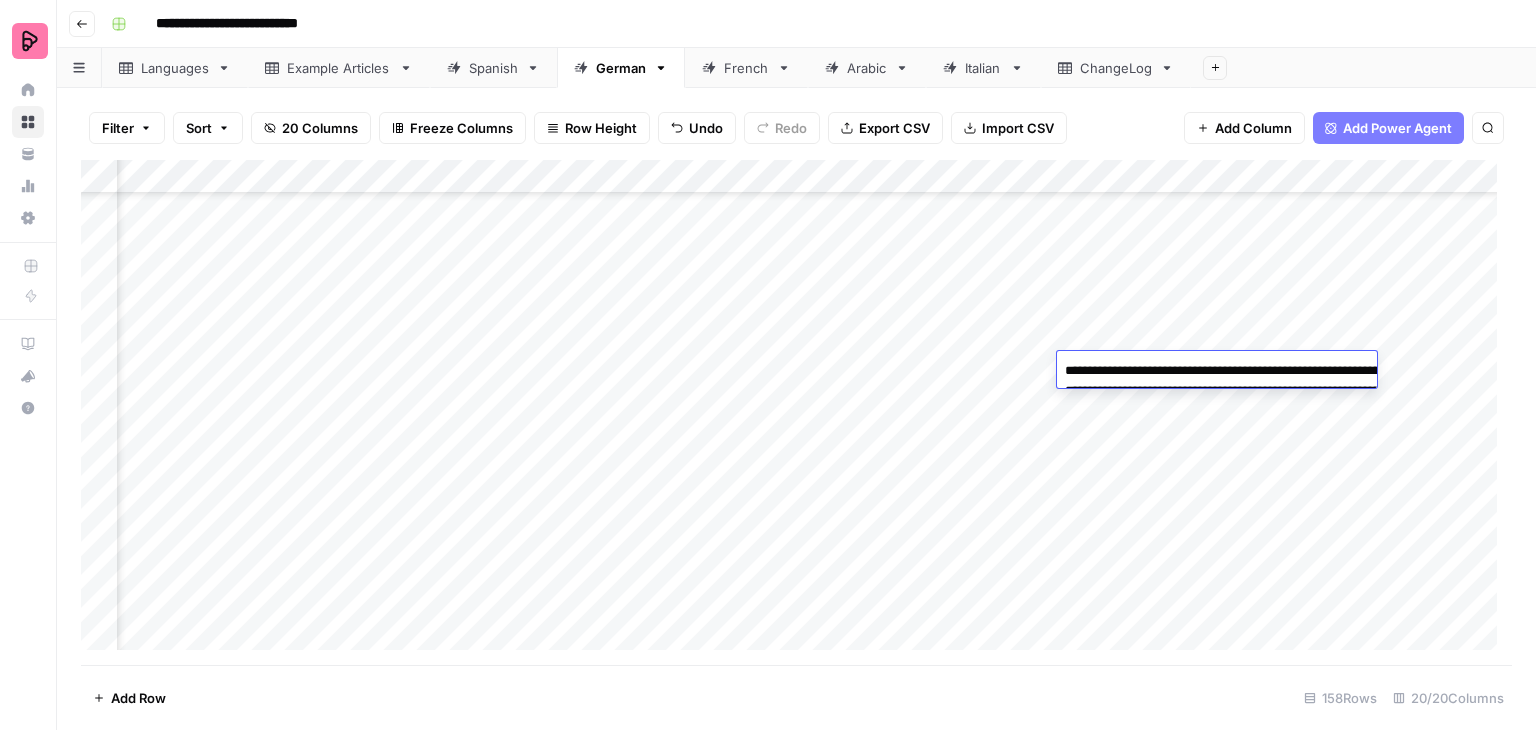 click on "**********" at bounding box center [1257, 391] 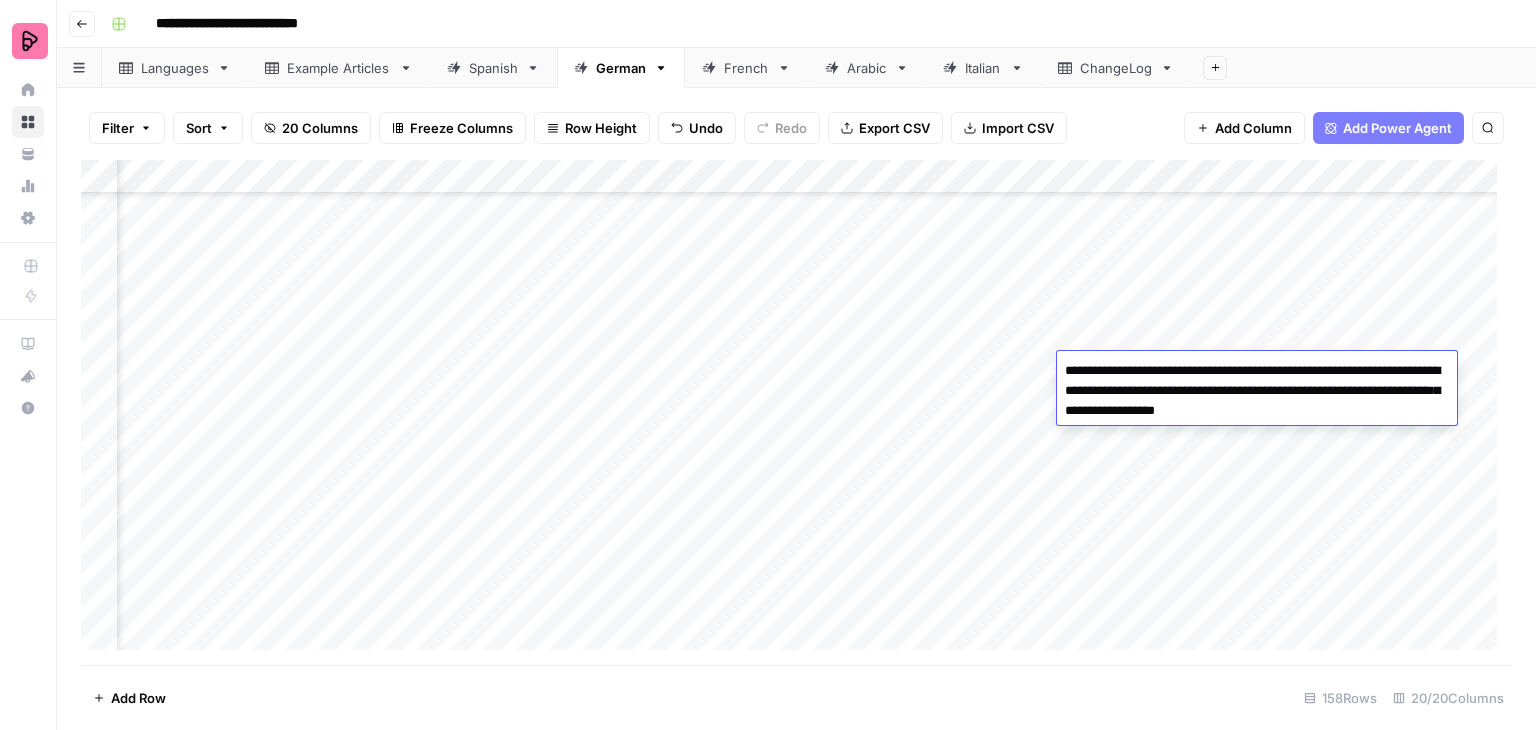 click on "**********" at bounding box center (1257, 391) 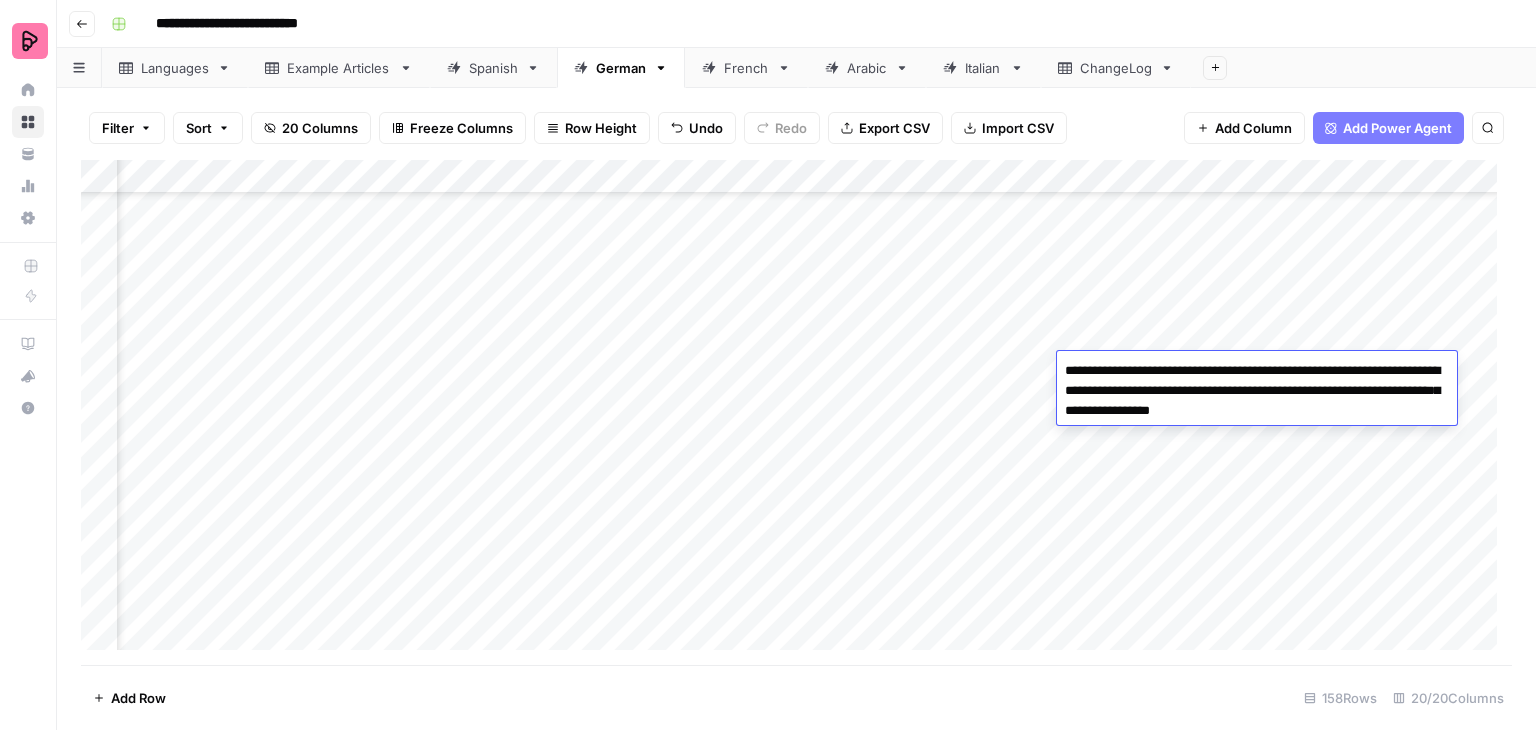 click on "Add Column" at bounding box center [796, 412] 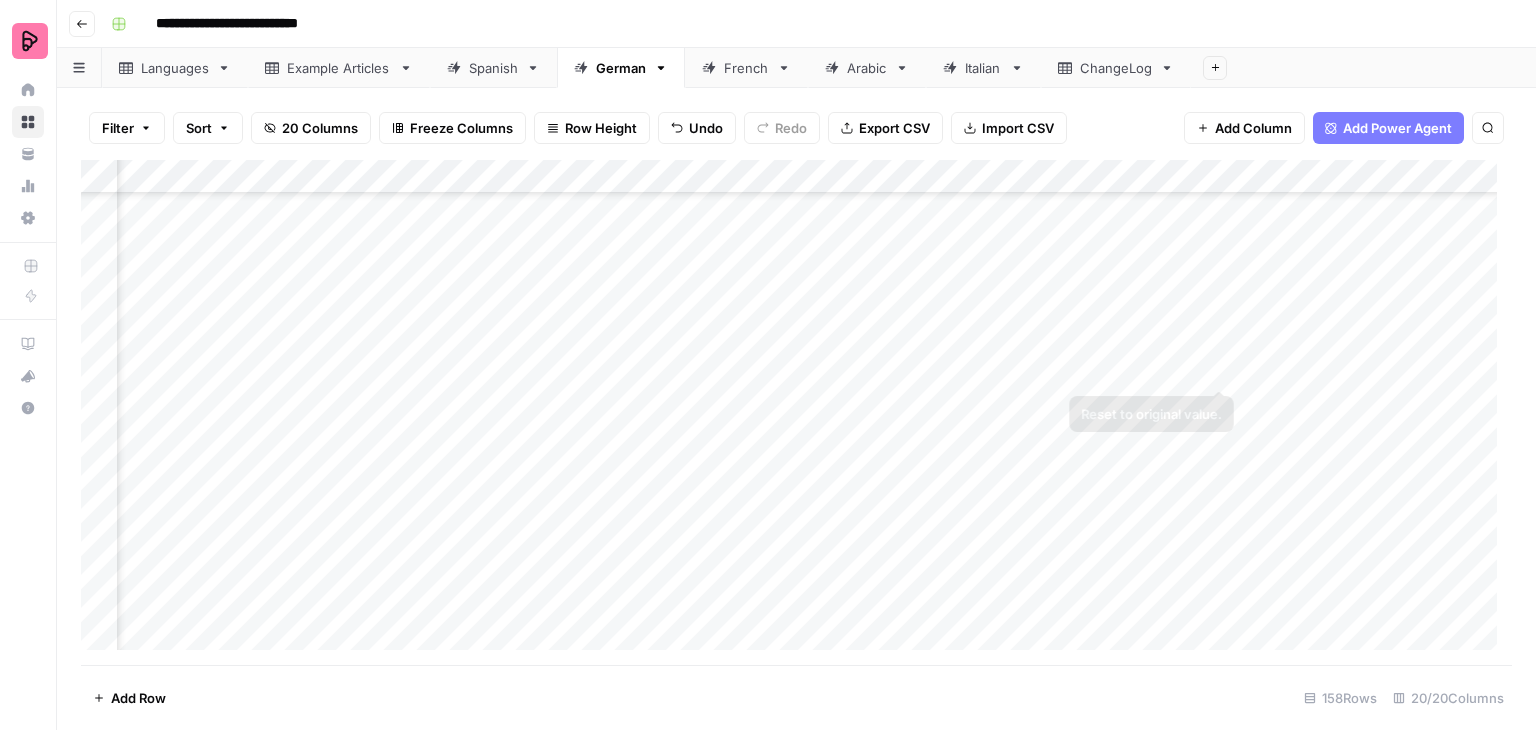 click on "Add Column" at bounding box center (796, 412) 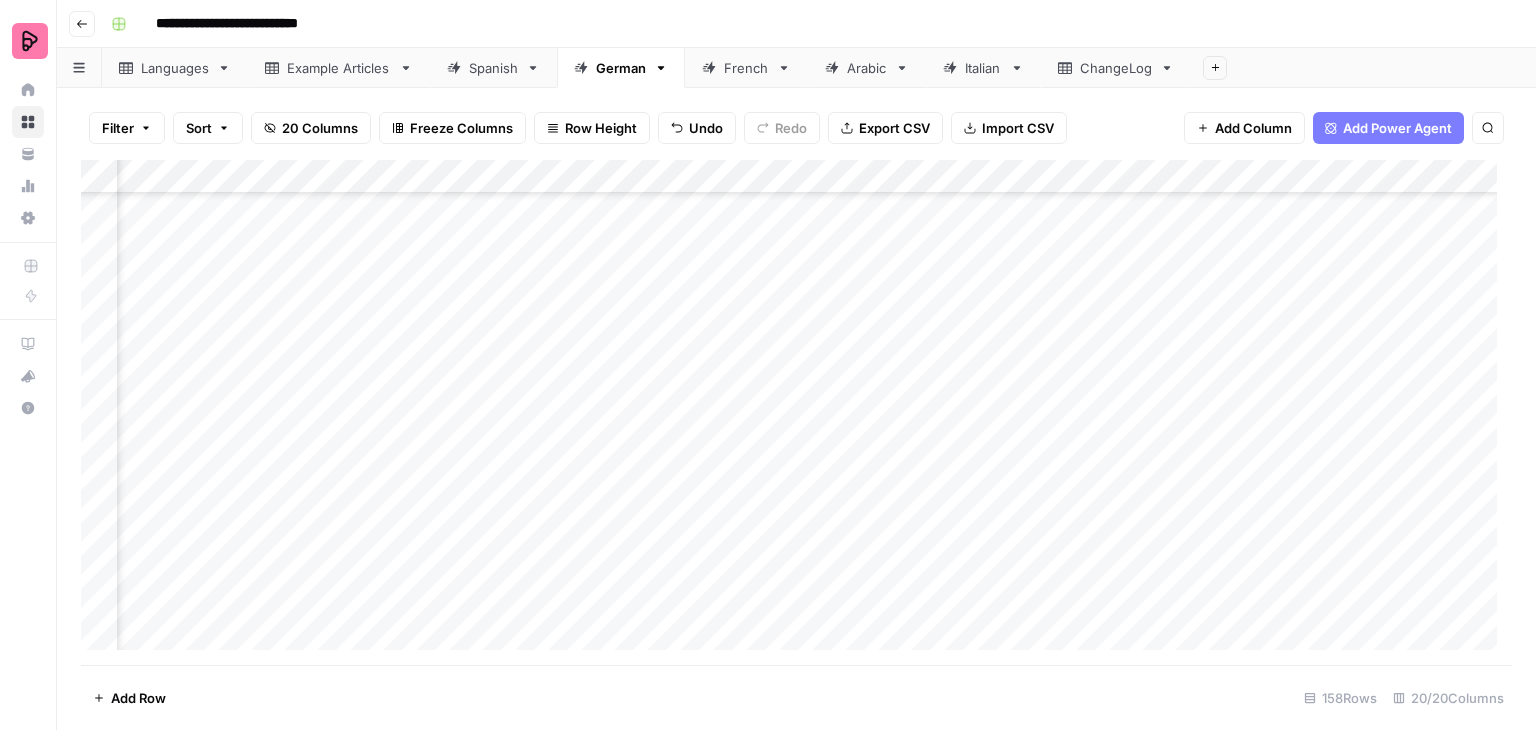 click on "Add Column" at bounding box center (796, 412) 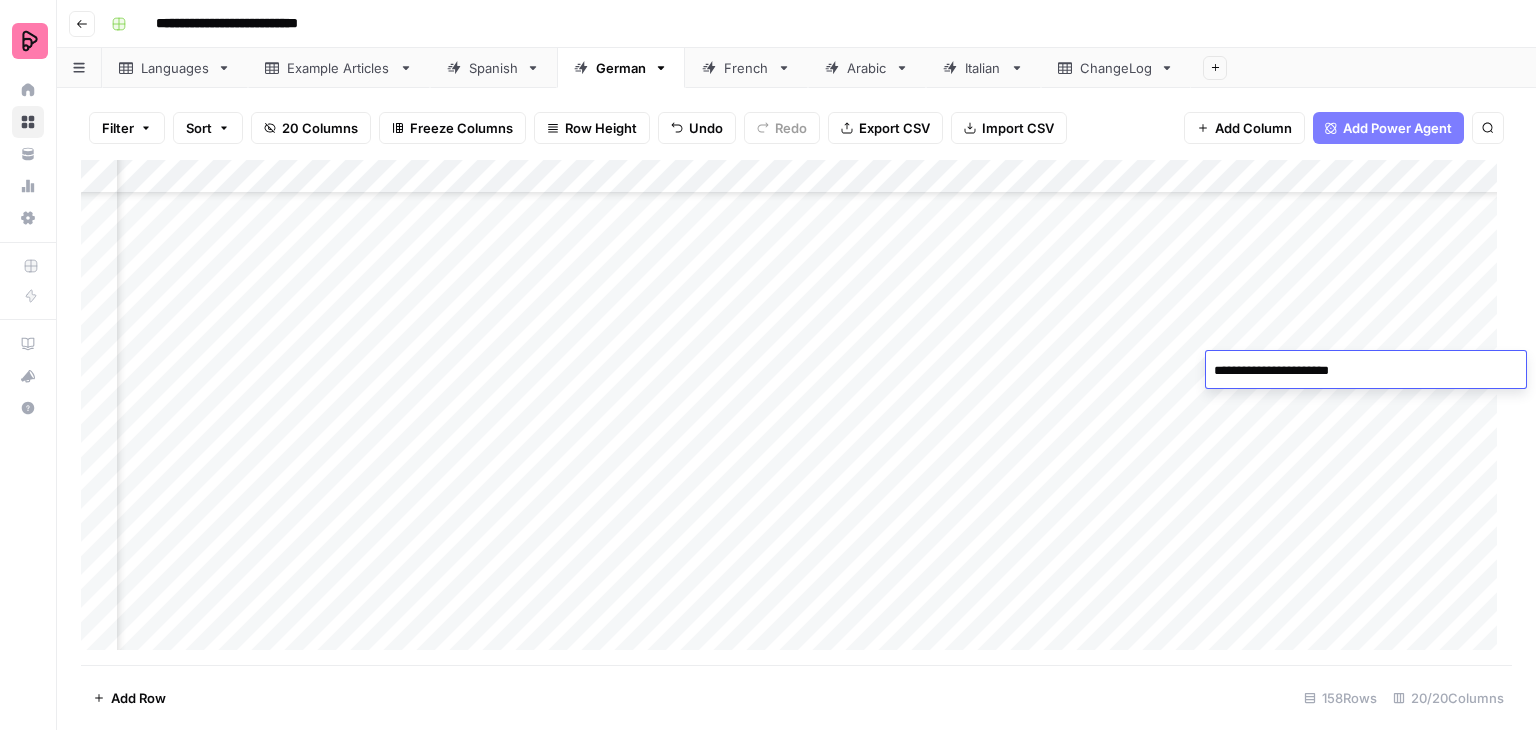 click on "Add Column" at bounding box center (796, 412) 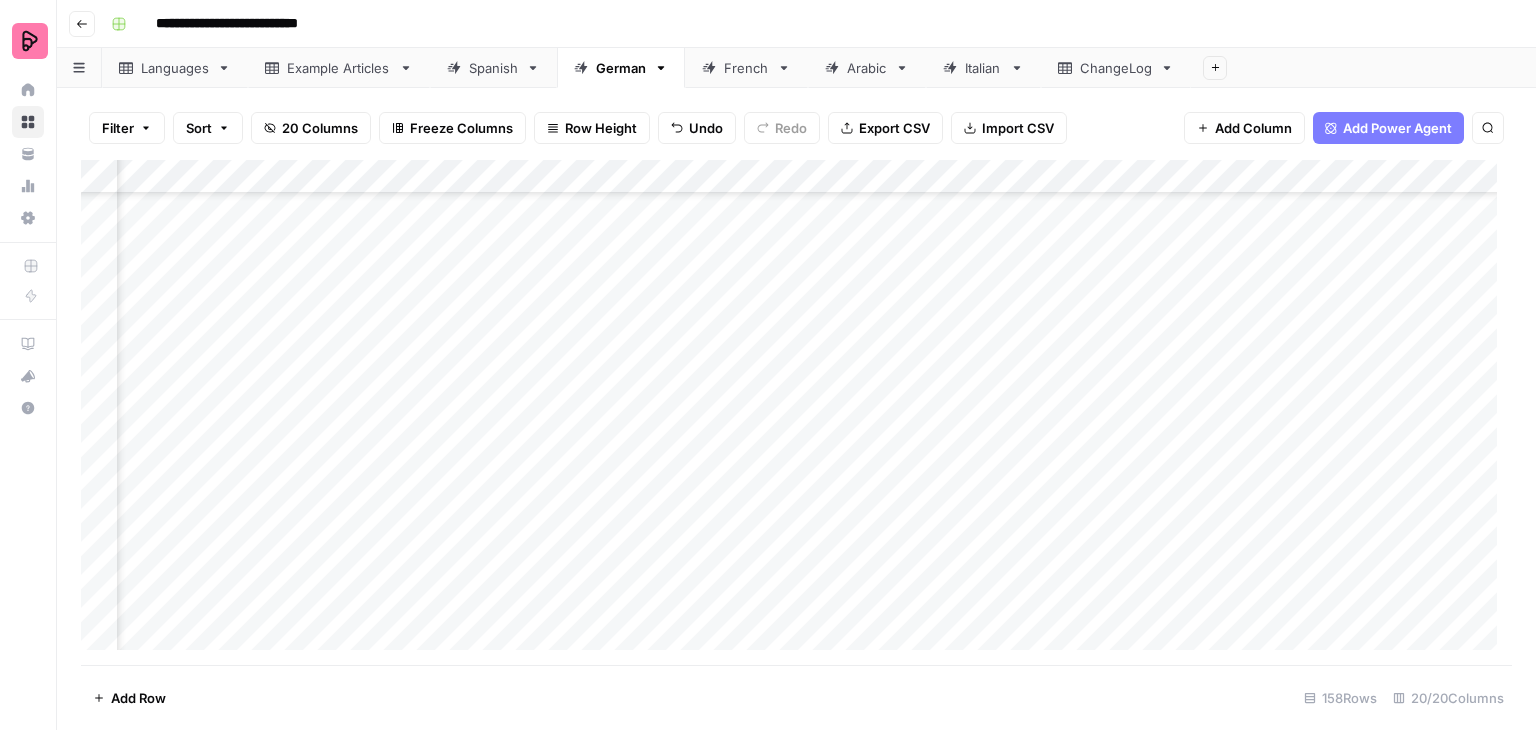 scroll, scrollTop: 4600, scrollLeft: 2354, axis: both 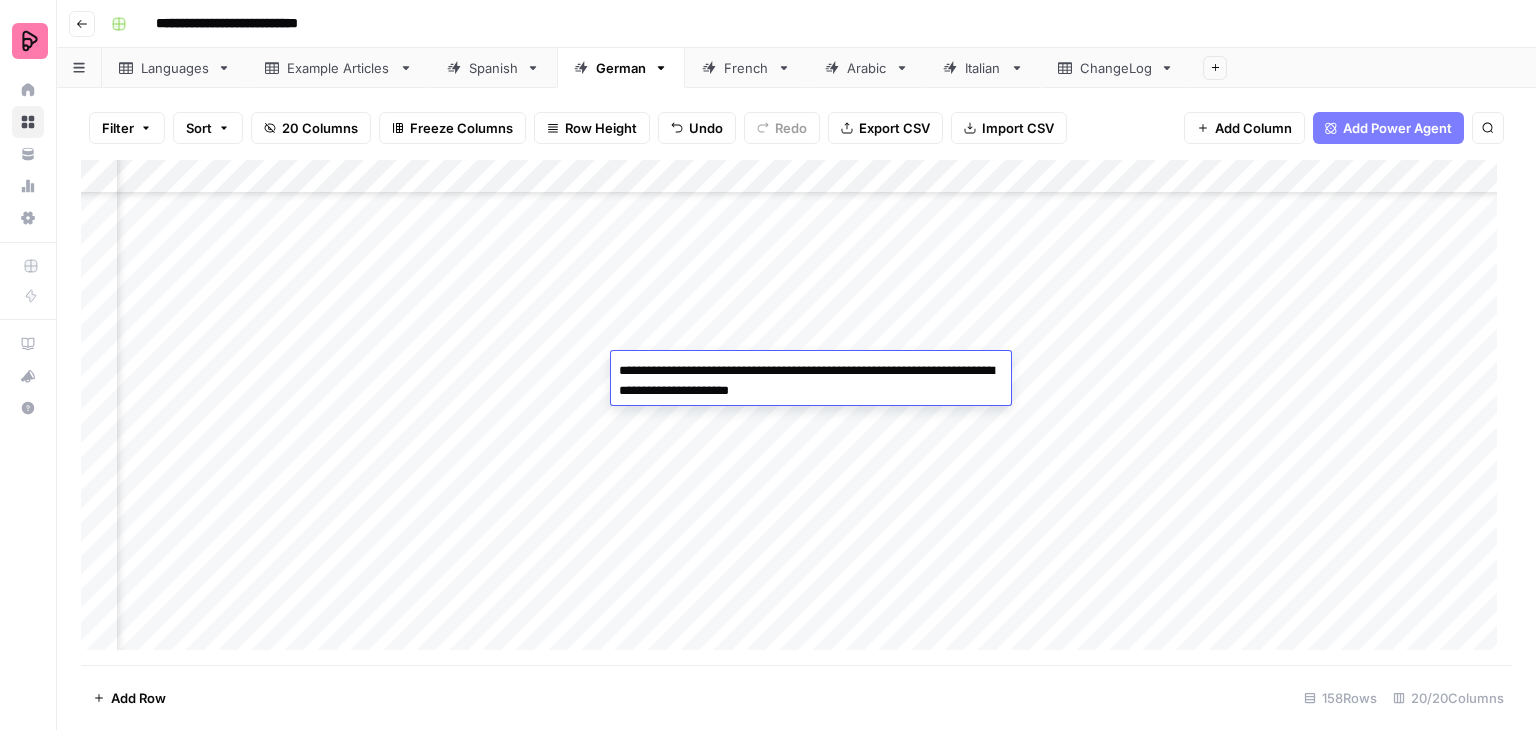 click on "Add Column" at bounding box center [796, 412] 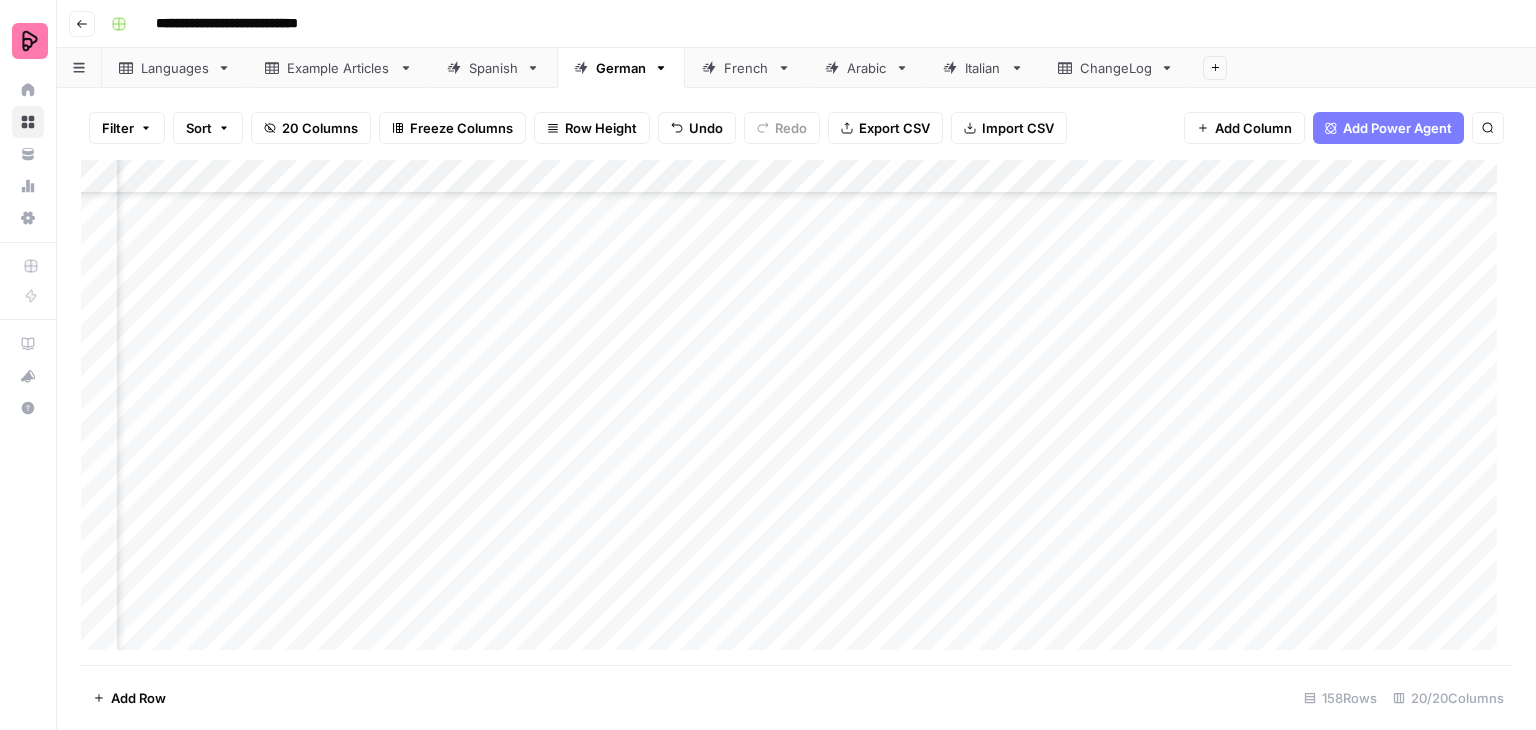click on "Add Column" at bounding box center [796, 412] 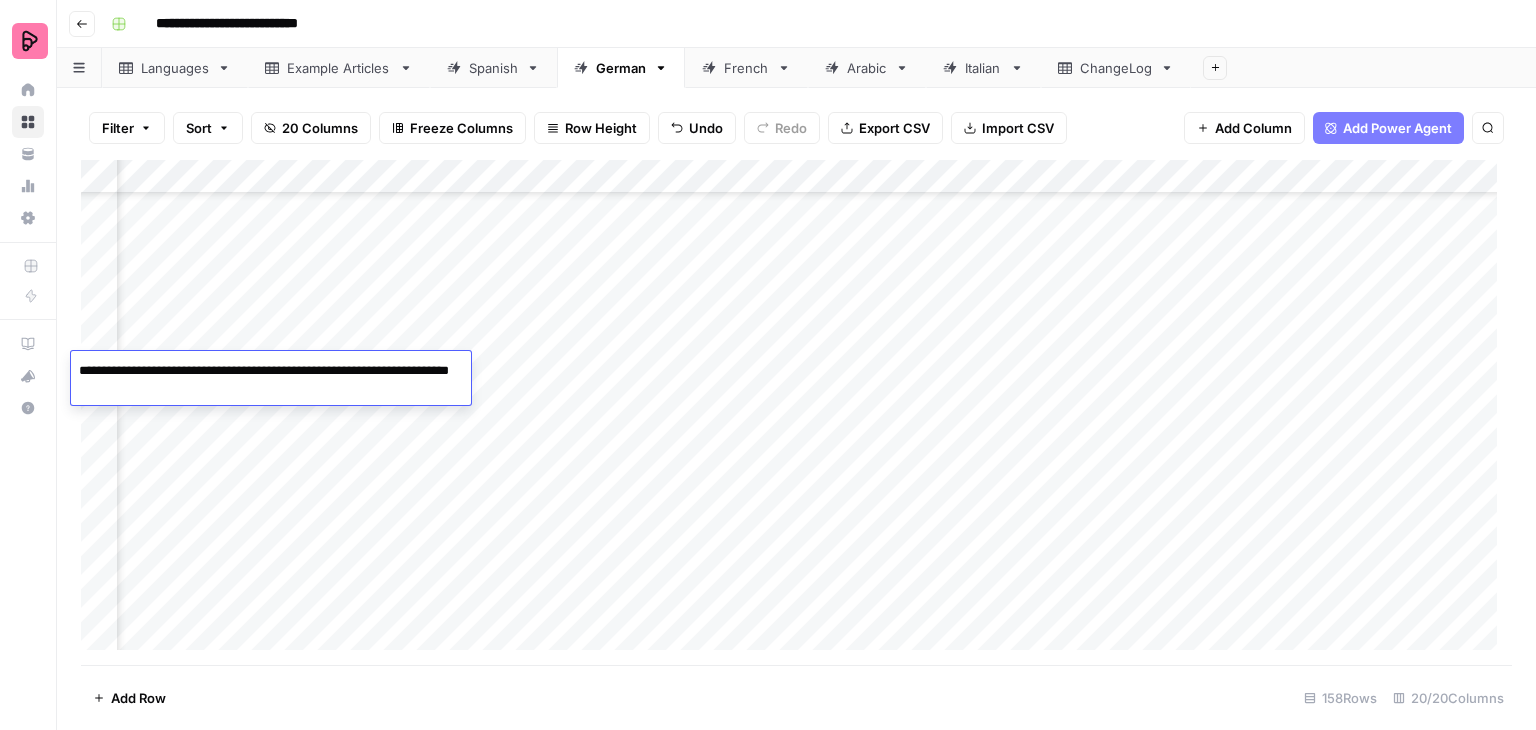 click on "Add Column" at bounding box center (796, 412) 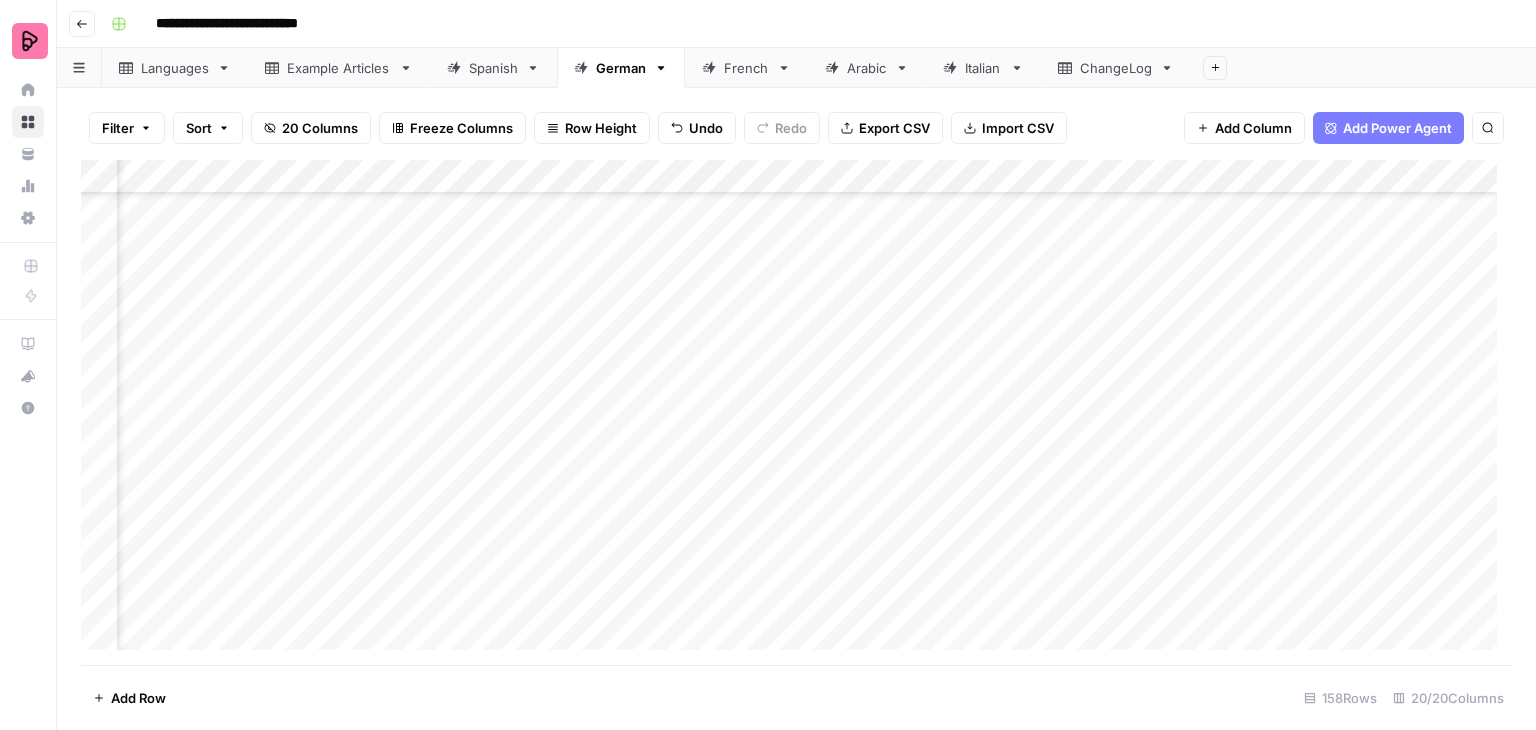 click on "Add Column" at bounding box center [796, 412] 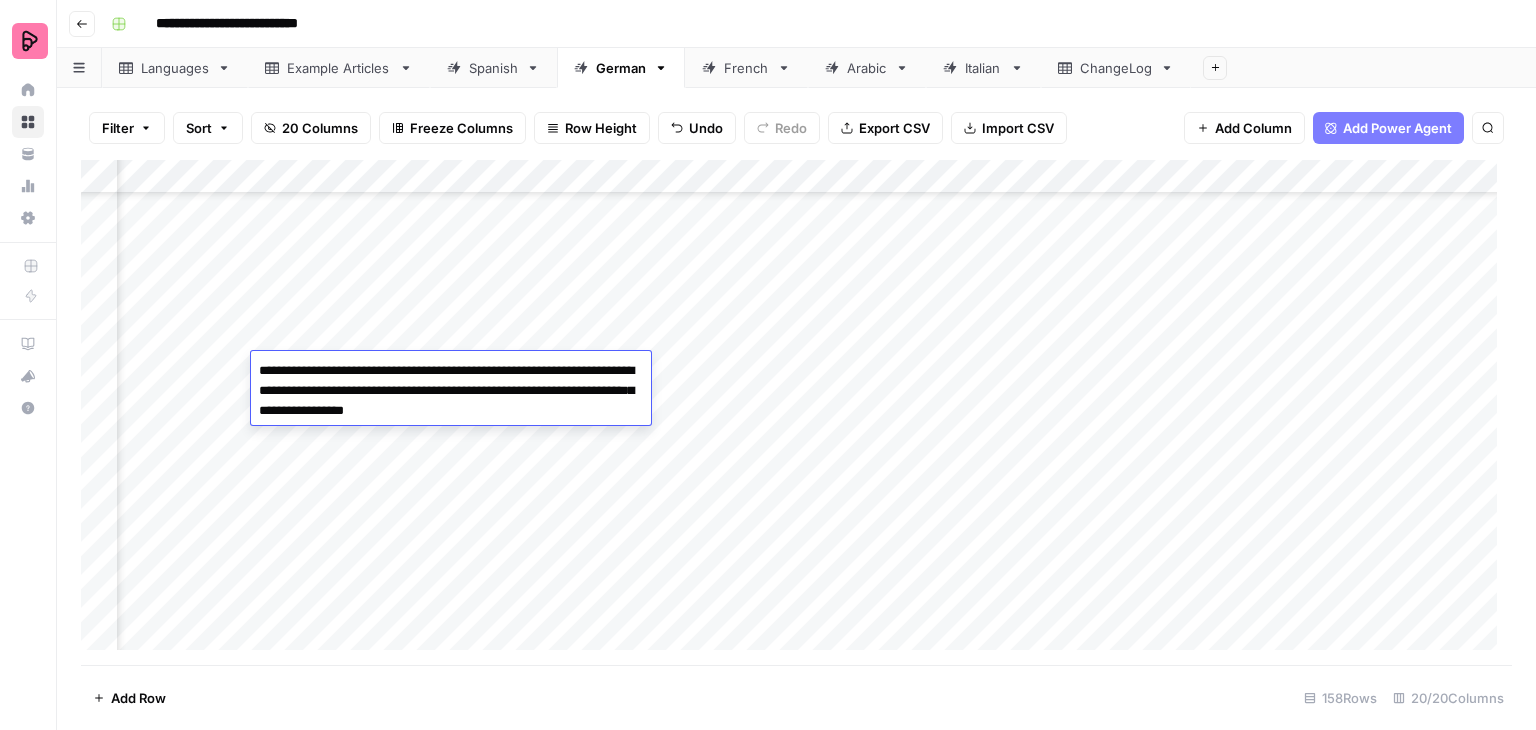 click on "**********" at bounding box center (451, 391) 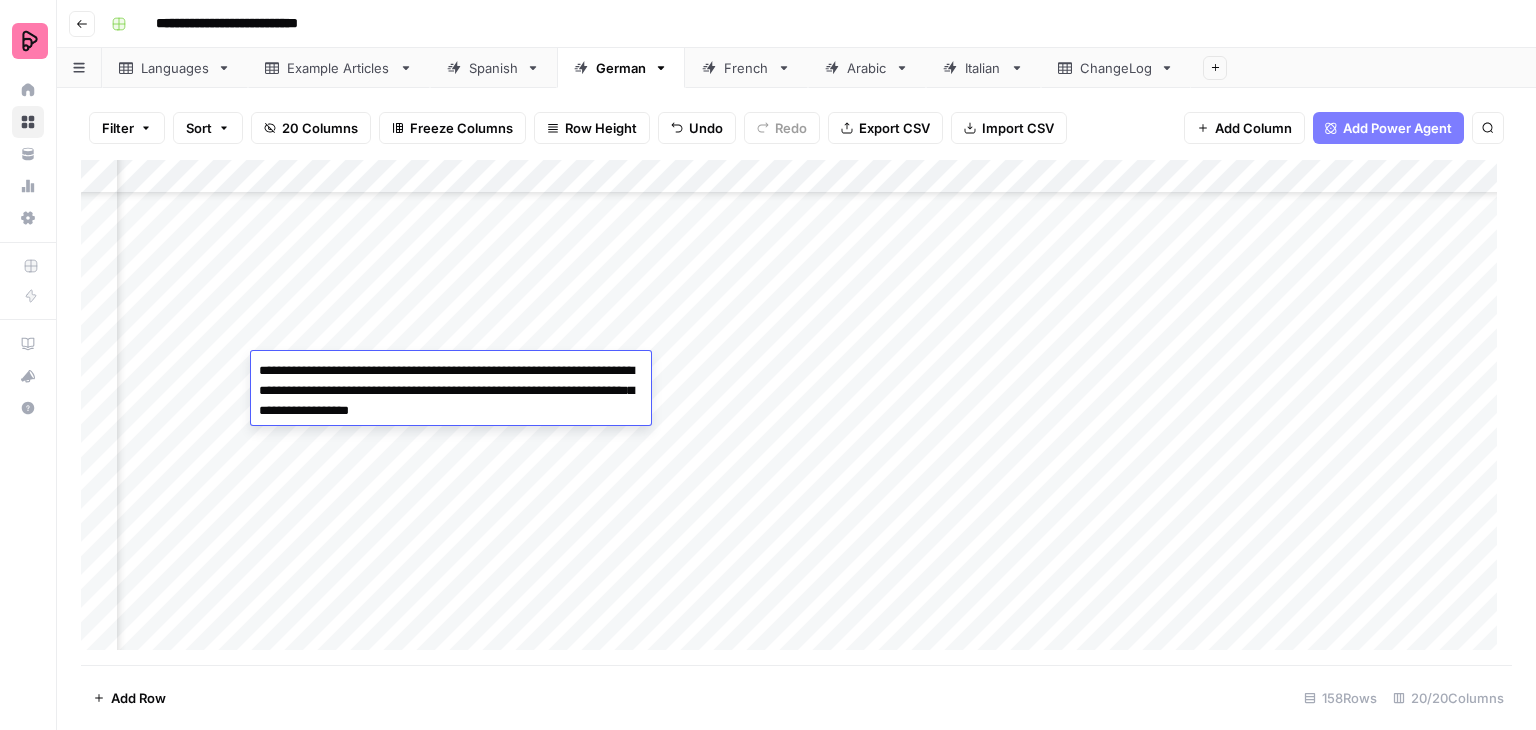 click on "**********" at bounding box center (451, 391) 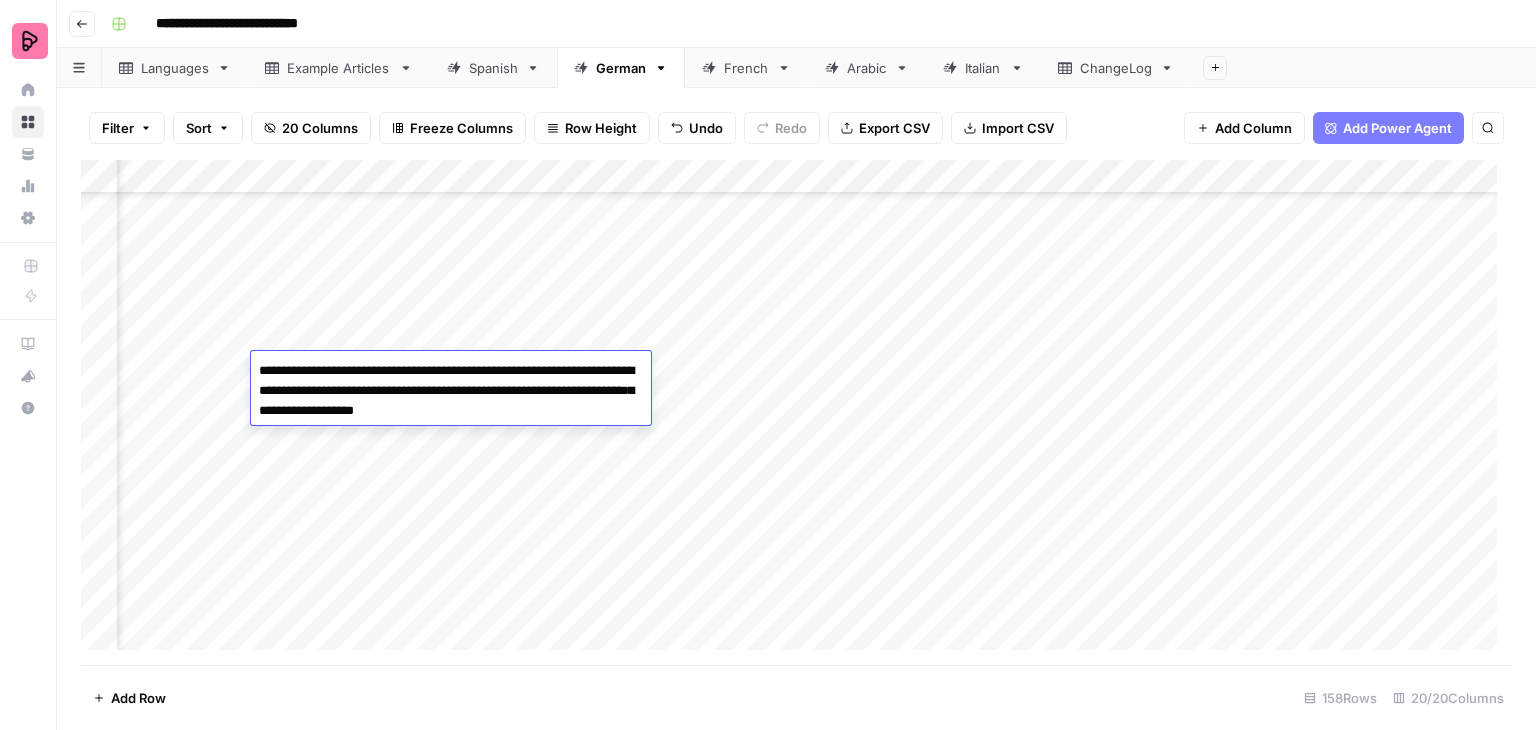 click on "**********" at bounding box center [451, 391] 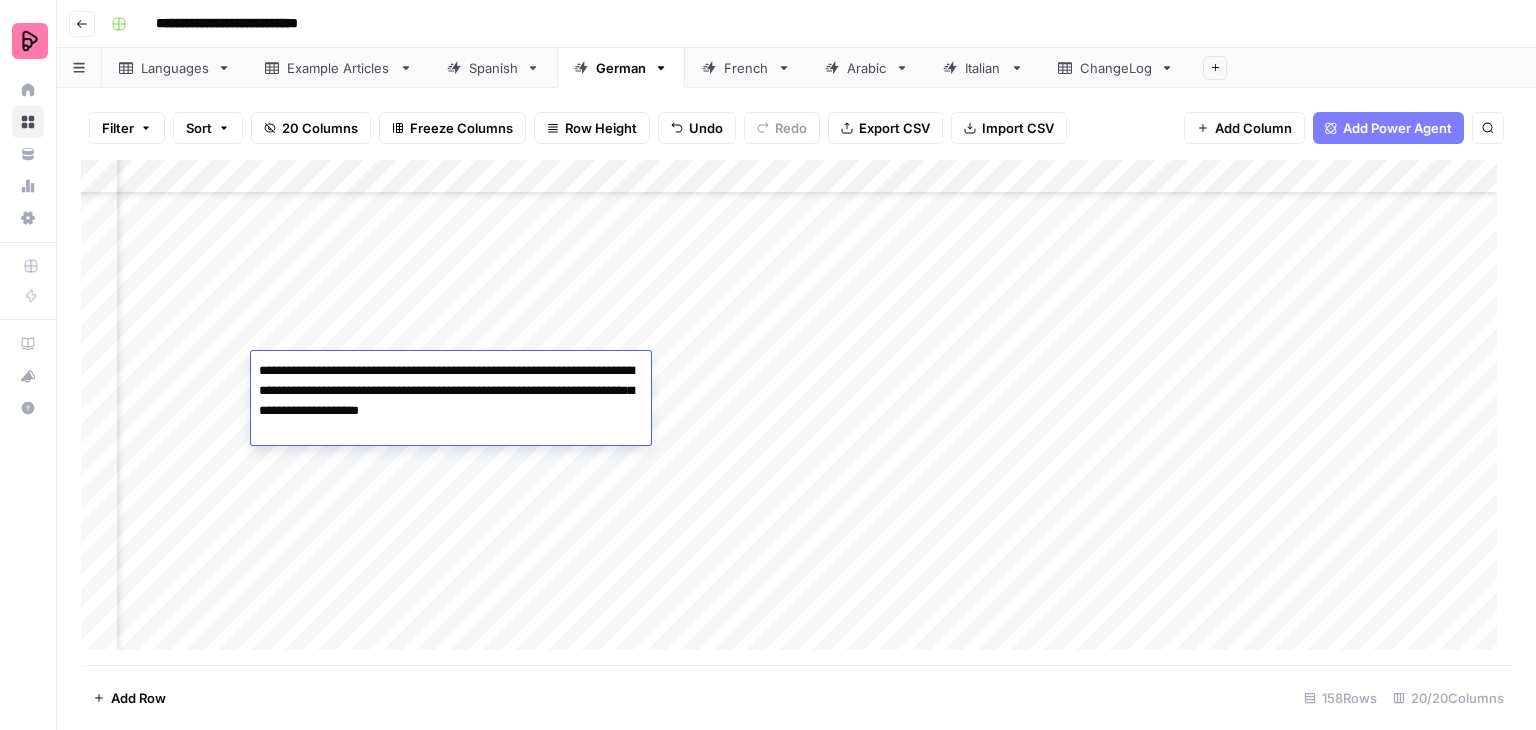 click on "**********" at bounding box center [451, 391] 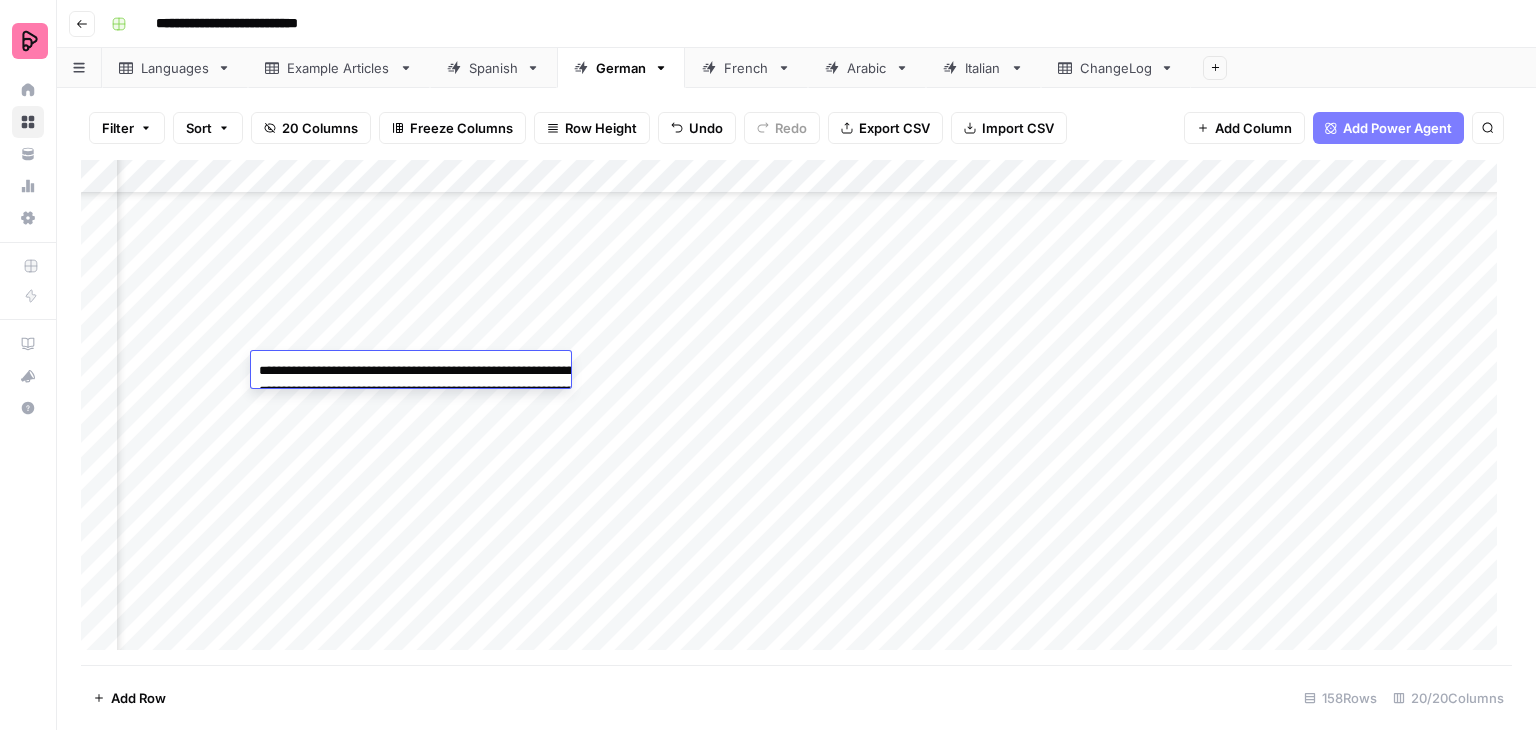 click on "**********" at bounding box center [451, 401] 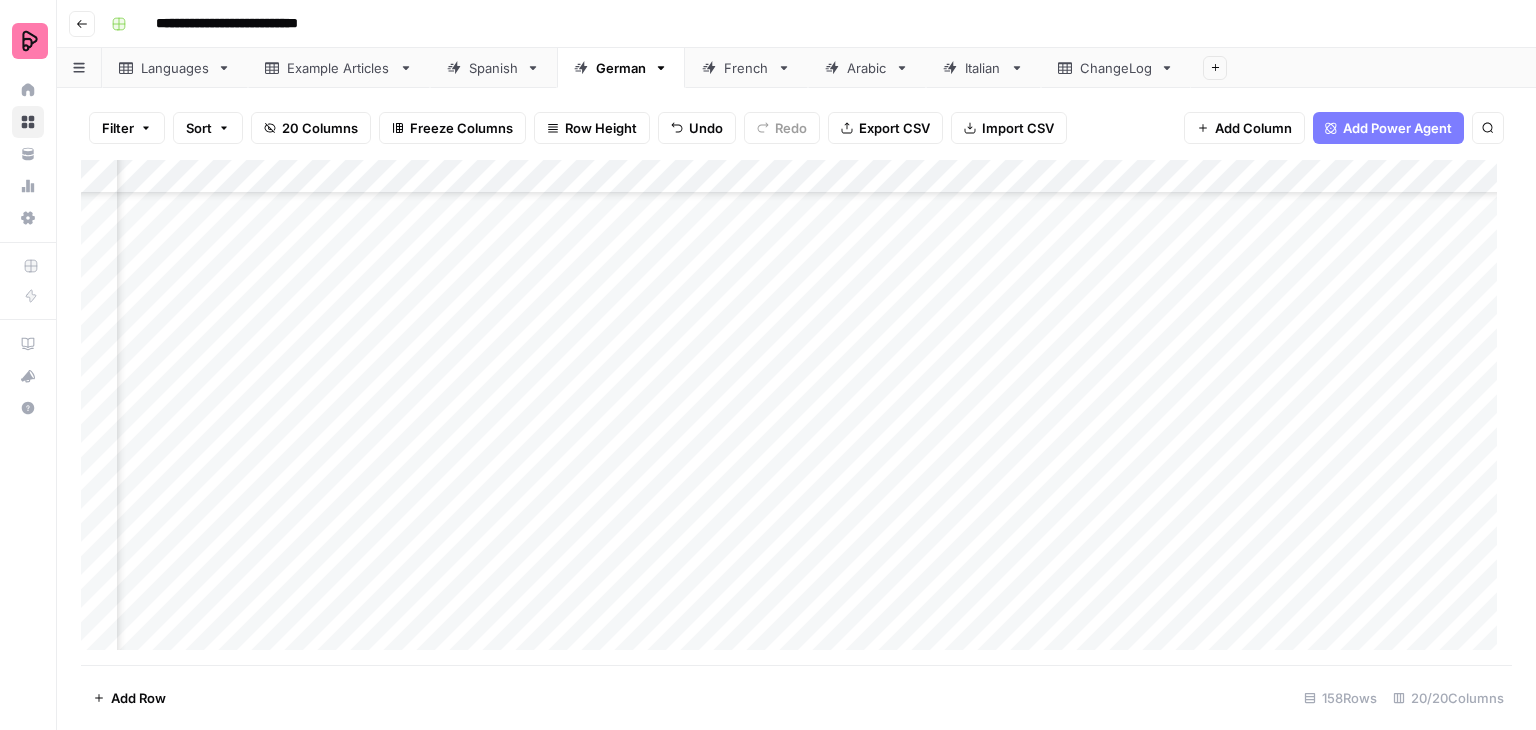click on "Add Column" at bounding box center [796, 412] 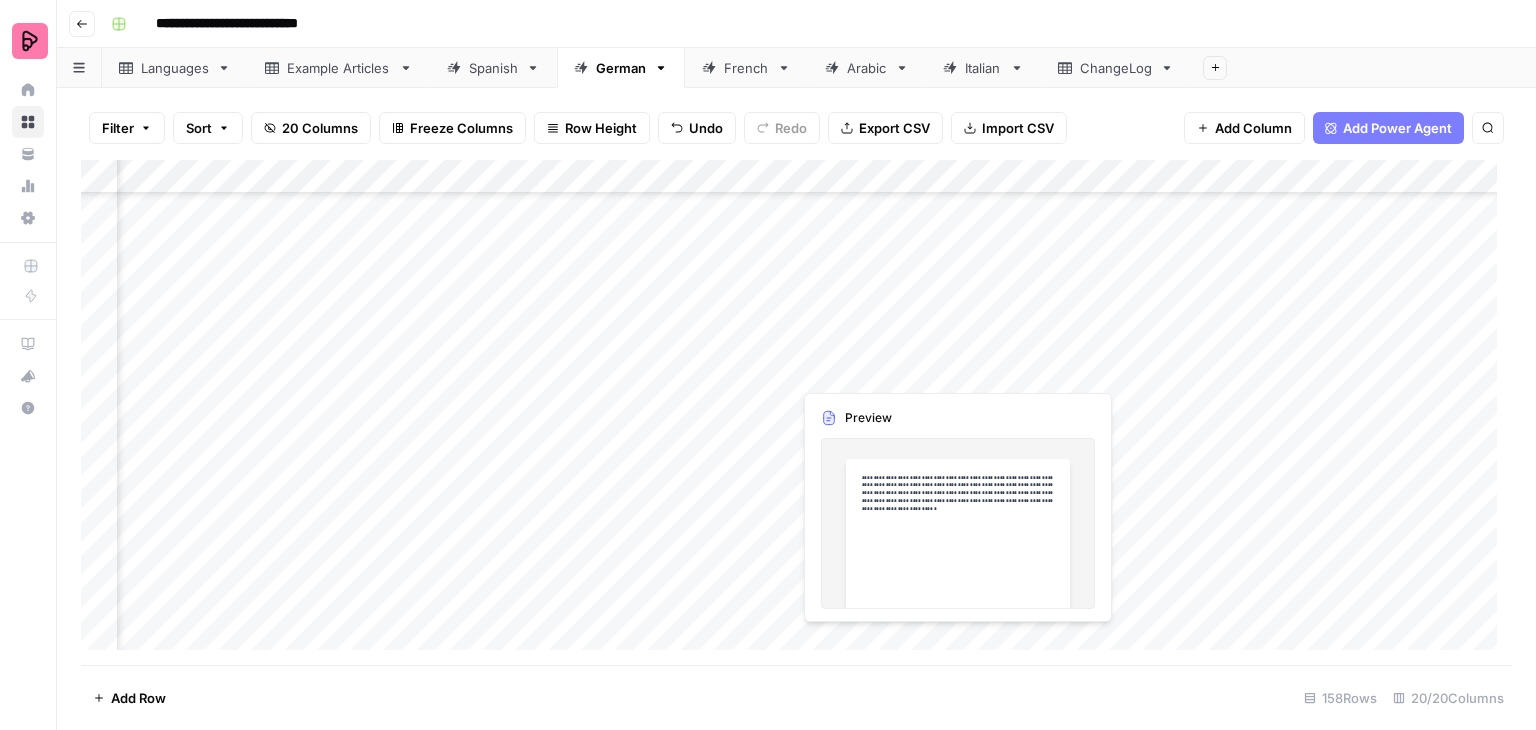 click on "Add Column" at bounding box center [796, 412] 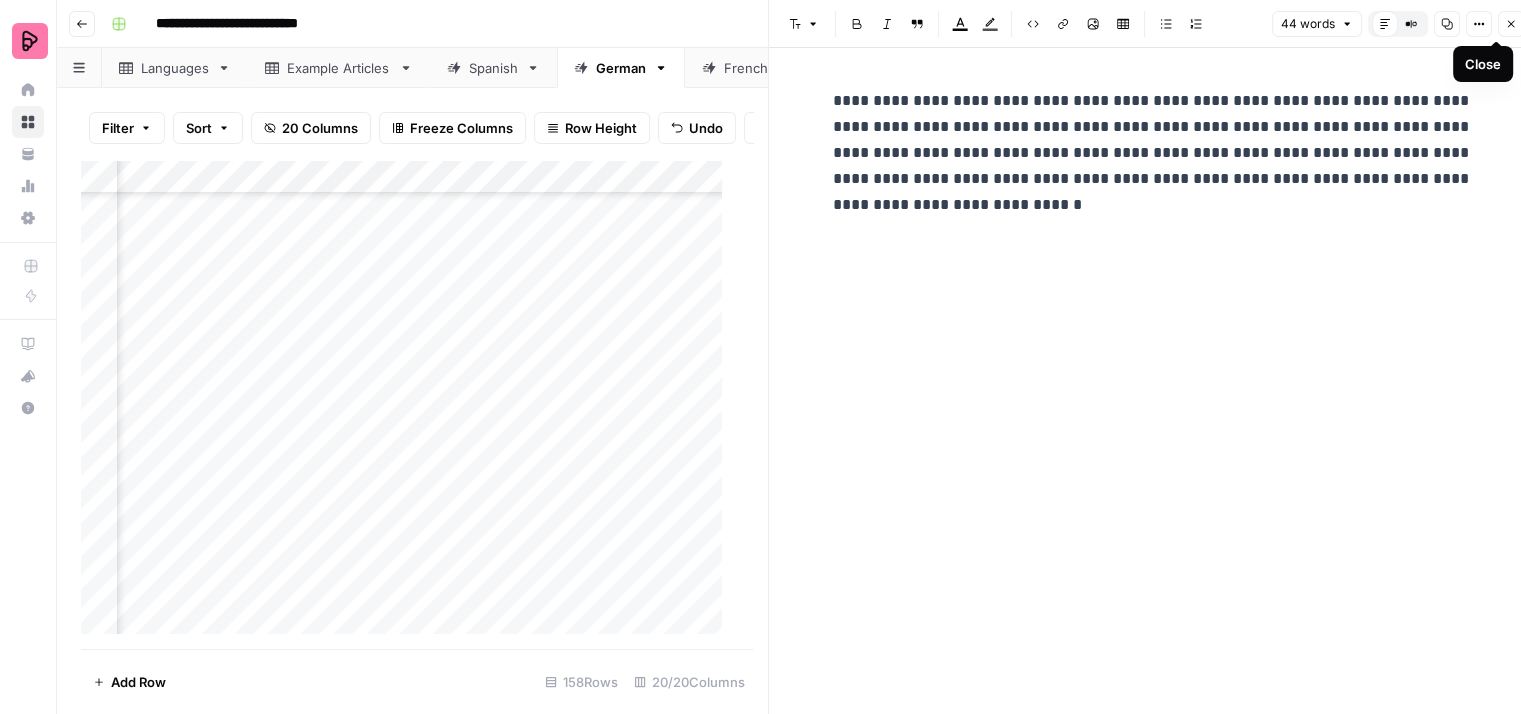 click 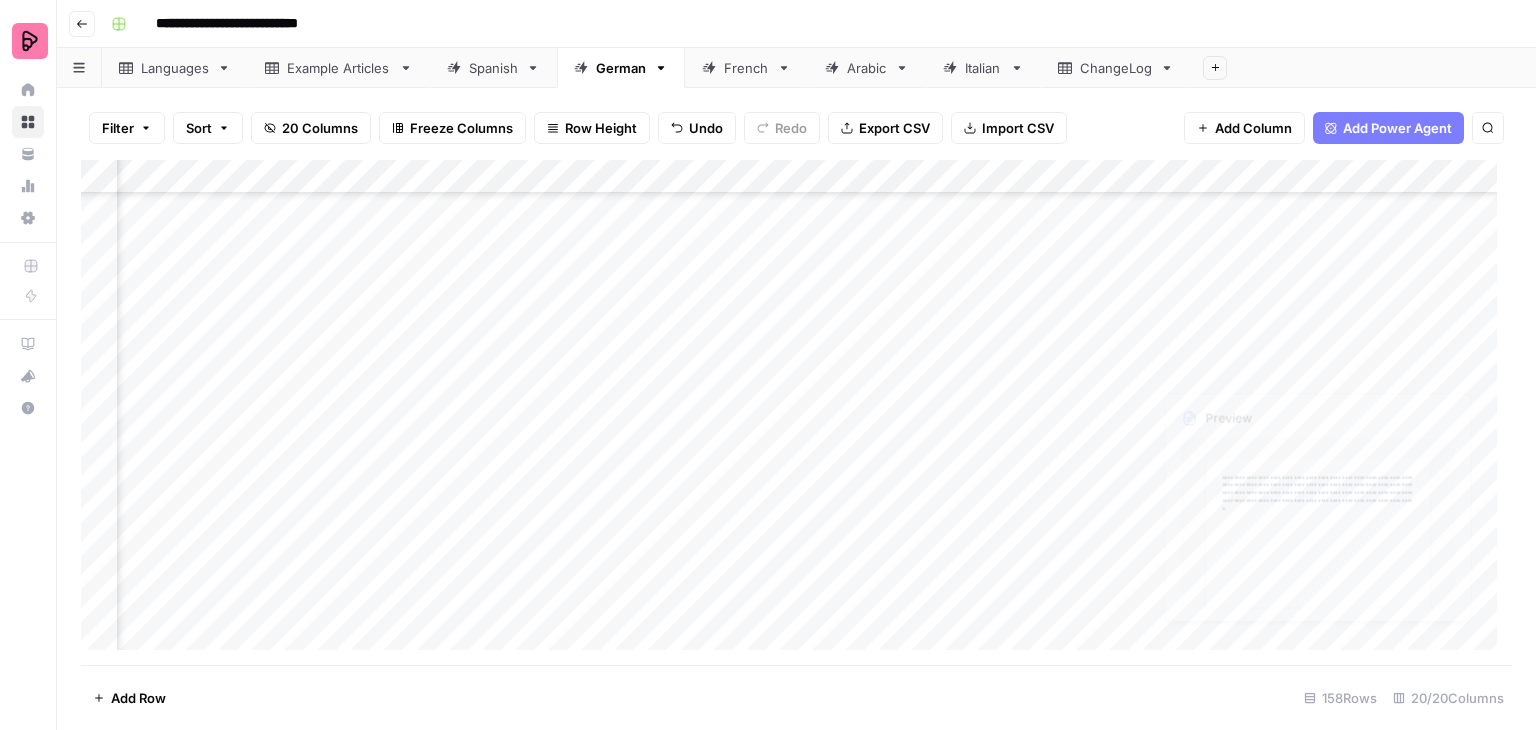 click on "Add Column" at bounding box center [796, 412] 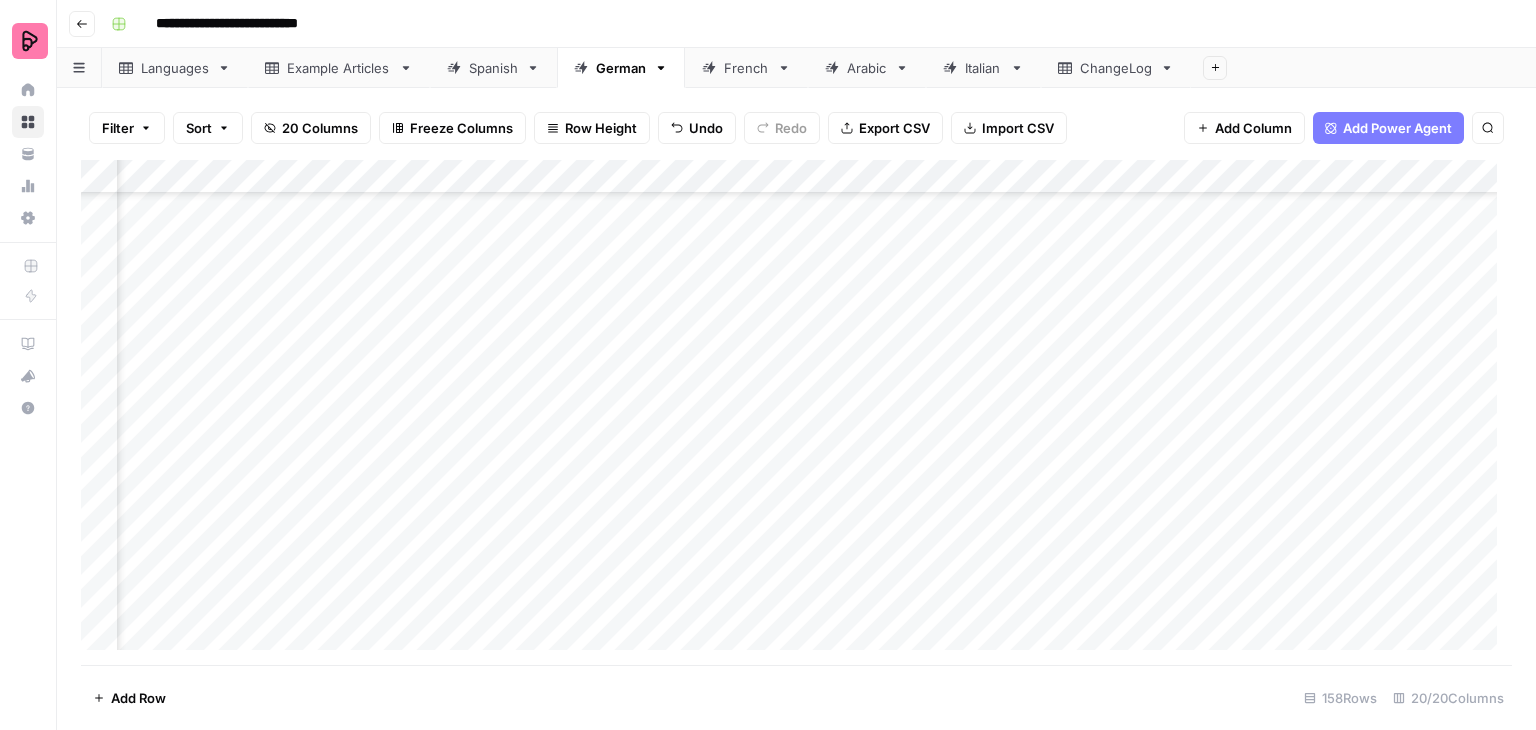 click on "Add Column" at bounding box center (796, 412) 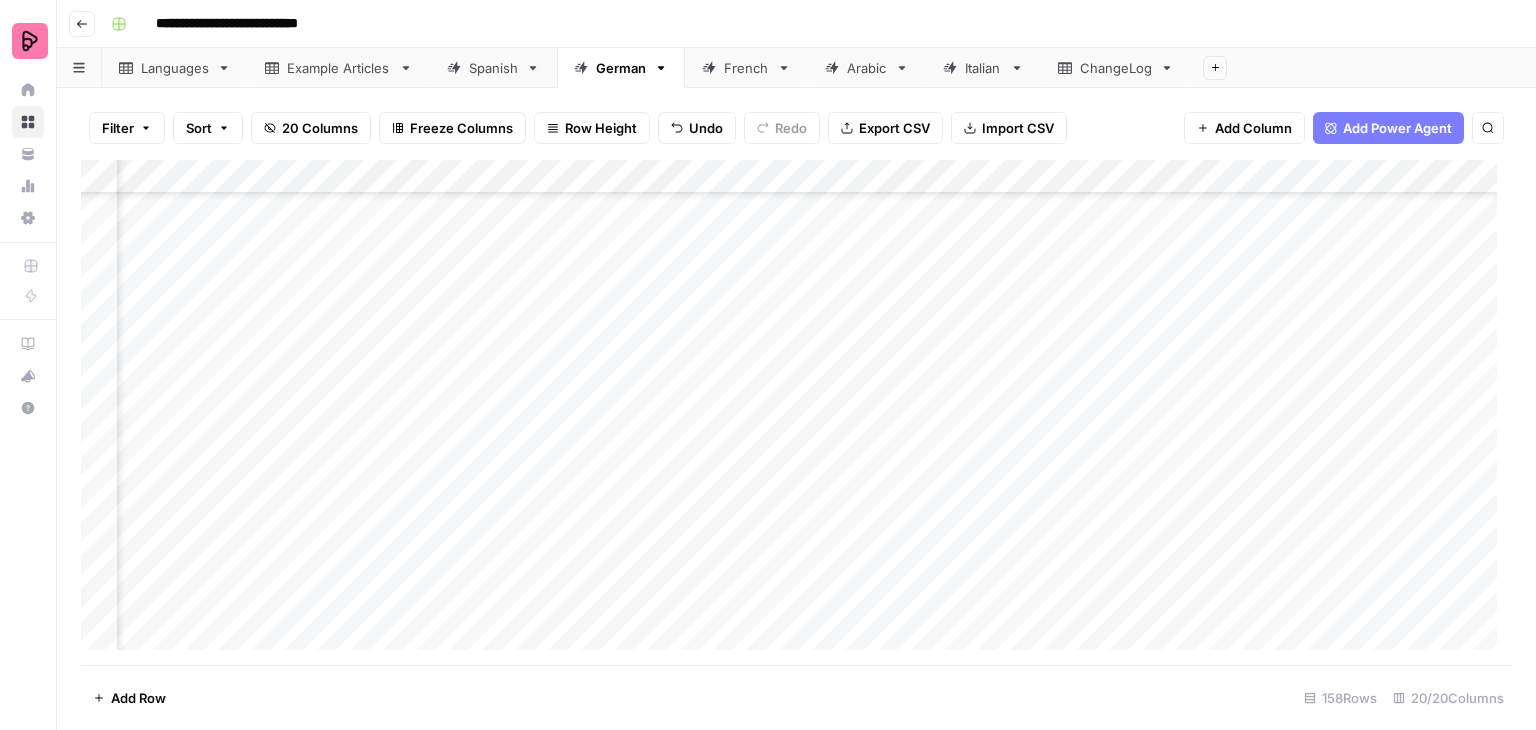 click on "Add Column" at bounding box center (796, 412) 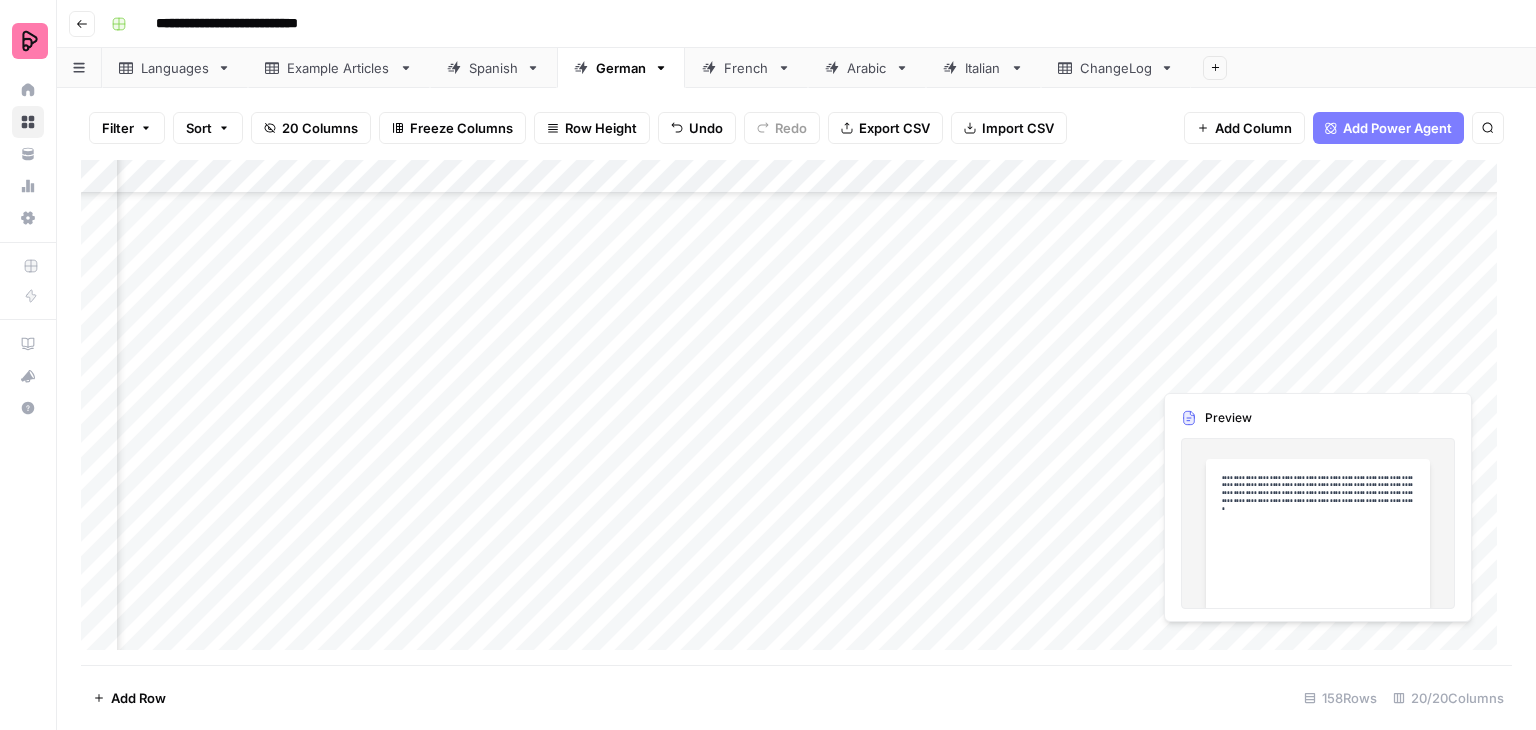 click on "Add Column" at bounding box center (796, 412) 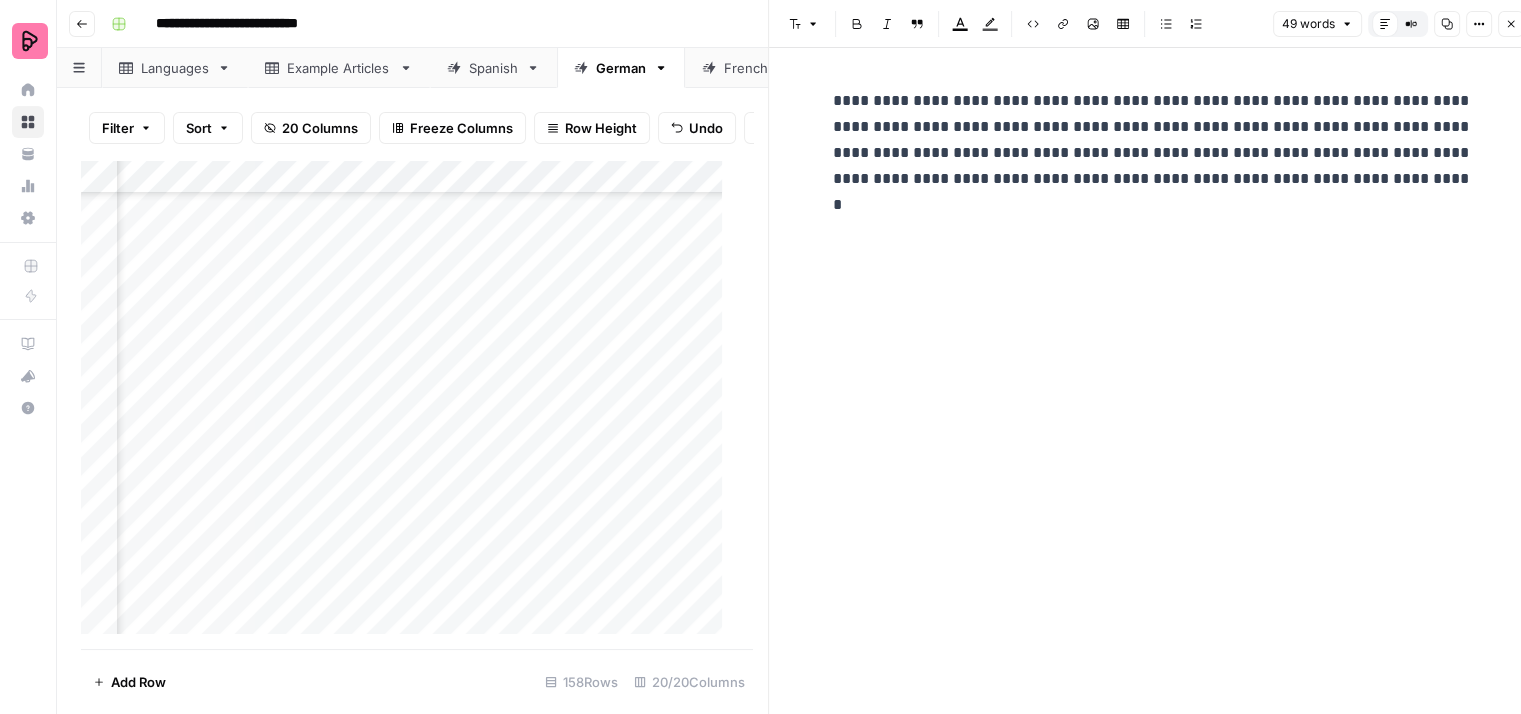 click on "**********" at bounding box center (1153, 140) 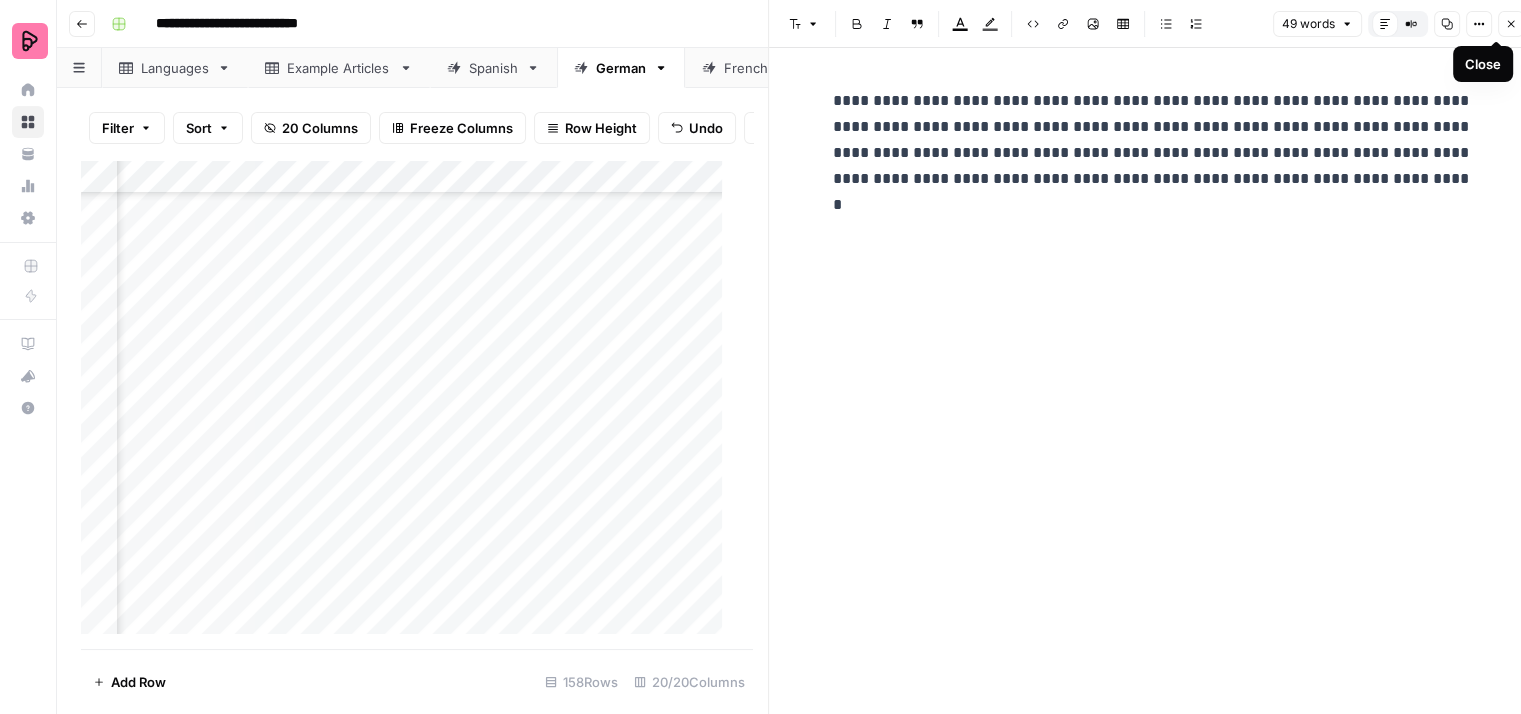 click 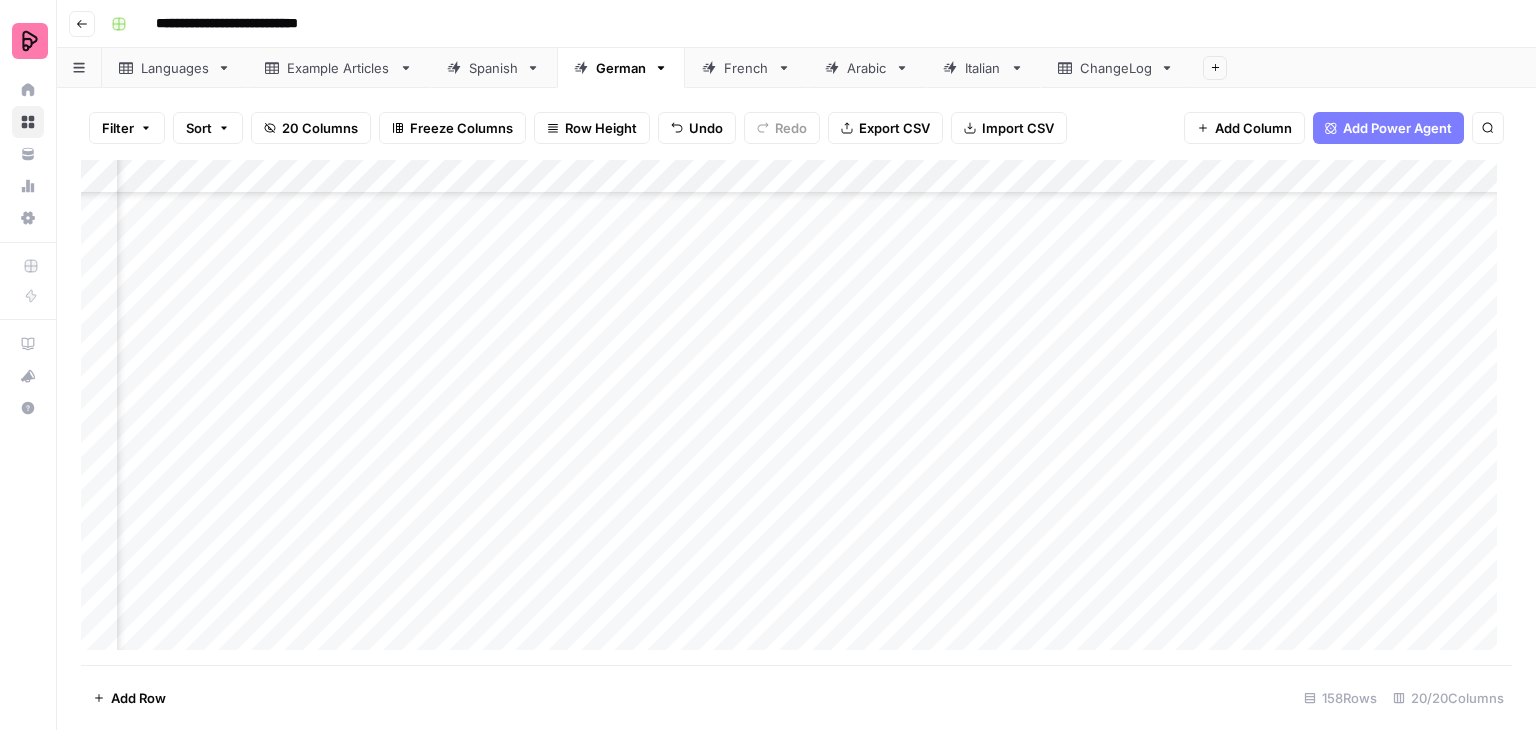 scroll, scrollTop: 4600, scrollLeft: 2661, axis: both 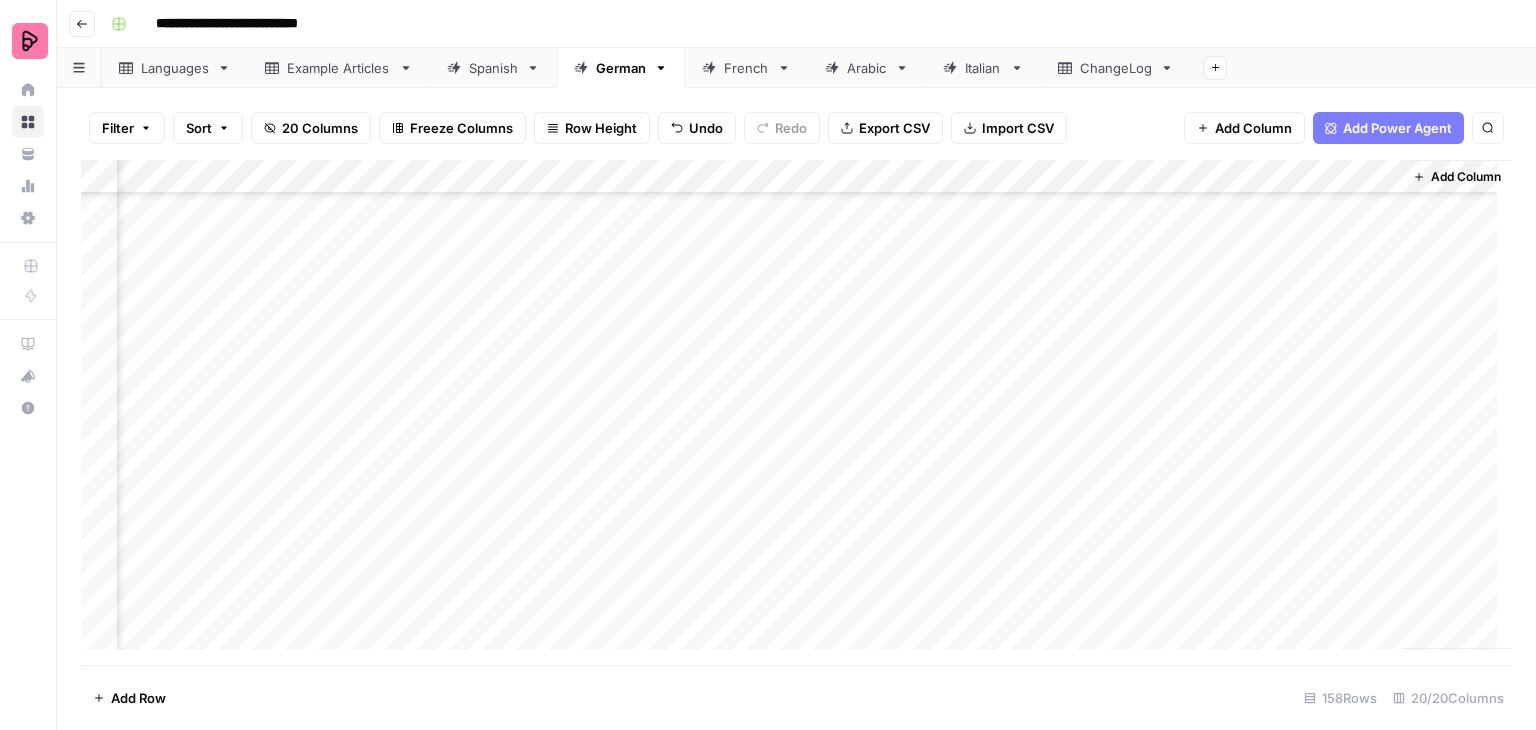 click on "Add Column" at bounding box center (796, 412) 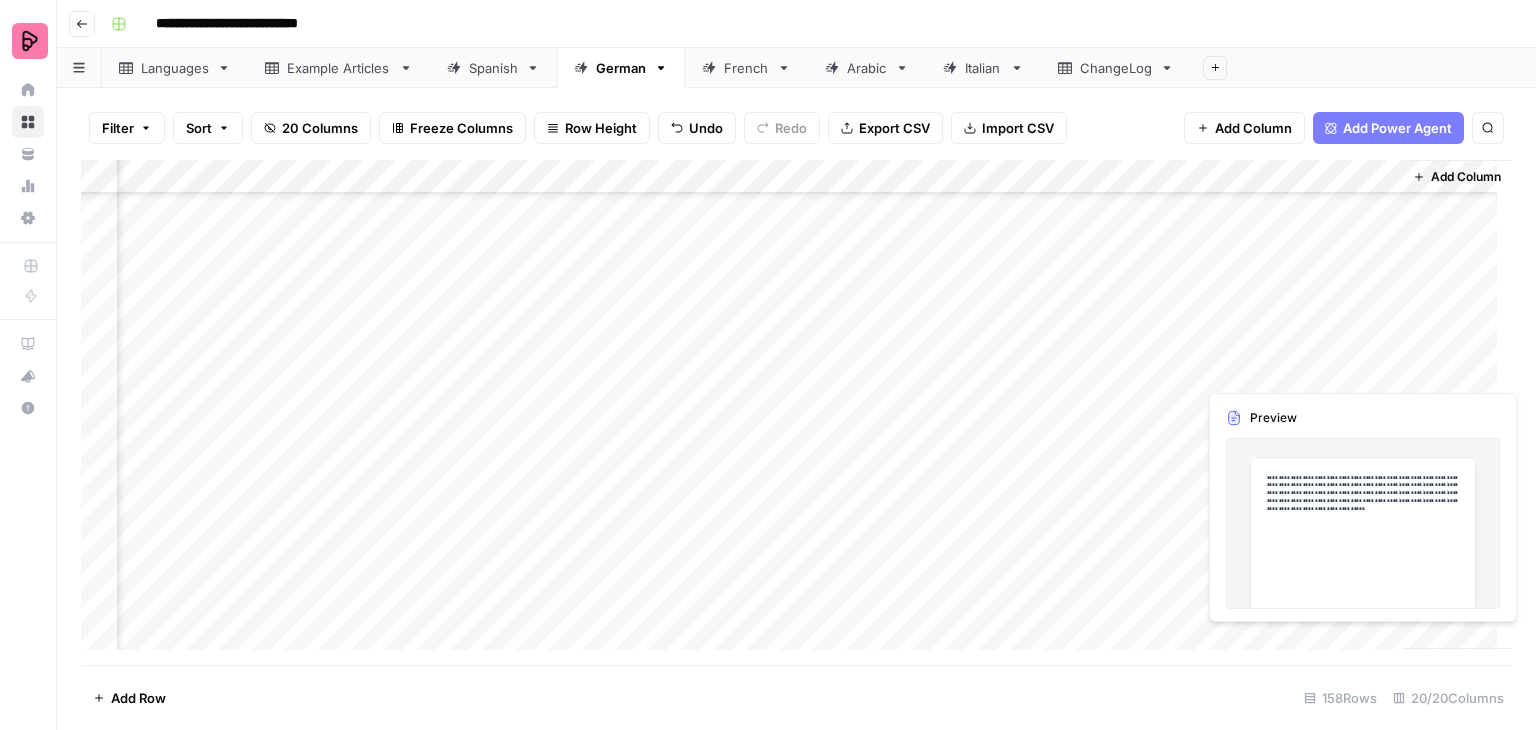 click on "Add Column" at bounding box center [796, 412] 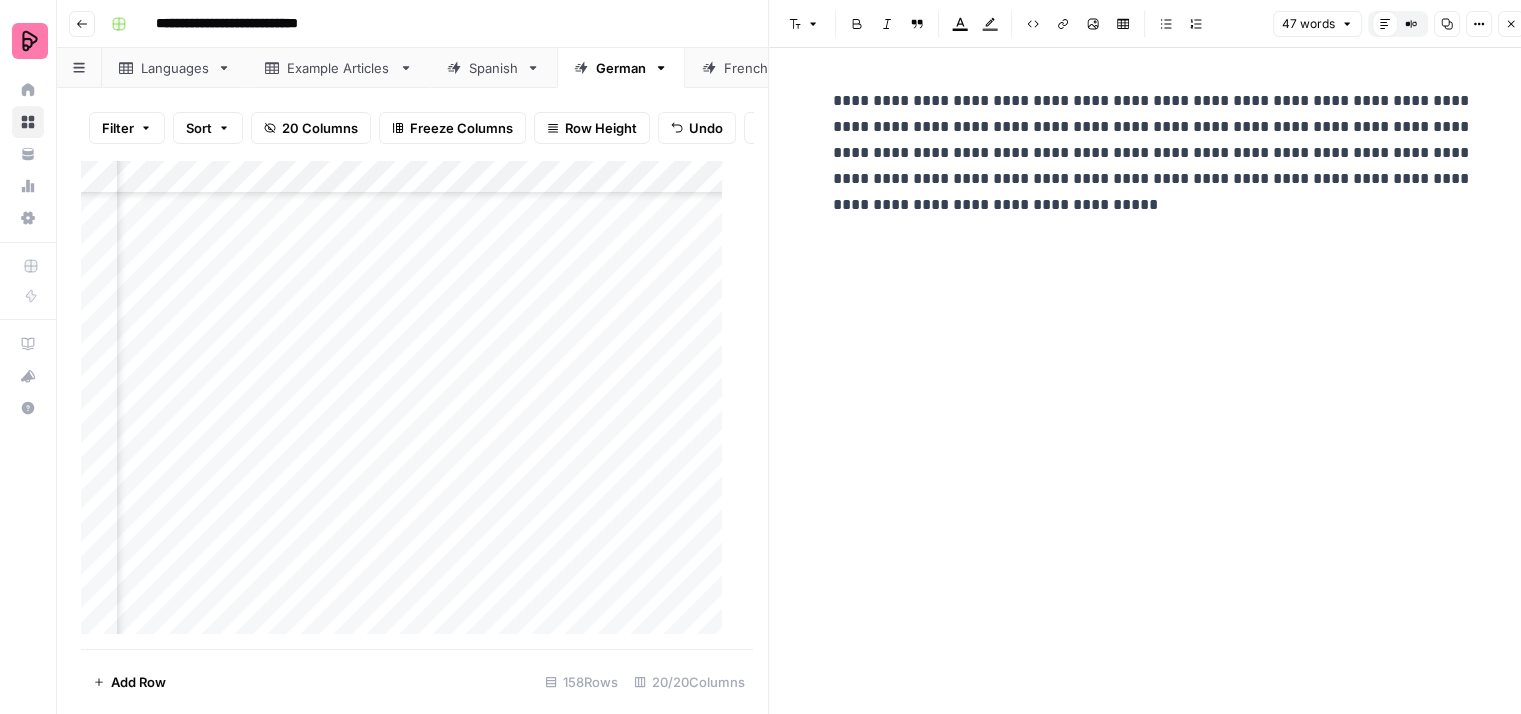click on "**********" at bounding box center (1153, 153) 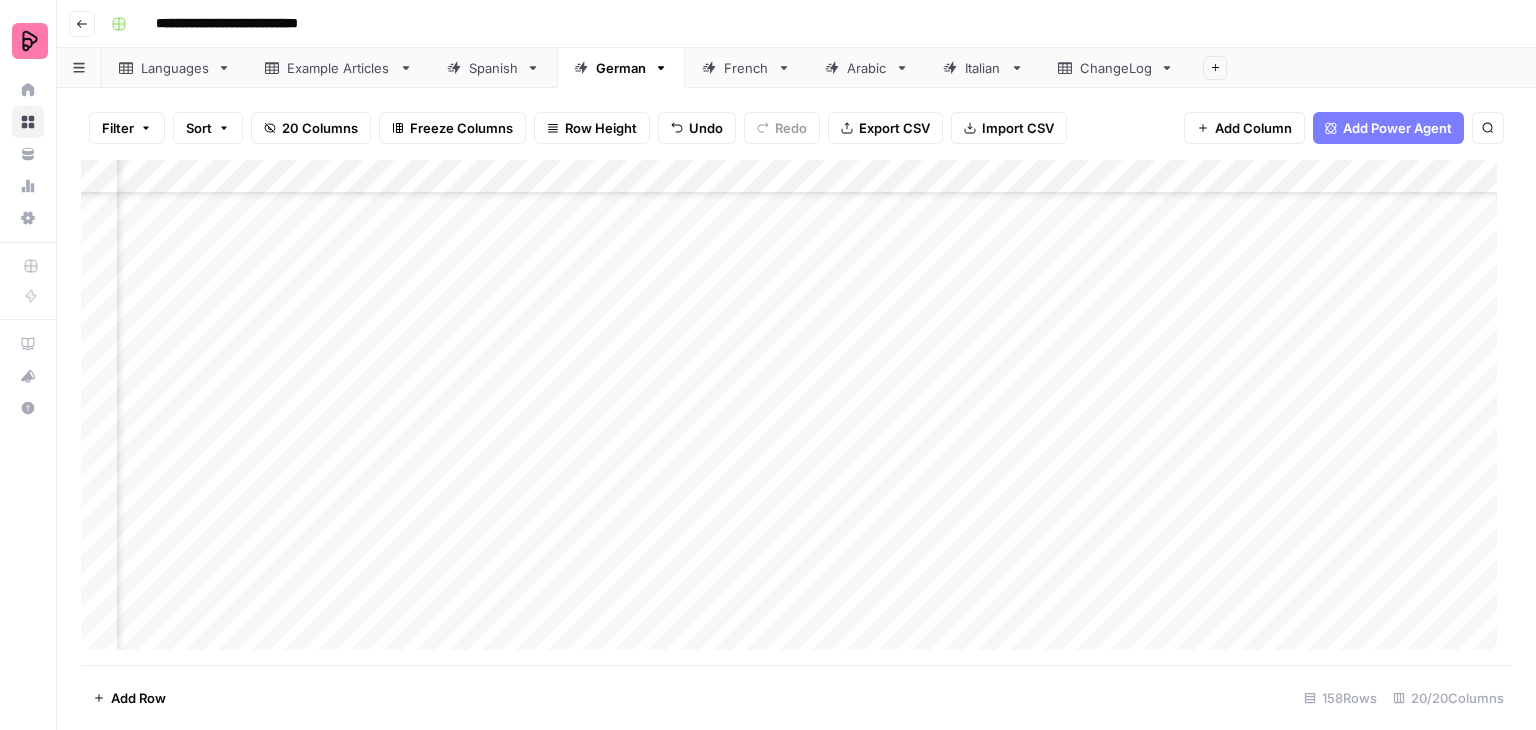 scroll, scrollTop: 4600, scrollLeft: 1073, axis: both 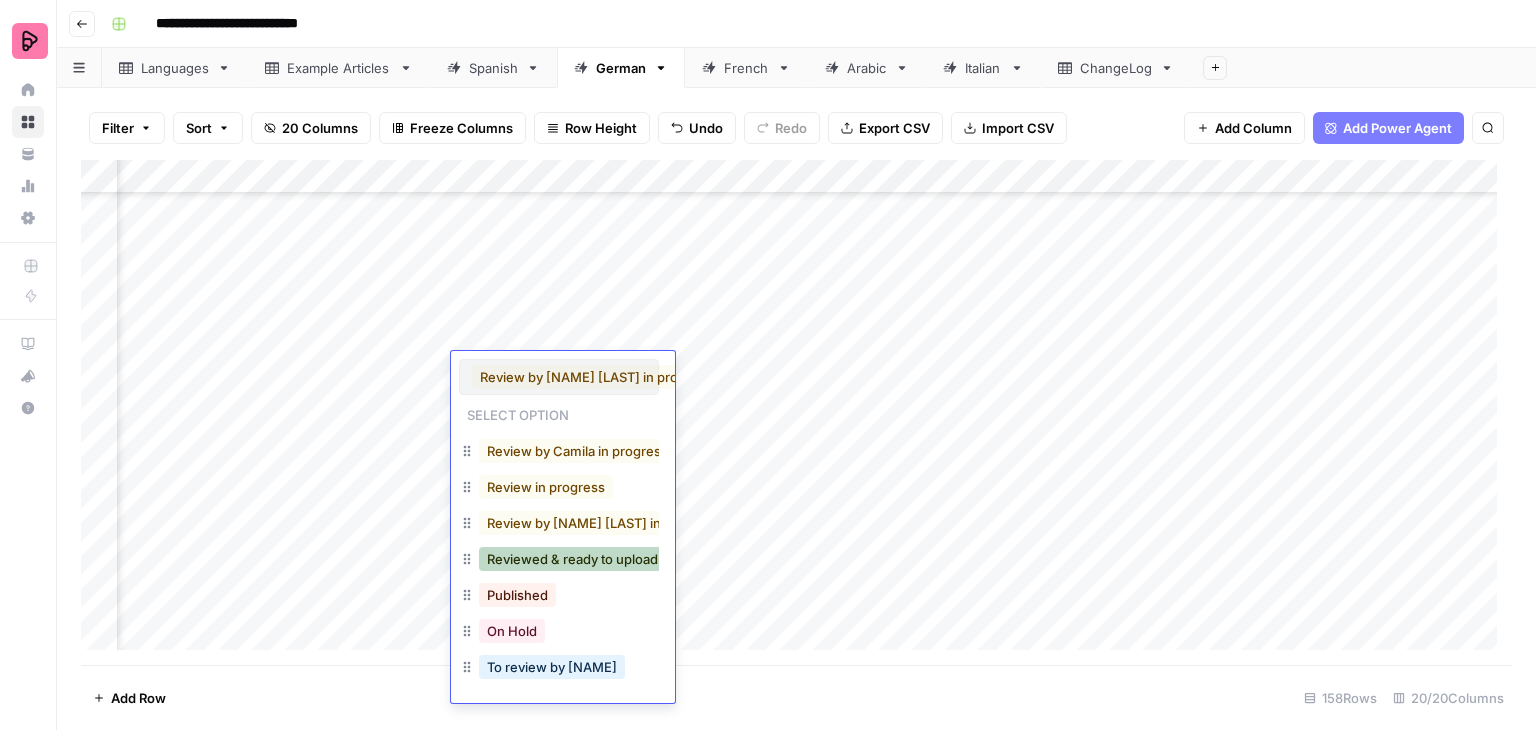 click on "Reviewed & ready to upload" at bounding box center [572, 559] 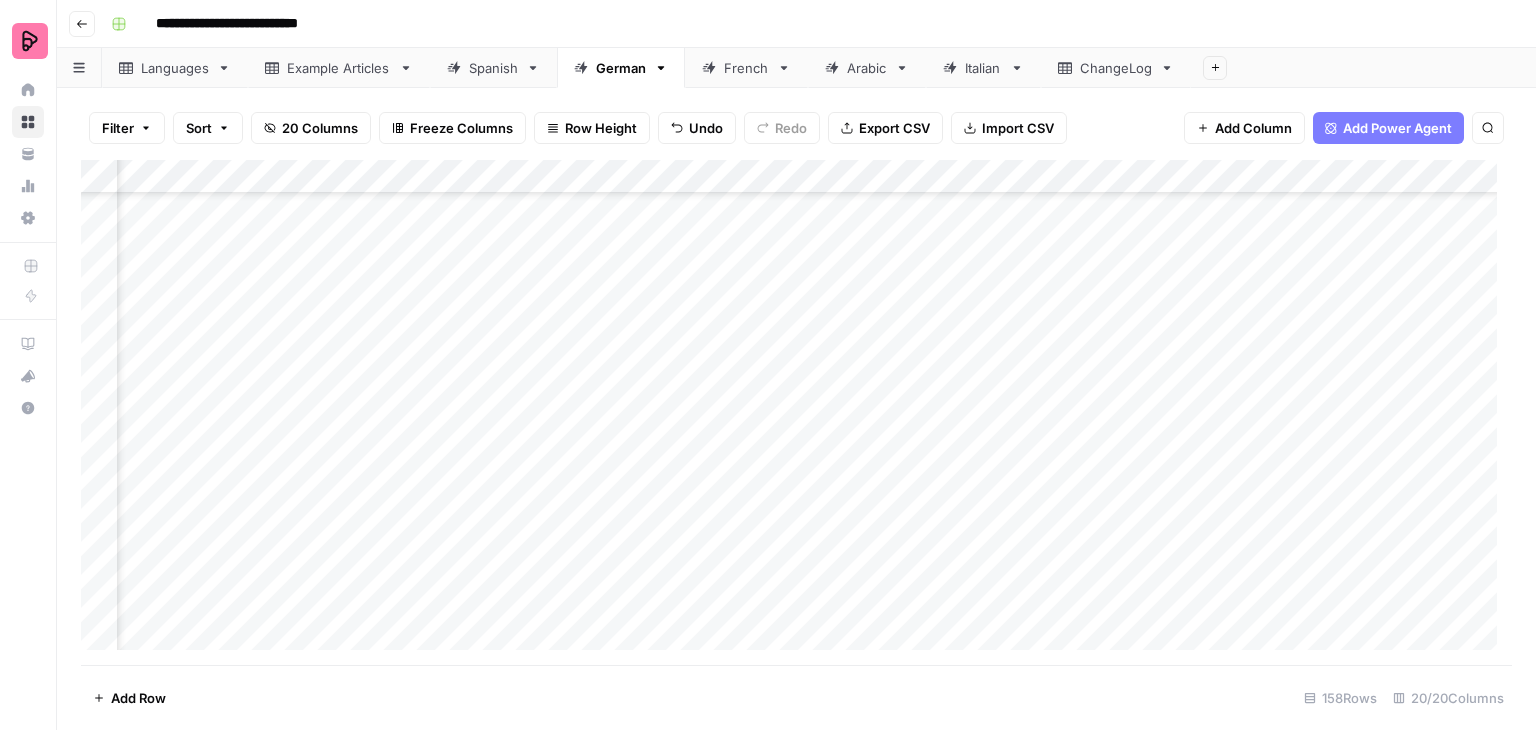 click on "Add Column" at bounding box center (796, 412) 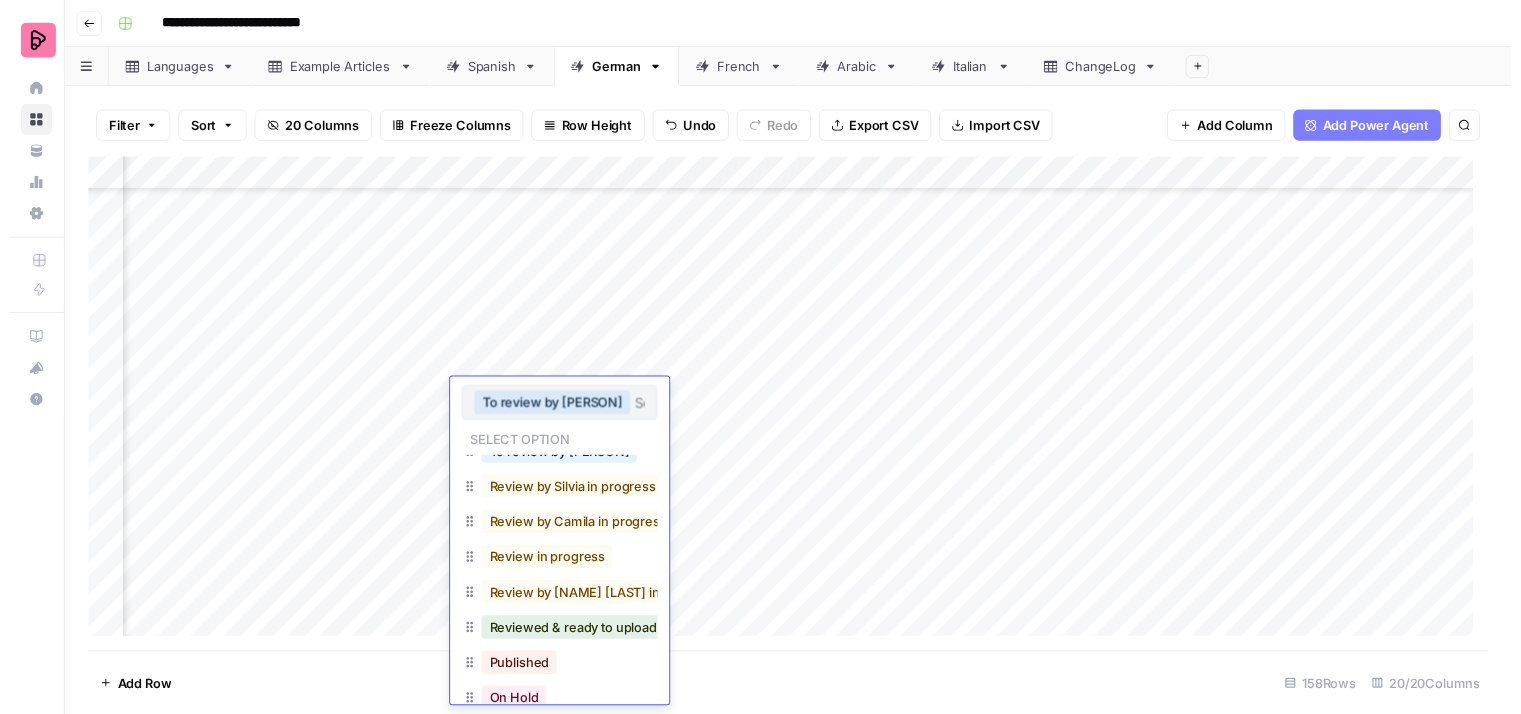 scroll, scrollTop: 155, scrollLeft: 0, axis: vertical 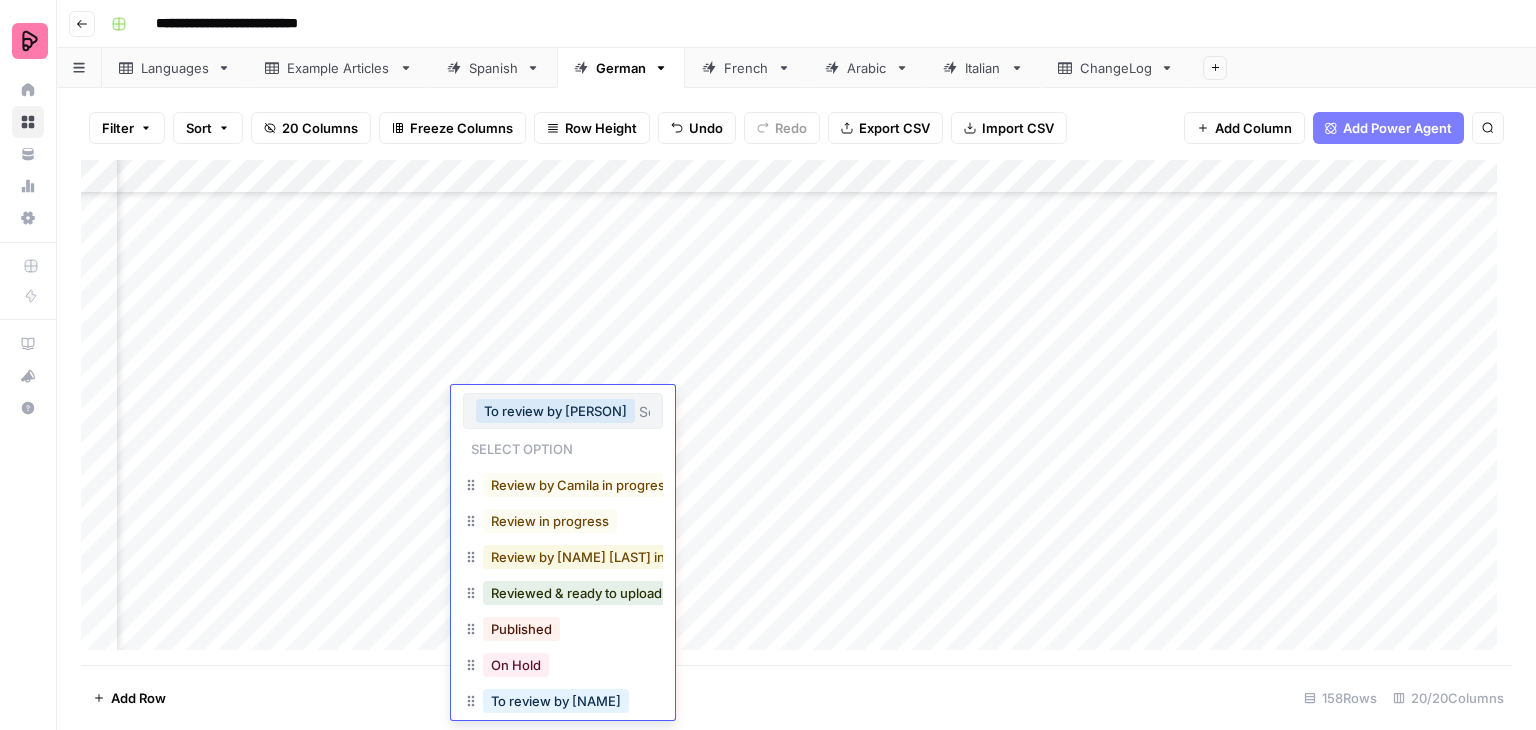 click on "Review by [NAME] [LAST] in progress" at bounding box center [607, 557] 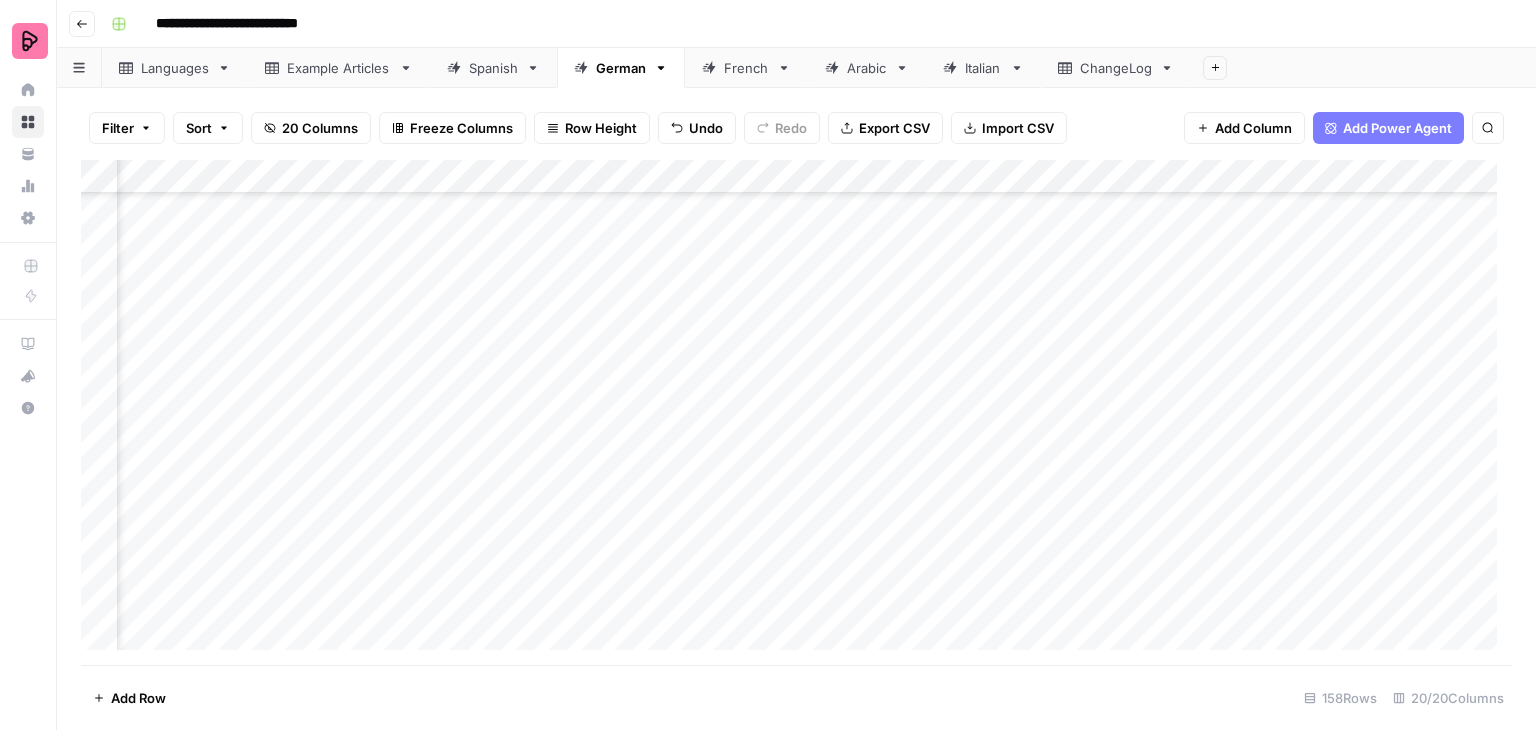 click on "Add Column" at bounding box center [796, 412] 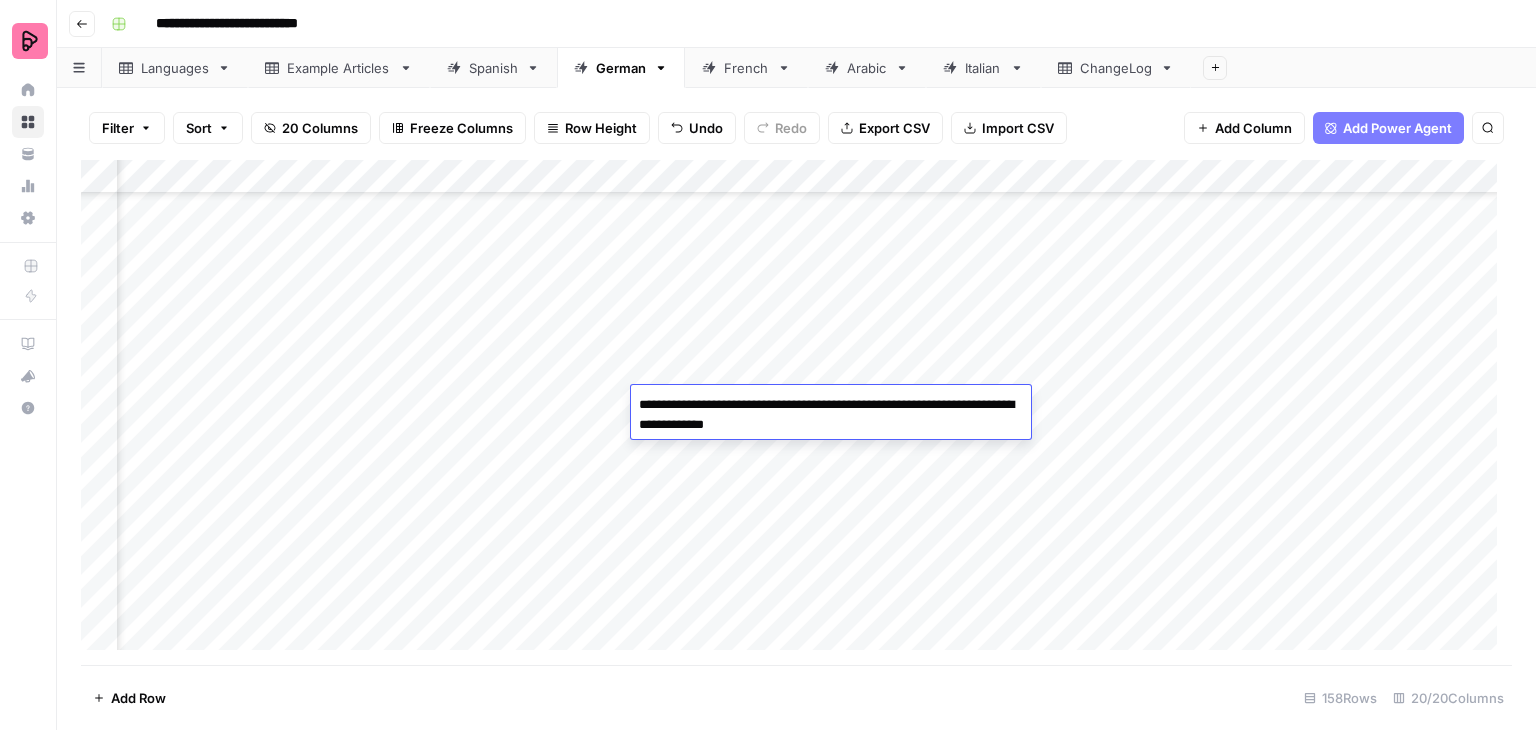 click on "**********" at bounding box center [831, 415] 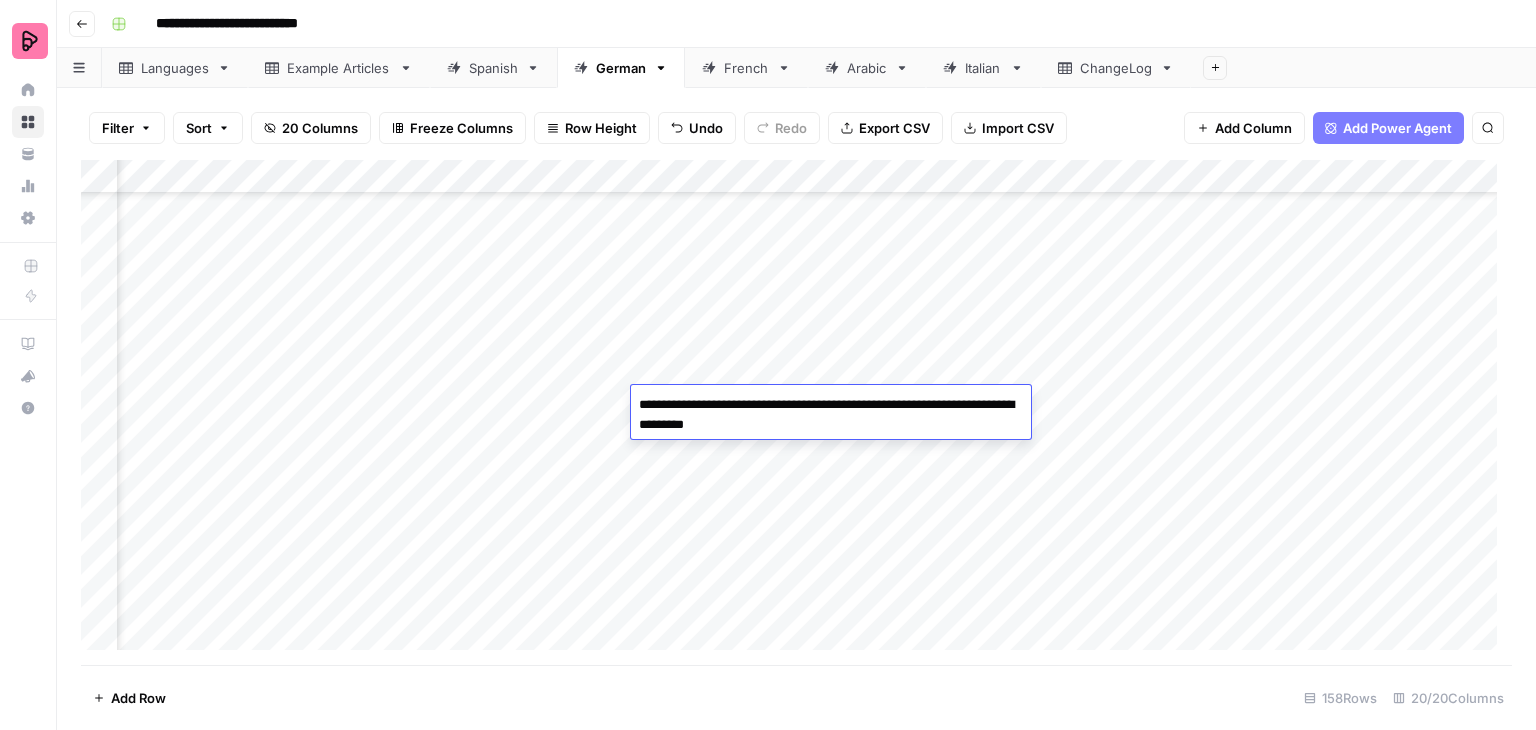 type on "**********" 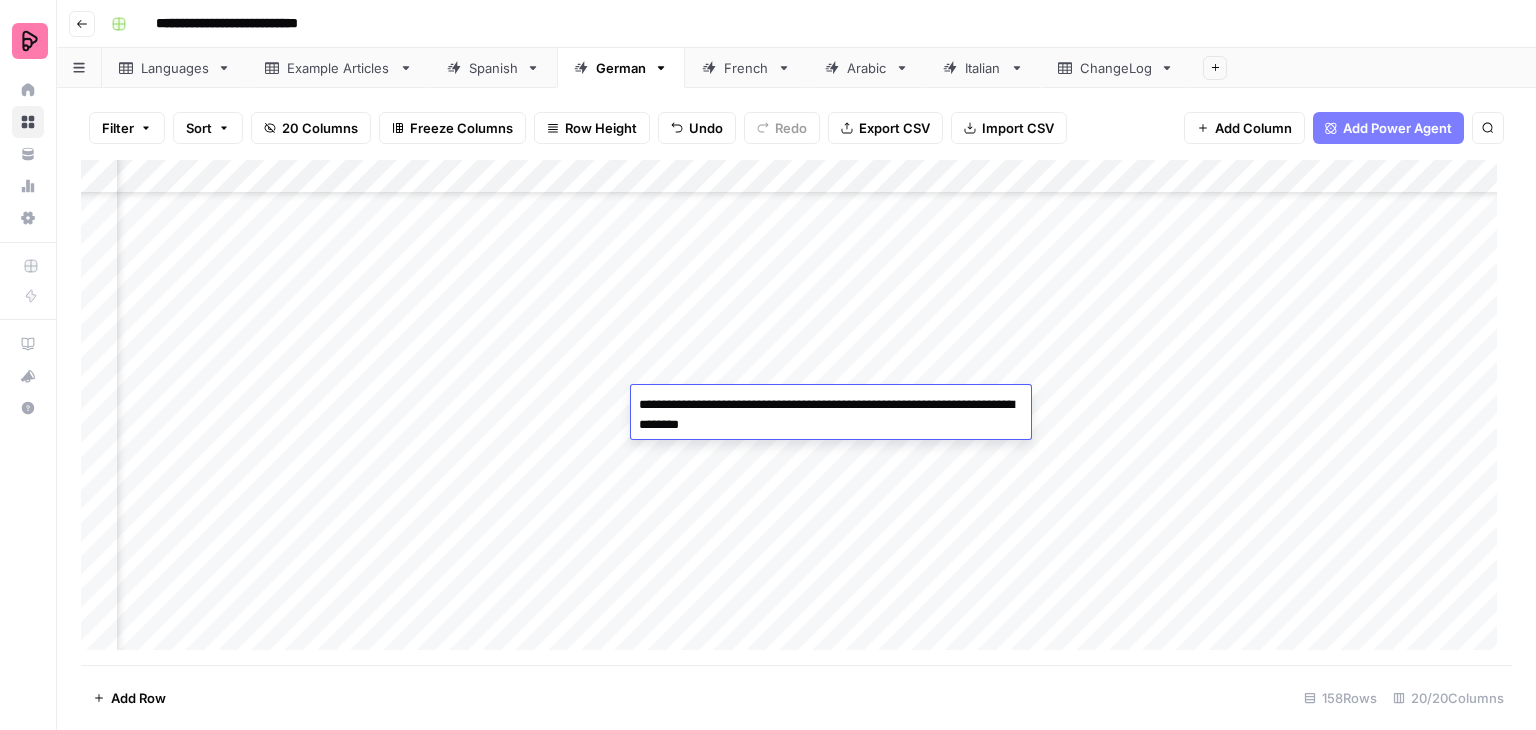 click on "**********" at bounding box center (831, 415) 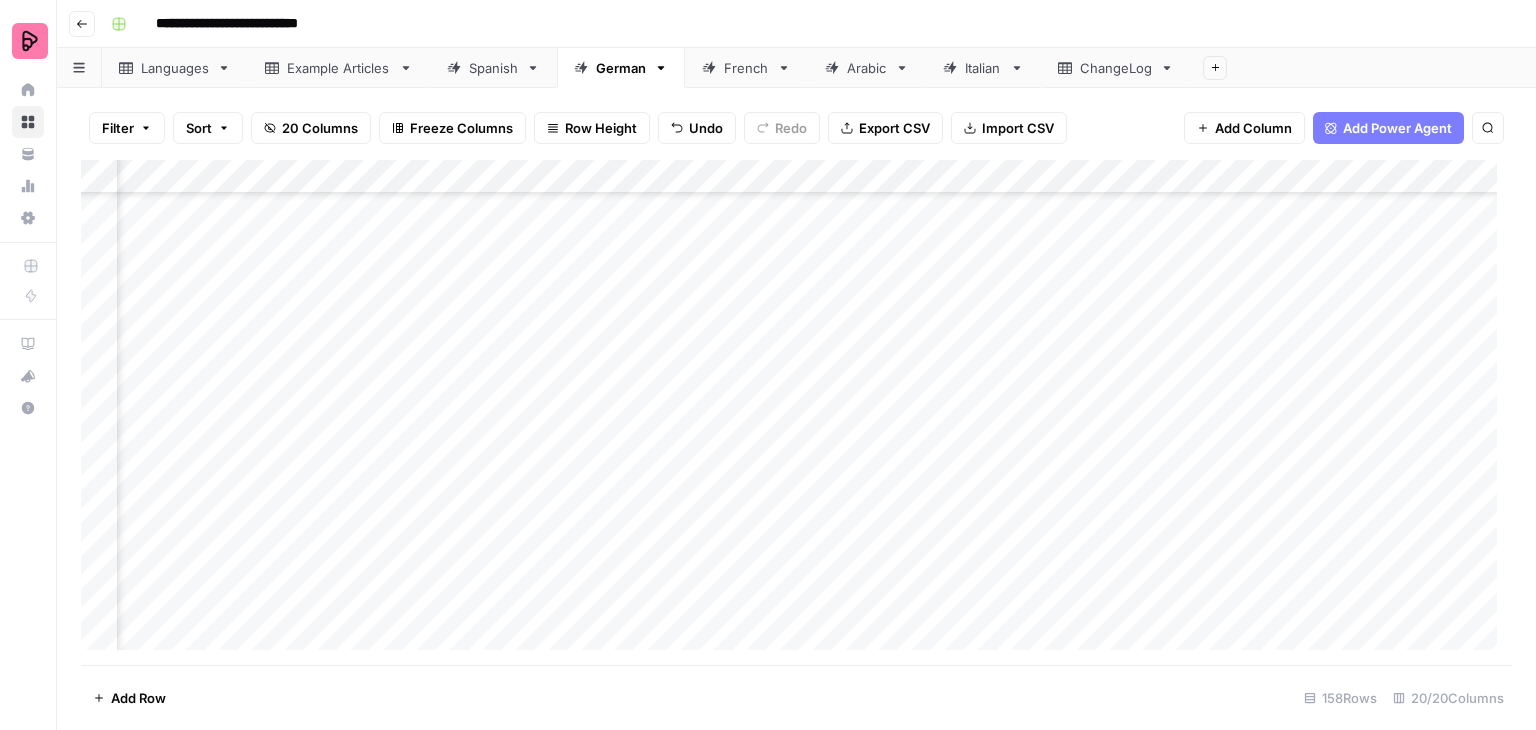 click on "Add Column" at bounding box center (796, 412) 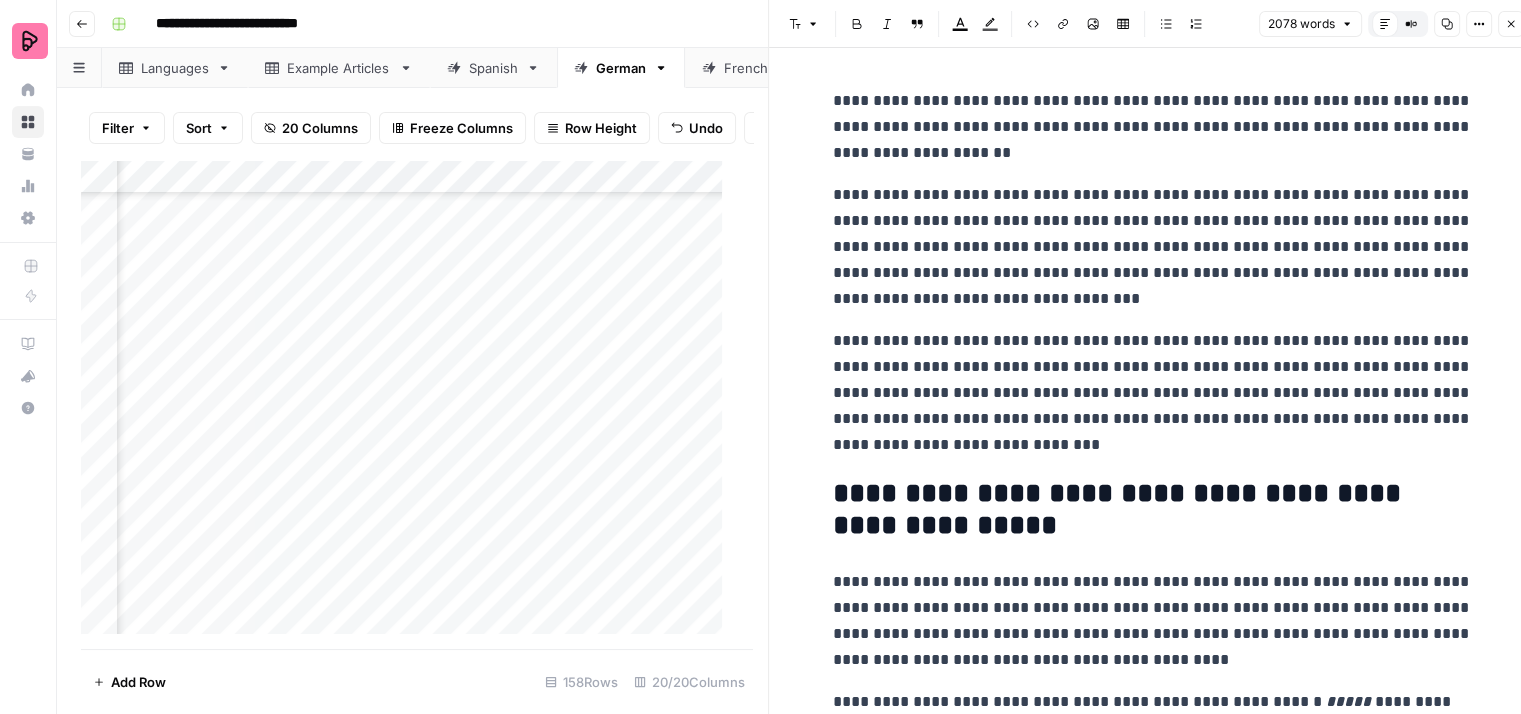 click on "**********" at bounding box center (1153, 127) 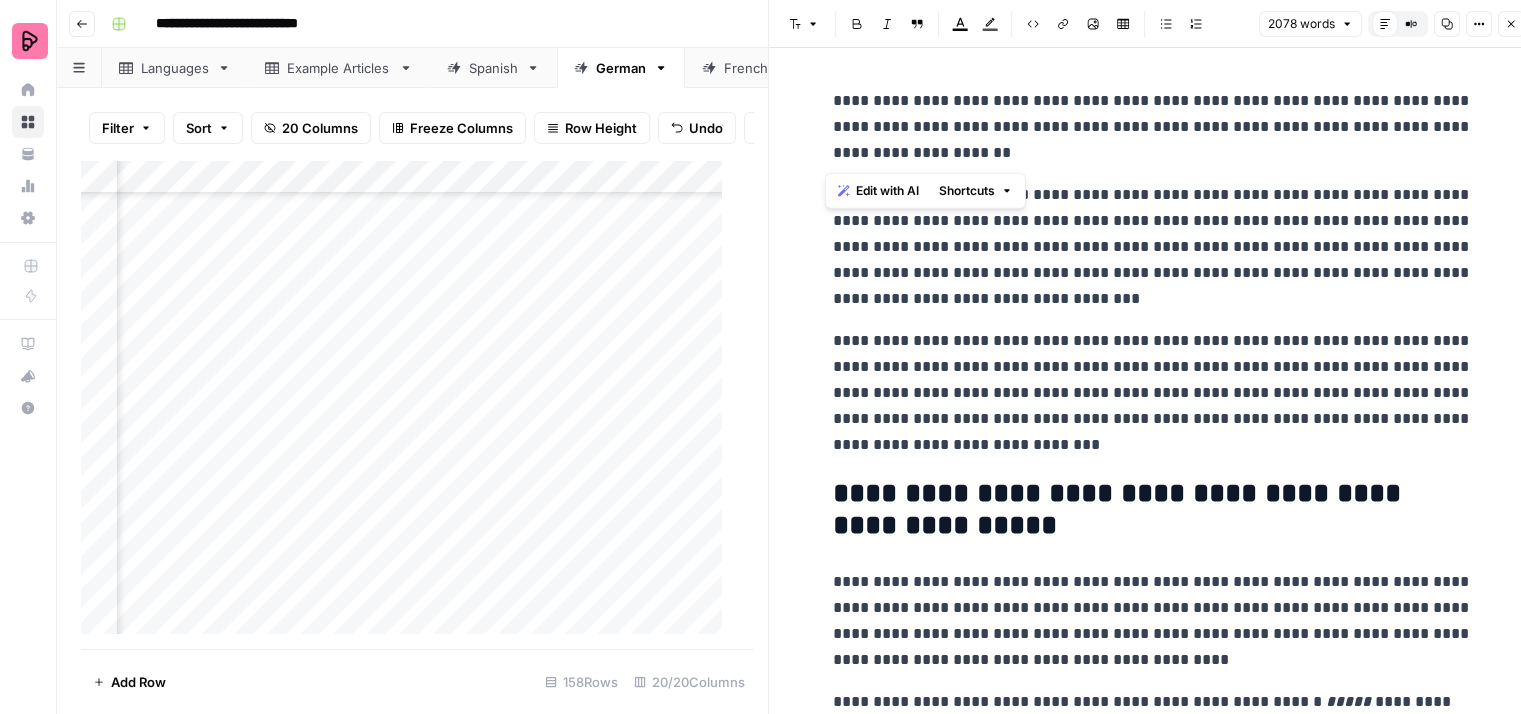 drag, startPoint x: 972, startPoint y: 147, endPoint x: 822, endPoint y: 101, distance: 156.89487 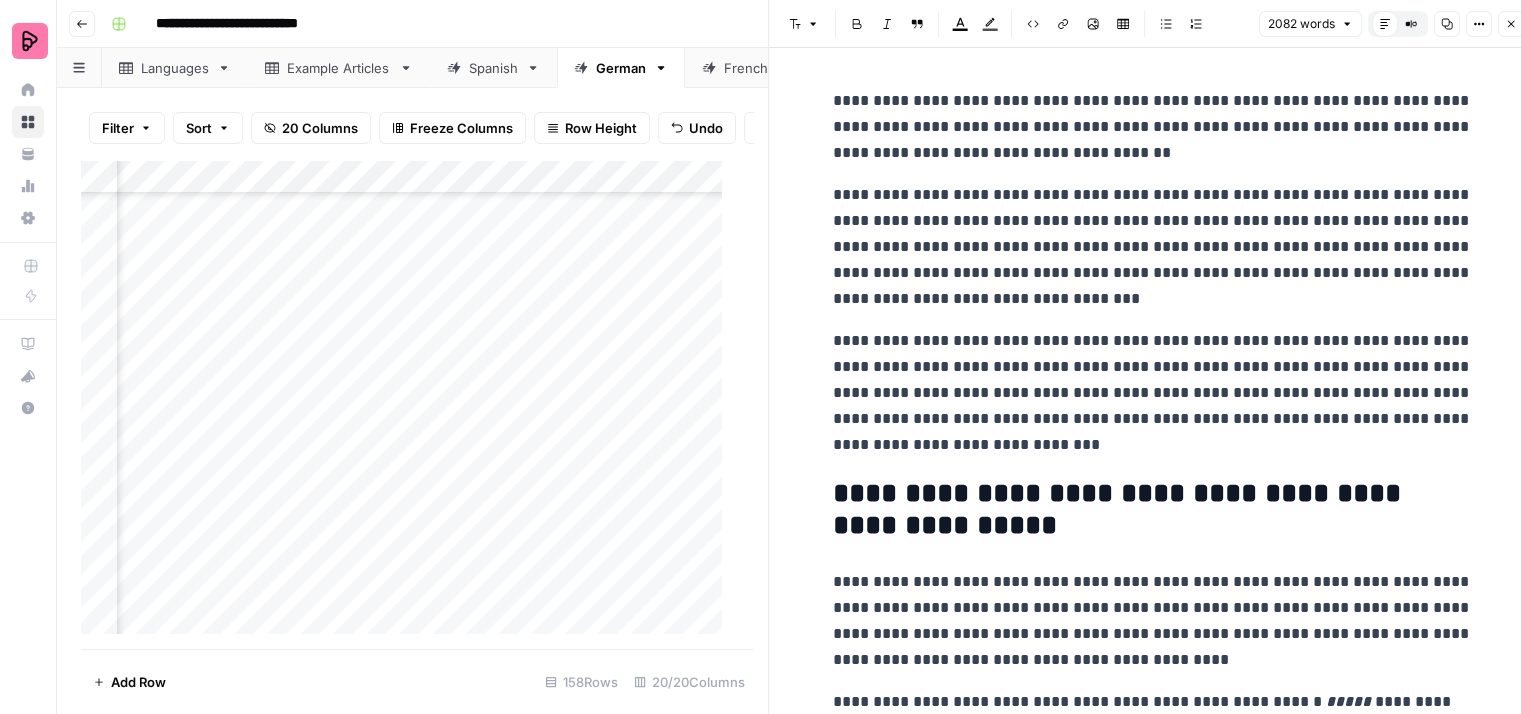 click on "**********" at bounding box center [1153, 127] 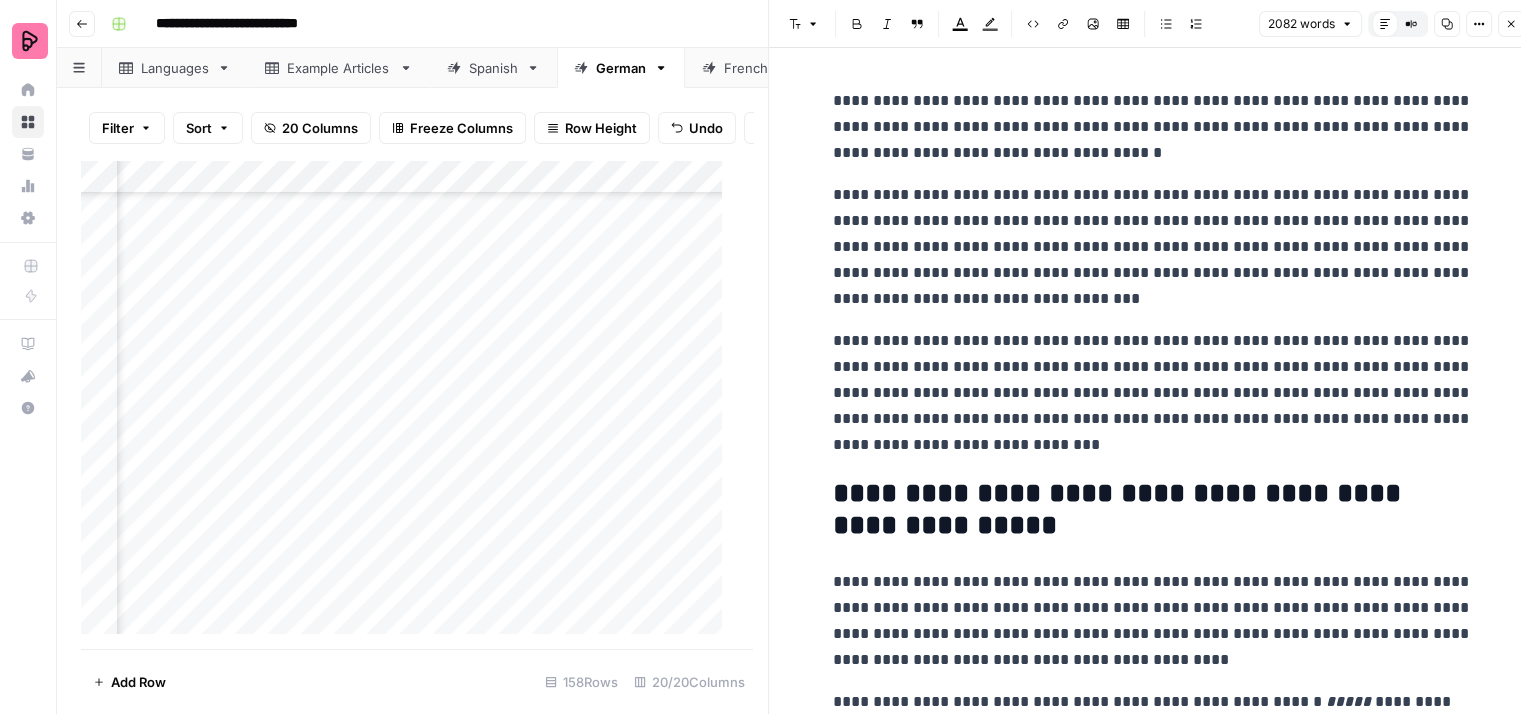 click on "**********" at bounding box center (1153, 127) 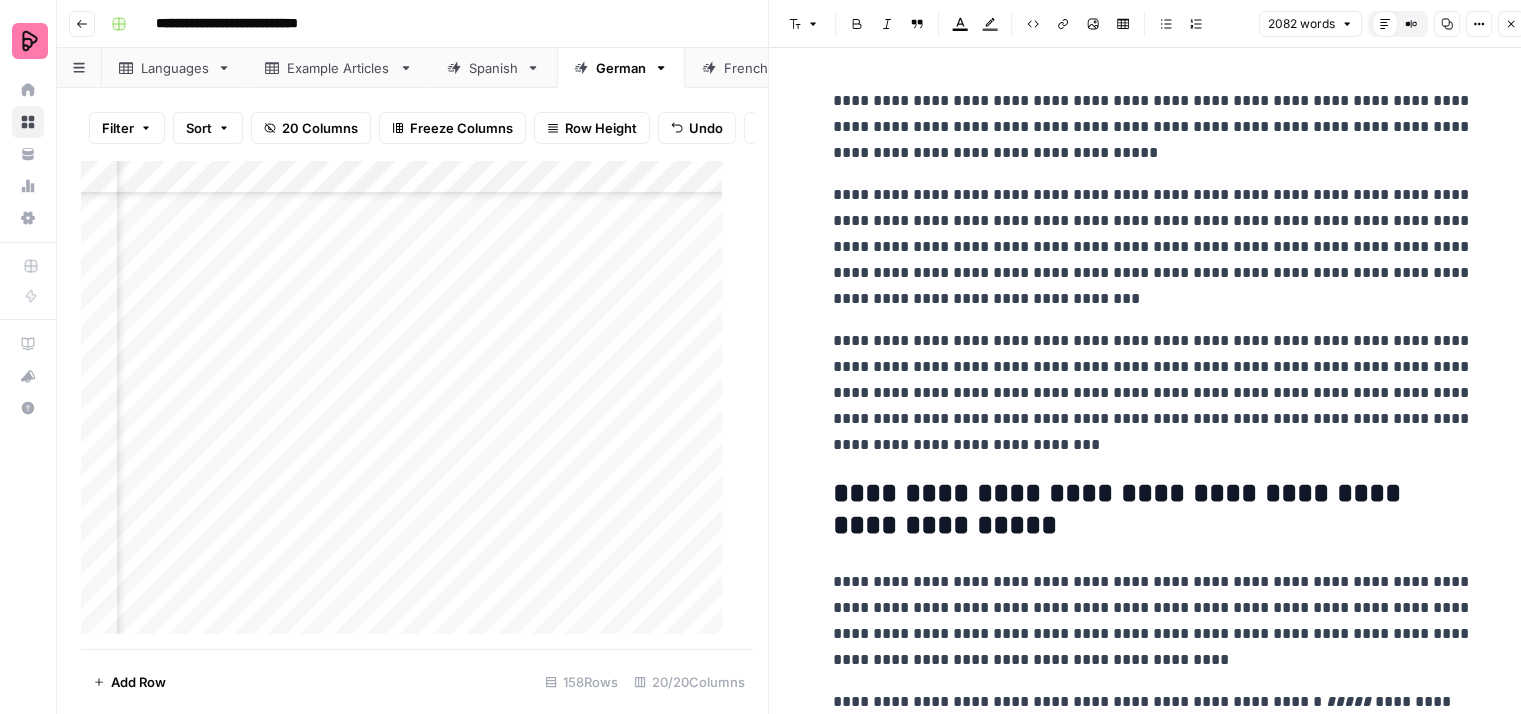 click on "**********" at bounding box center [1153, 127] 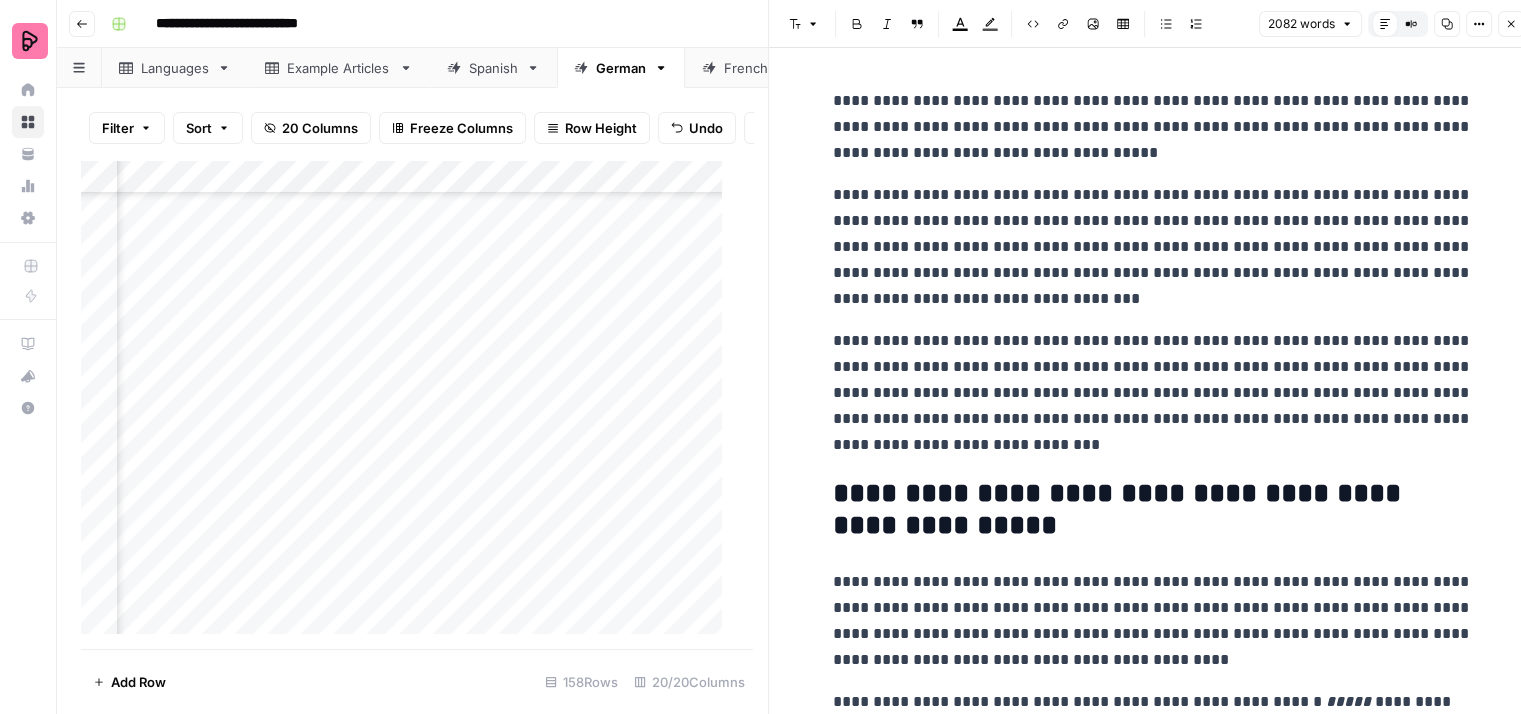 click on "**********" at bounding box center [1153, 127] 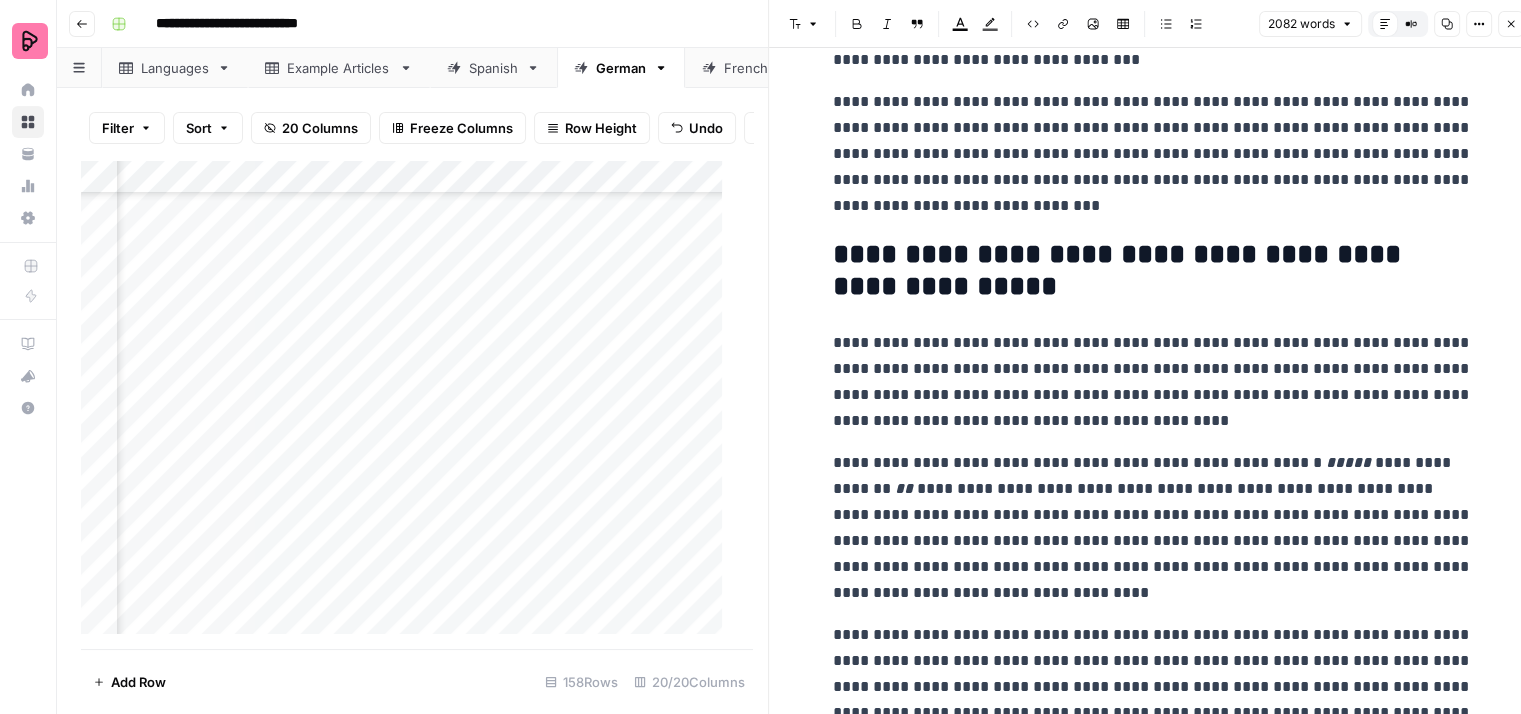 scroll, scrollTop: 300, scrollLeft: 0, axis: vertical 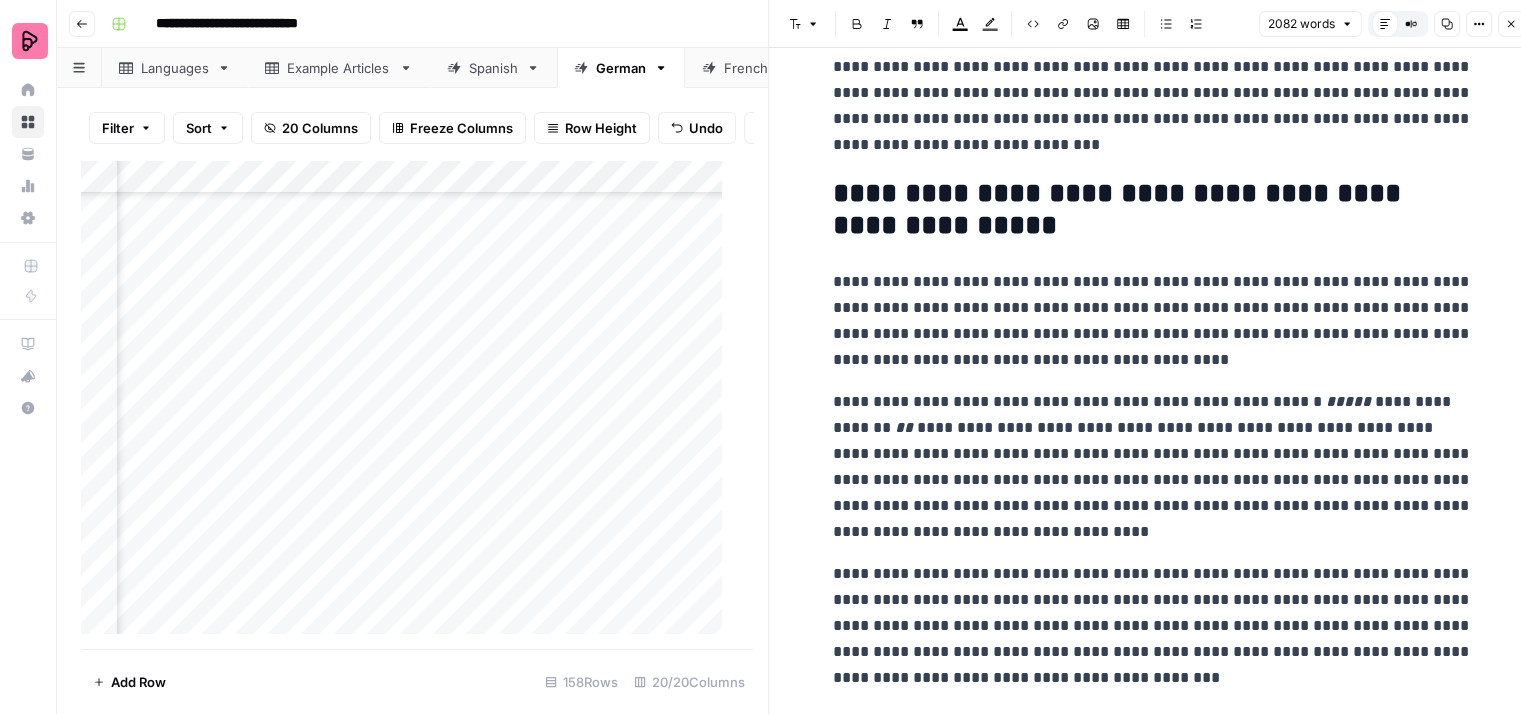click on "**********" at bounding box center [1153, 321] 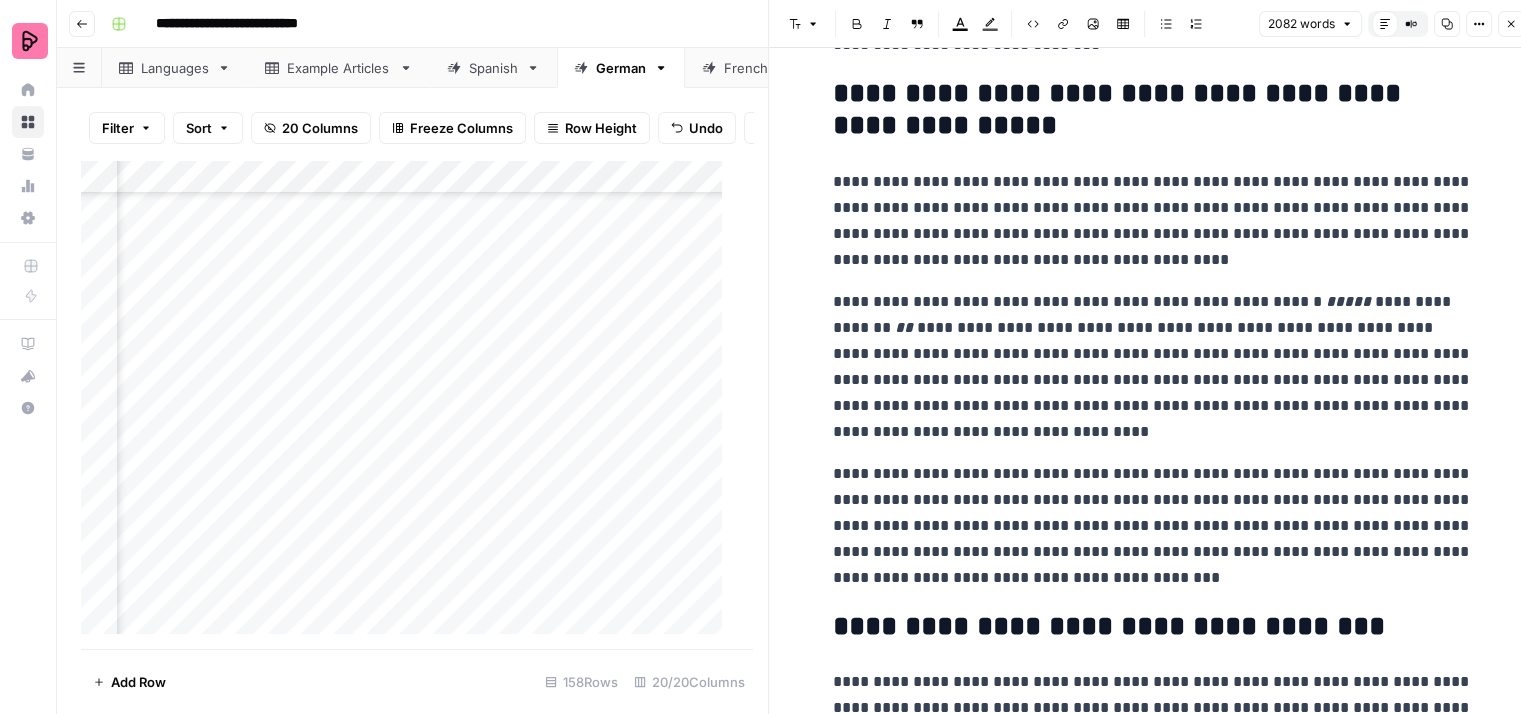 click on "**********" at bounding box center [1153, 221] 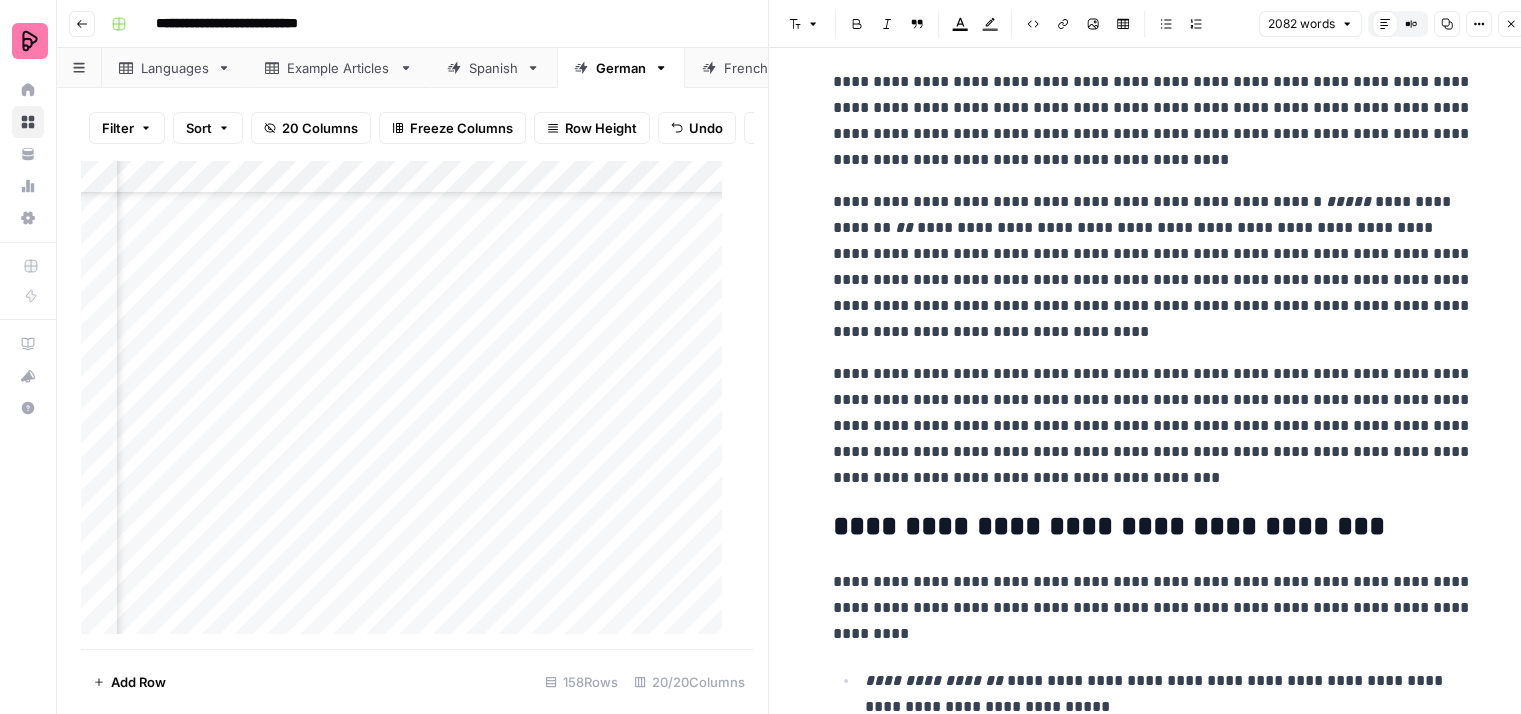 click on "**********" at bounding box center [1153, 267] 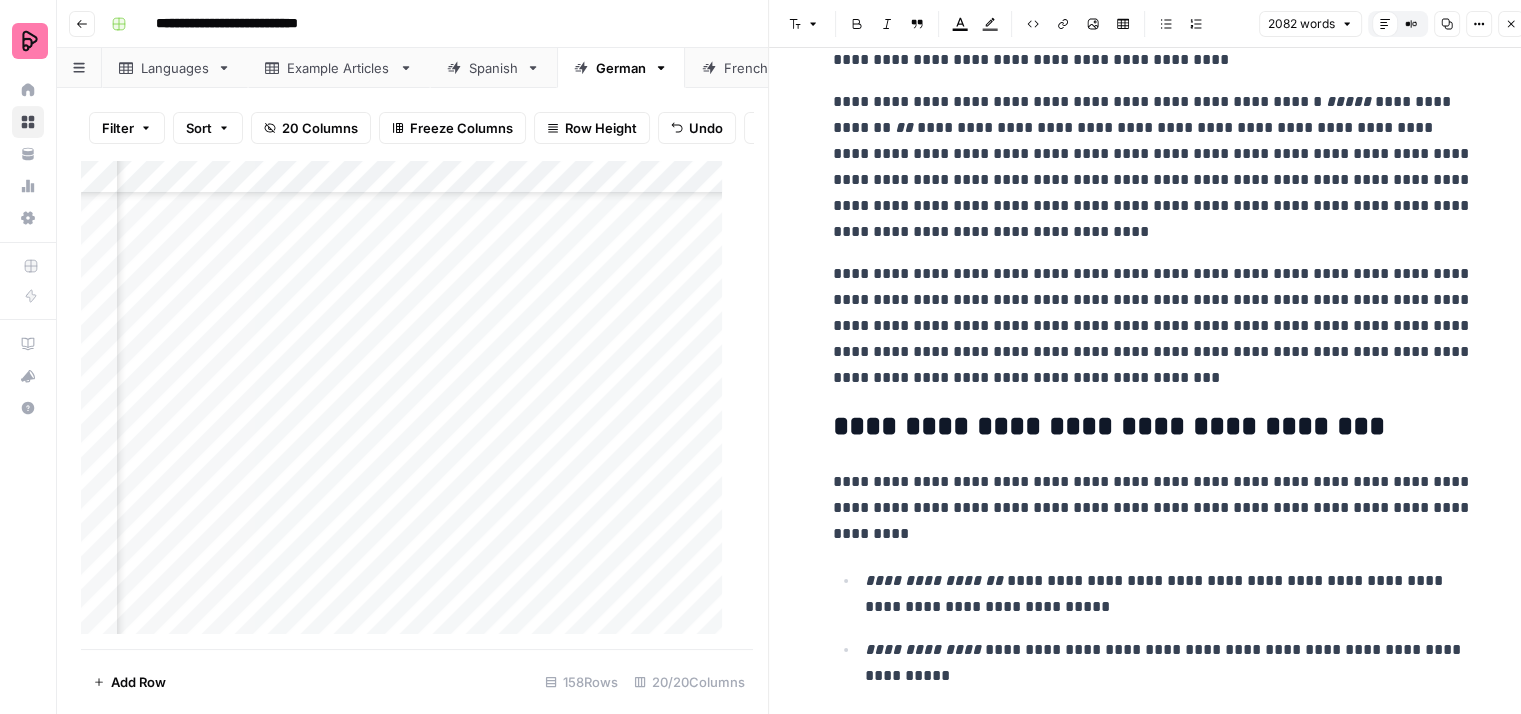 click on "**********" at bounding box center (1153, 326) 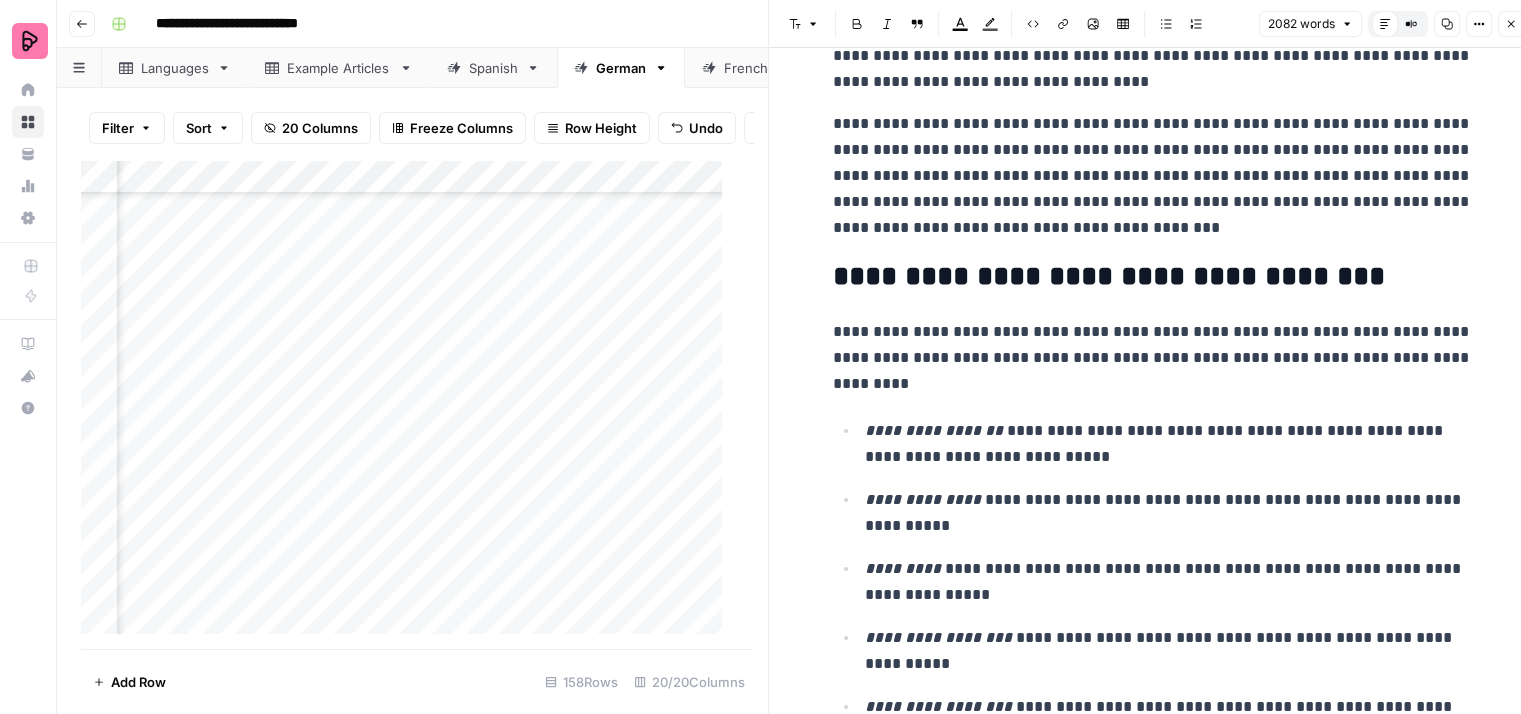 scroll, scrollTop: 800, scrollLeft: 0, axis: vertical 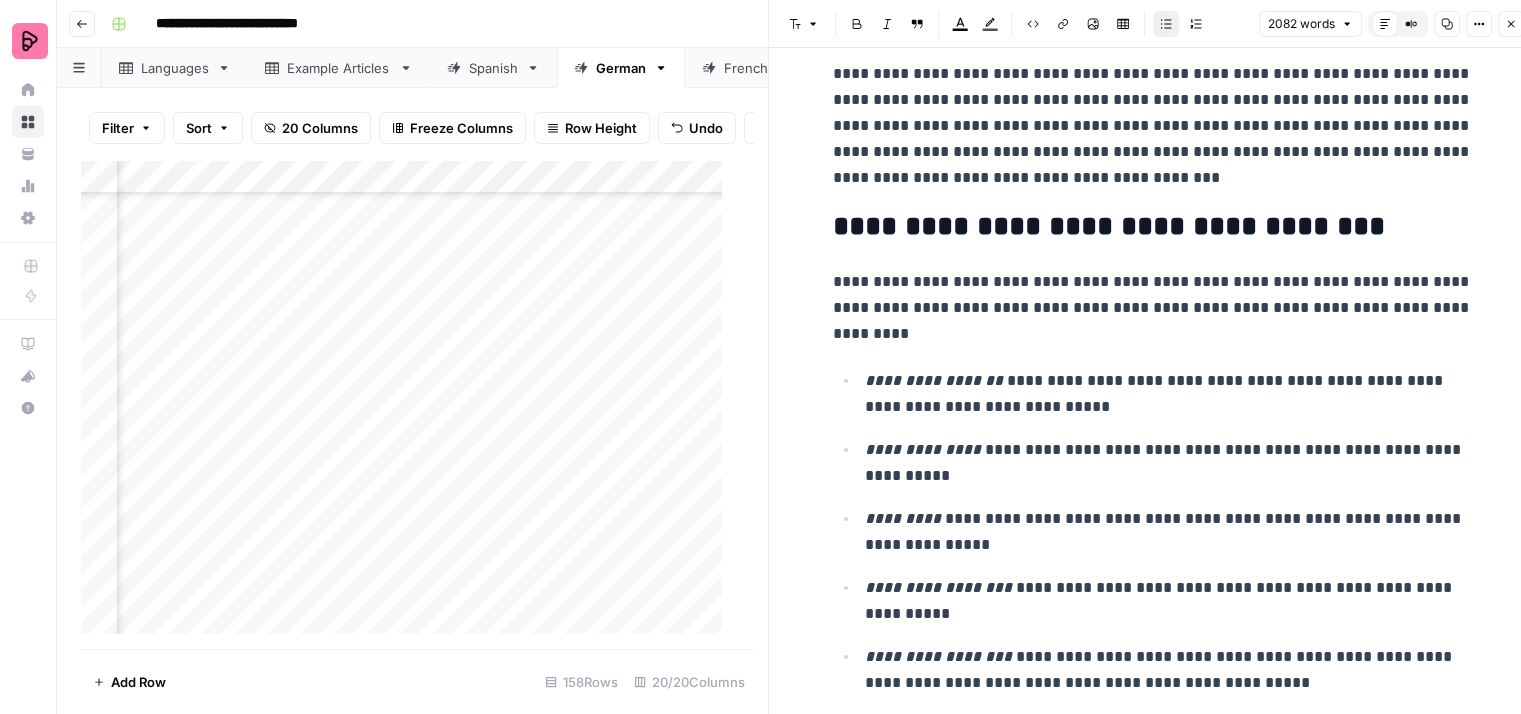 click on "**********" at bounding box center [1169, 394] 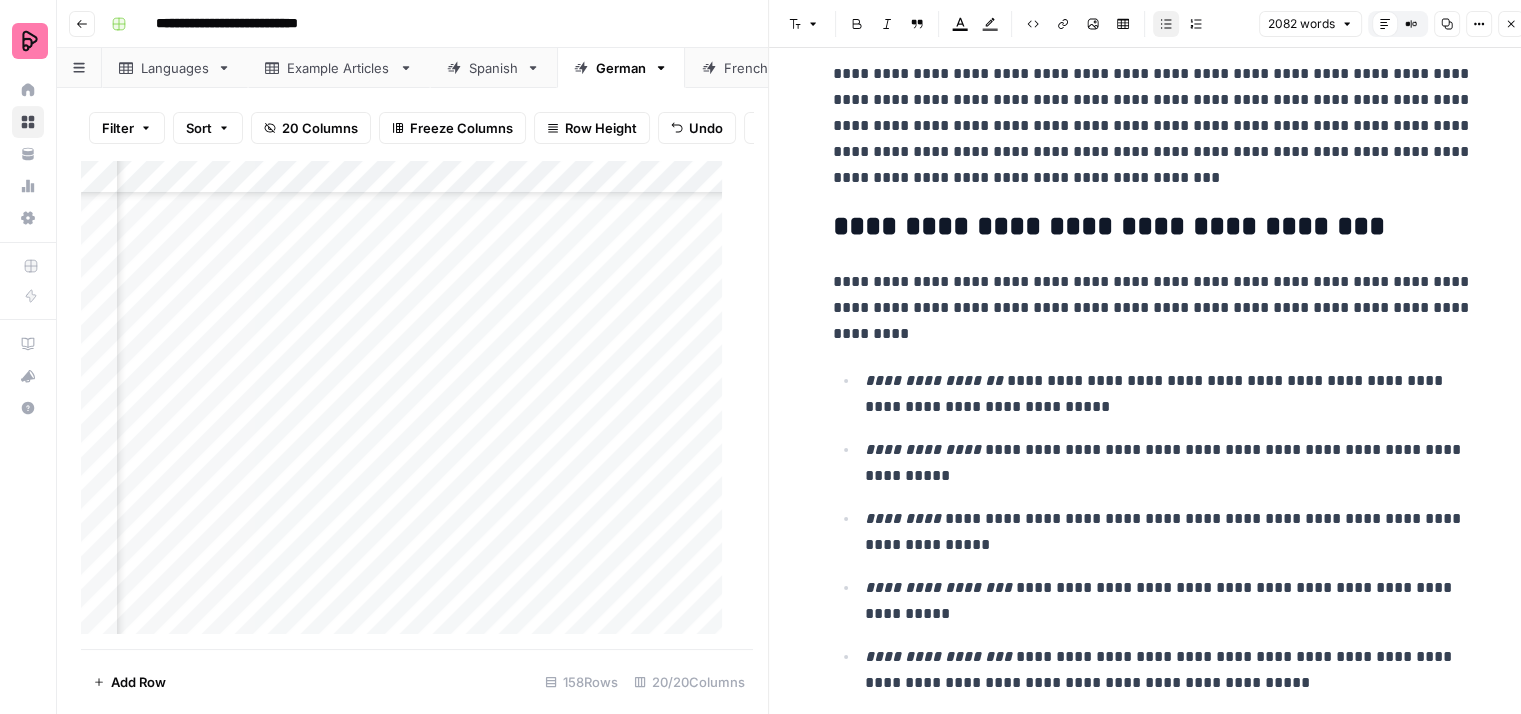 scroll, scrollTop: 900, scrollLeft: 0, axis: vertical 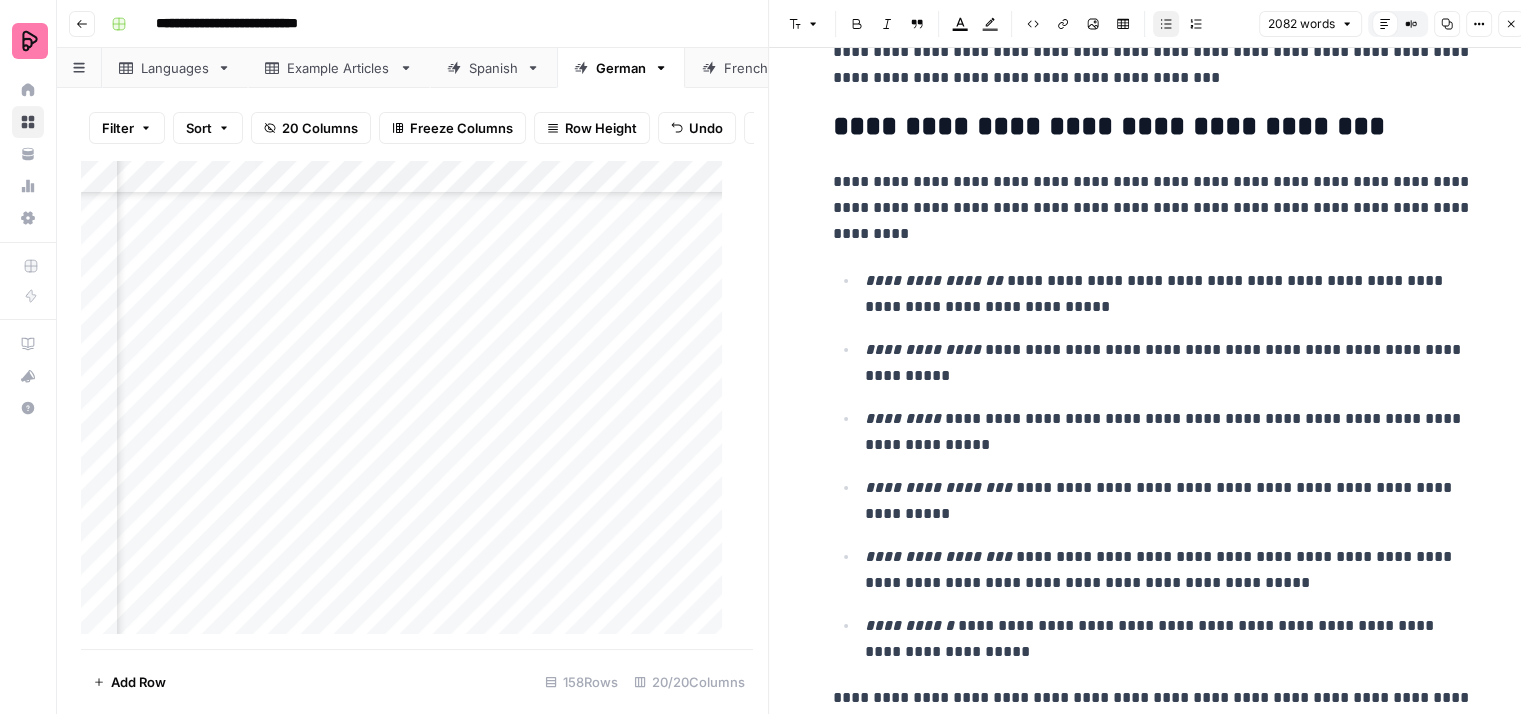 click on "**********" at bounding box center [1169, 363] 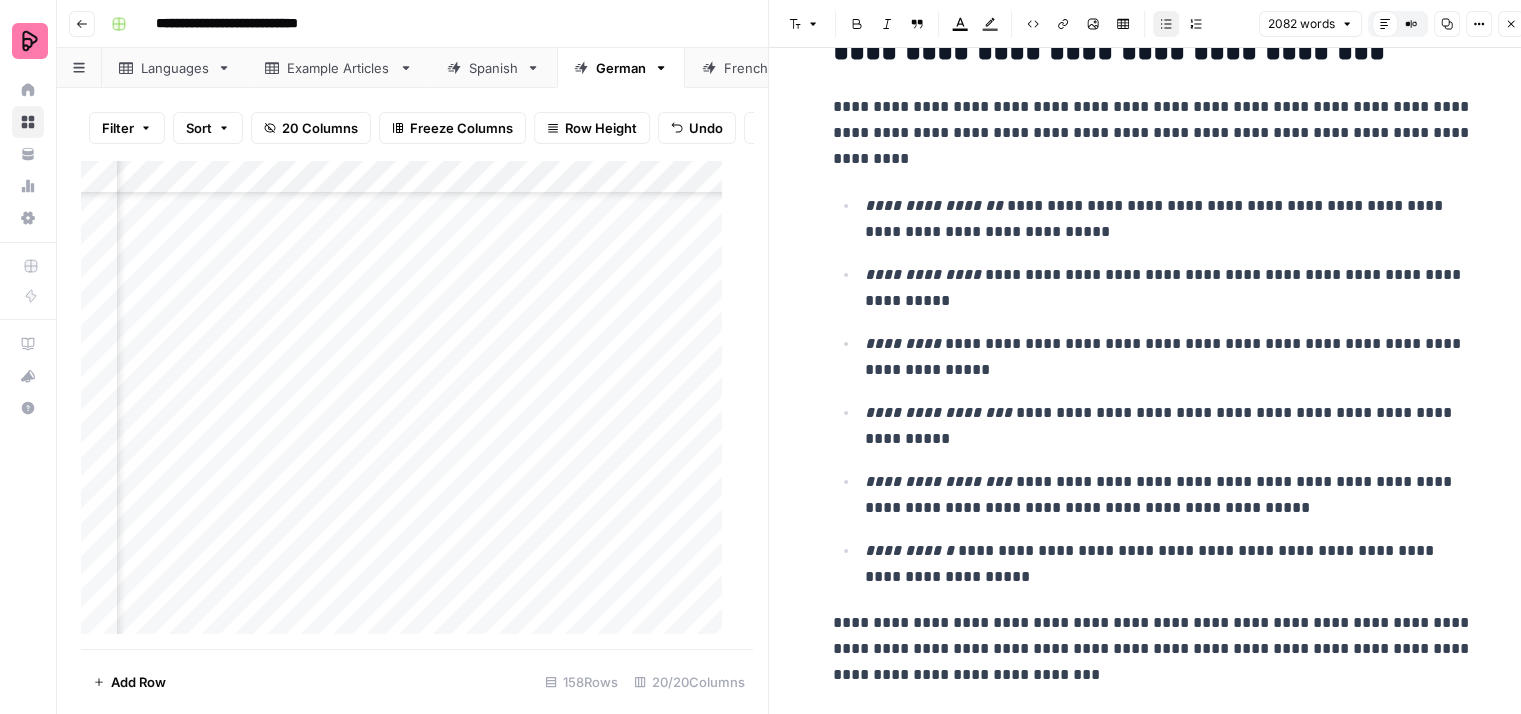 scroll, scrollTop: 1100, scrollLeft: 0, axis: vertical 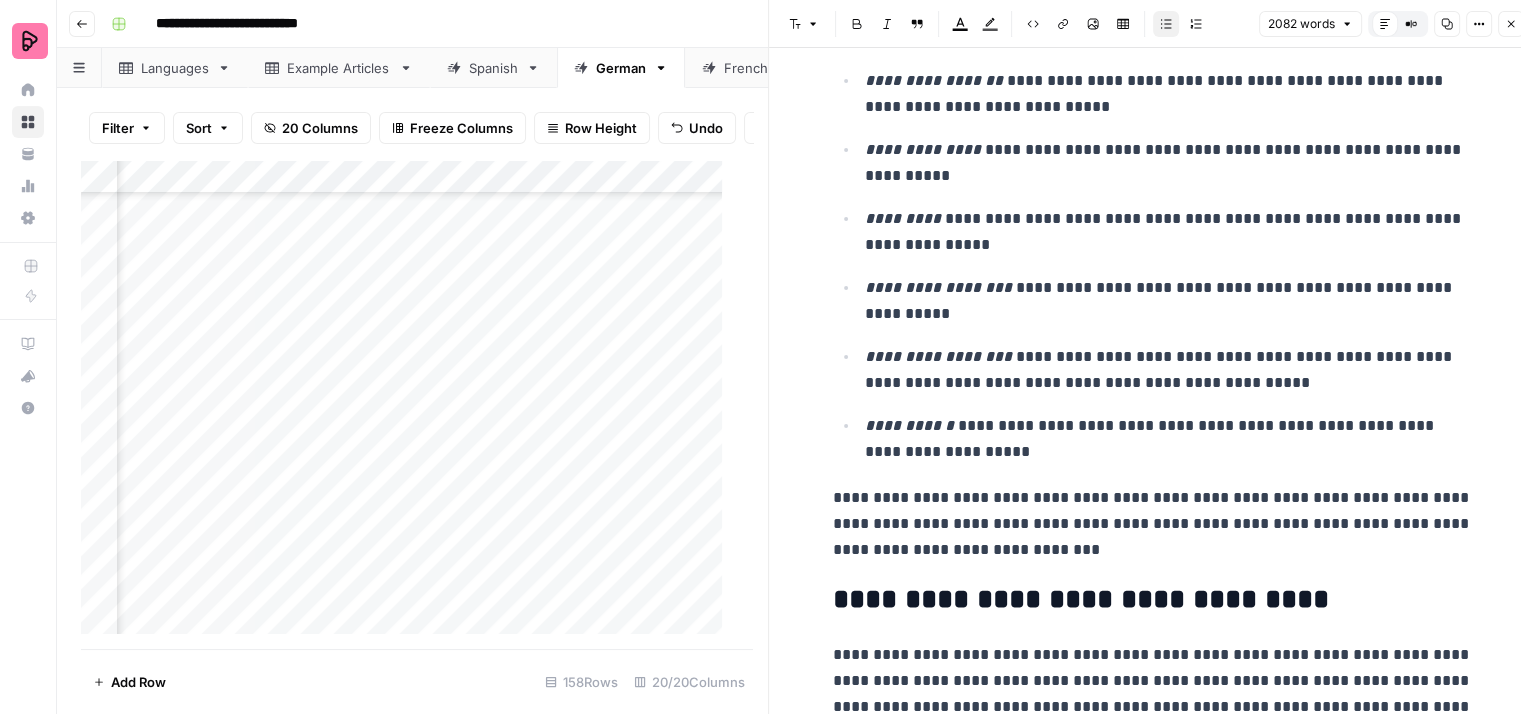 click on "**********" at bounding box center (1169, 232) 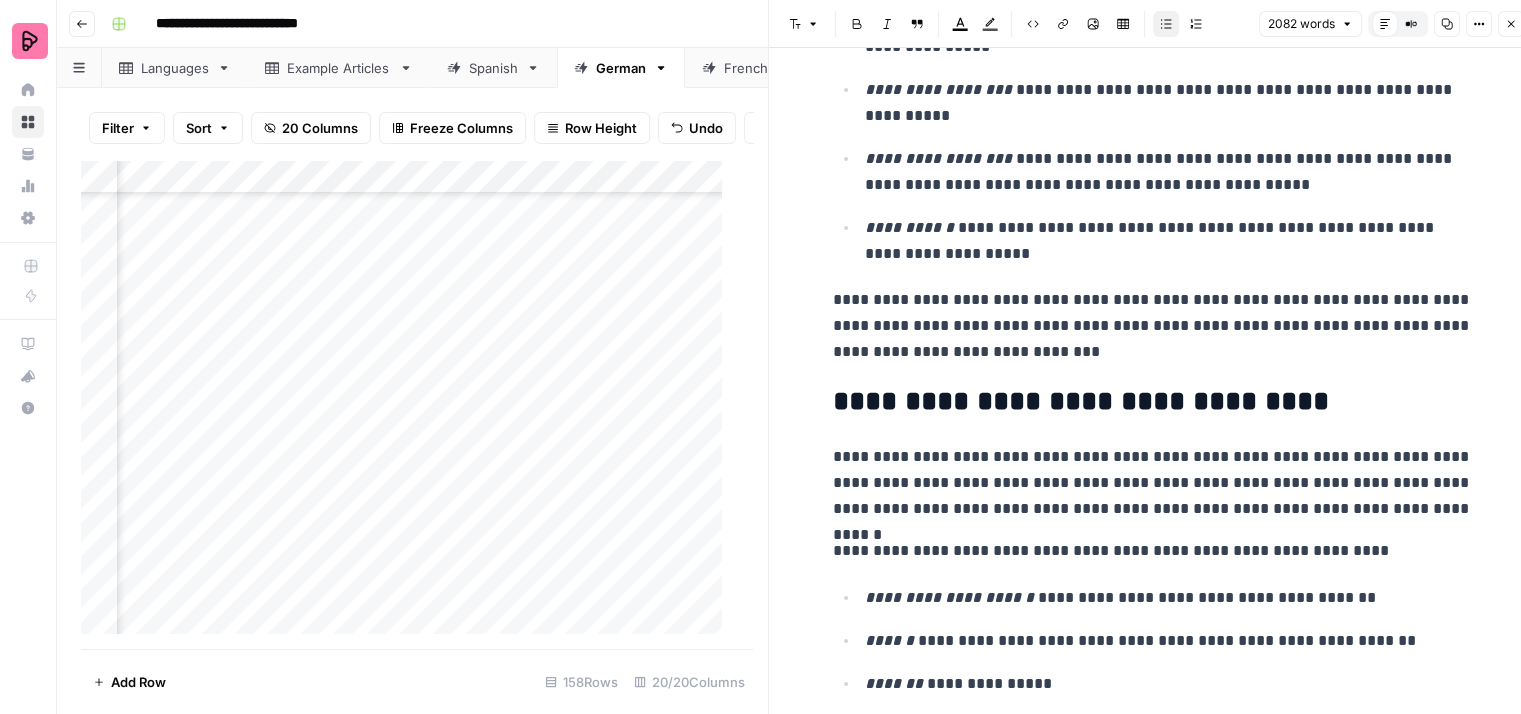 scroll, scrollTop: 1300, scrollLeft: 0, axis: vertical 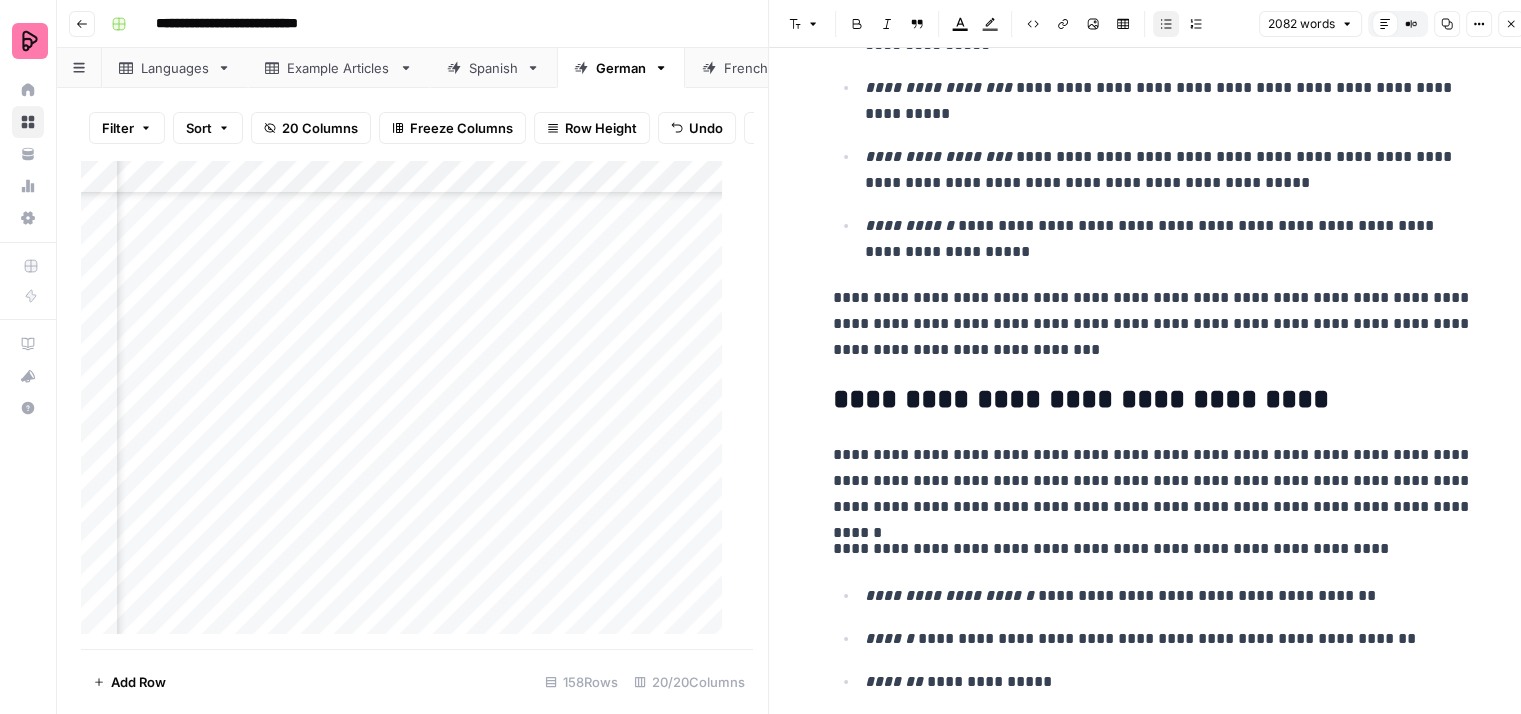 click on "**********" at bounding box center (1153, 324) 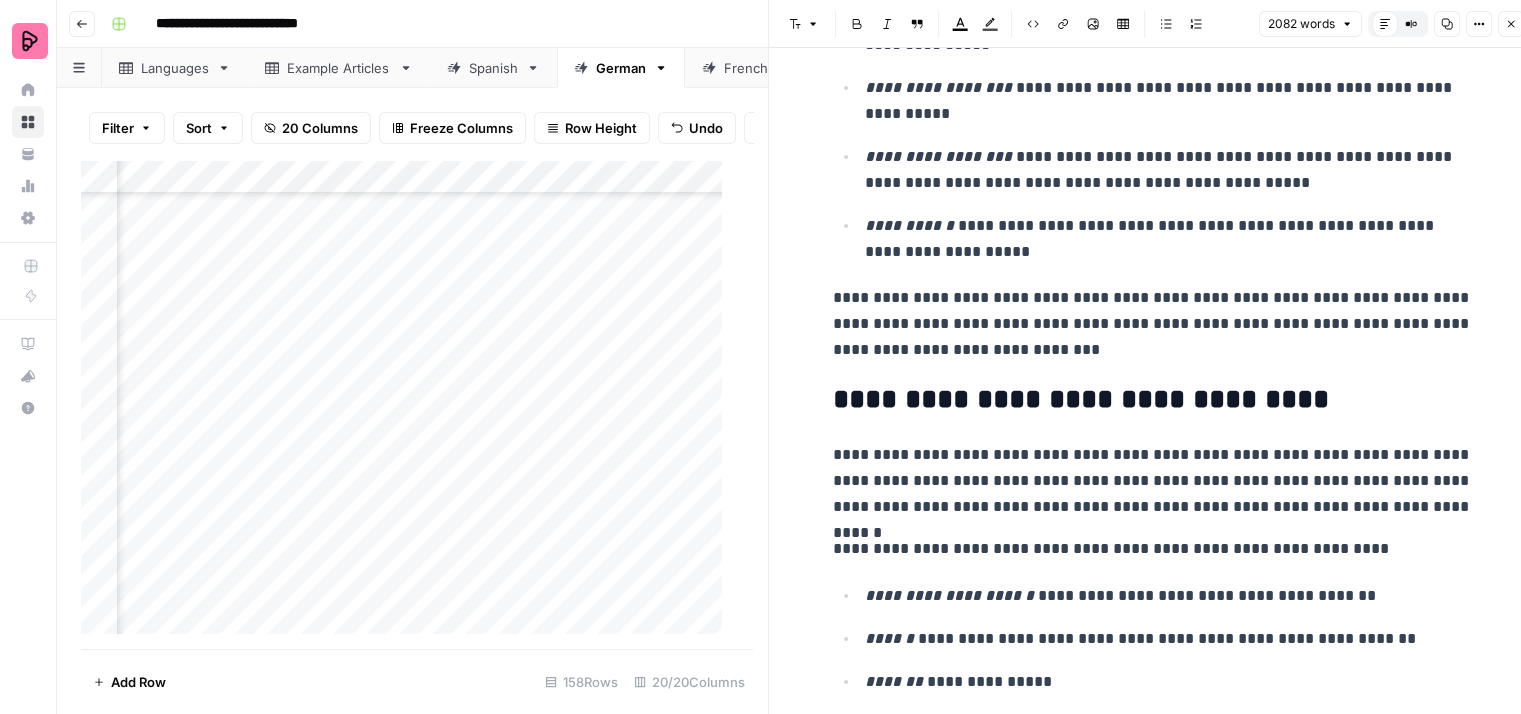 click on "**********" at bounding box center (1153, 3325) 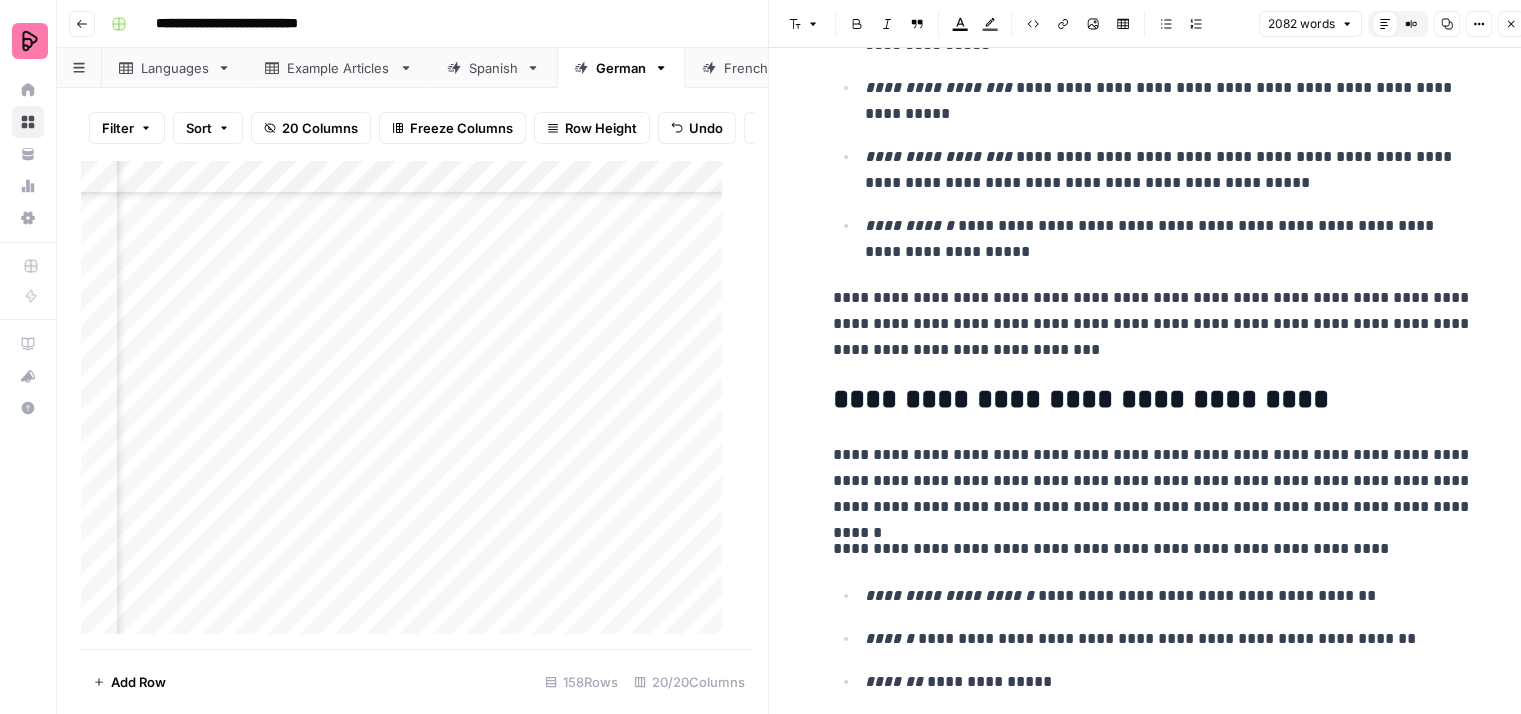 click on "**********" at bounding box center (1153, 324) 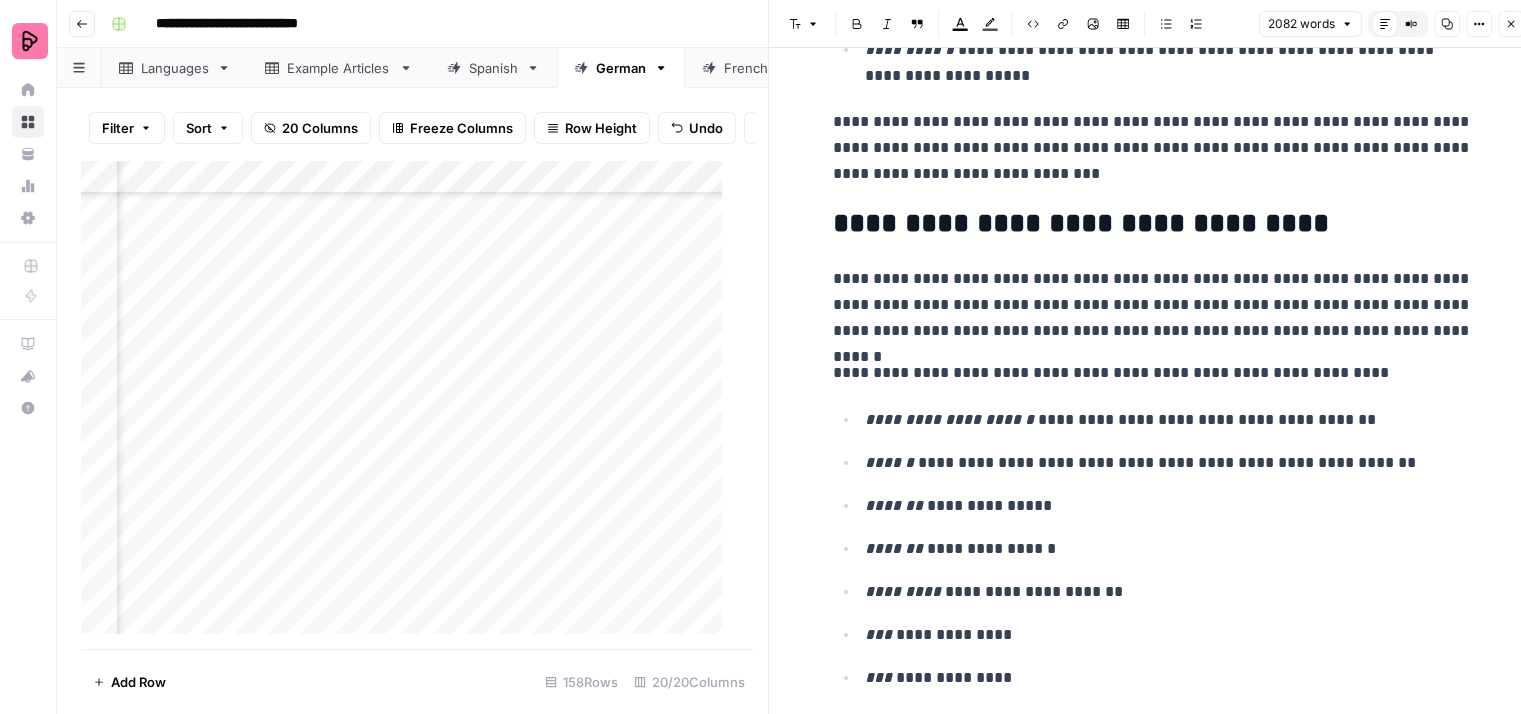 scroll, scrollTop: 1500, scrollLeft: 0, axis: vertical 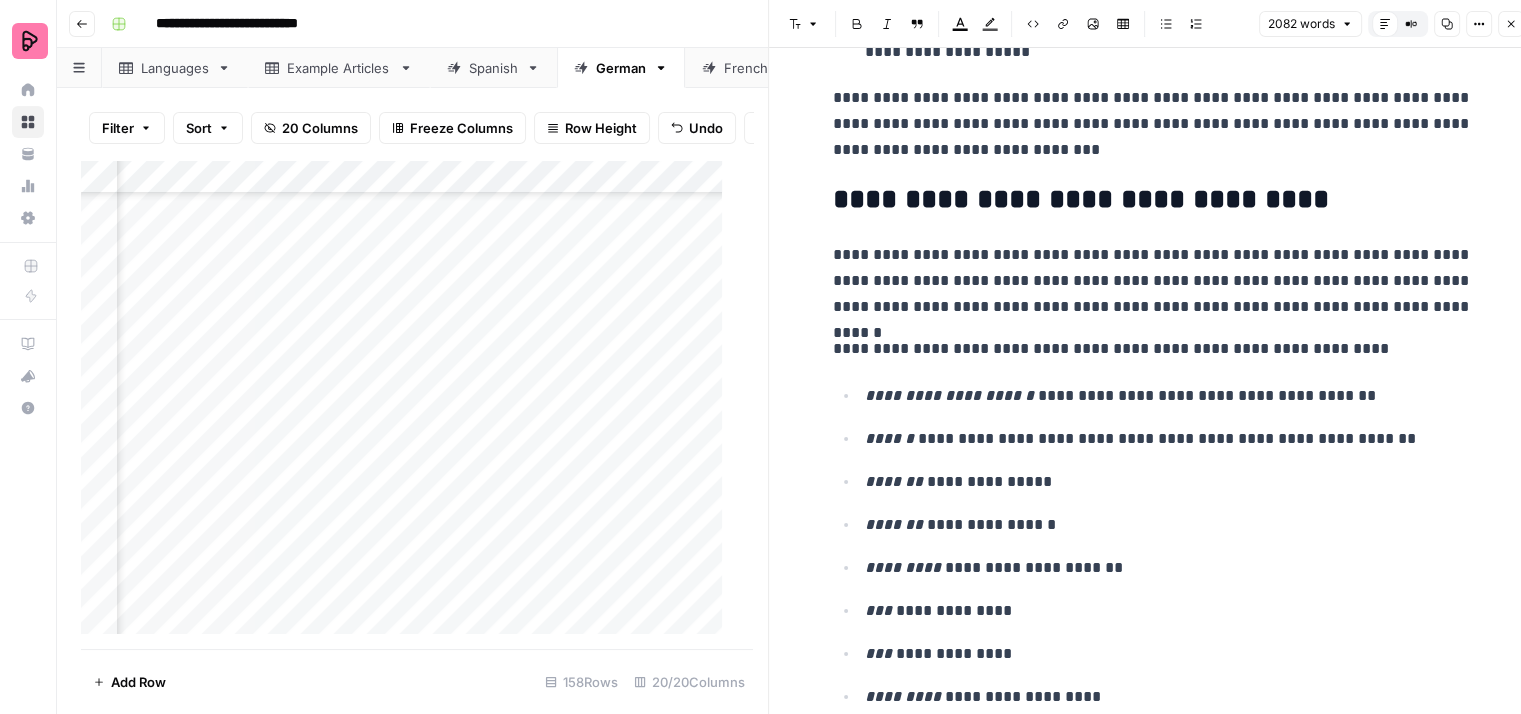 click on "**********" at bounding box center [1153, 281] 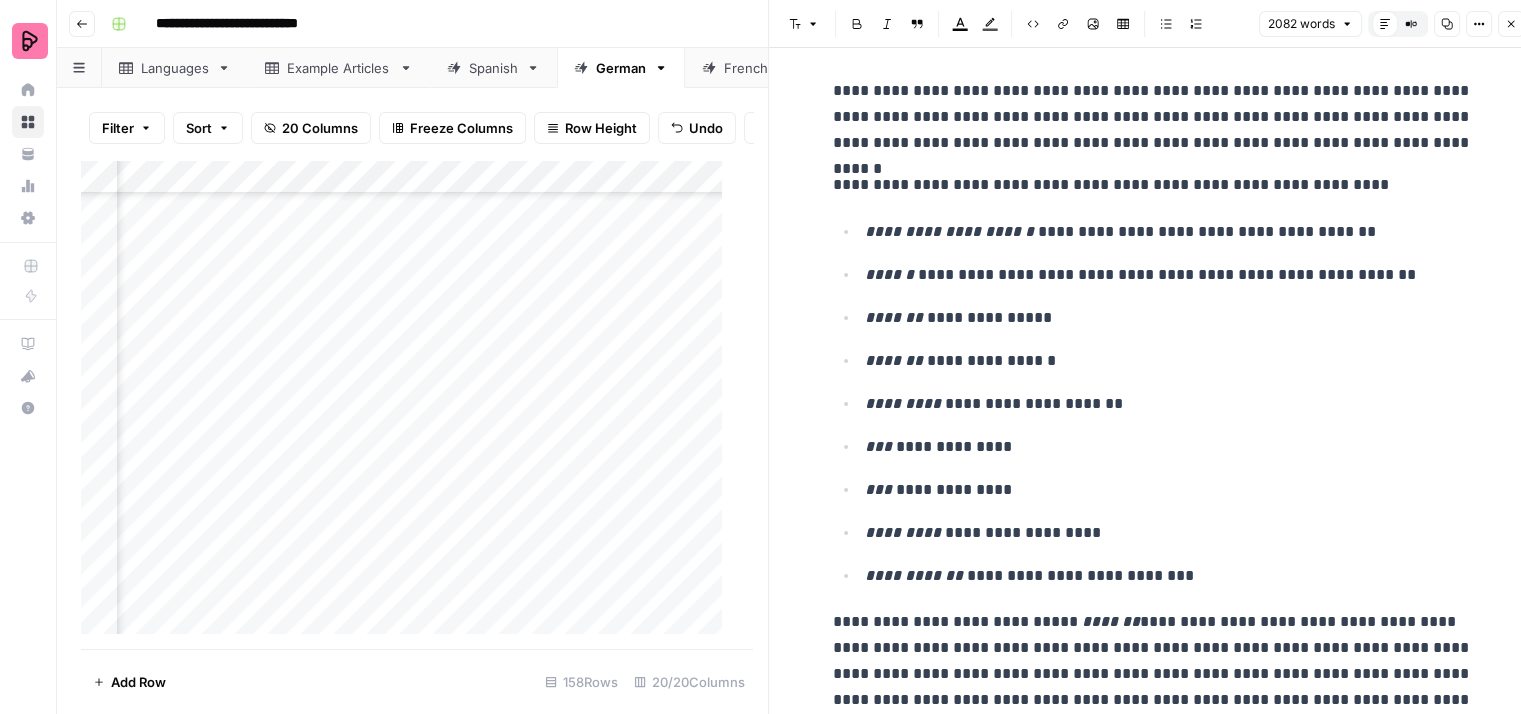scroll, scrollTop: 1700, scrollLeft: 0, axis: vertical 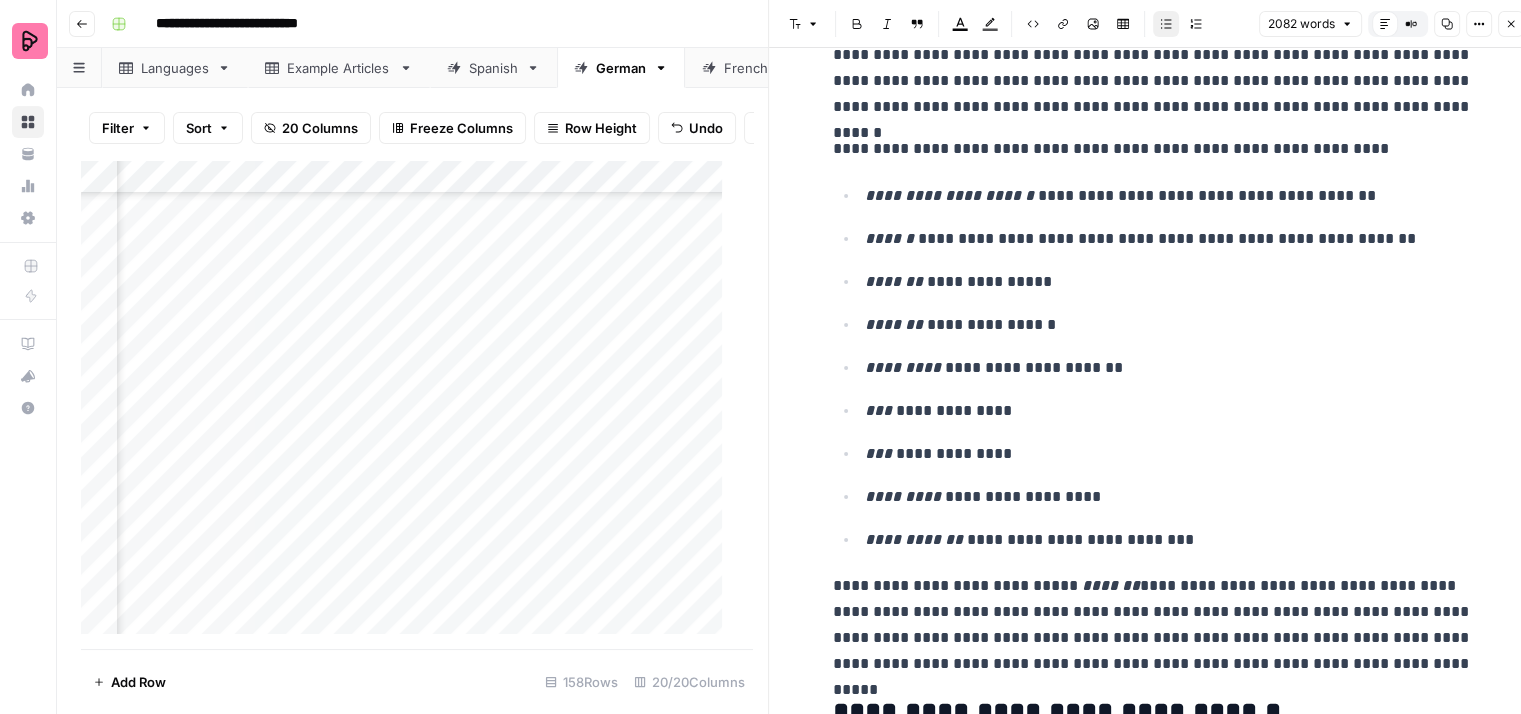 click on "**********" at bounding box center [1169, 282] 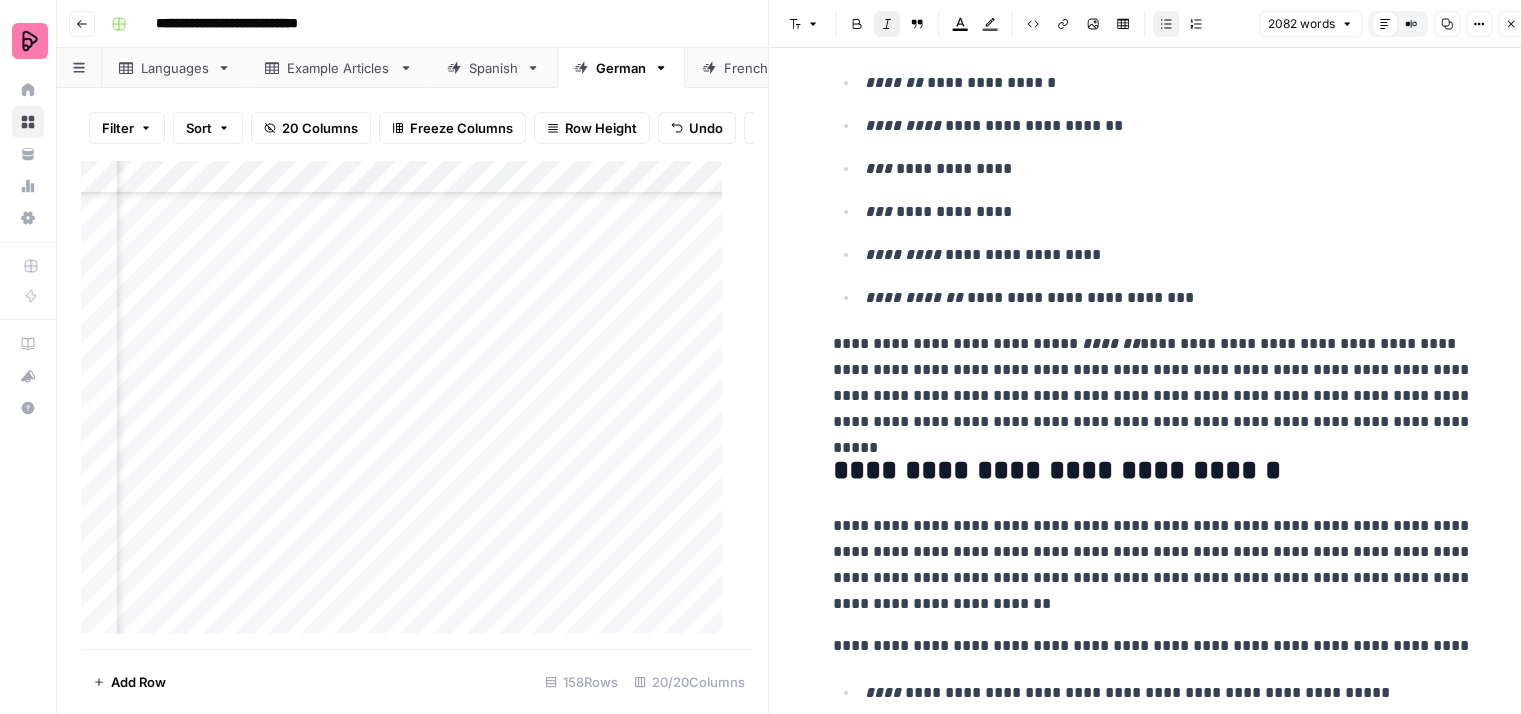 scroll, scrollTop: 2000, scrollLeft: 0, axis: vertical 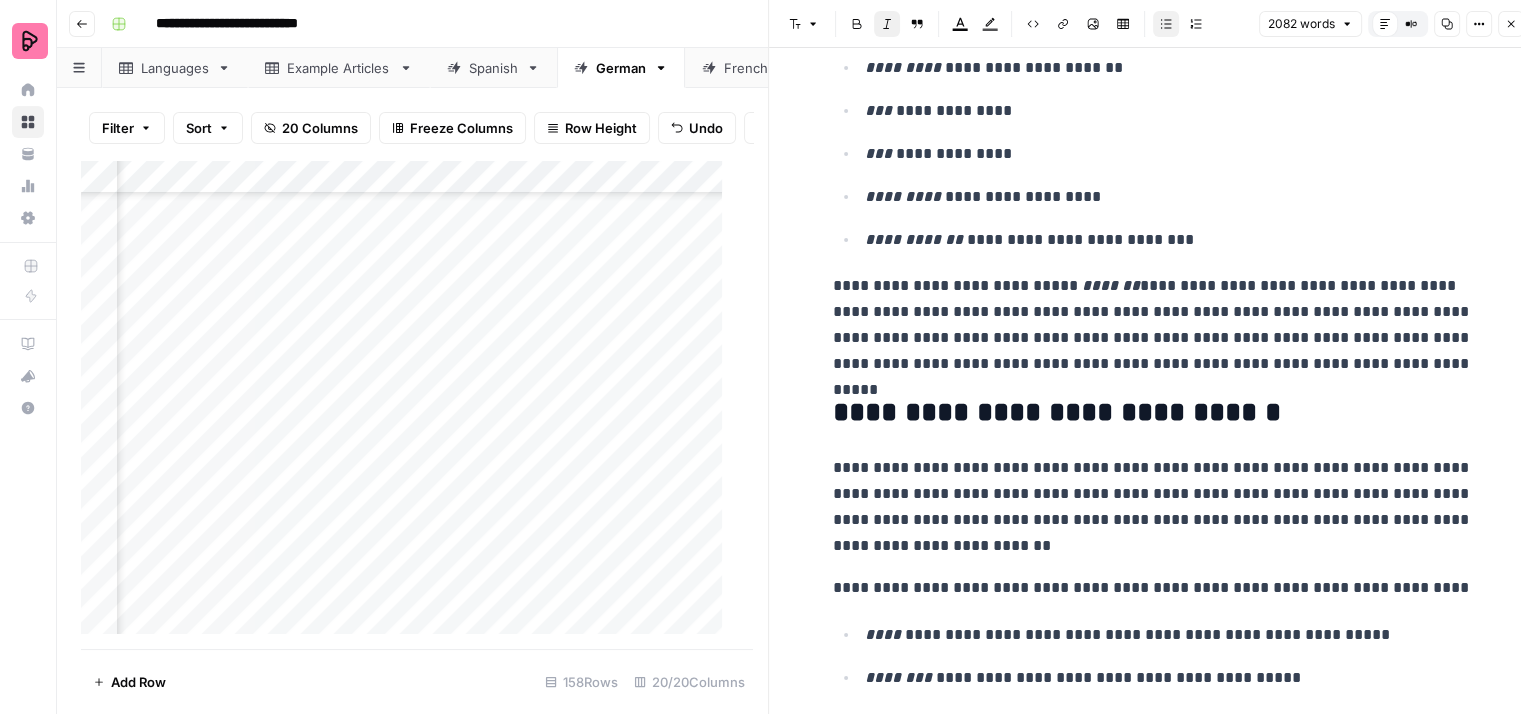 click on "**********" at bounding box center (1153, 325) 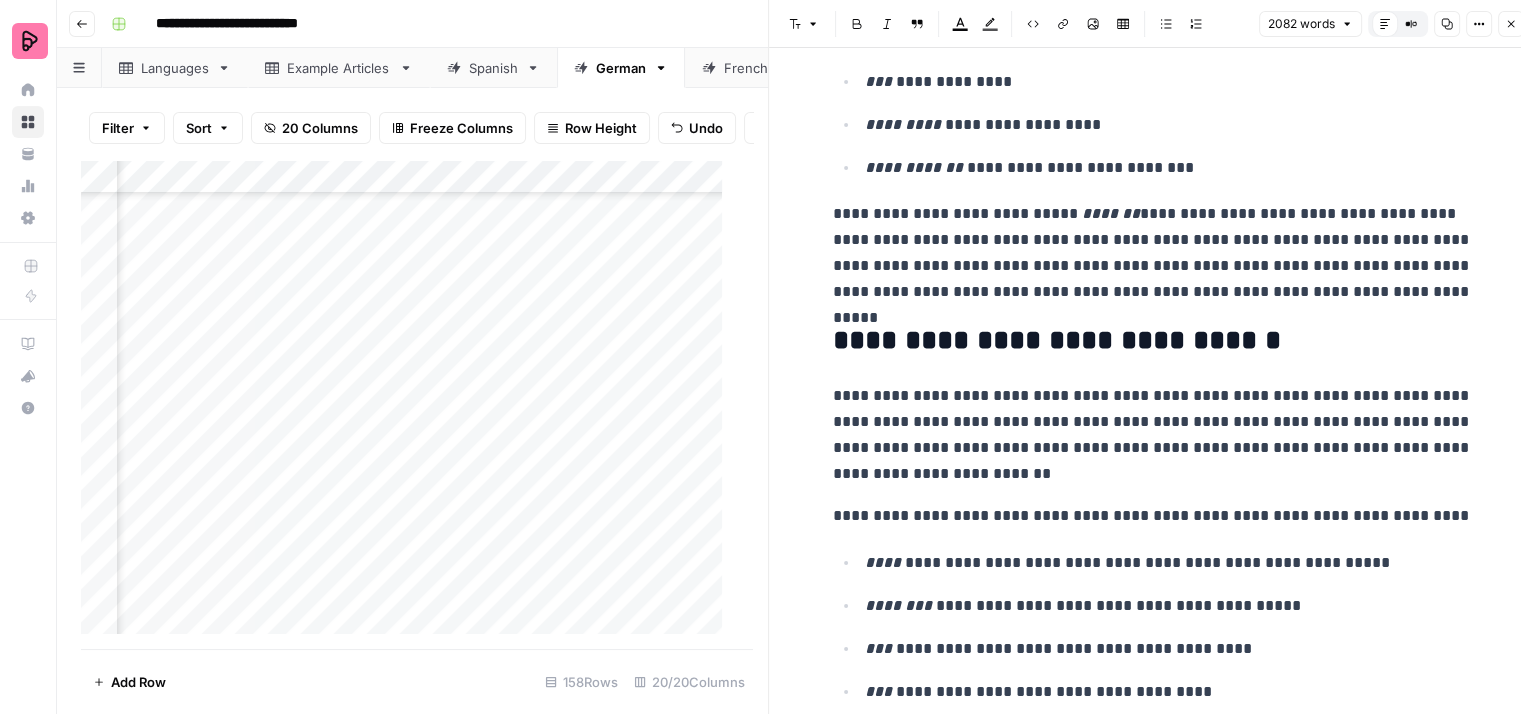 scroll, scrollTop: 2200, scrollLeft: 0, axis: vertical 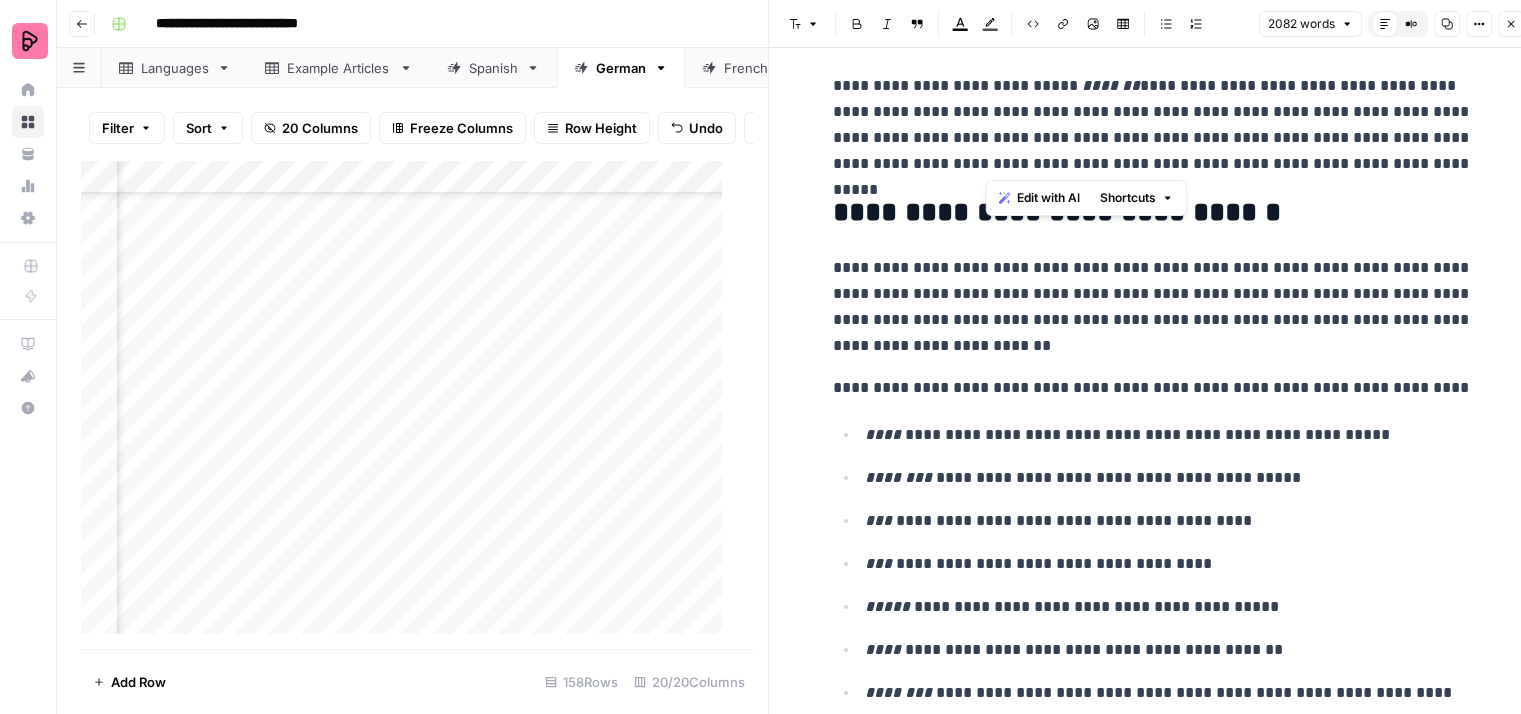 drag, startPoint x: 1464, startPoint y: 160, endPoint x: 988, endPoint y: 165, distance: 476.02625 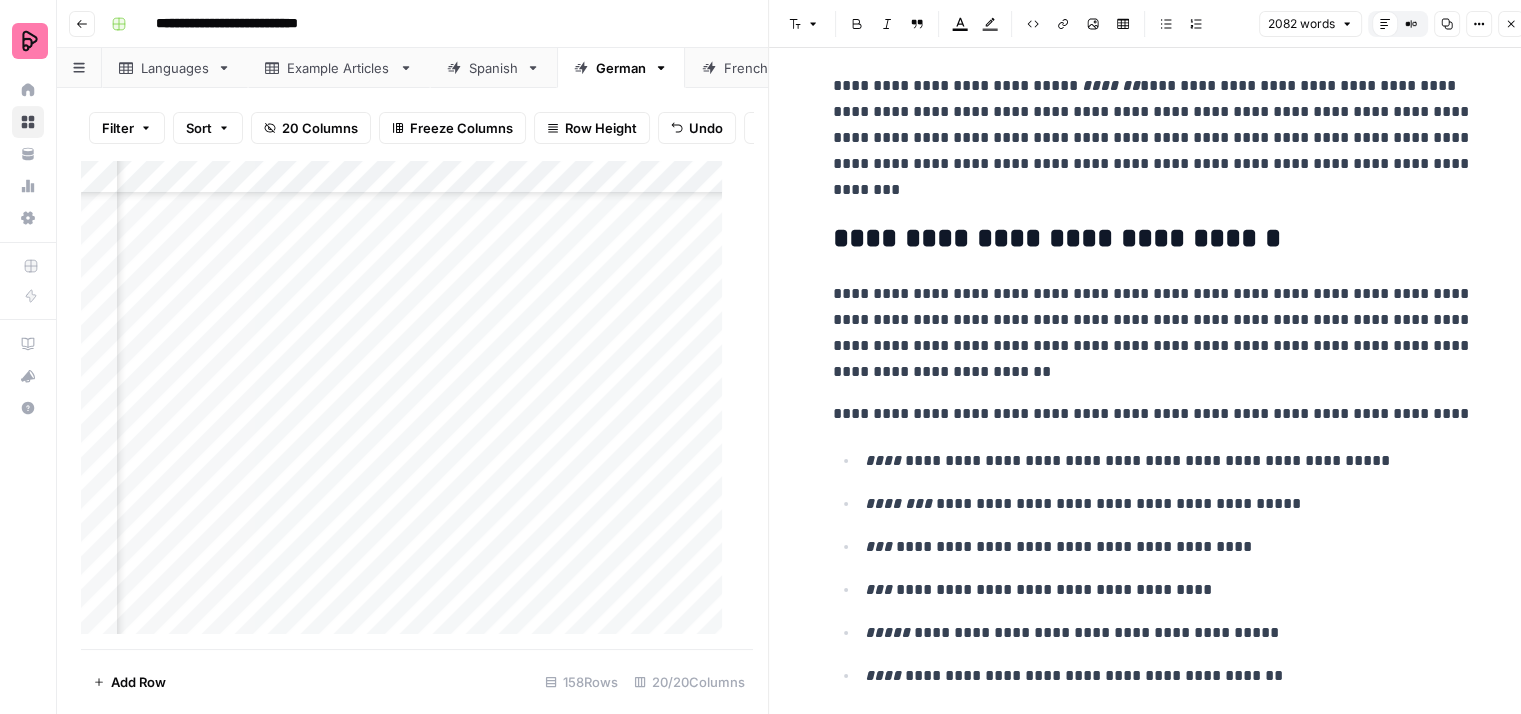 click on "**********" at bounding box center (1153, 138) 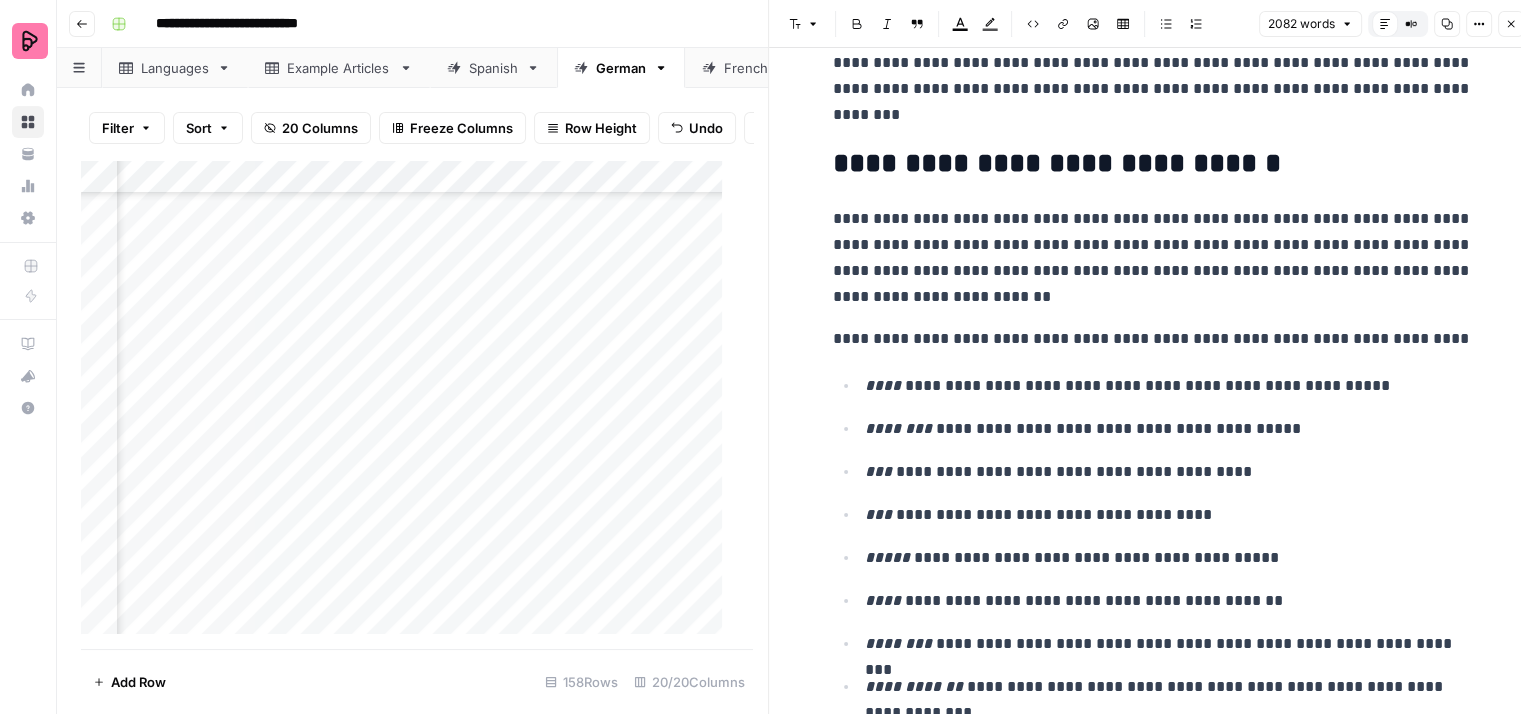scroll, scrollTop: 2400, scrollLeft: 0, axis: vertical 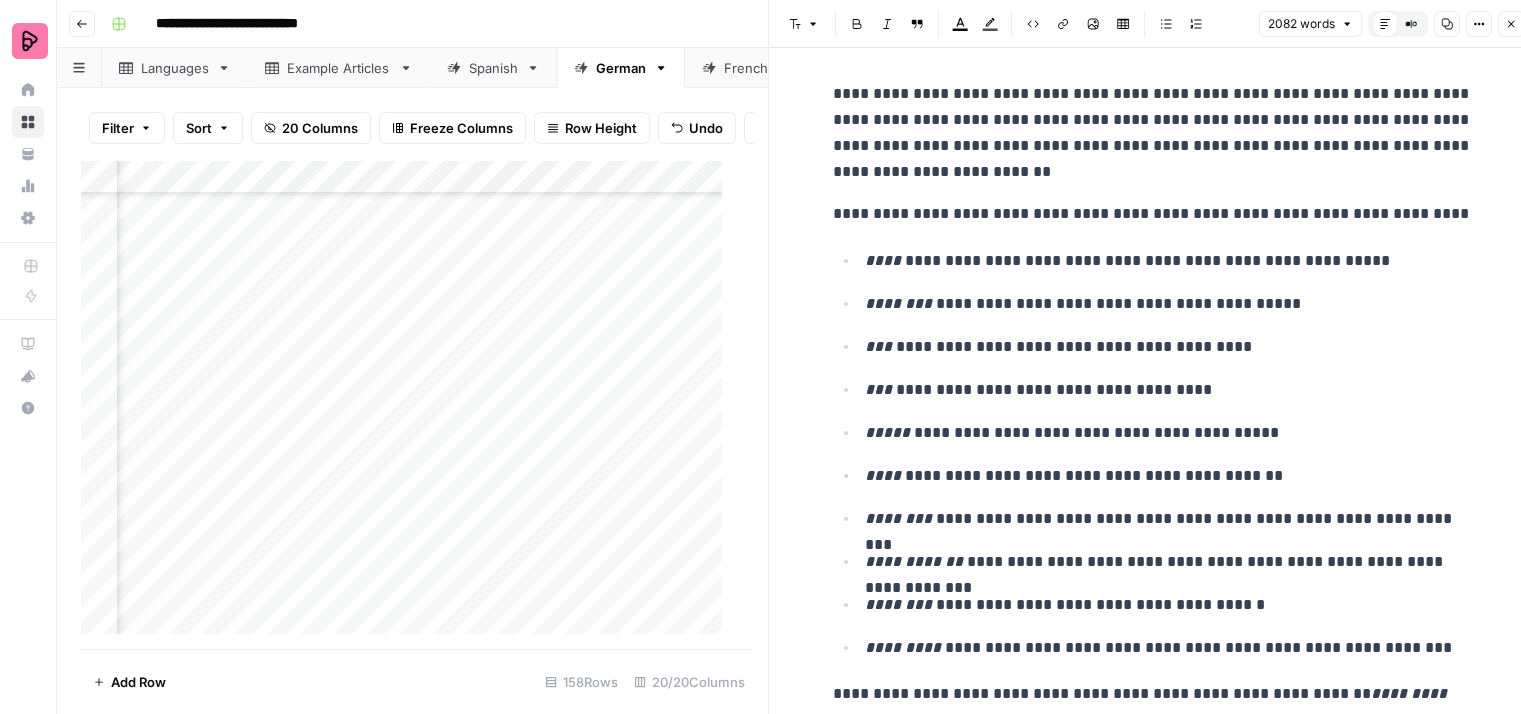 click on "**********" at bounding box center [1153, 133] 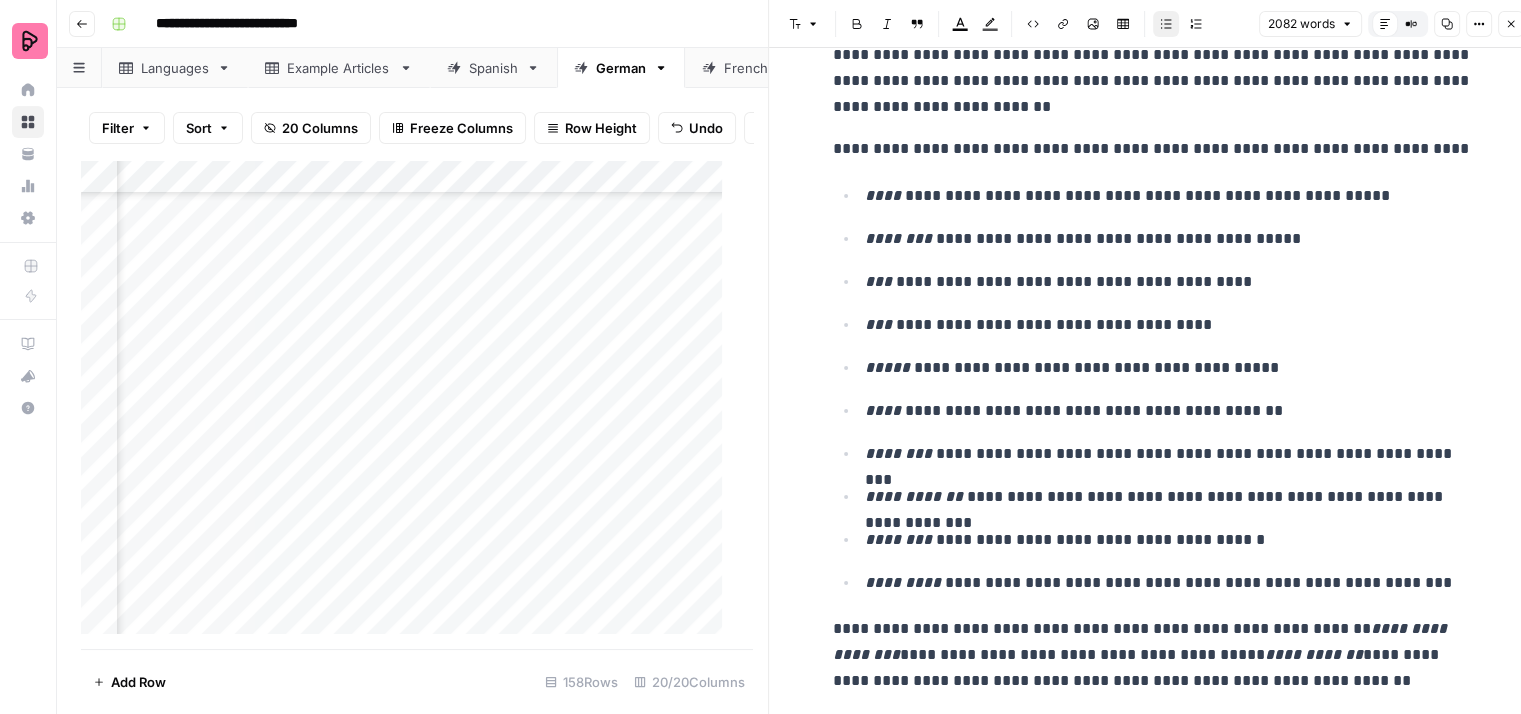 scroll, scrollTop: 2500, scrollLeft: 0, axis: vertical 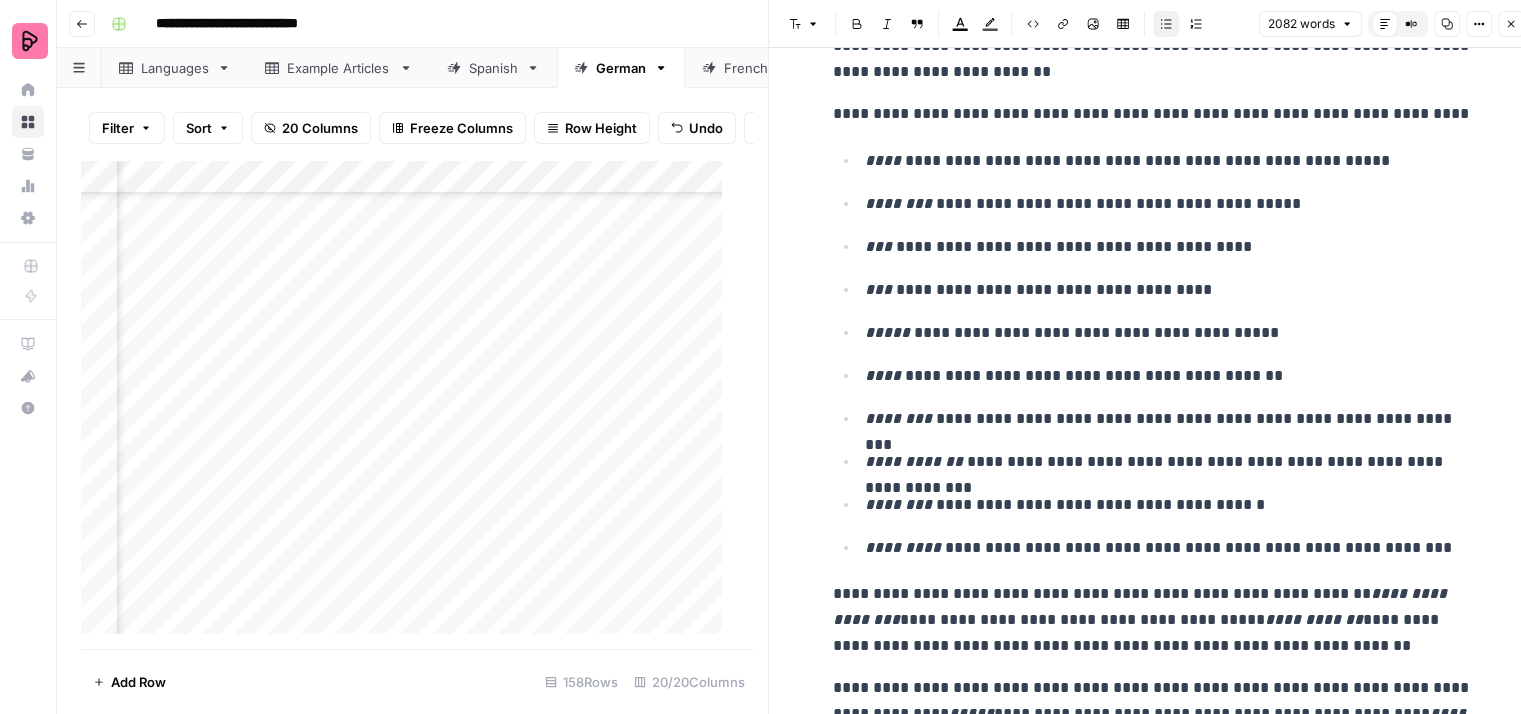 click on "**********" at bounding box center [1169, 290] 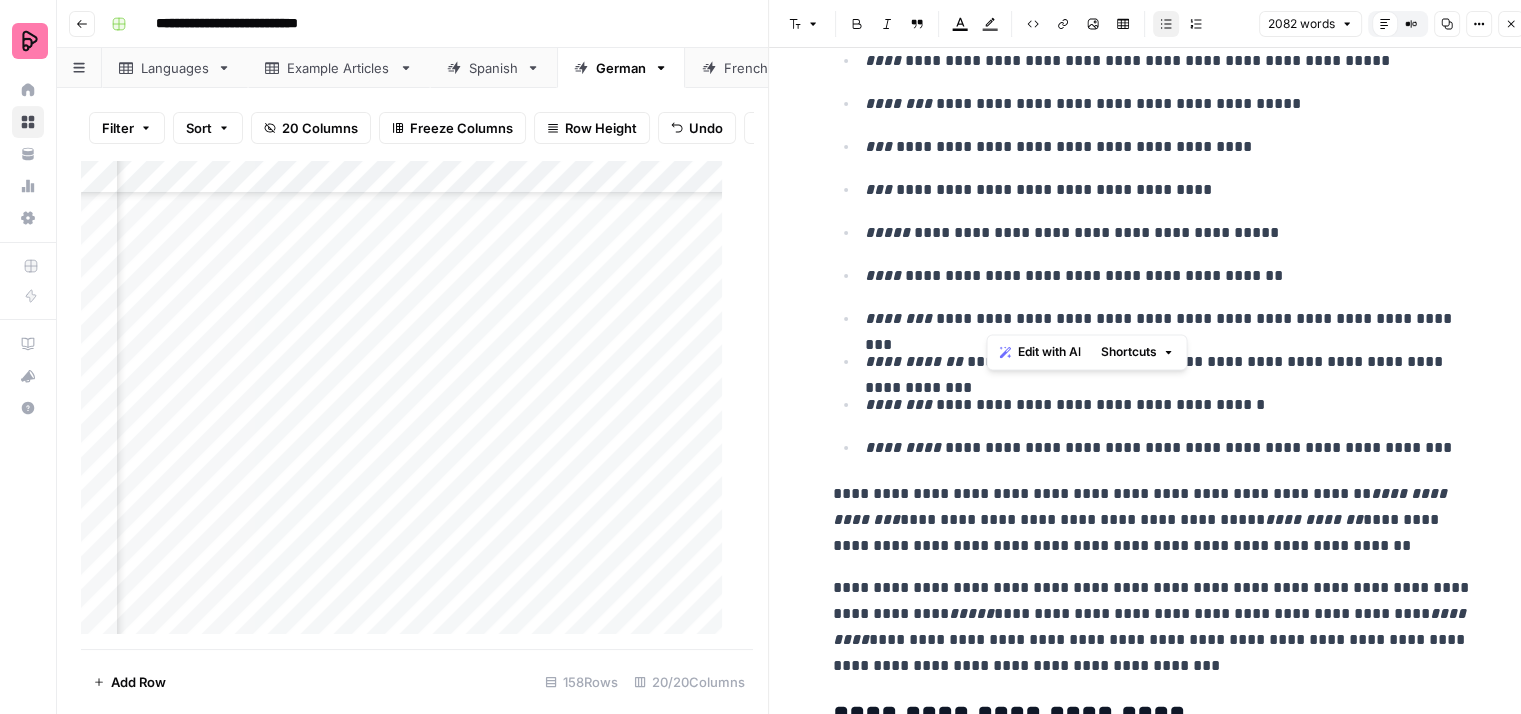 drag, startPoint x: 1420, startPoint y: 317, endPoint x: 985, endPoint y: 322, distance: 435.02875 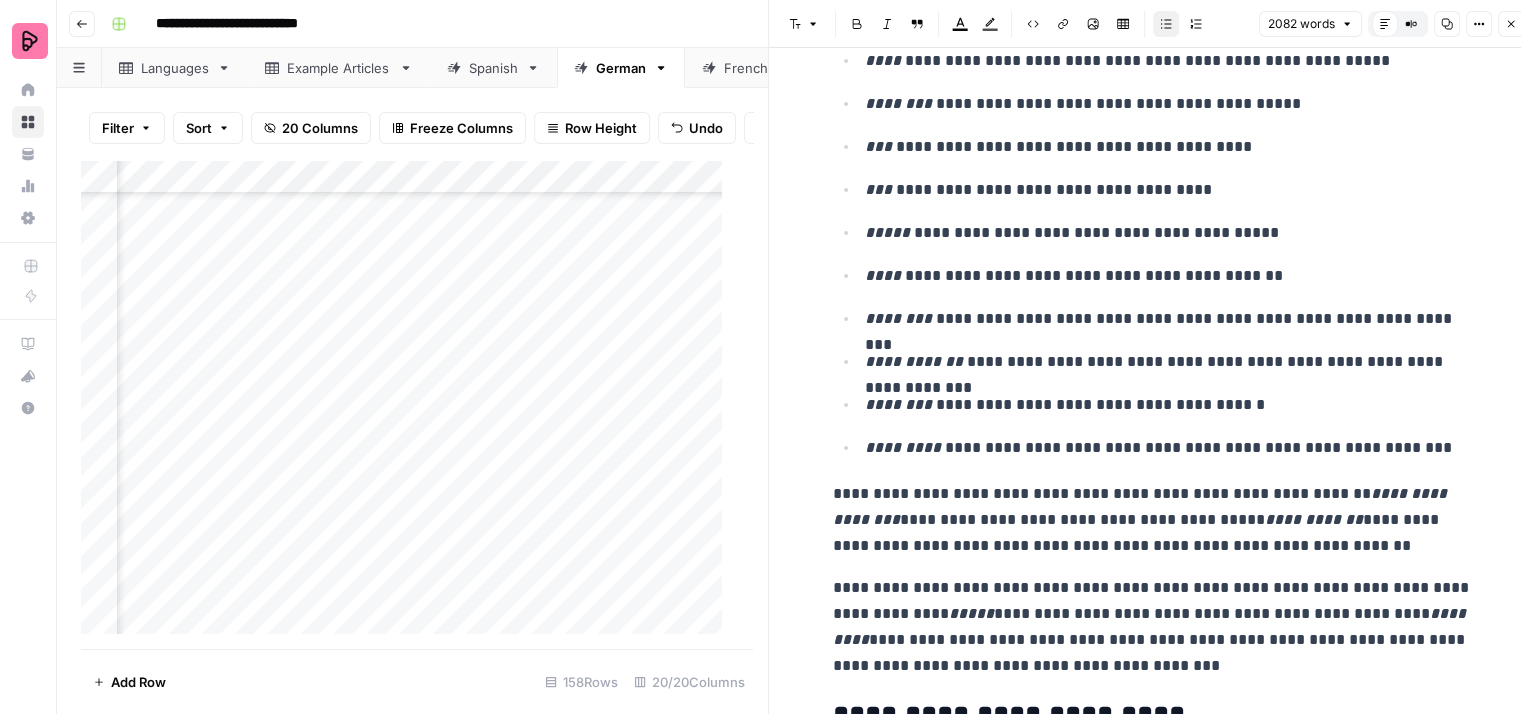click on "**********" at bounding box center [1169, 319] 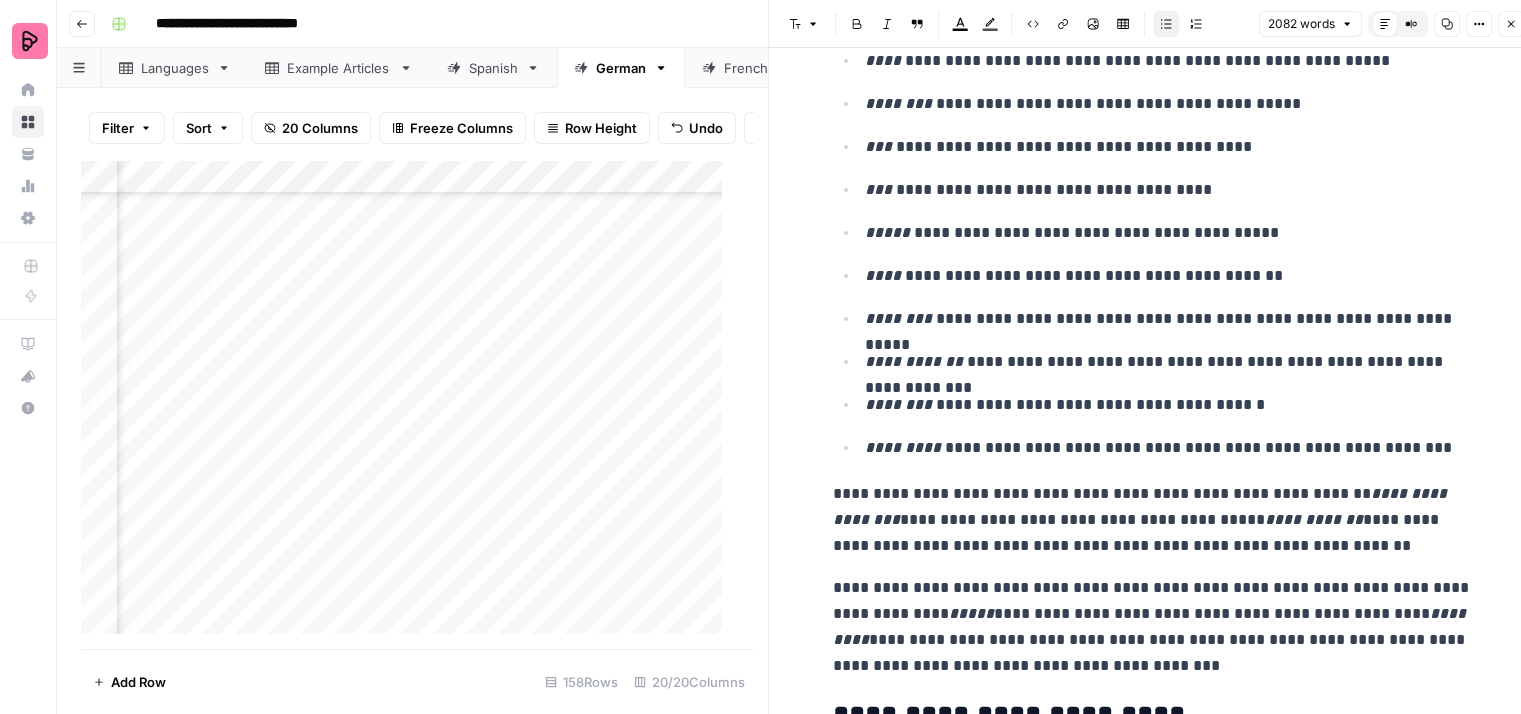 click on "**********" at bounding box center [1169, 362] 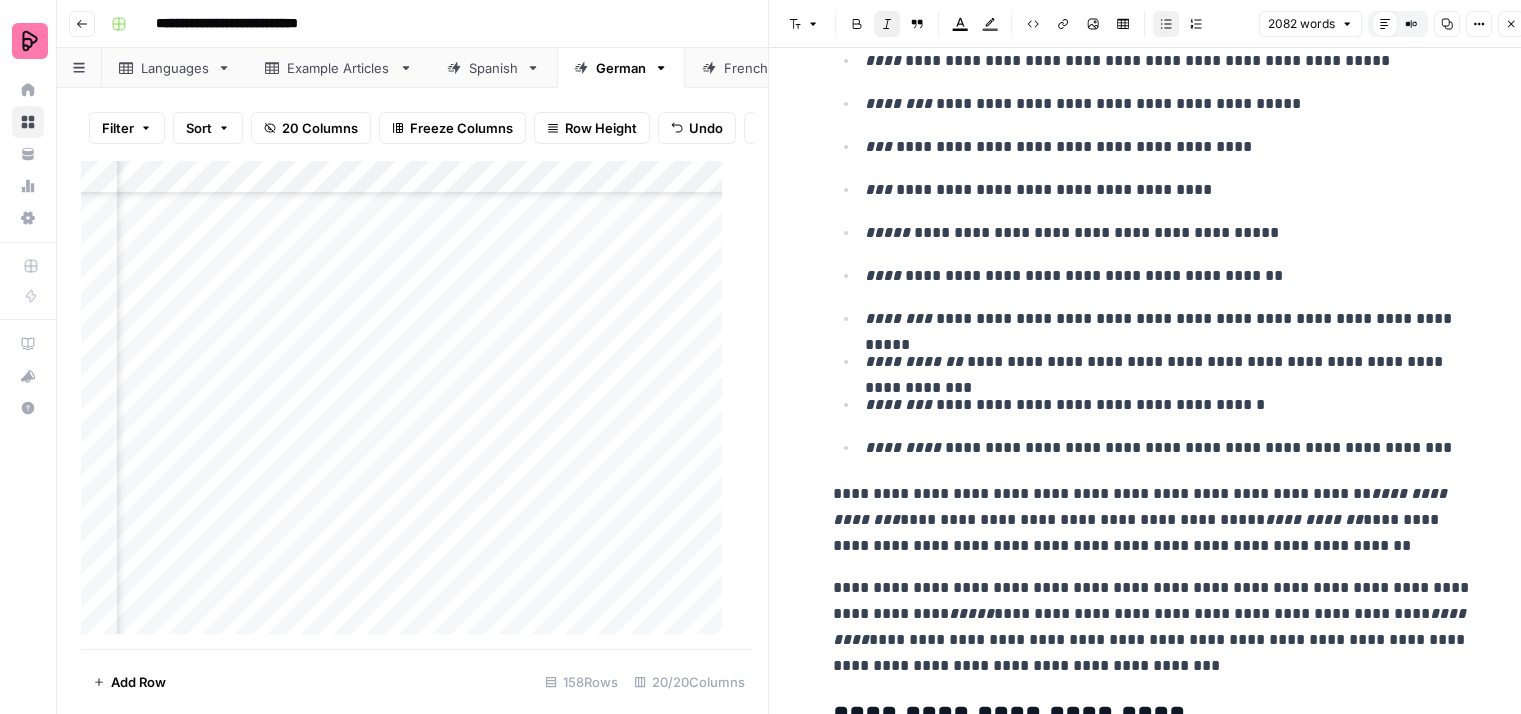 click on "**********" at bounding box center (1169, 448) 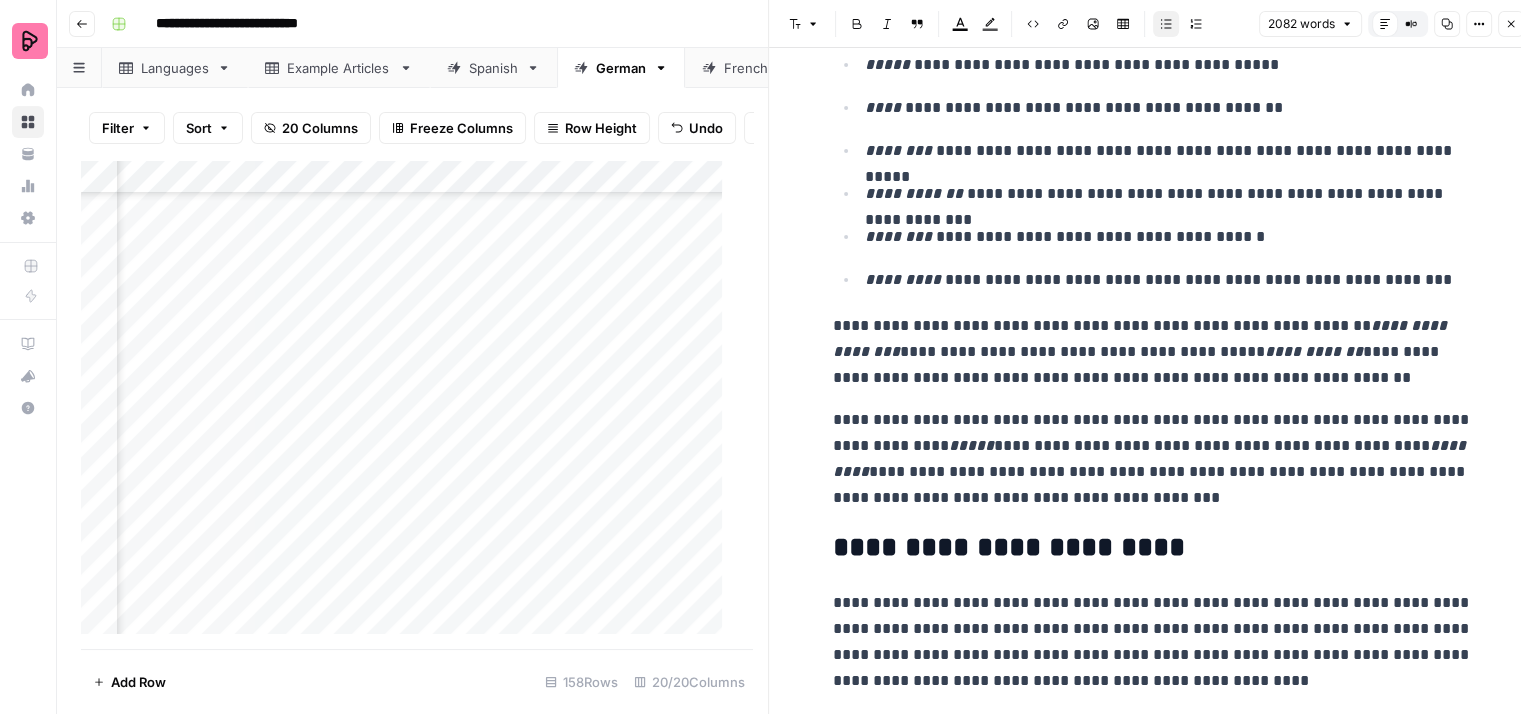 scroll, scrollTop: 2800, scrollLeft: 0, axis: vertical 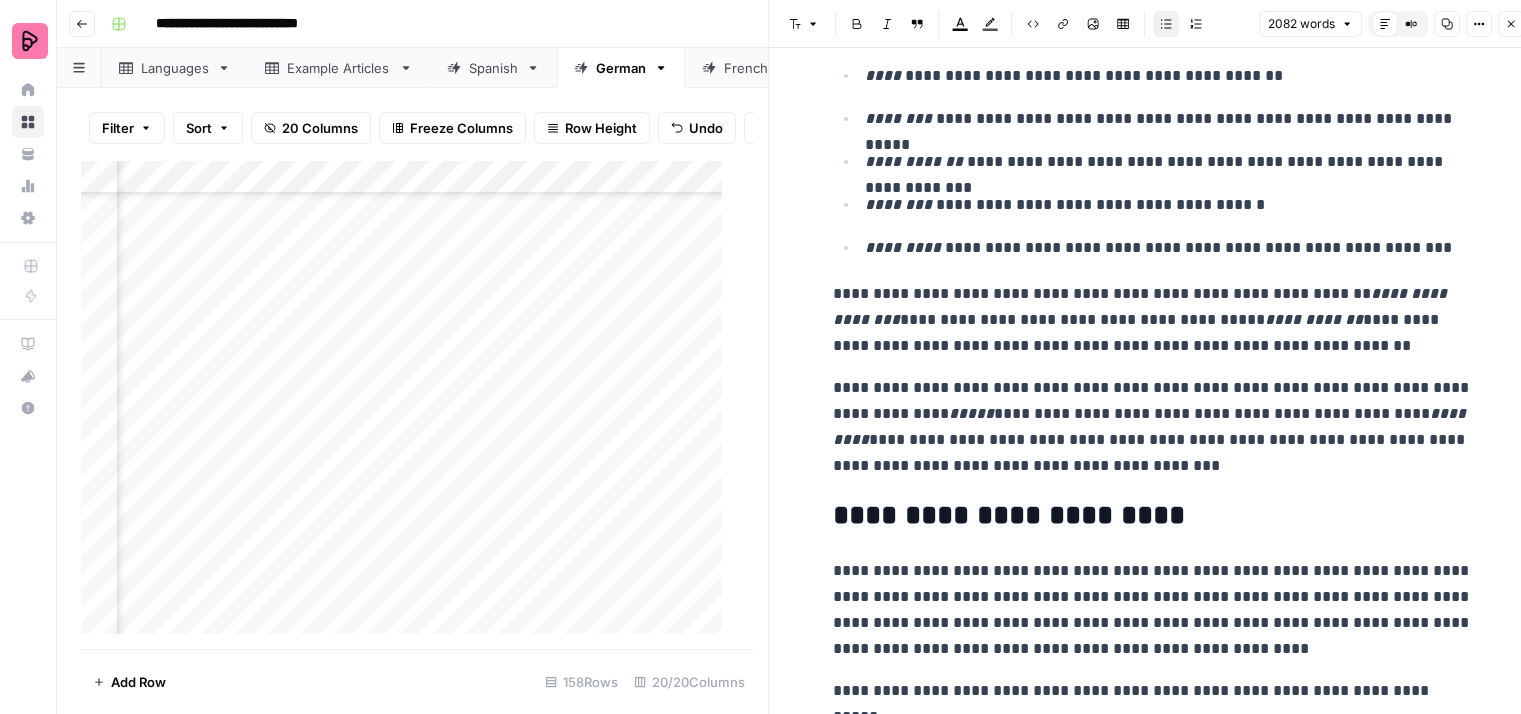 click on "**********" at bounding box center (1153, 320) 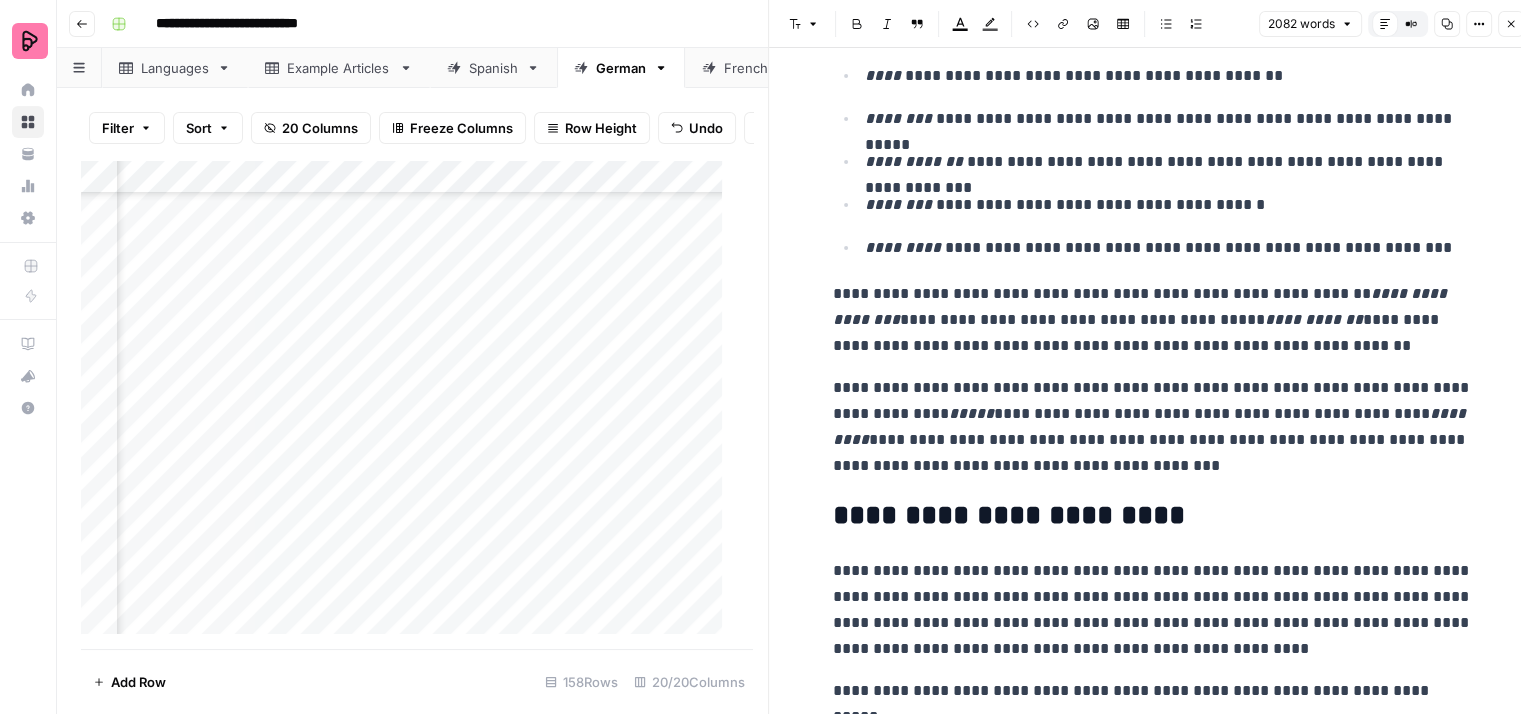 click on "**********" at bounding box center (1153, 320) 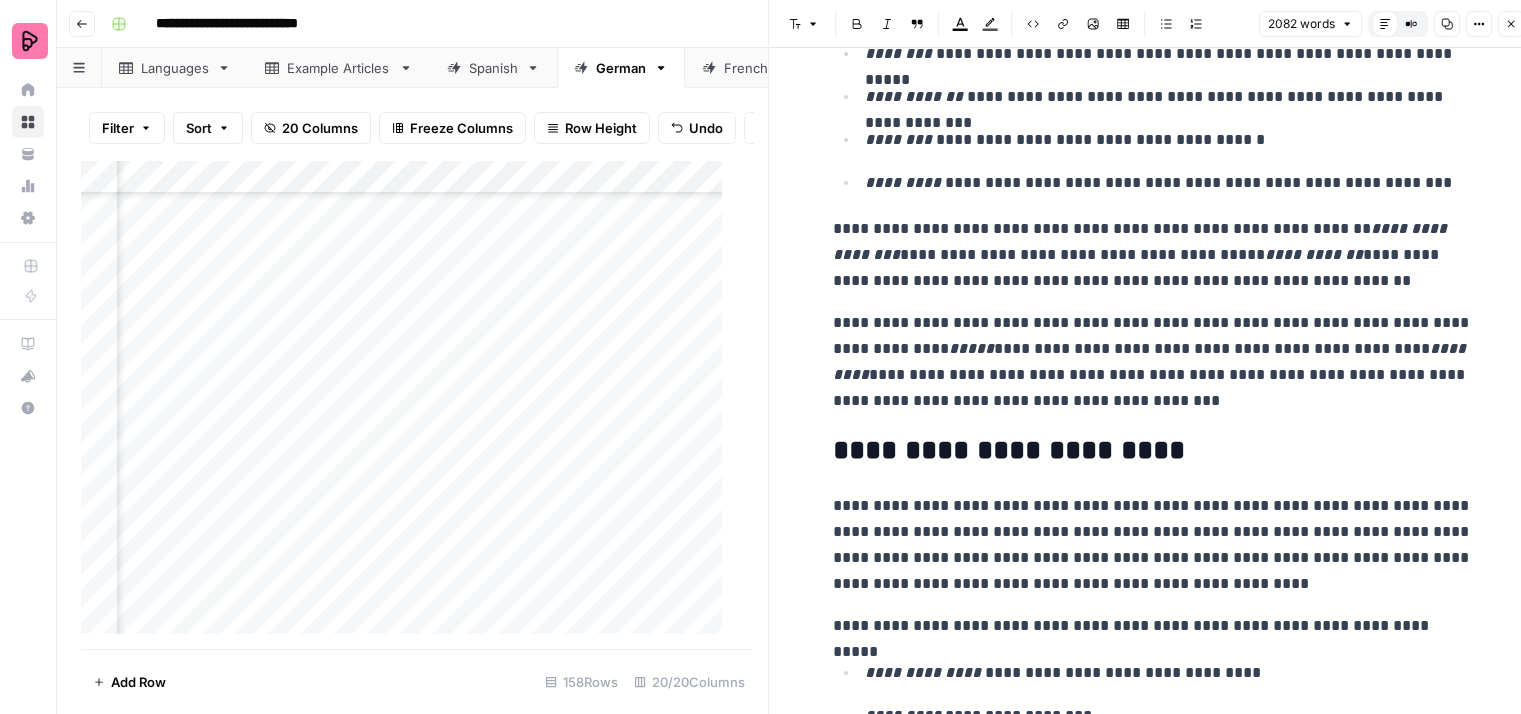 scroll, scrollTop: 2900, scrollLeft: 0, axis: vertical 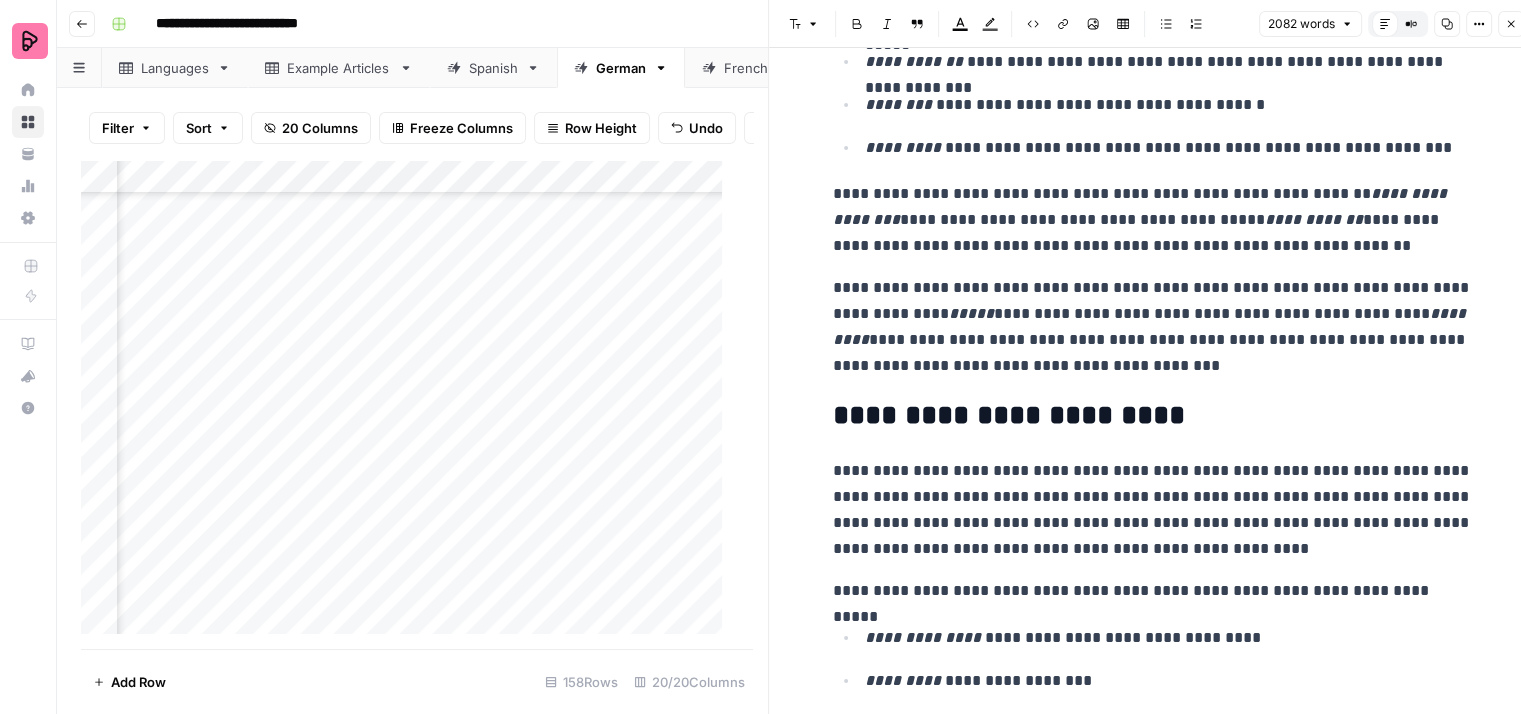 click on "**********" at bounding box center [1153, 327] 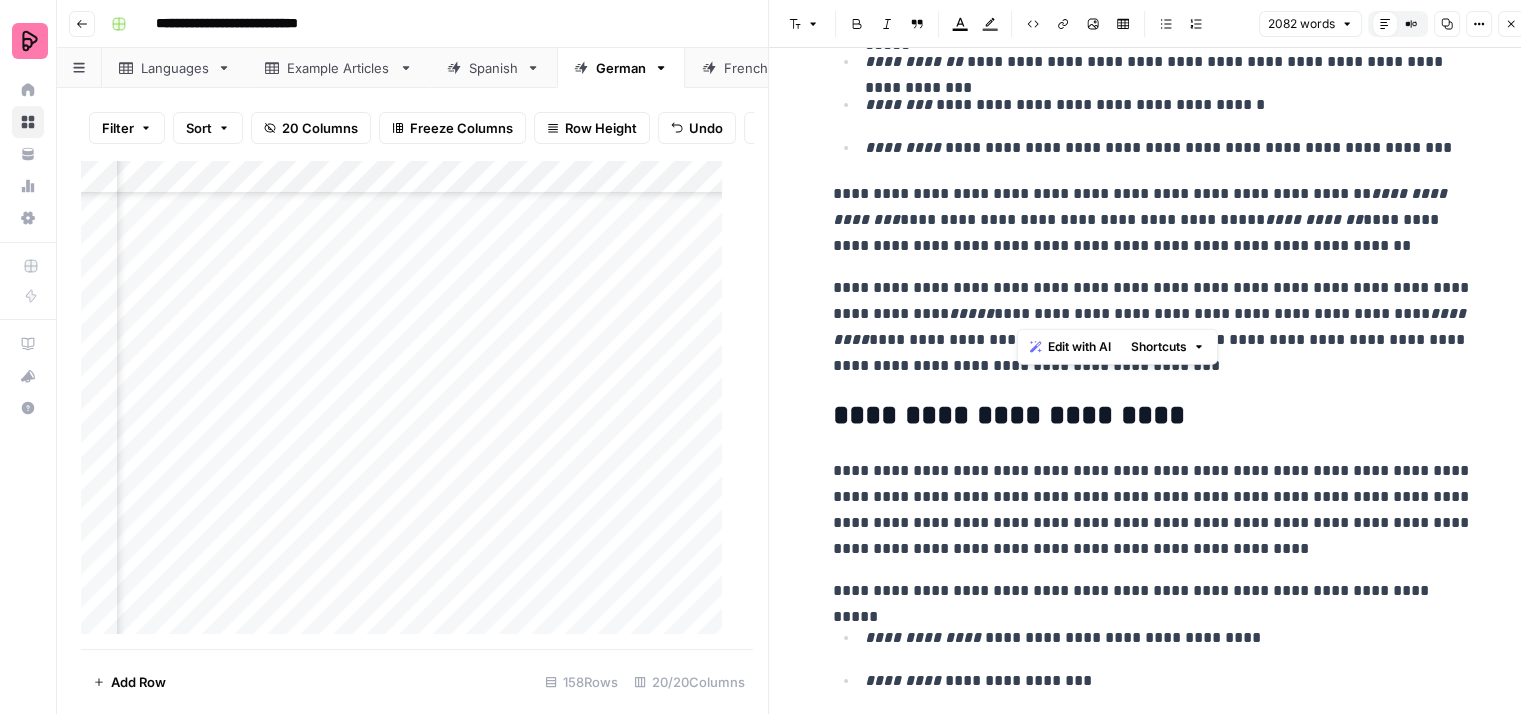 click on "**********" at bounding box center [1153, 327] 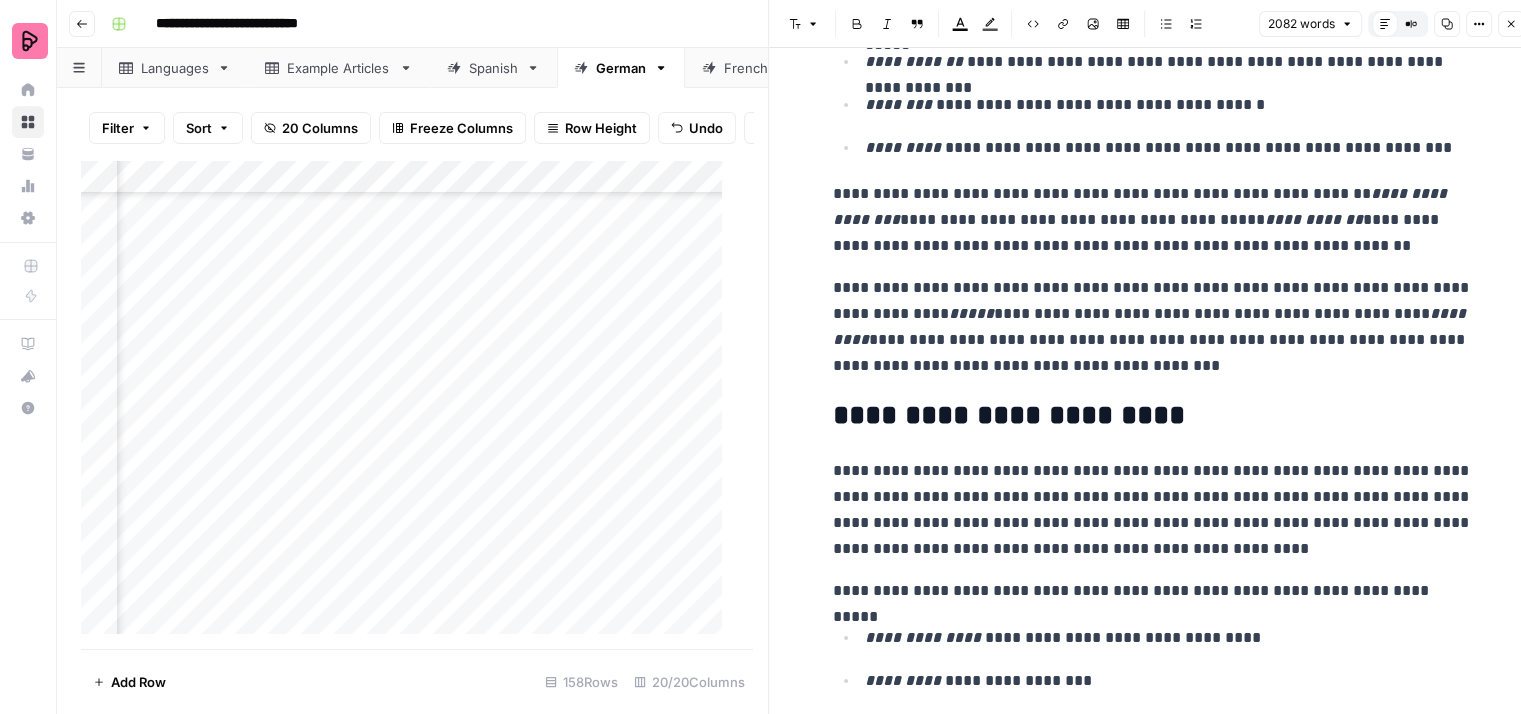 click on "**********" at bounding box center (1153, 327) 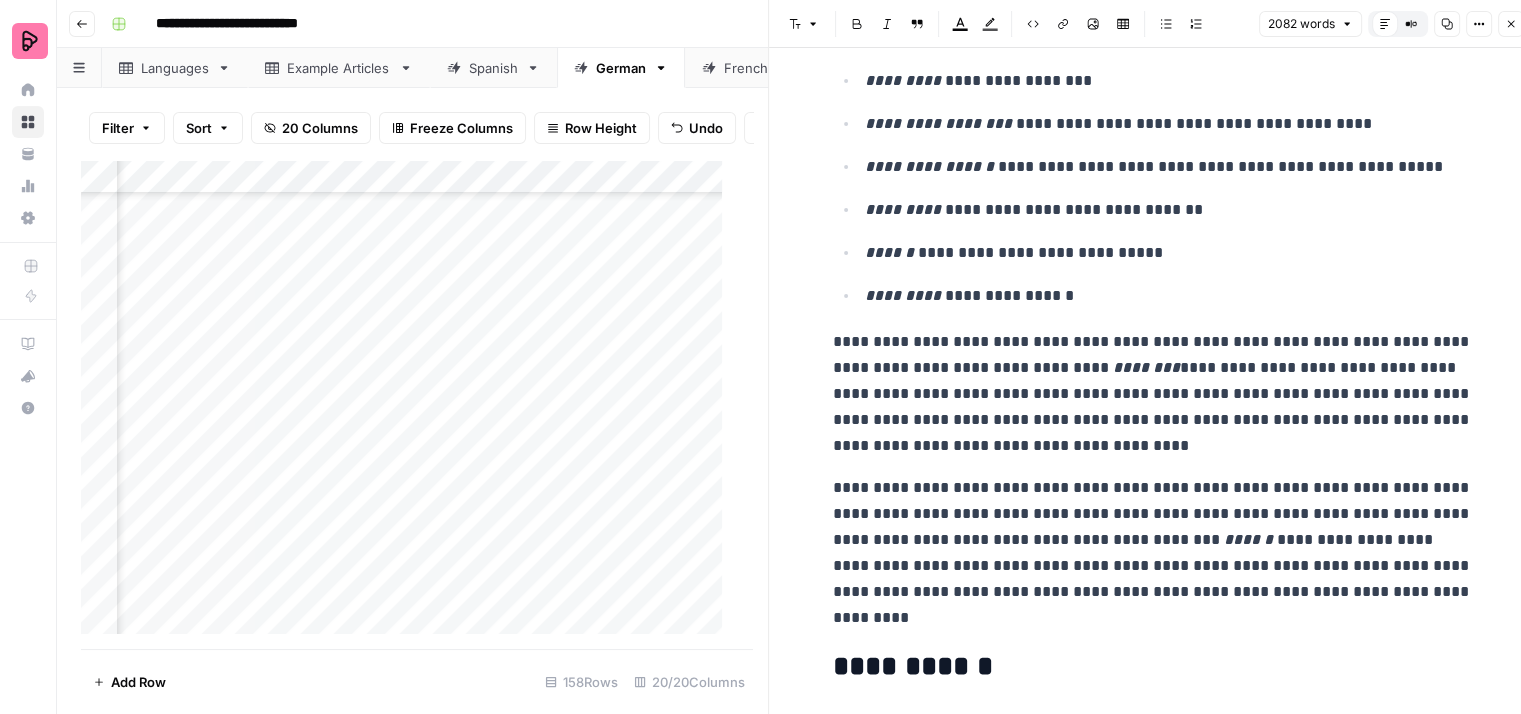 scroll, scrollTop: 3600, scrollLeft: 0, axis: vertical 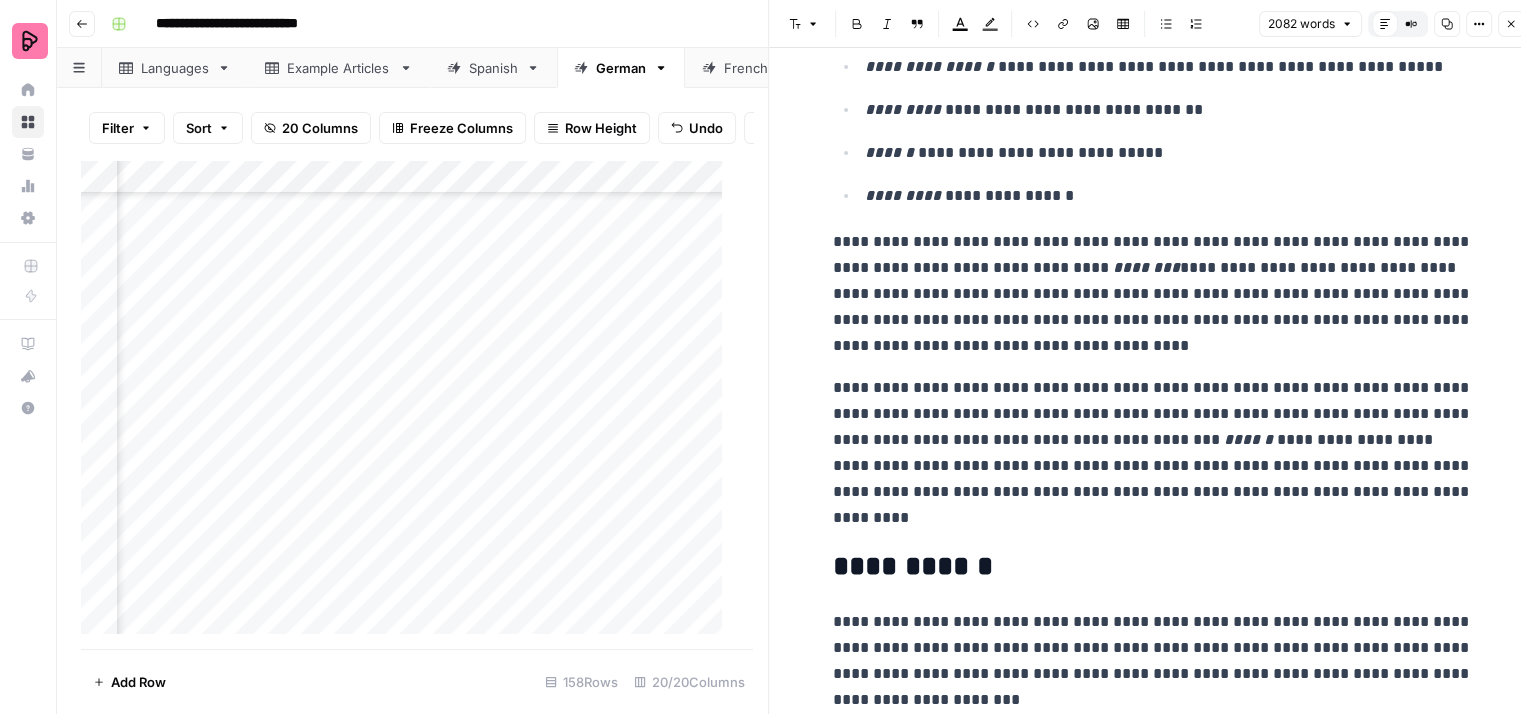 click on "**********" at bounding box center (1153, 294) 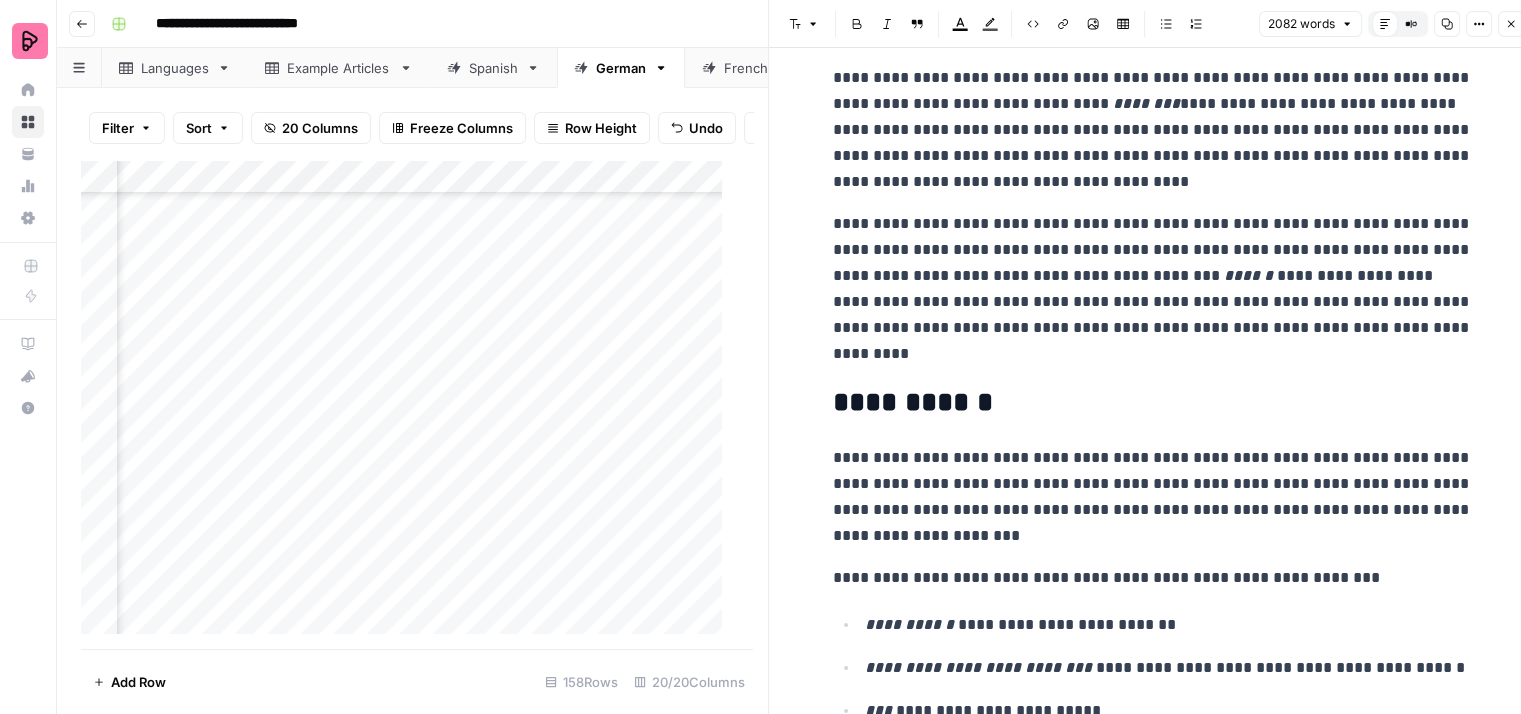scroll, scrollTop: 3800, scrollLeft: 0, axis: vertical 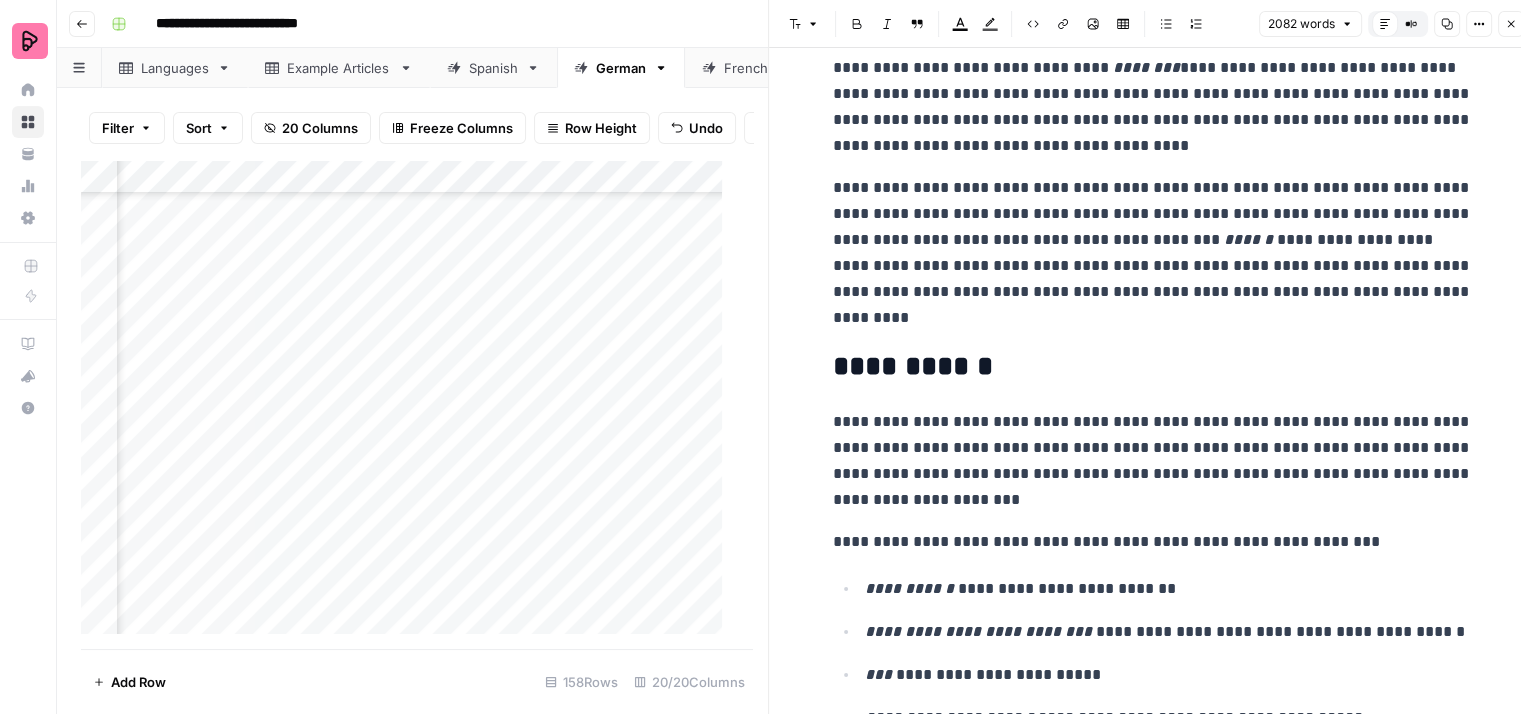 click on "**********" at bounding box center (1153, 253) 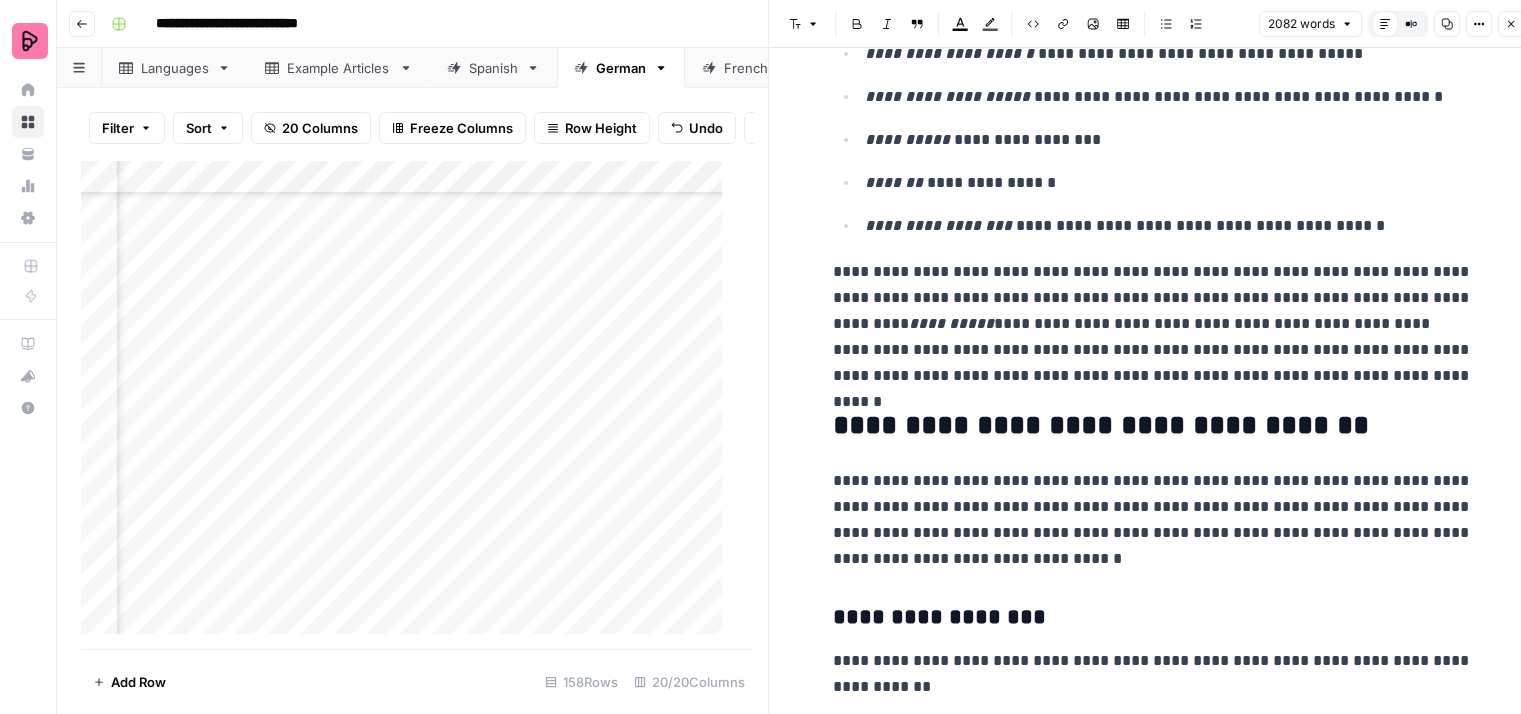 scroll, scrollTop: 4500, scrollLeft: 0, axis: vertical 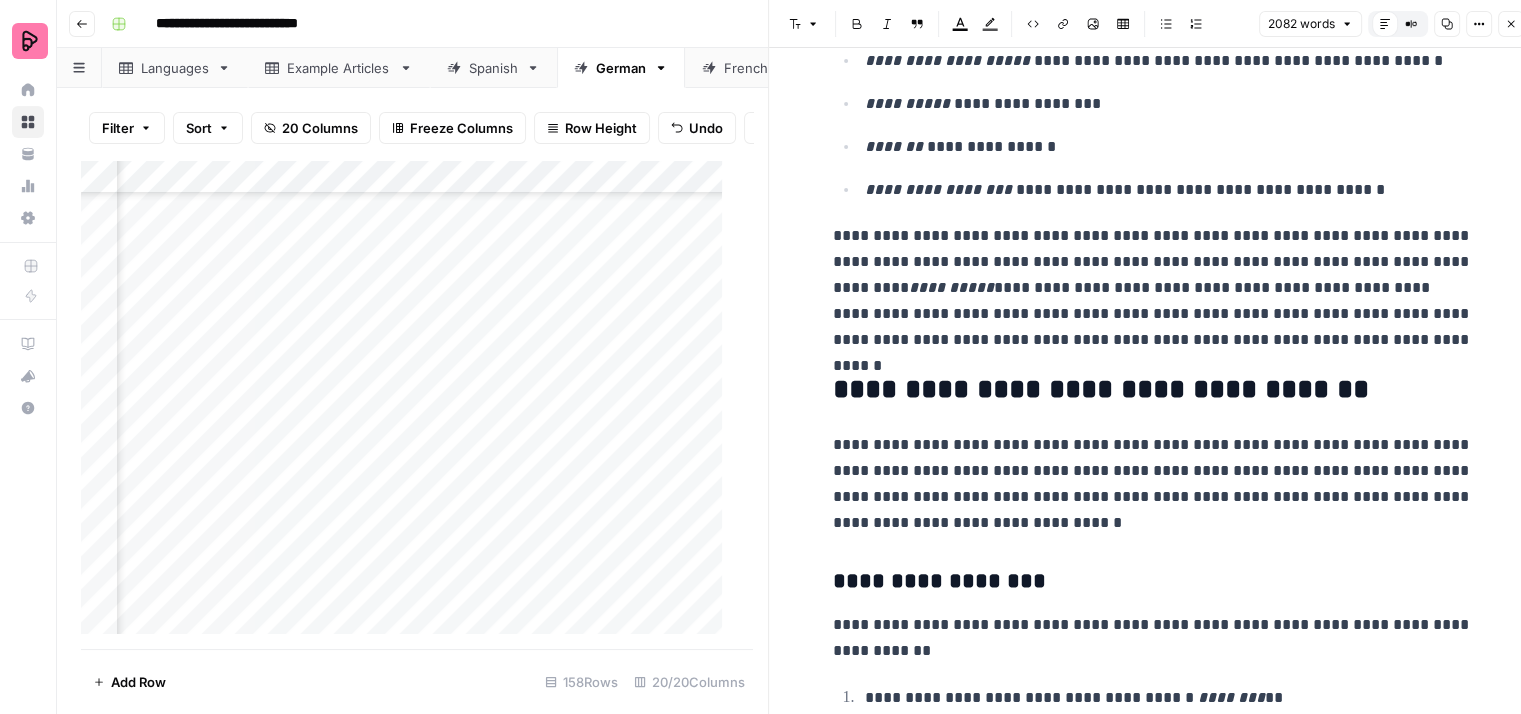 click on "**********" at bounding box center [1169, 190] 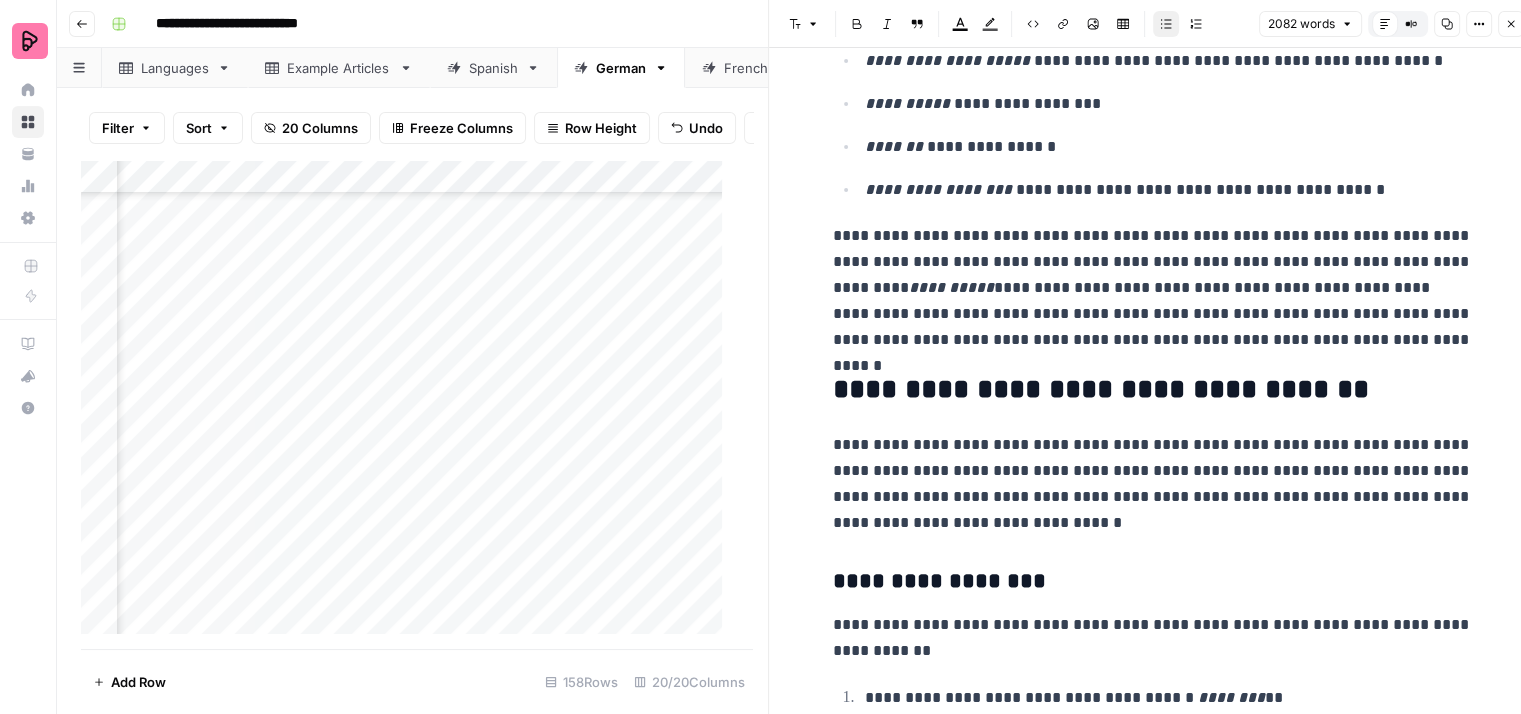 click on "**********" at bounding box center [1153, 288] 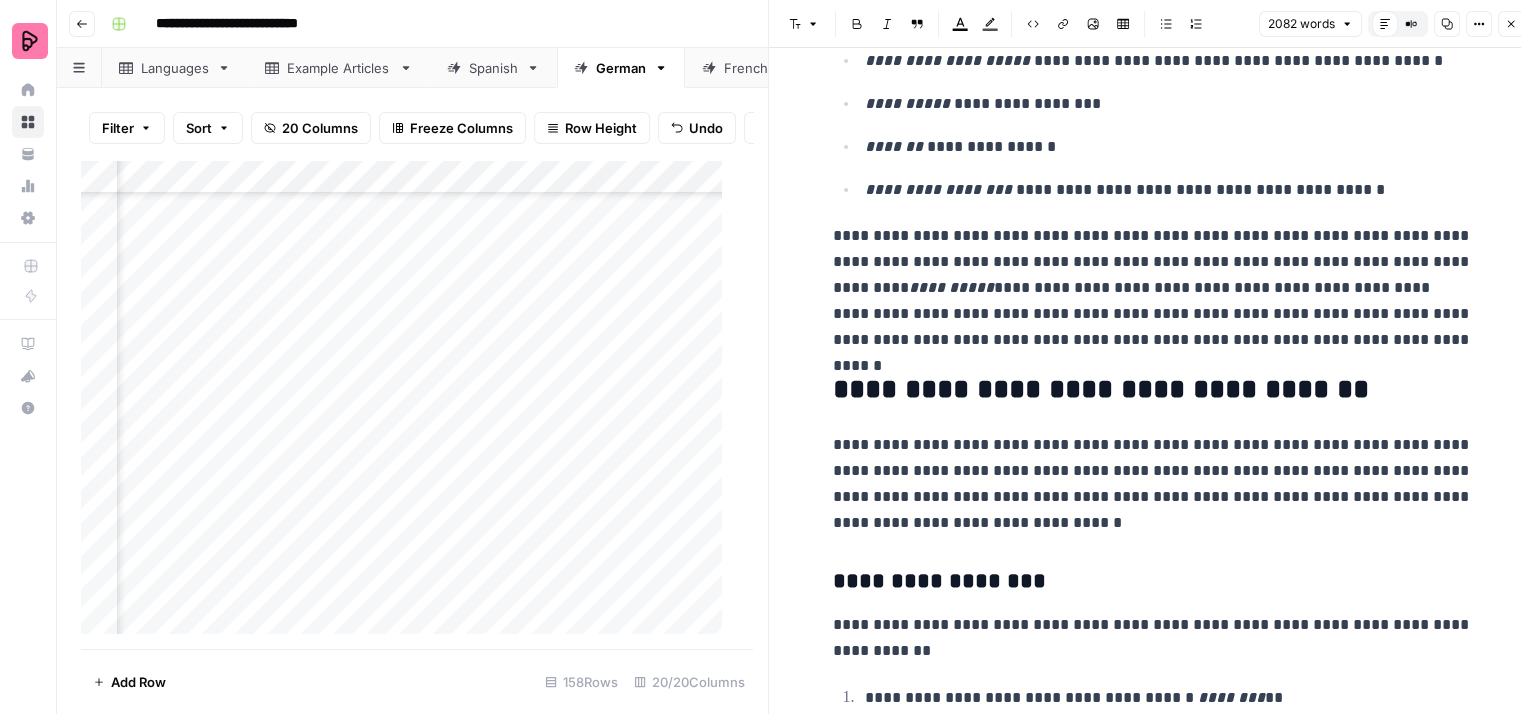 click on "**********" at bounding box center (1153, 288) 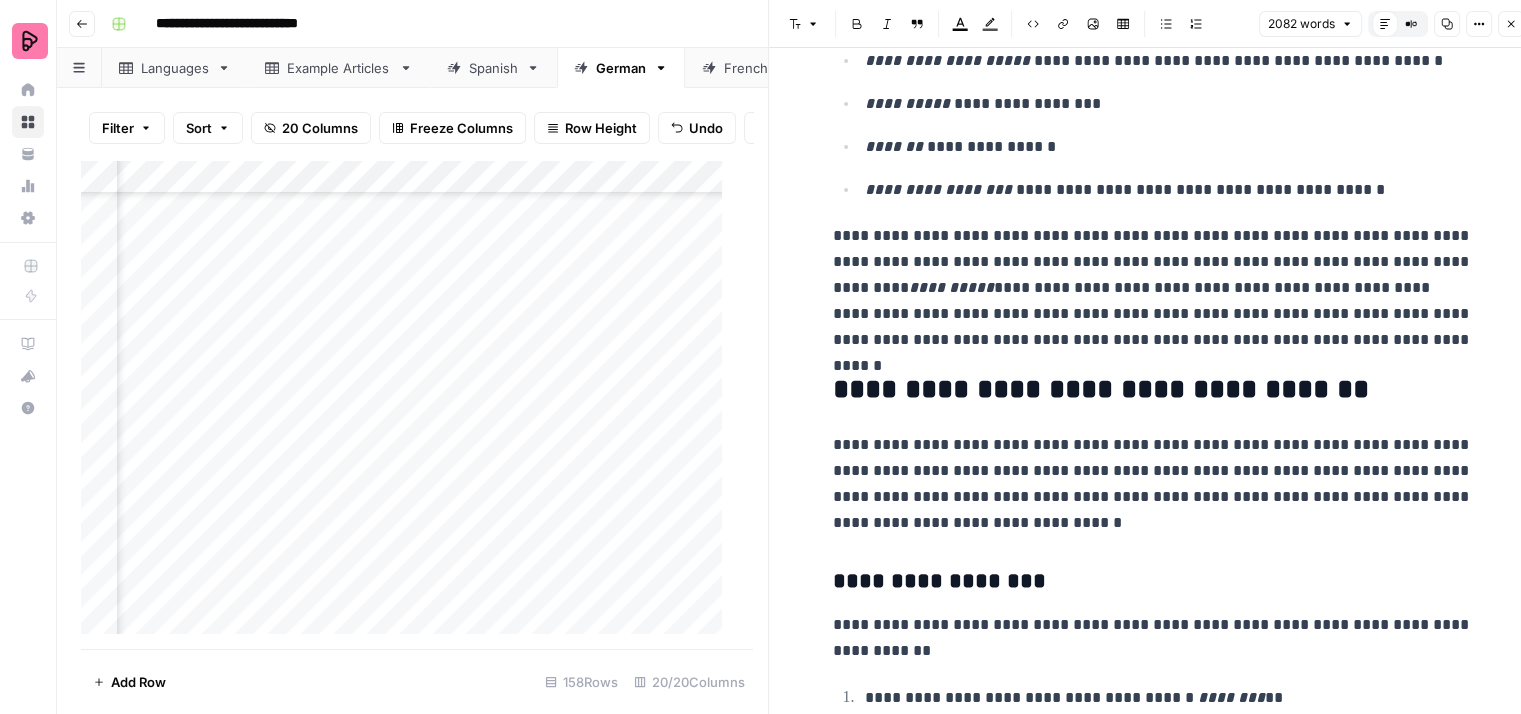 click on "**********" at bounding box center (1153, 288) 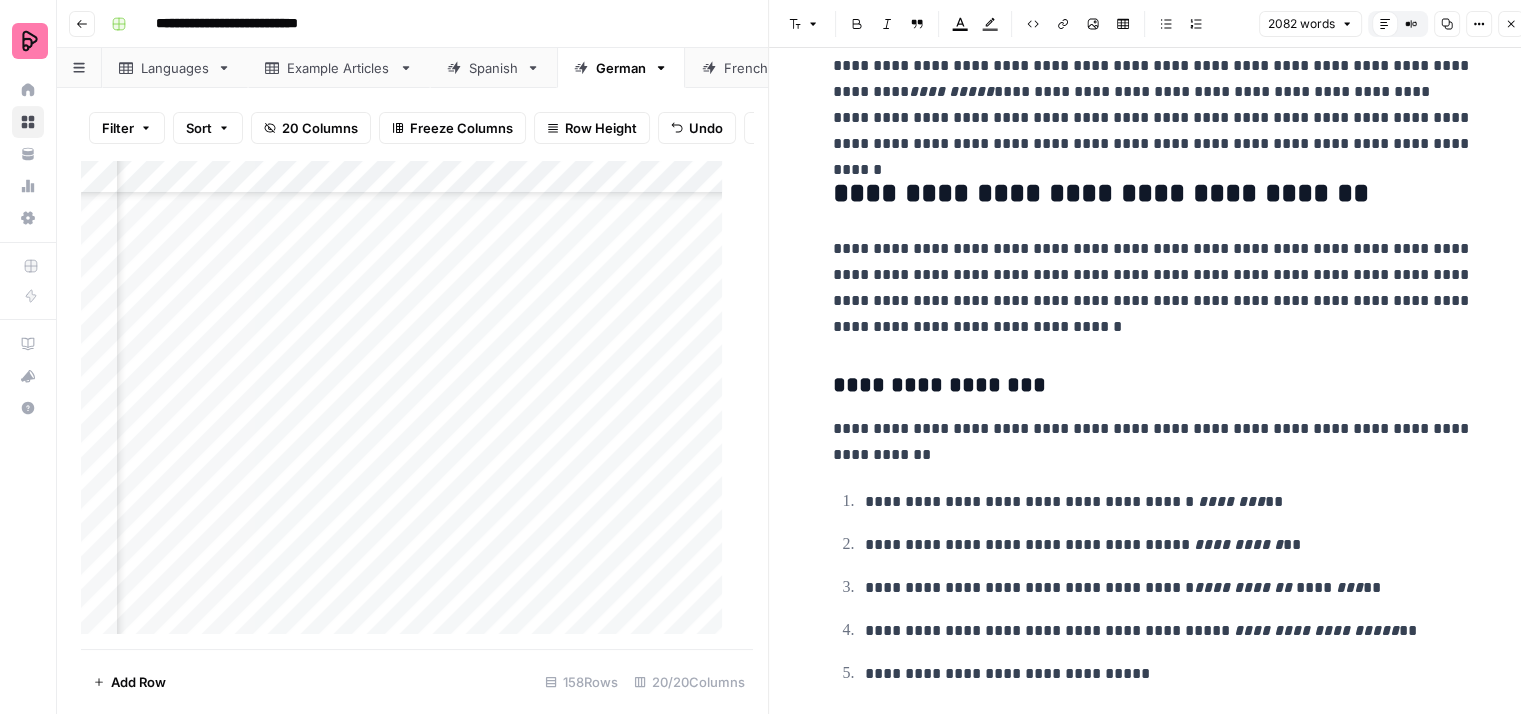 scroll, scrollTop: 4700, scrollLeft: 0, axis: vertical 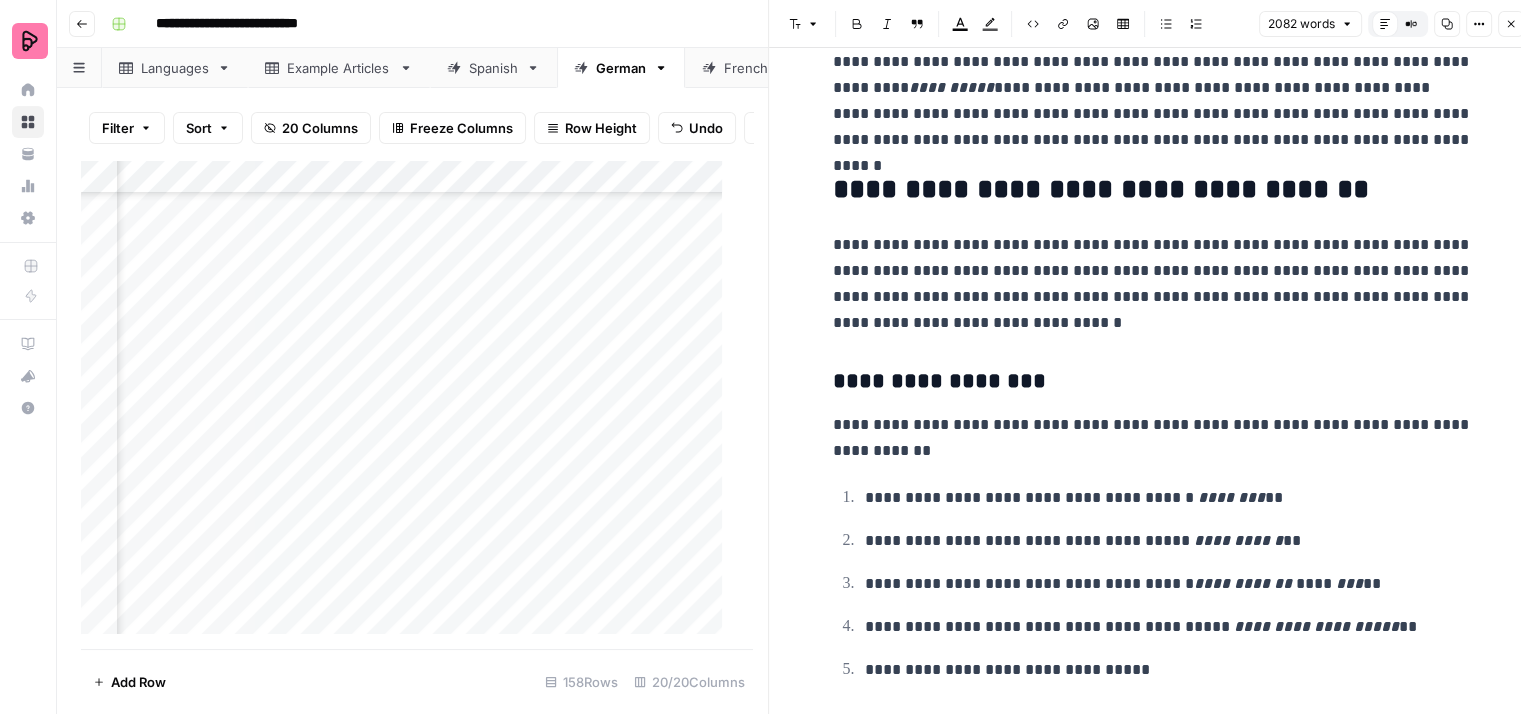 click on "**********" at bounding box center (1153, 284) 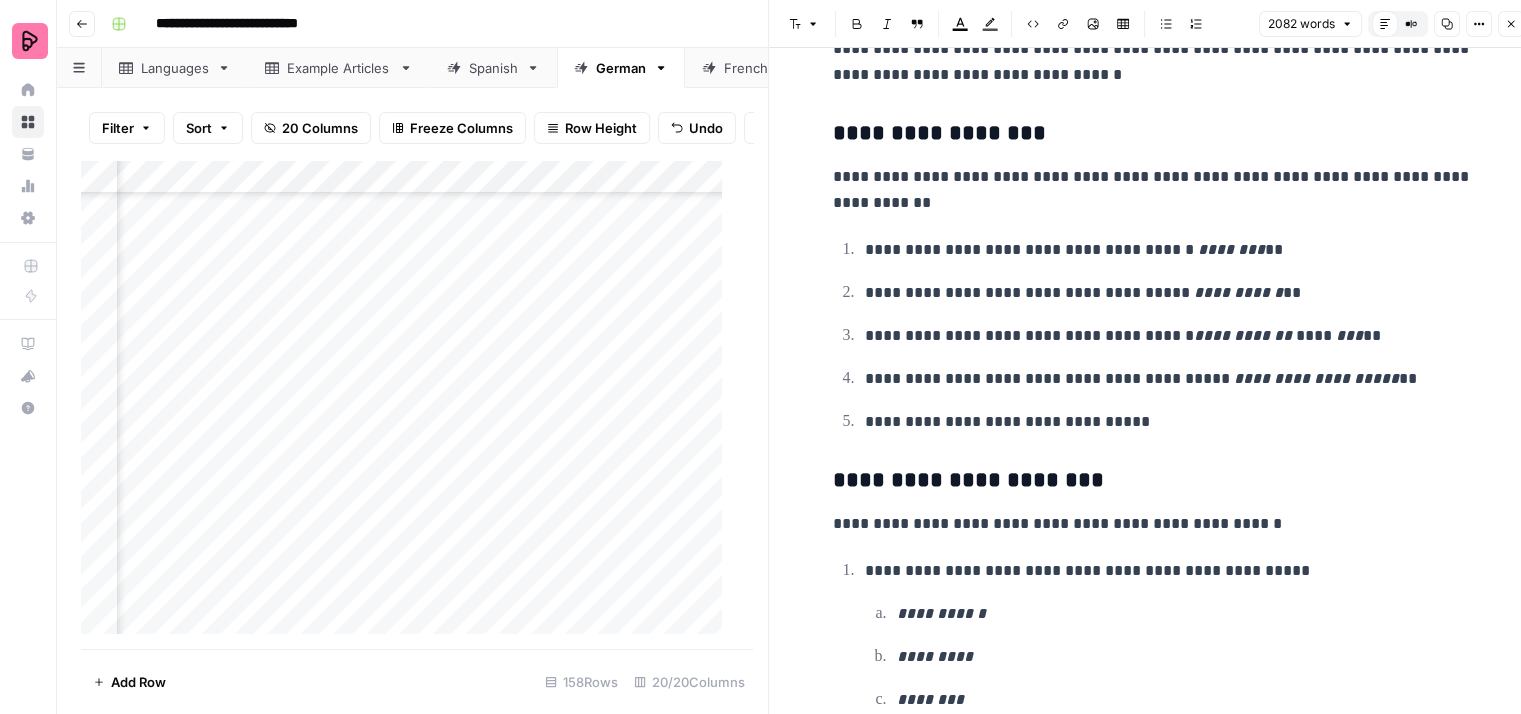 scroll, scrollTop: 5000, scrollLeft: 0, axis: vertical 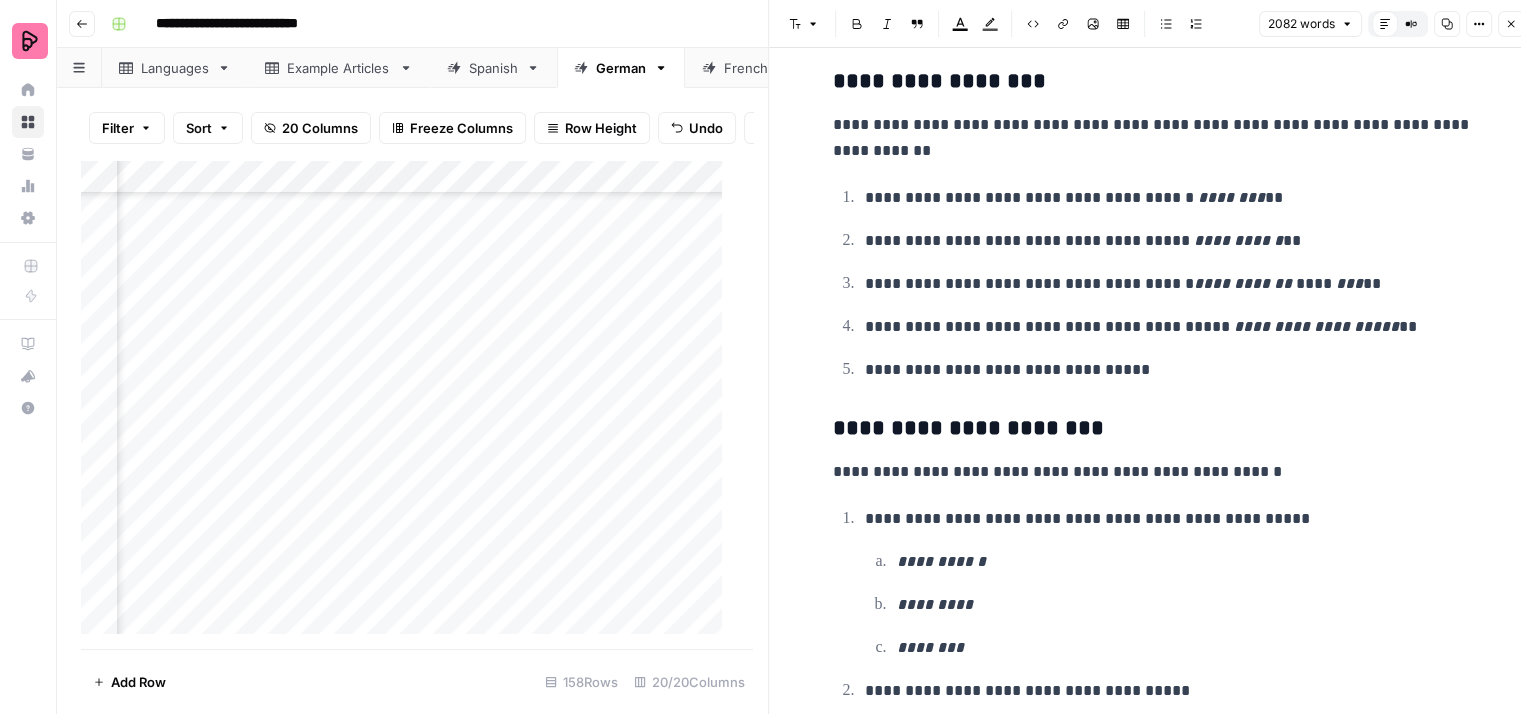 click on "**********" at bounding box center [1169, 370] 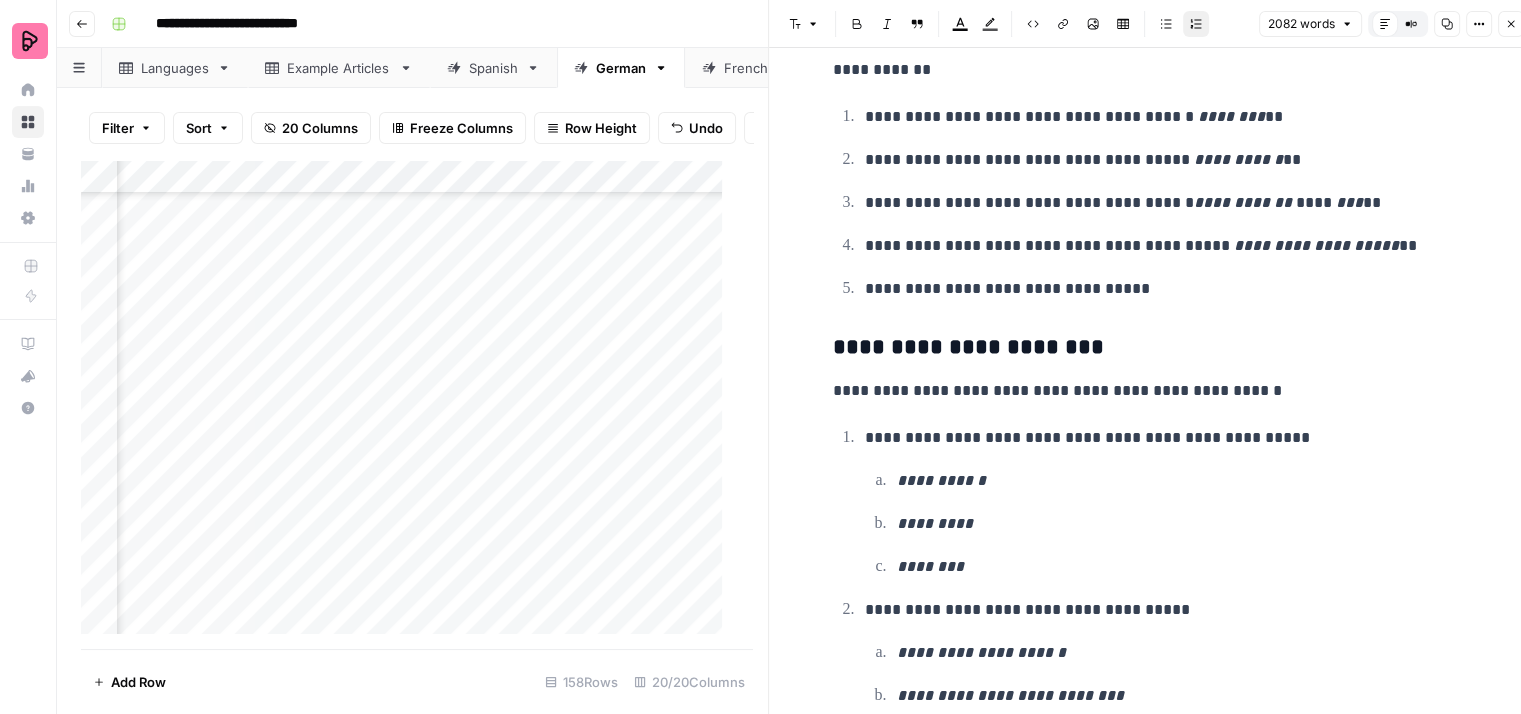 scroll, scrollTop: 5300, scrollLeft: 0, axis: vertical 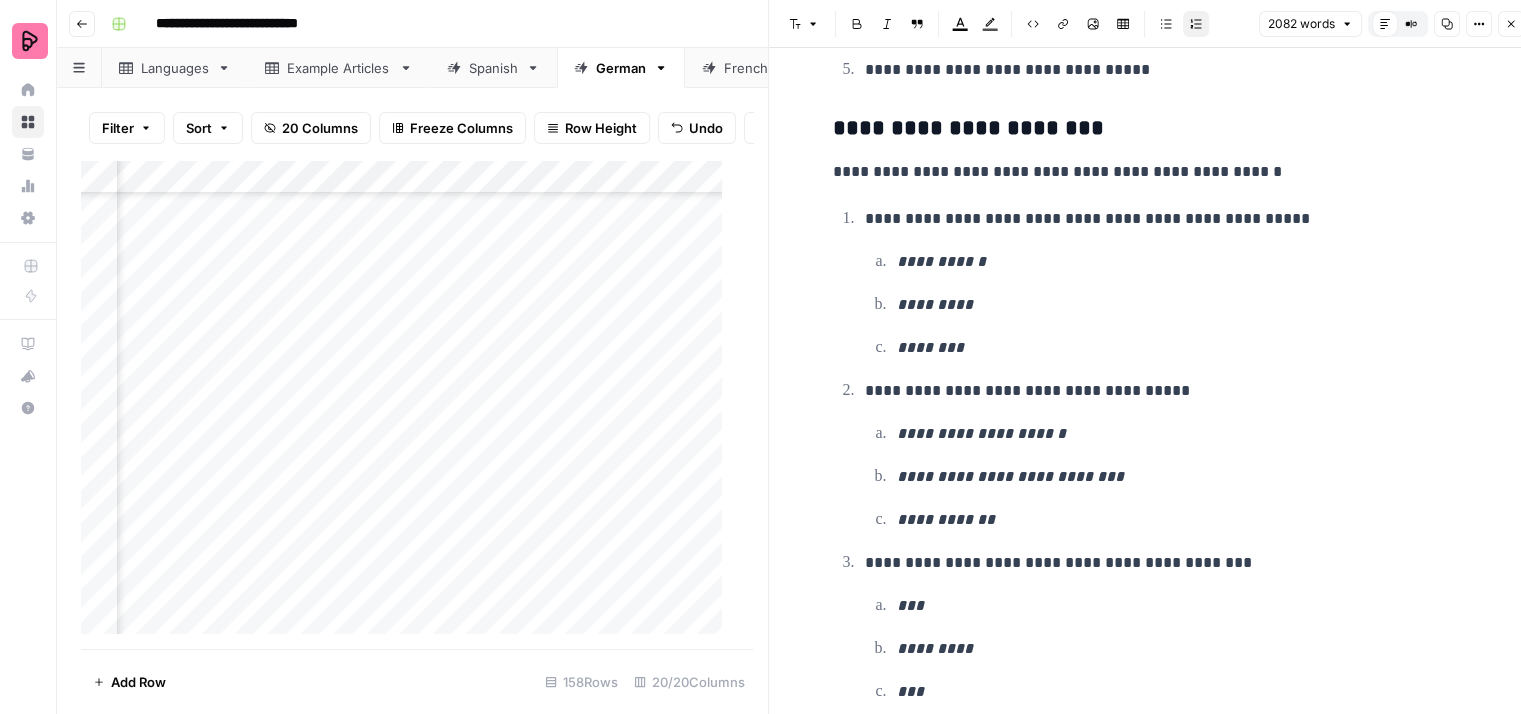click on "**********" at bounding box center (1169, 391) 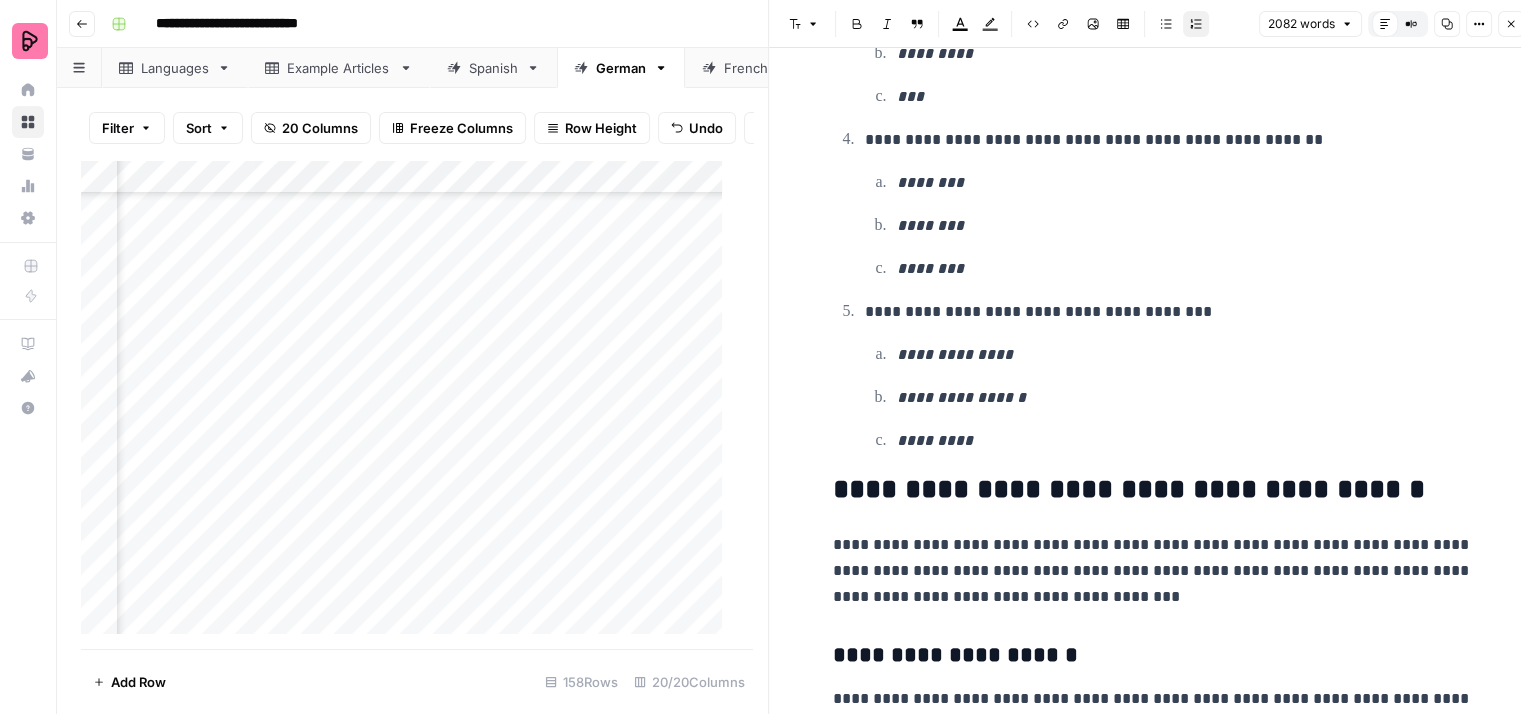 scroll, scrollTop: 6200, scrollLeft: 0, axis: vertical 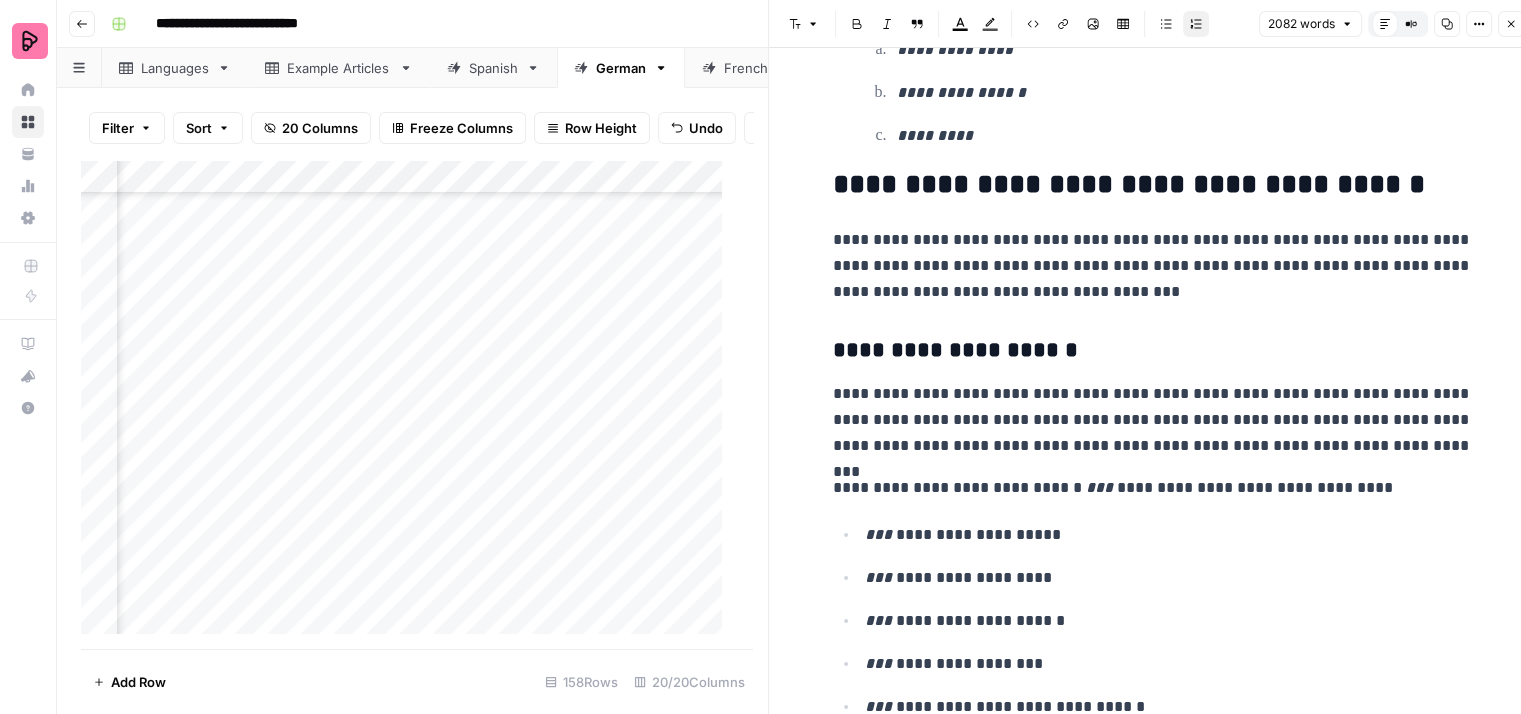 click on "**********" at bounding box center [1153, 266] 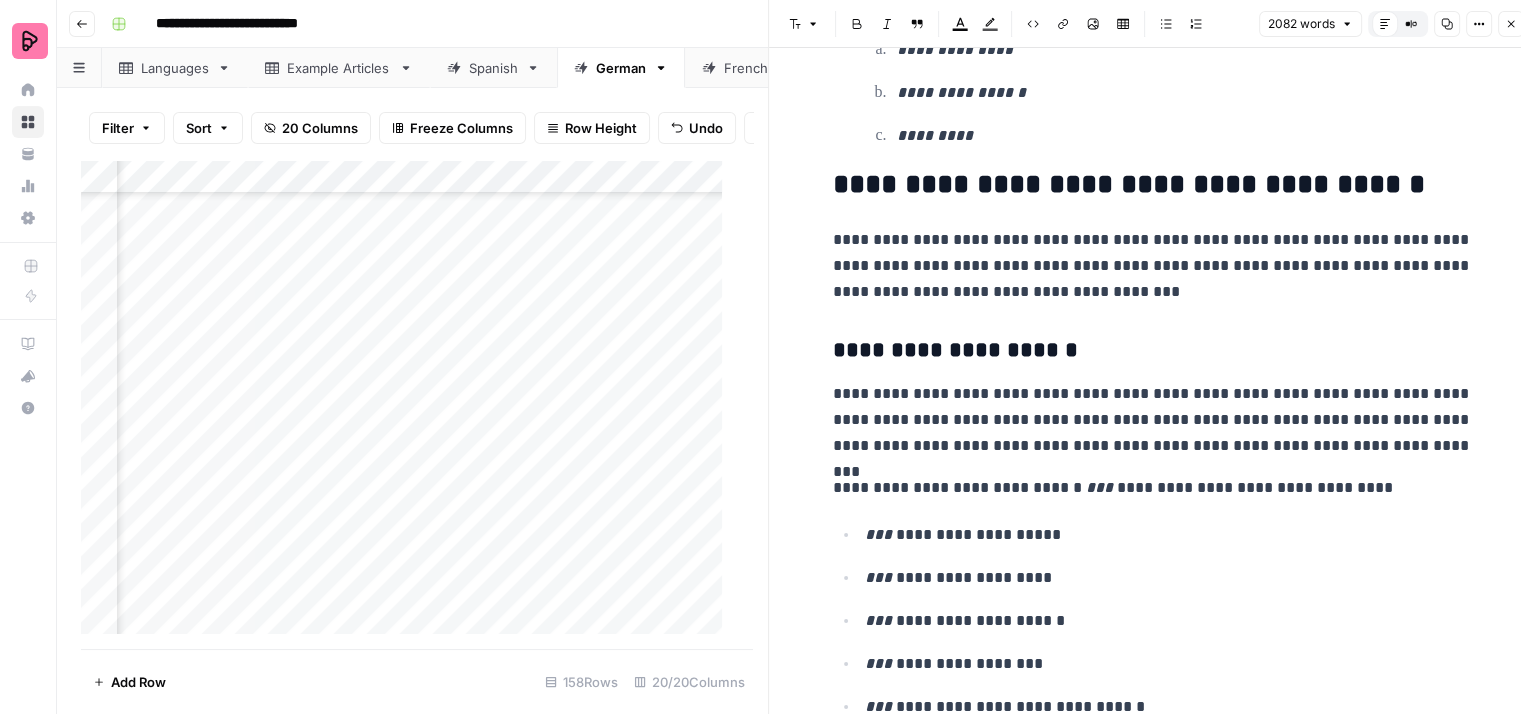 click on "**********" at bounding box center [1153, 266] 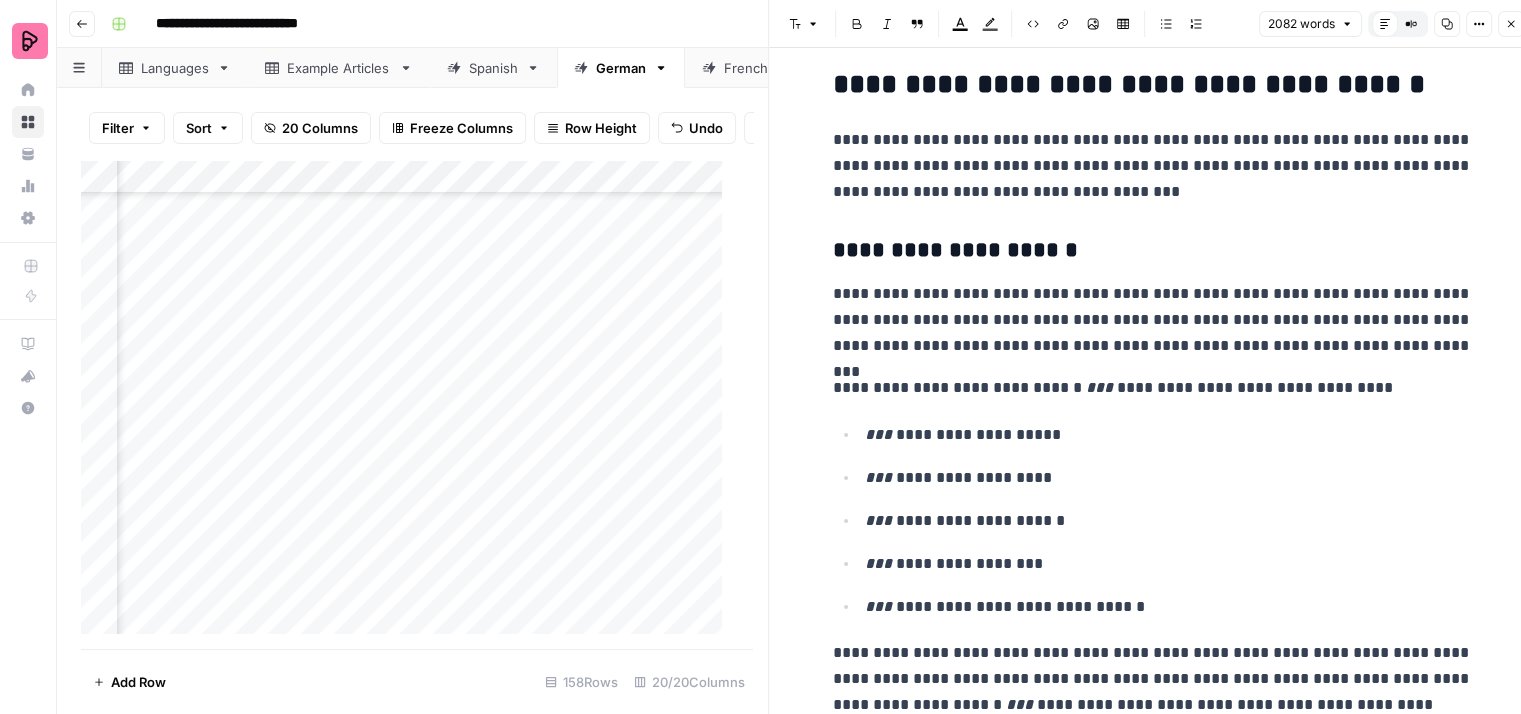 click on "**********" at bounding box center (1153, 320) 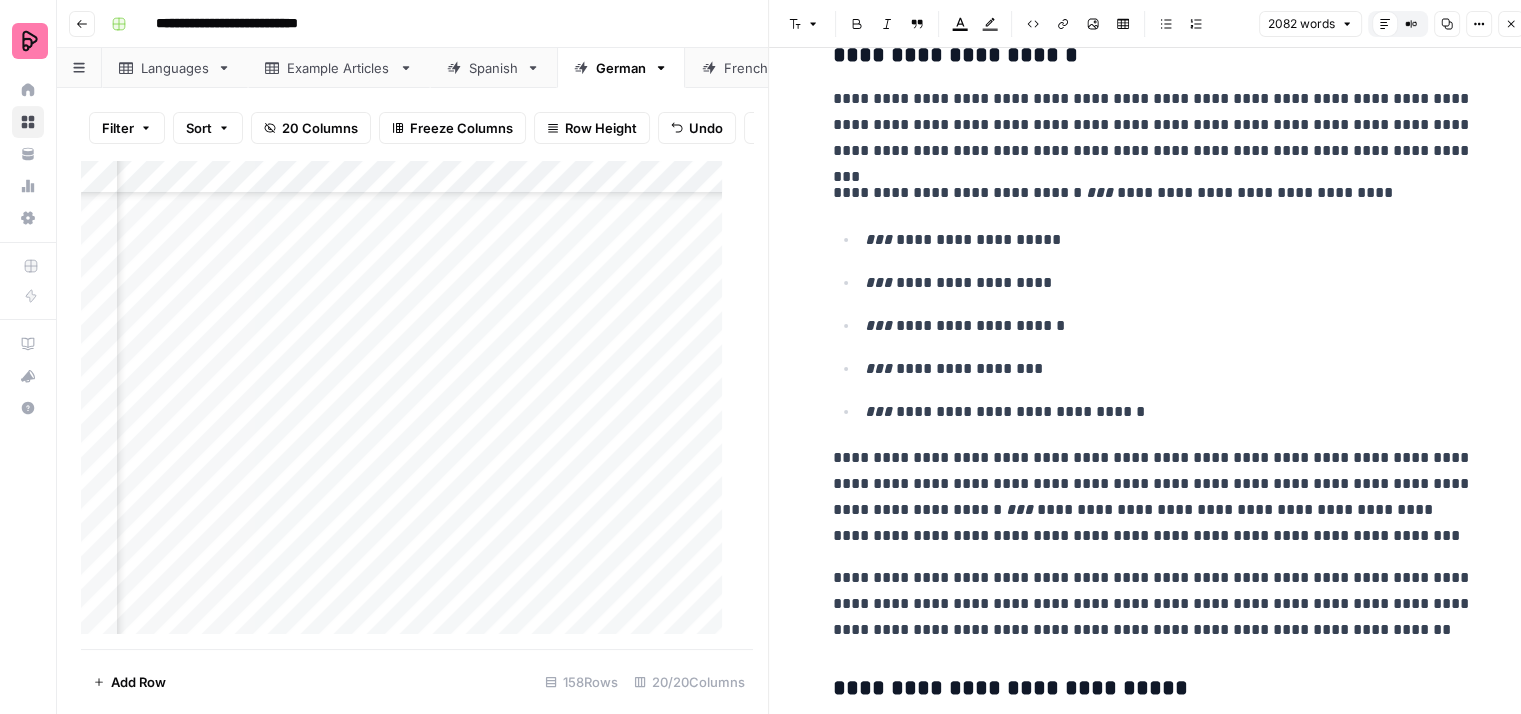 scroll, scrollTop: 6500, scrollLeft: 0, axis: vertical 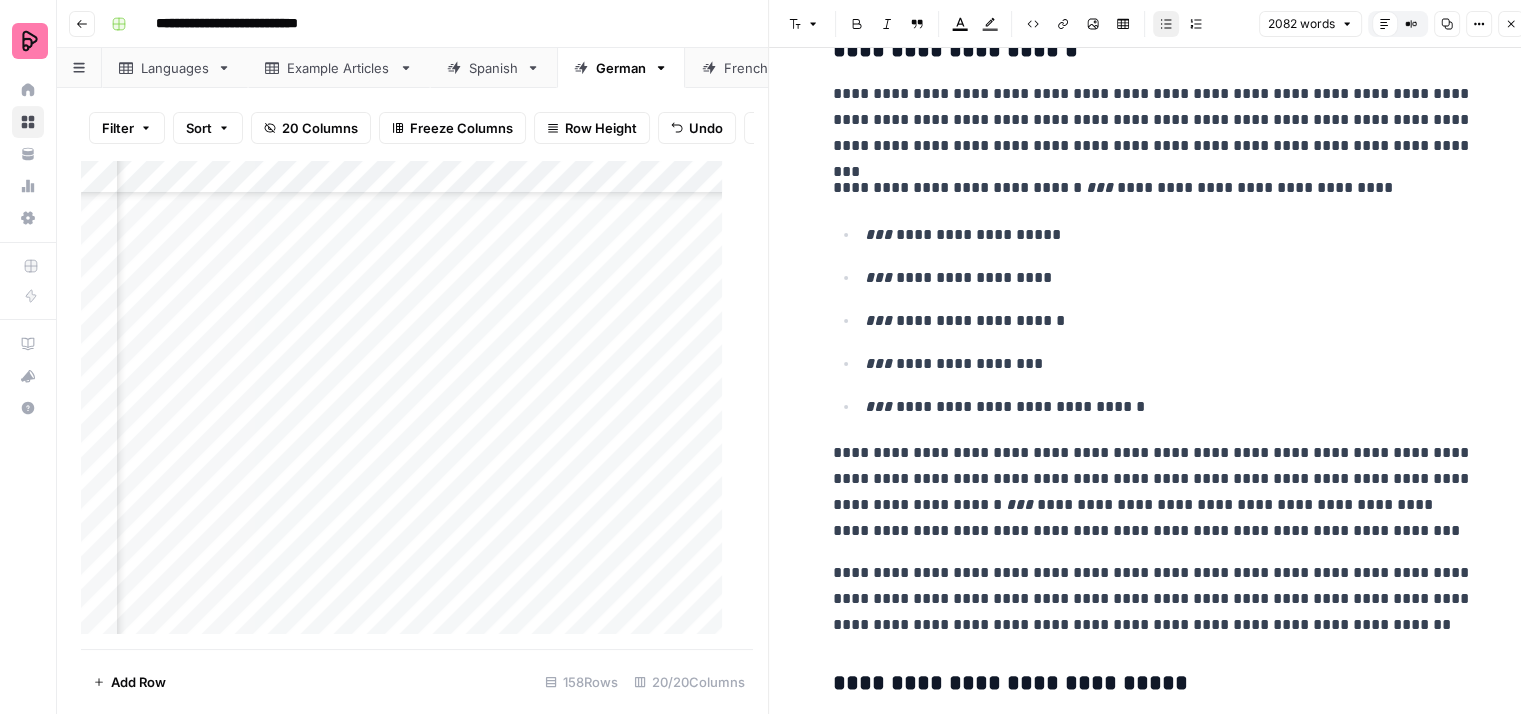 click on "**********" at bounding box center [1169, 235] 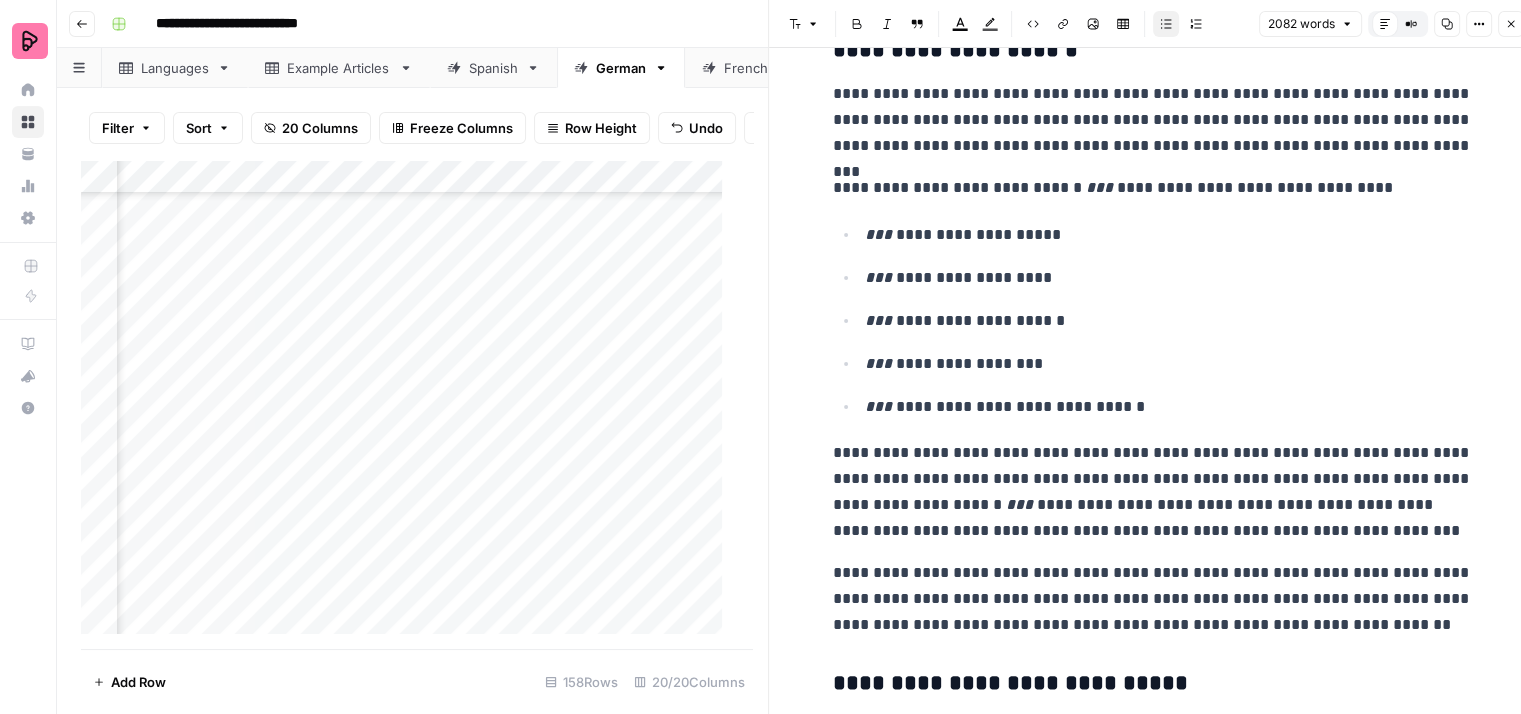 click on "**********" at bounding box center [1169, 235] 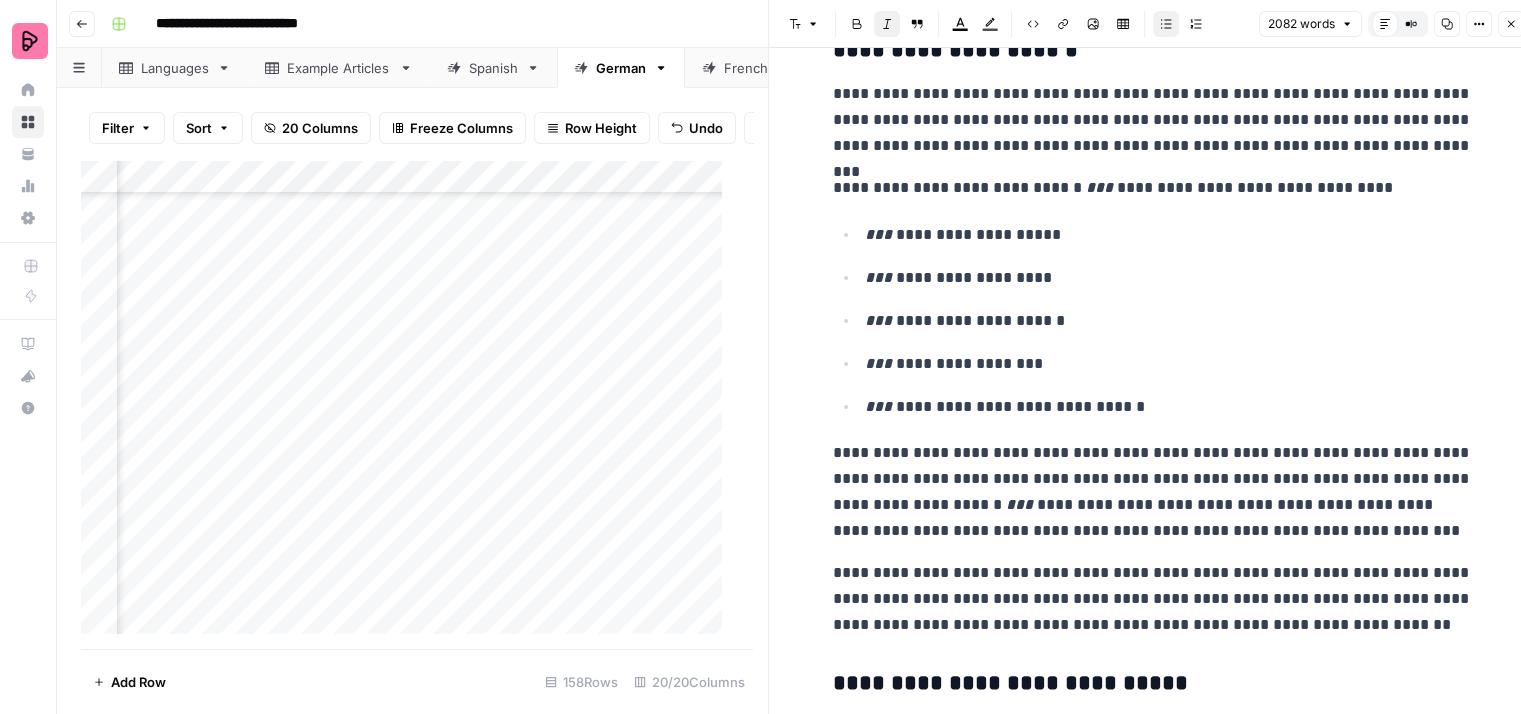 click on "**********" at bounding box center (1169, 321) 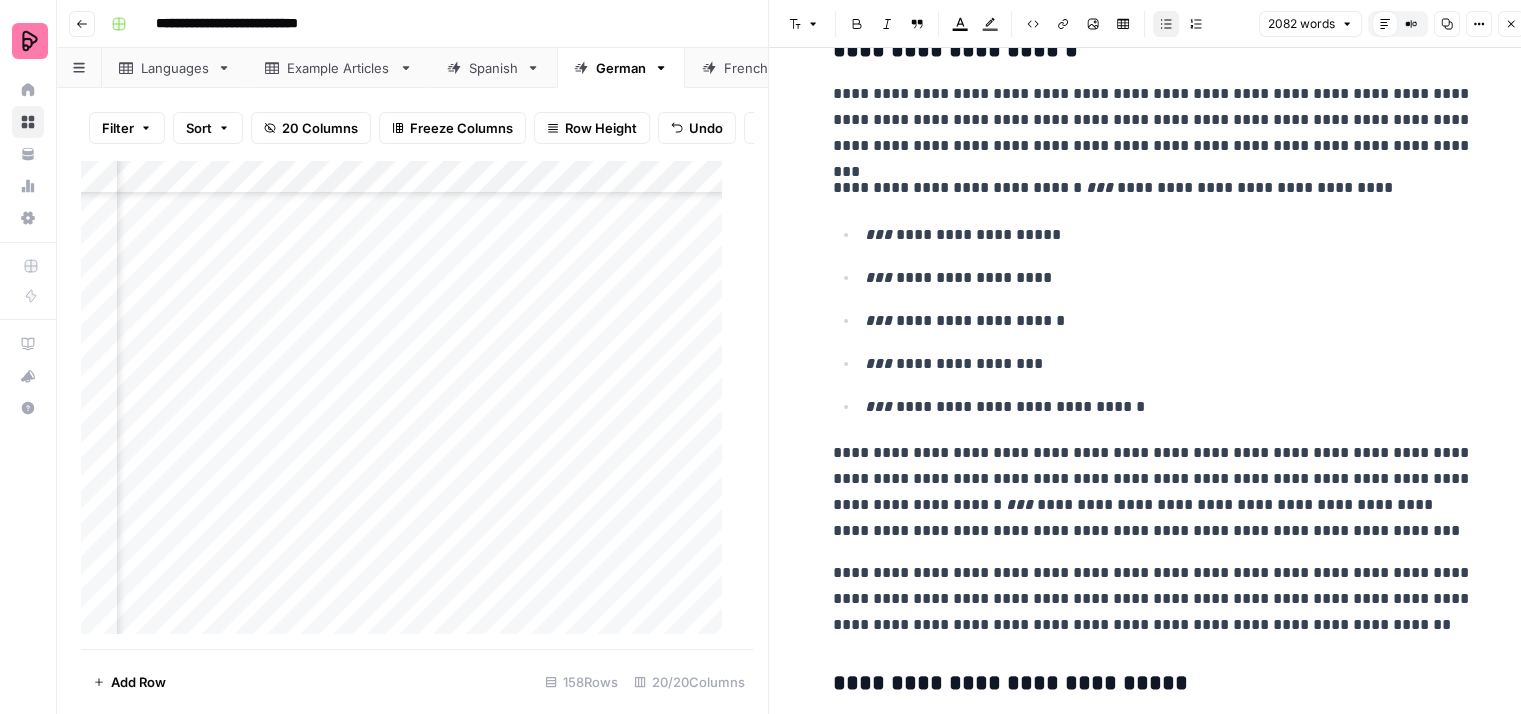 click on "**********" at bounding box center (1169, 407) 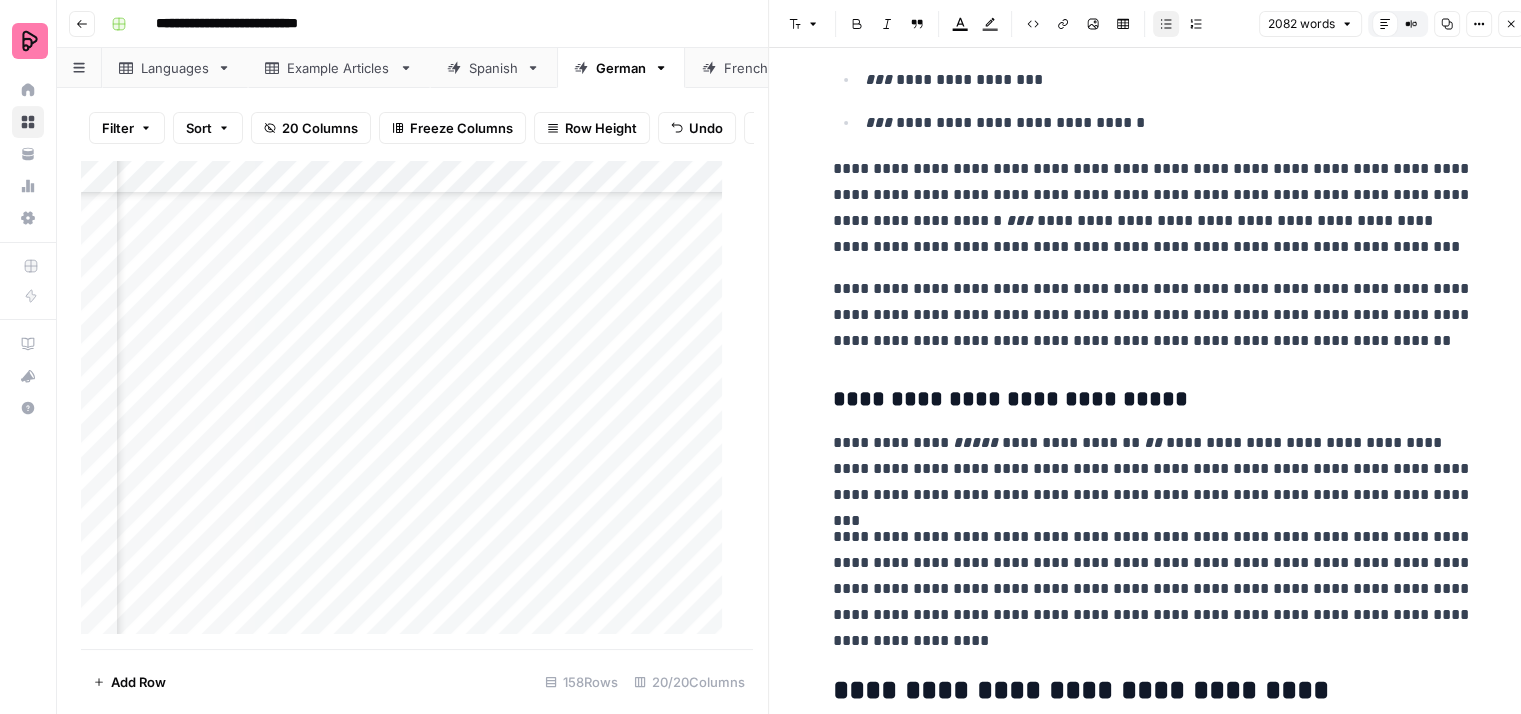 scroll, scrollTop: 6800, scrollLeft: 0, axis: vertical 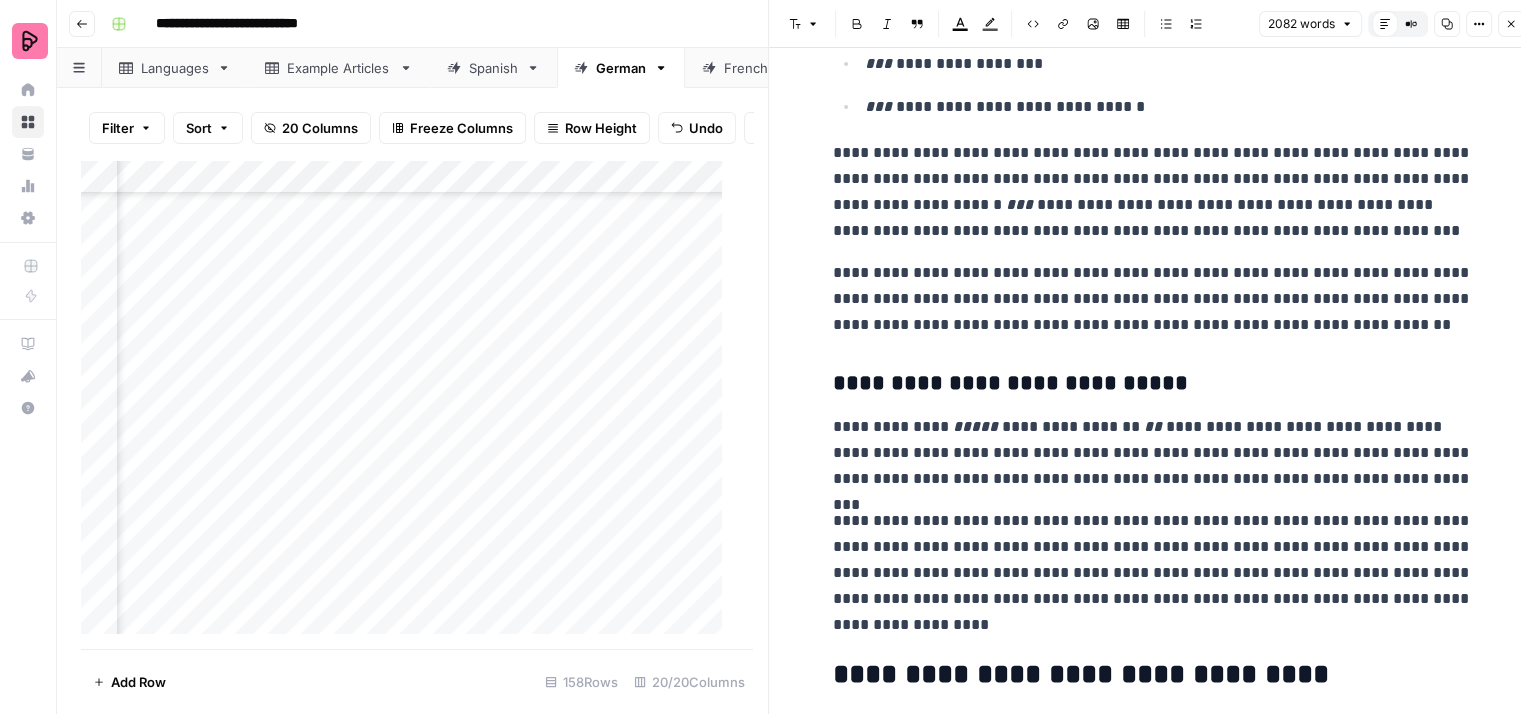 click on "**********" at bounding box center [1153, 192] 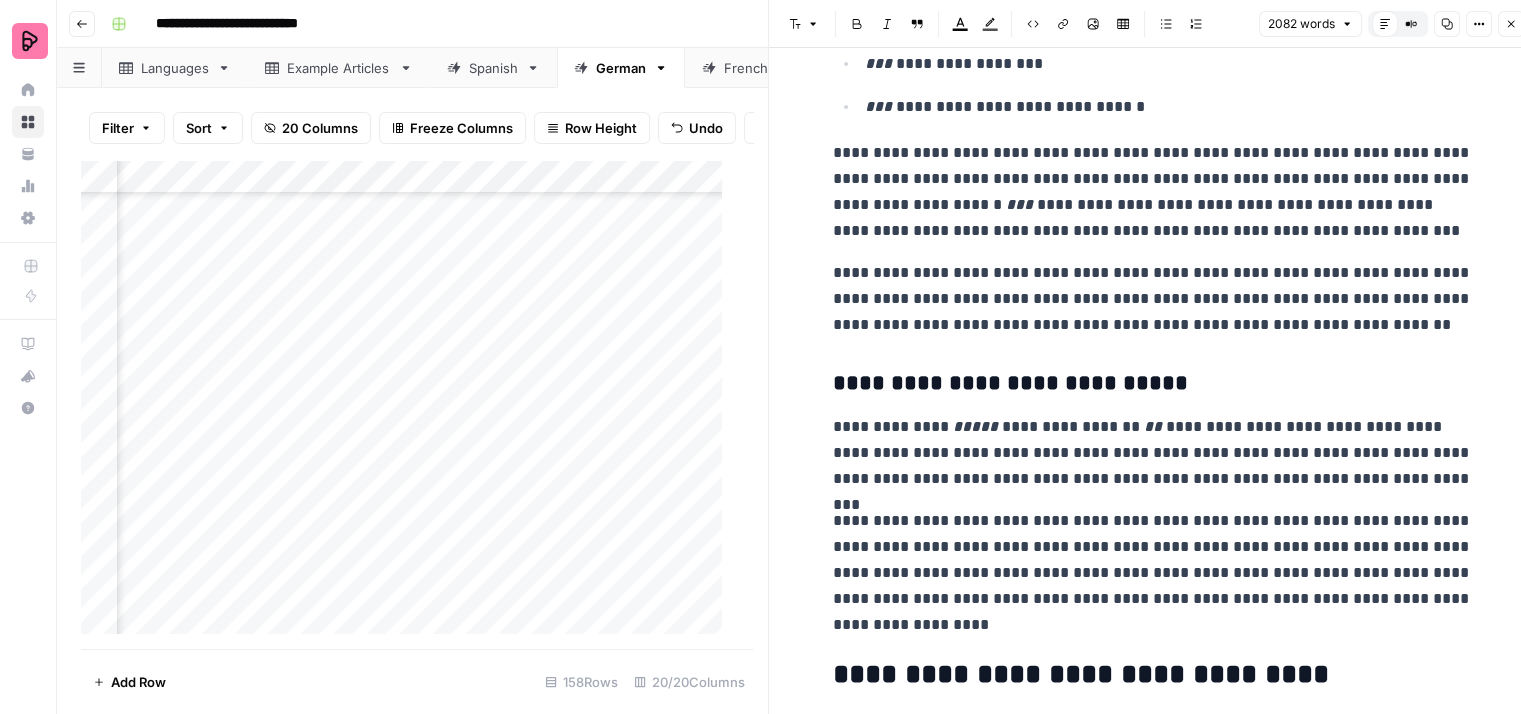 click on "**********" at bounding box center (1153, 299) 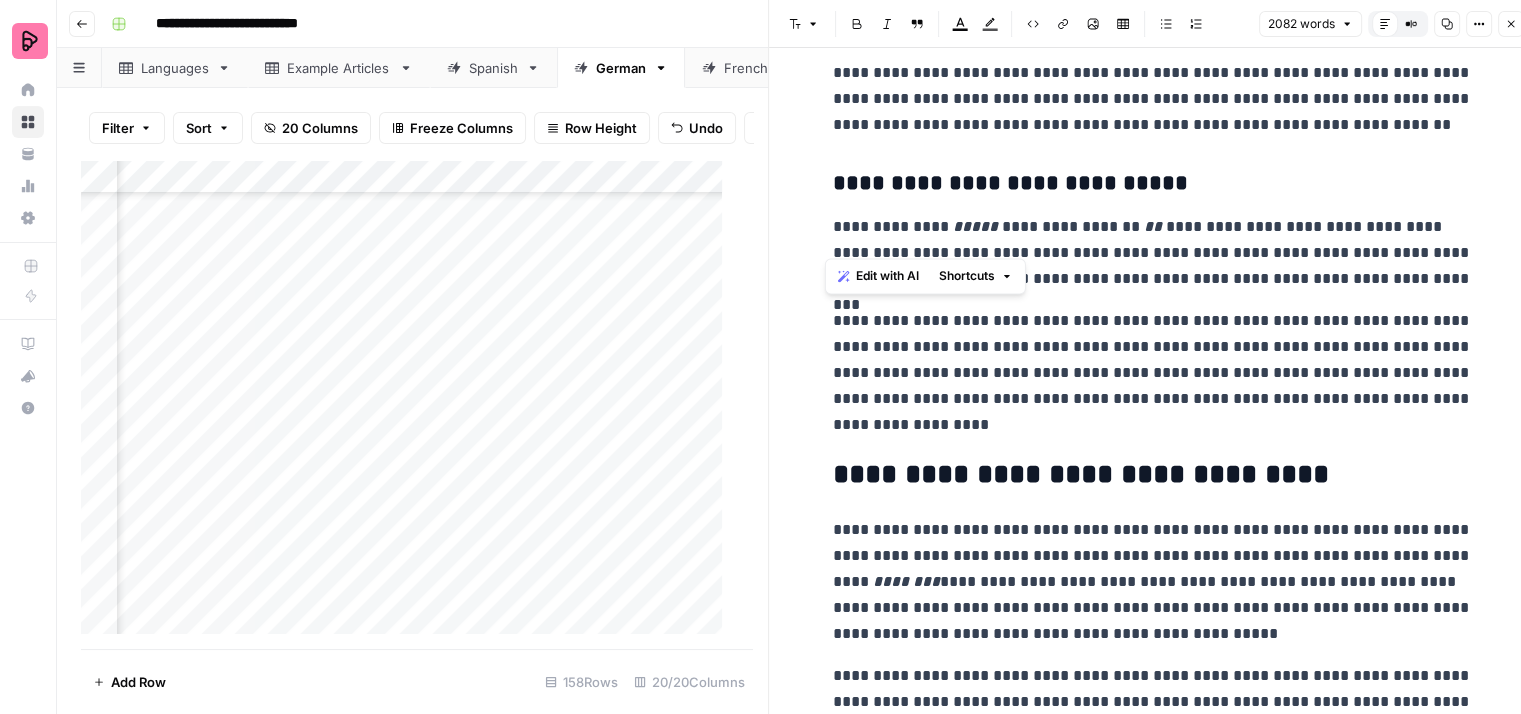 drag, startPoint x: 824, startPoint y: 212, endPoint x: 1190, endPoint y: 237, distance: 366.85284 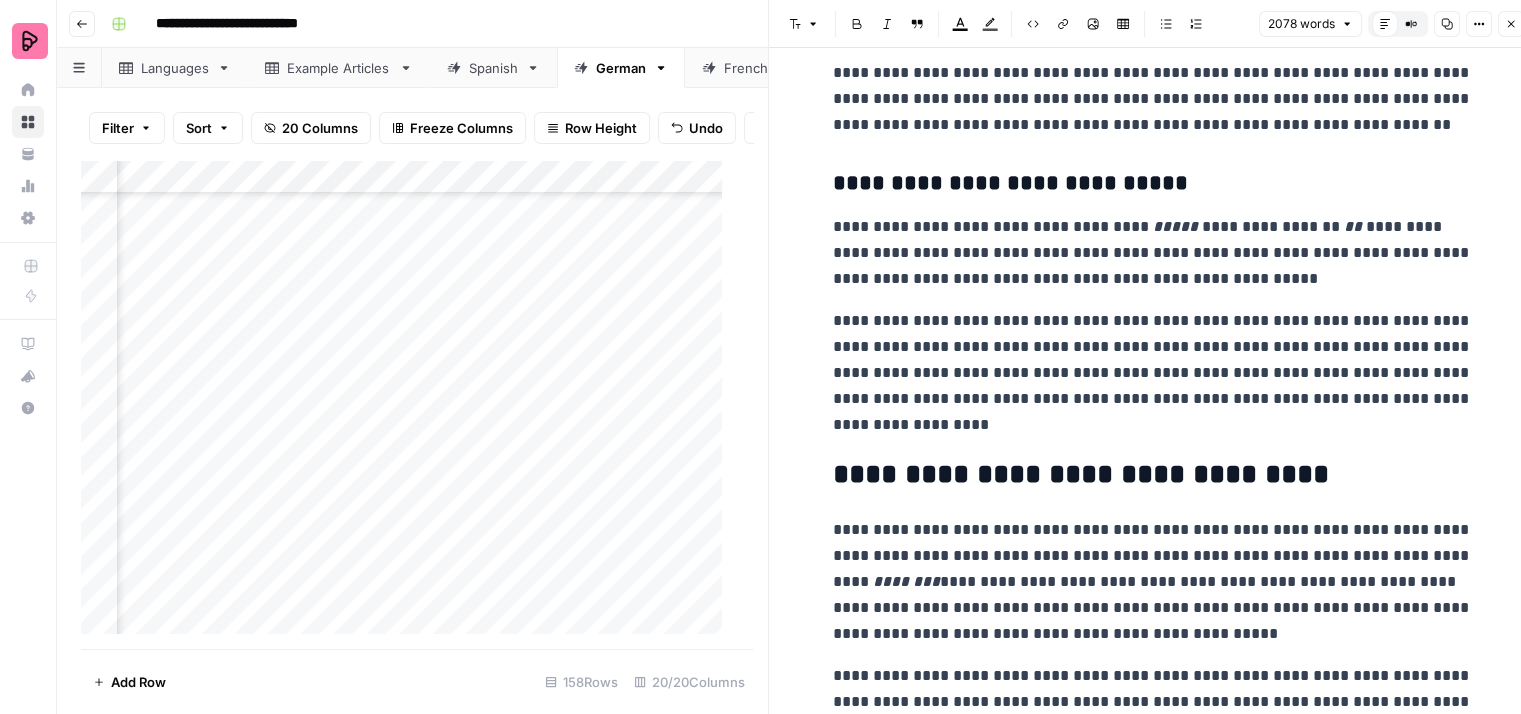 click on "**********" at bounding box center [1153, 253] 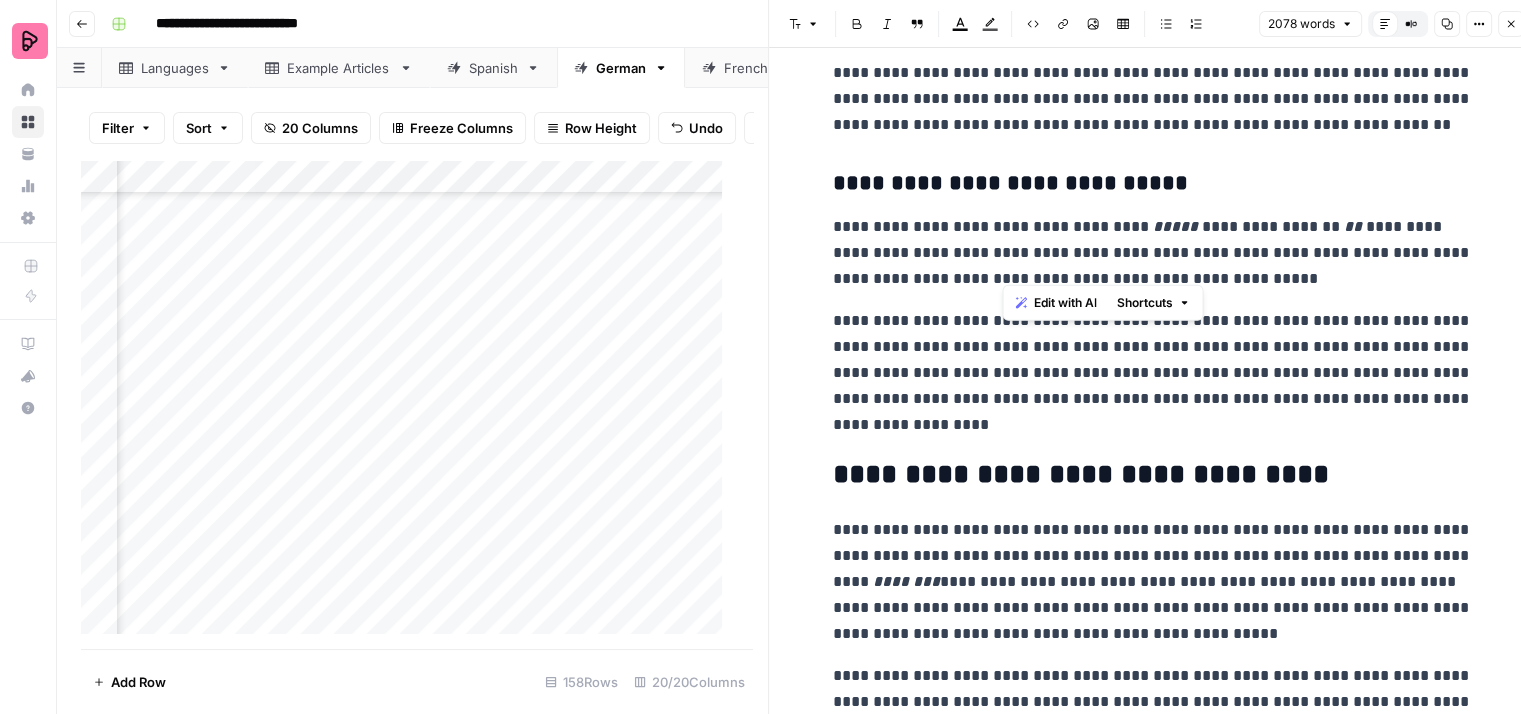 drag, startPoint x: 1214, startPoint y: 256, endPoint x: 1004, endPoint y: 244, distance: 210.34258 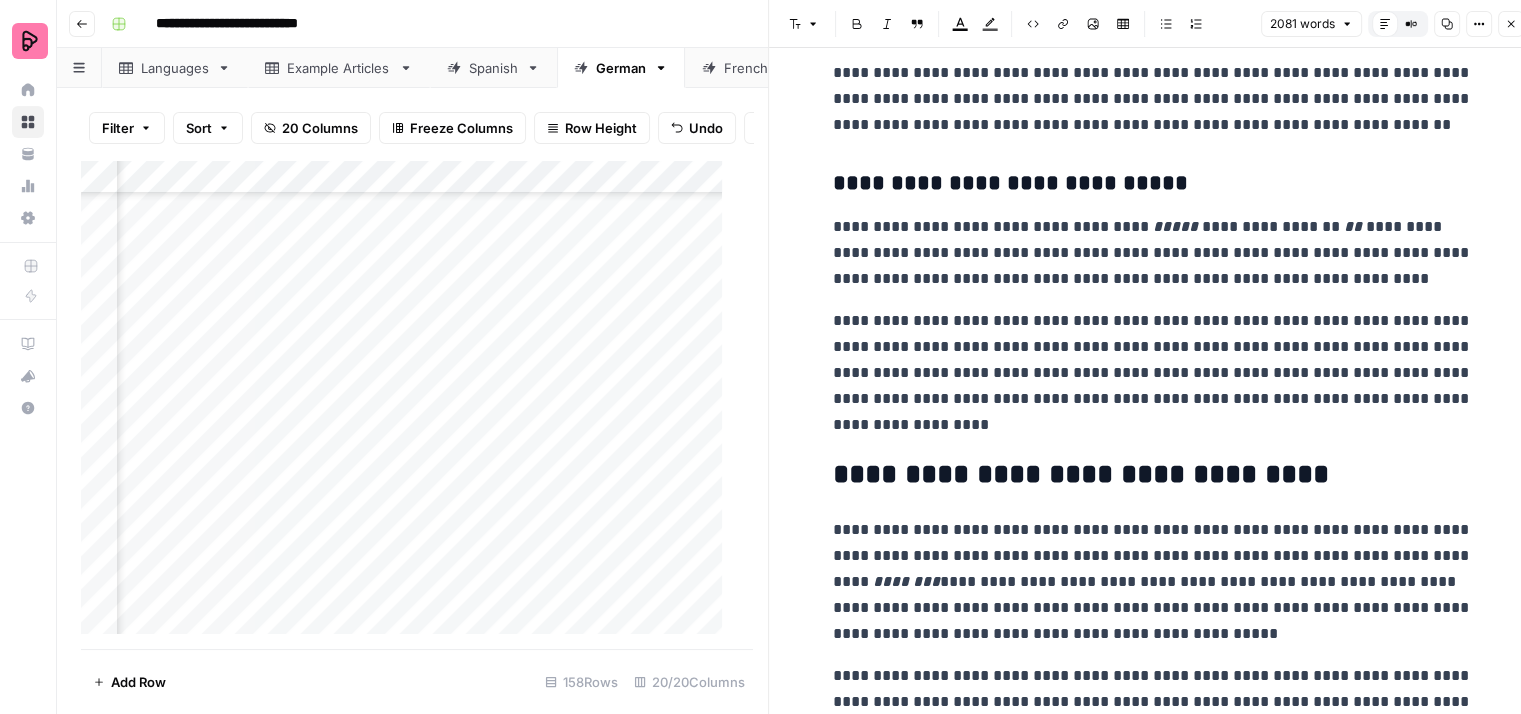 click on "**********" at bounding box center (1153, 253) 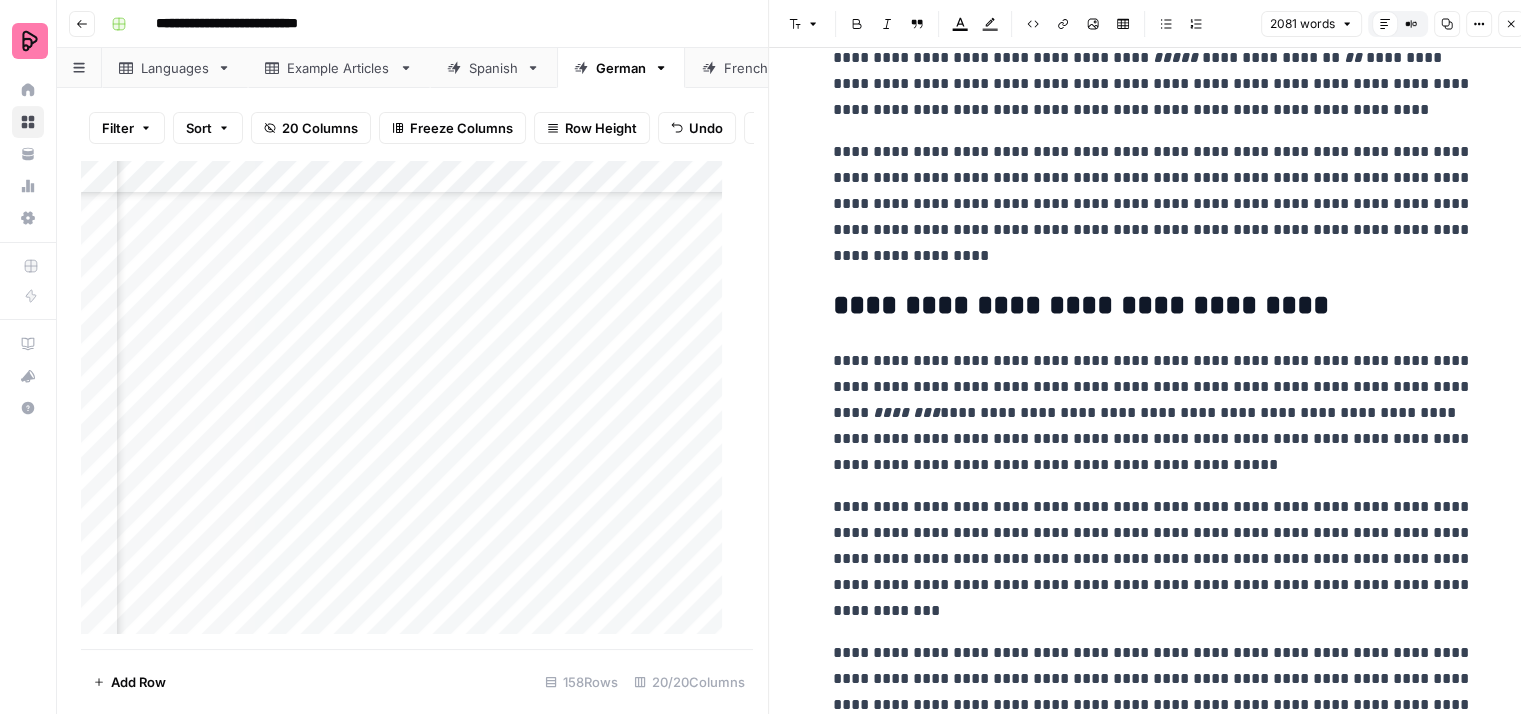 scroll, scrollTop: 7200, scrollLeft: 0, axis: vertical 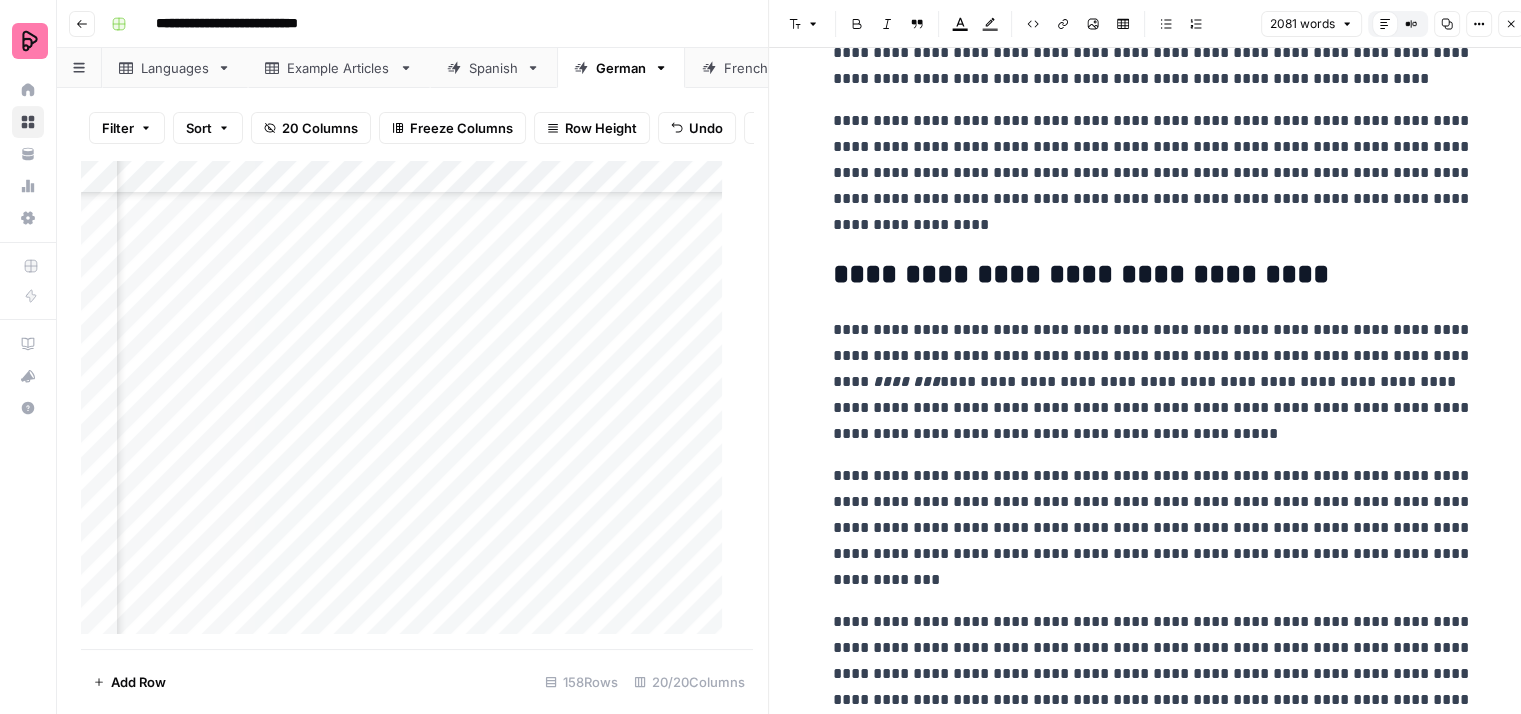 click on "**********" at bounding box center [1153, 275] 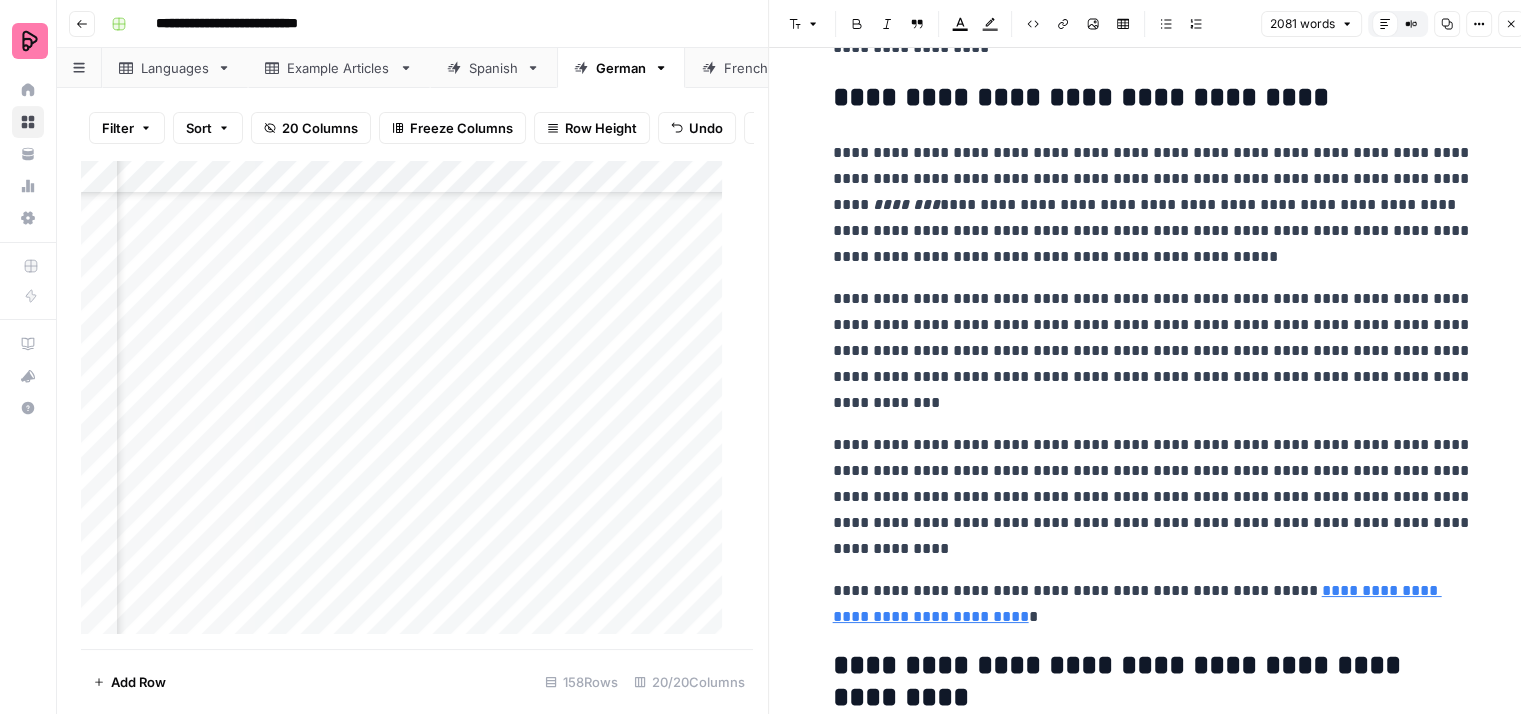 scroll, scrollTop: 7400, scrollLeft: 0, axis: vertical 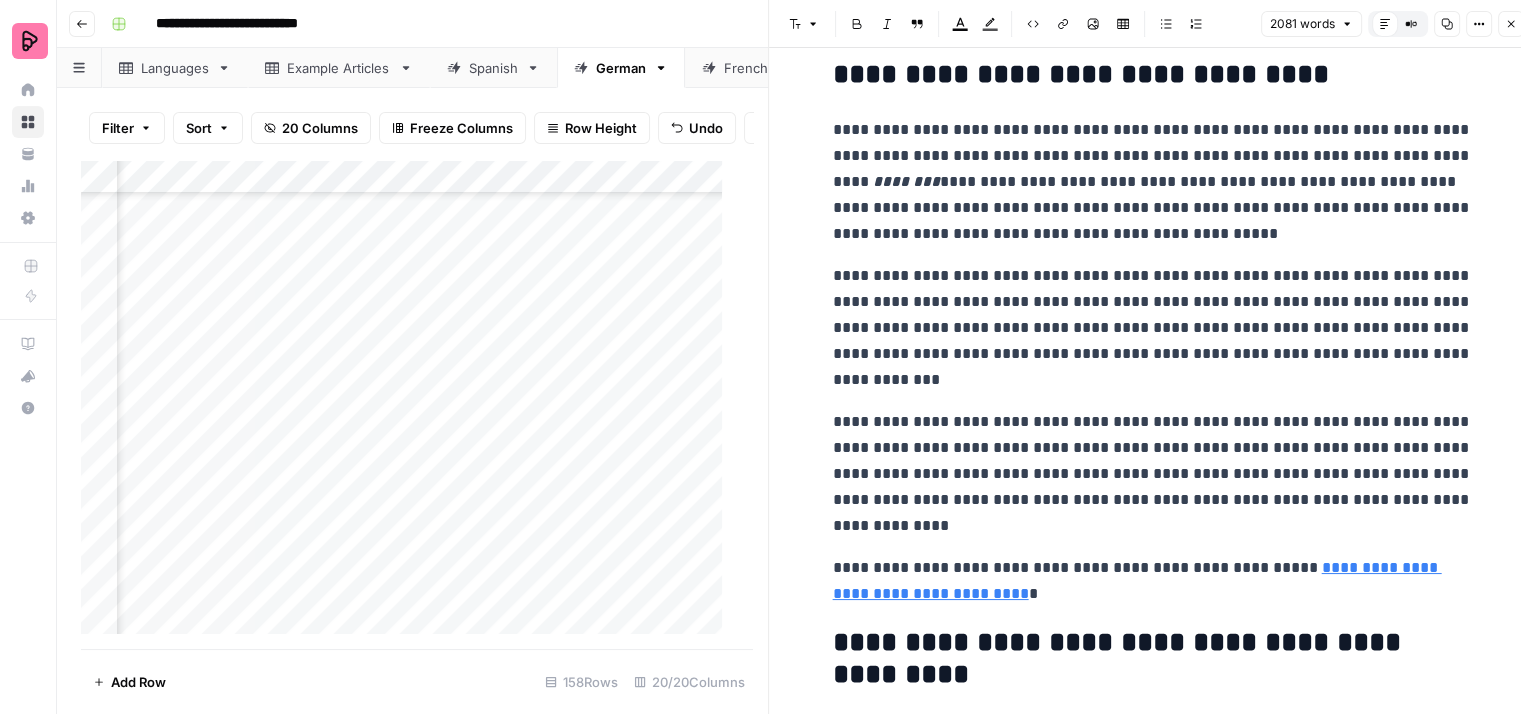click on "**********" at bounding box center (1153, 328) 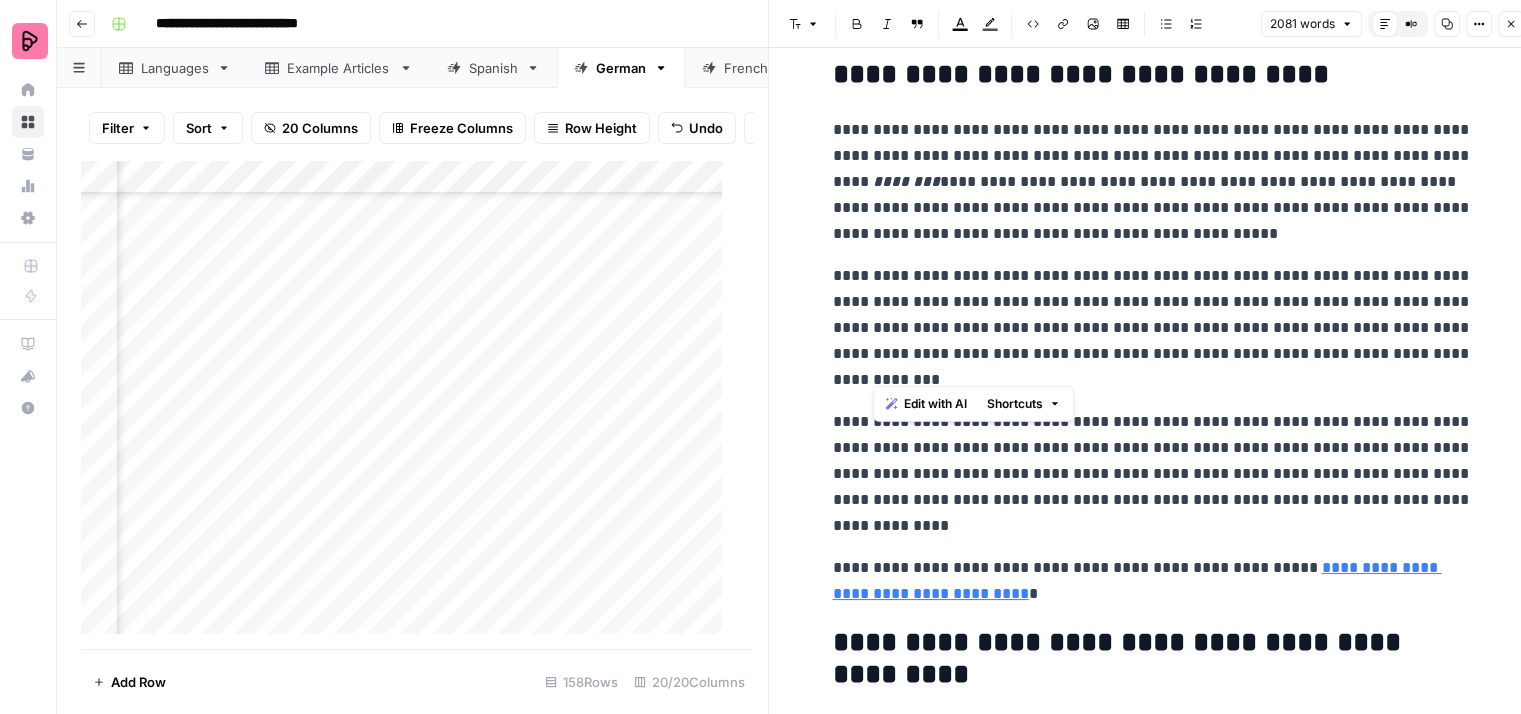 drag, startPoint x: 1105, startPoint y: 316, endPoint x: 1129, endPoint y: 366, distance: 55.461697 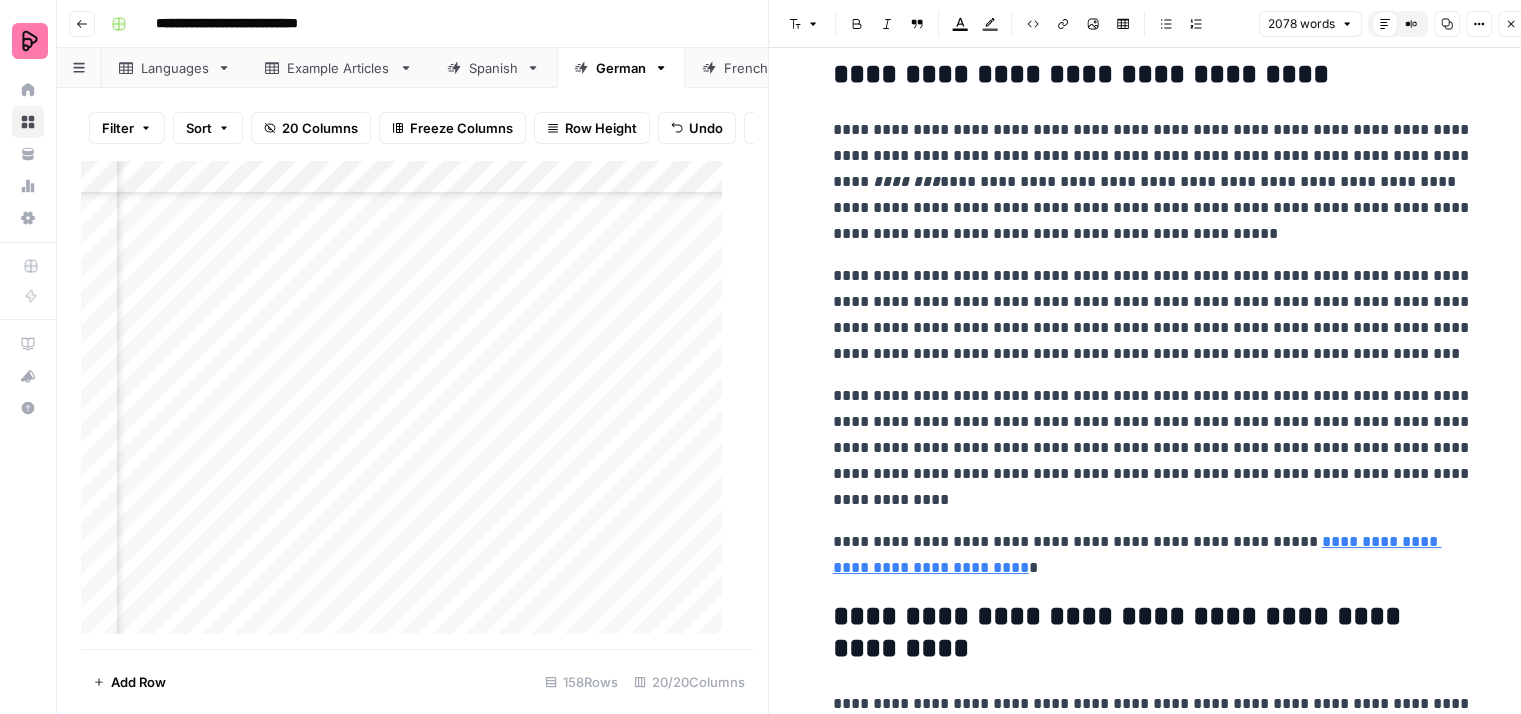 click on "**********" at bounding box center (1153, 315) 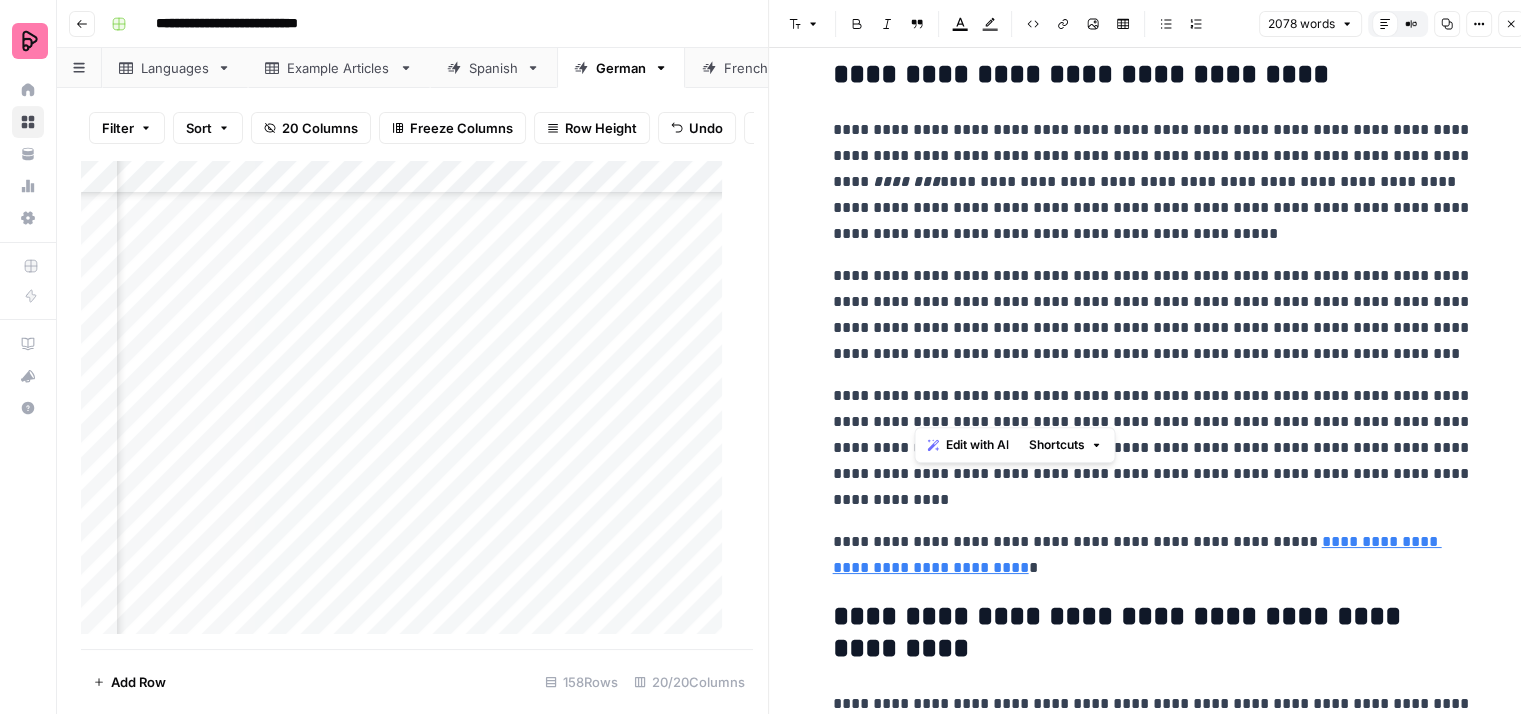 drag, startPoint x: 1362, startPoint y: 406, endPoint x: 910, endPoint y: 402, distance: 452.0177 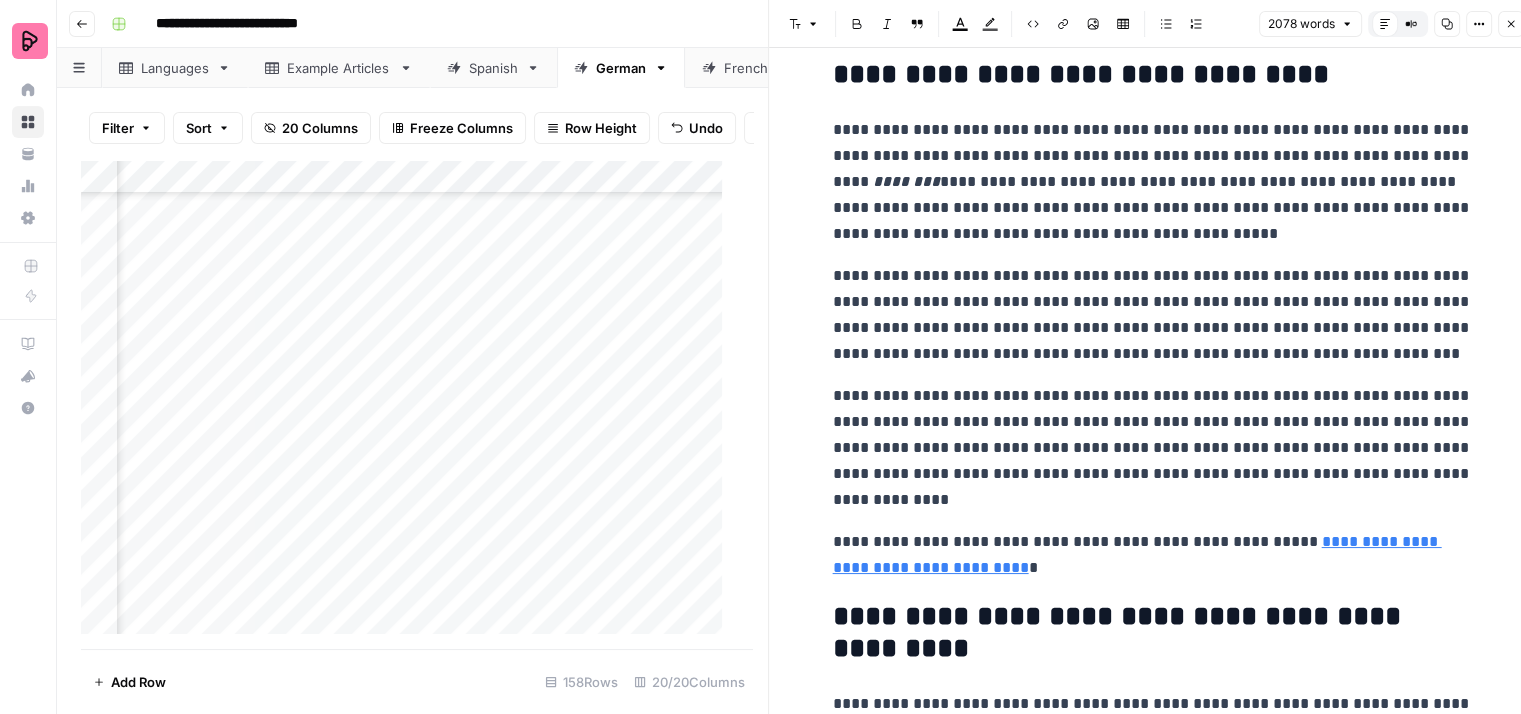 click on "**********" at bounding box center (1153, 448) 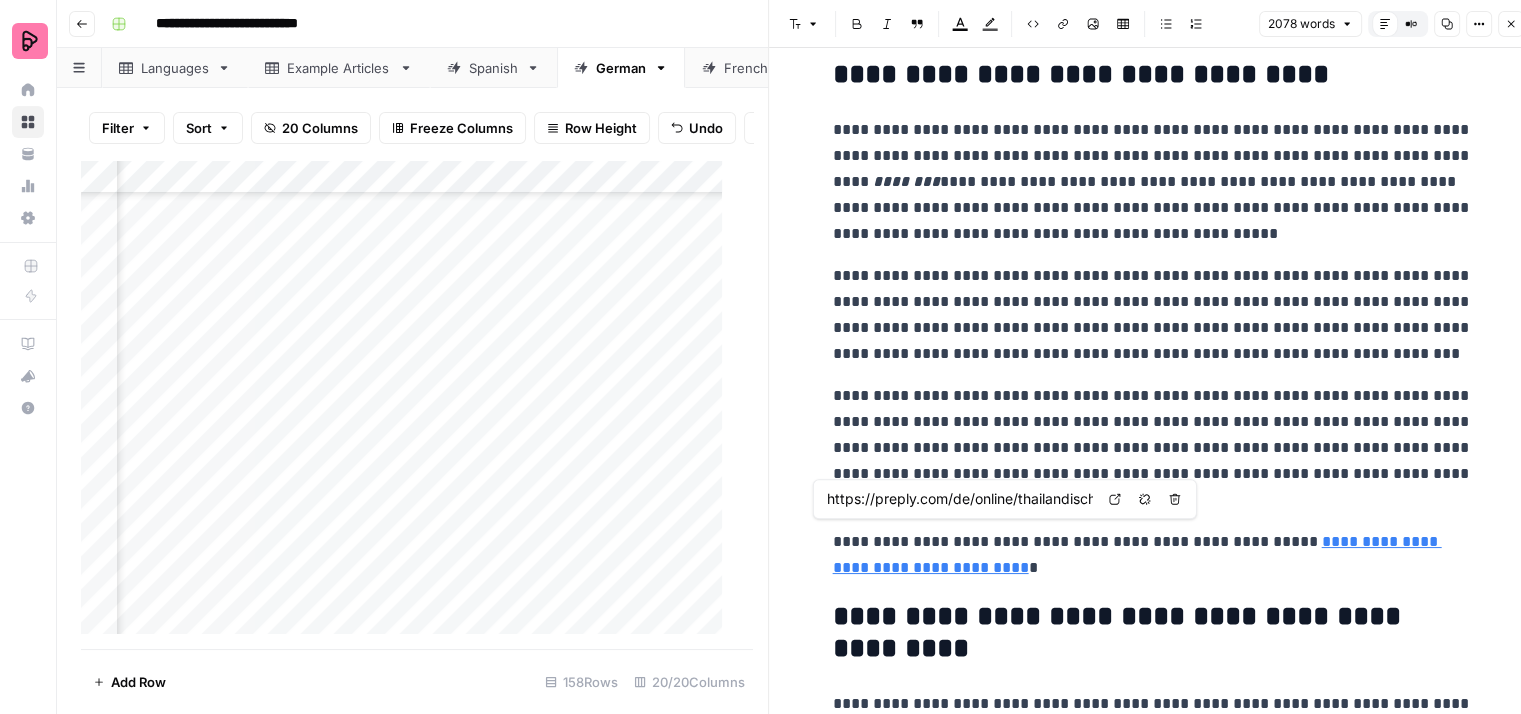 click on "**********" at bounding box center (1137, 554) 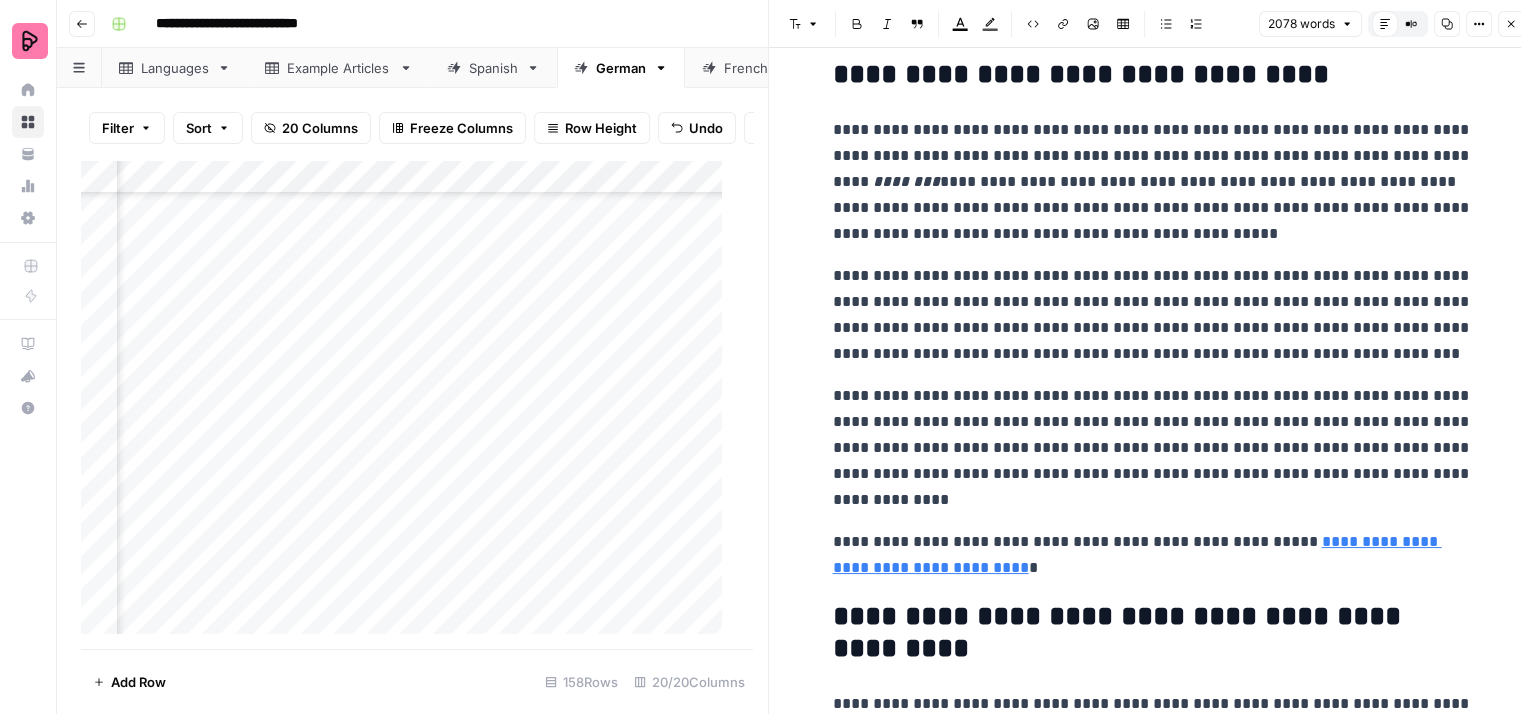 click on "**********" at bounding box center (1153, -2775) 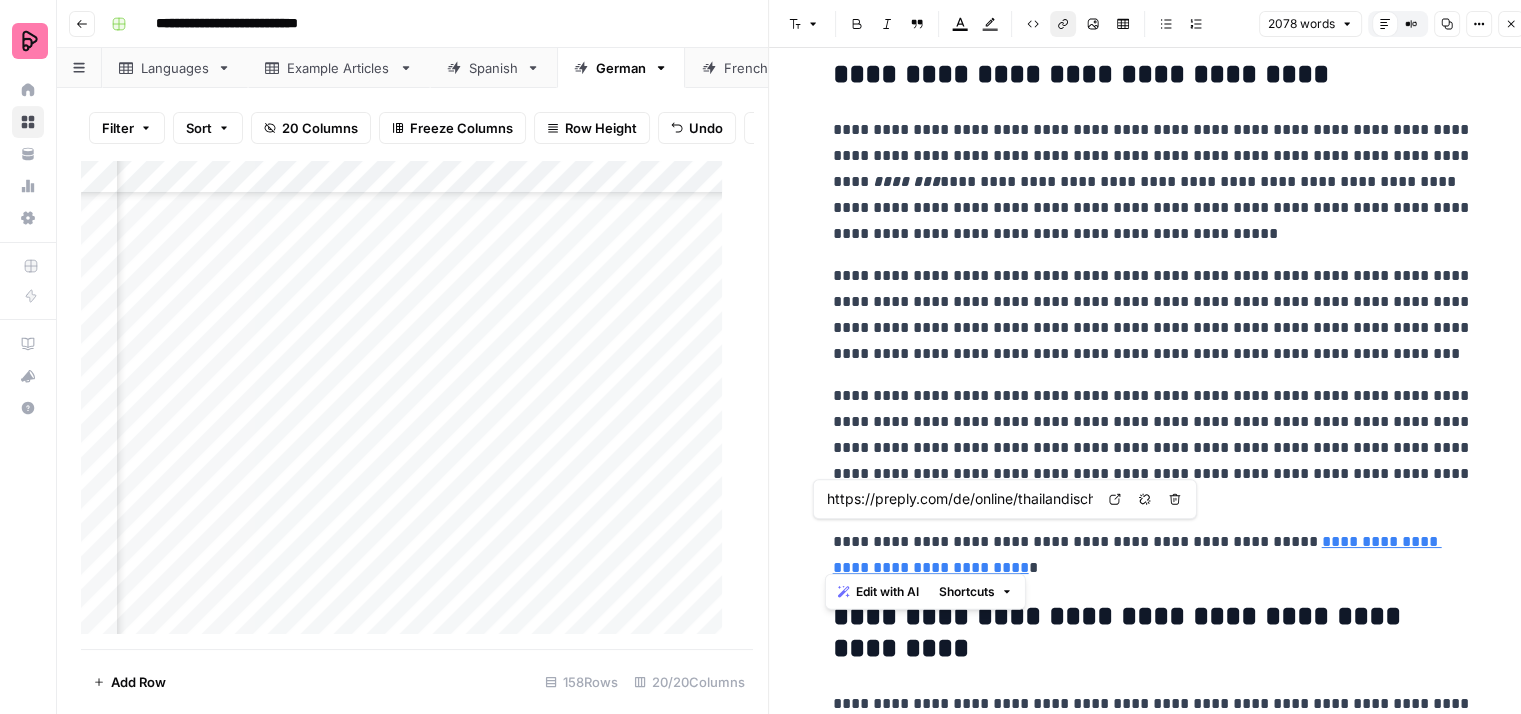 click on "**********" at bounding box center (1137, 554) 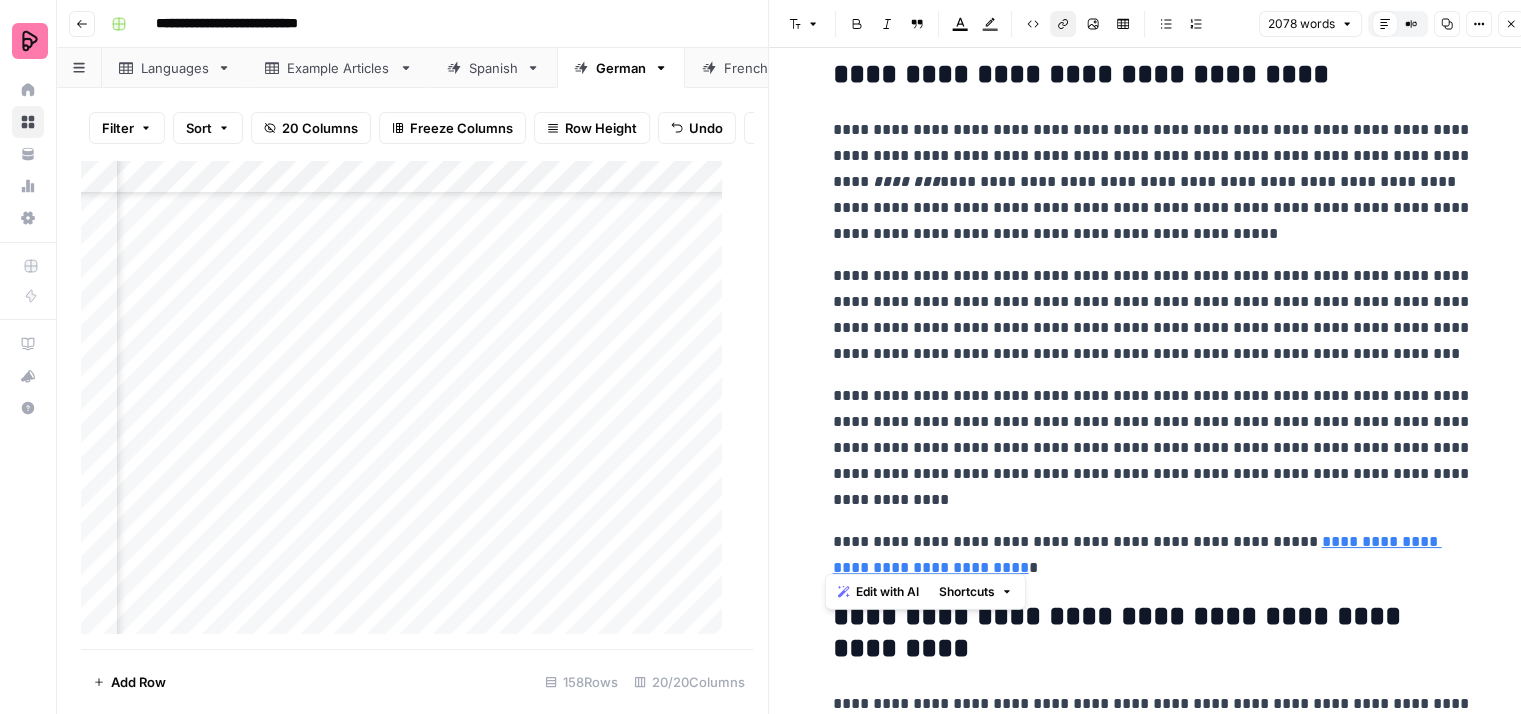 click on "**********" at bounding box center (1137, 554) 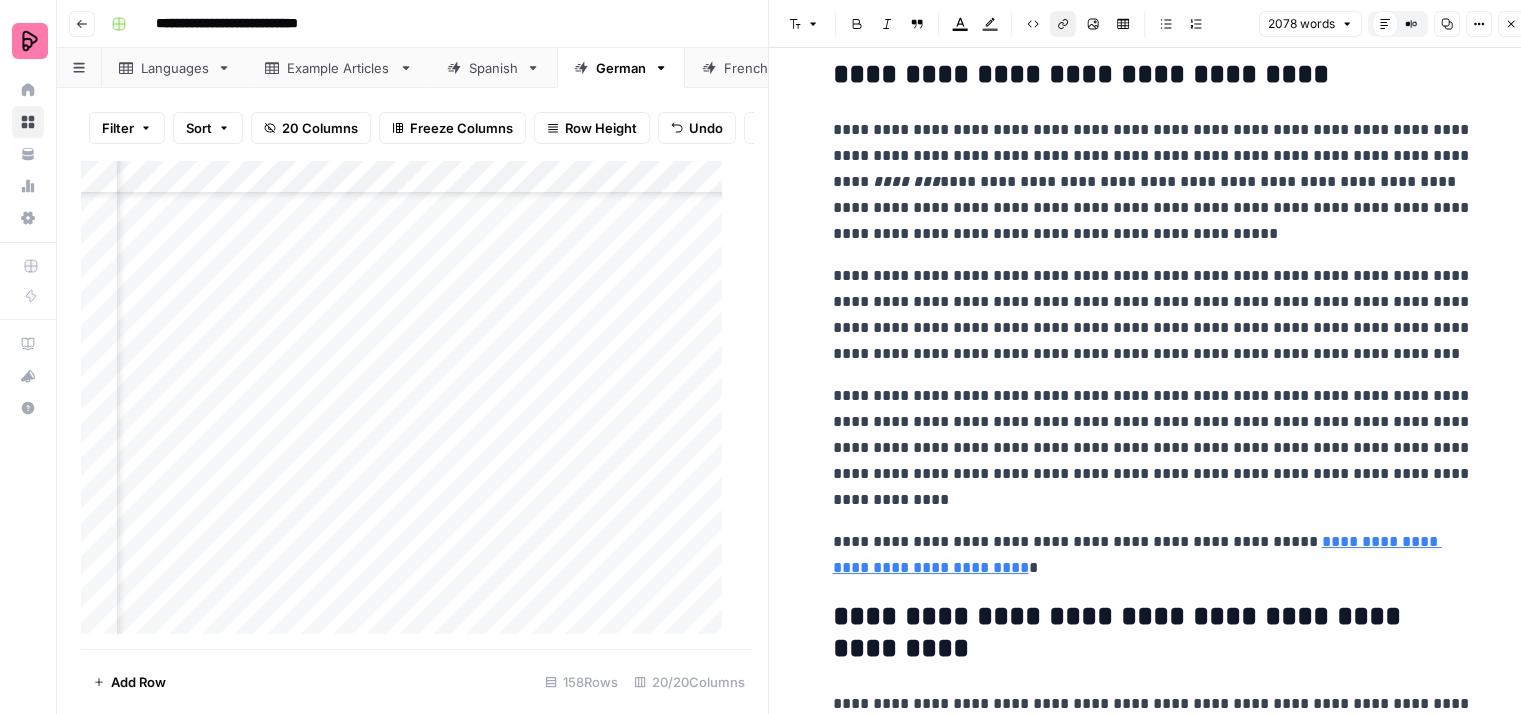 click on "**********" at bounding box center (1137, 554) 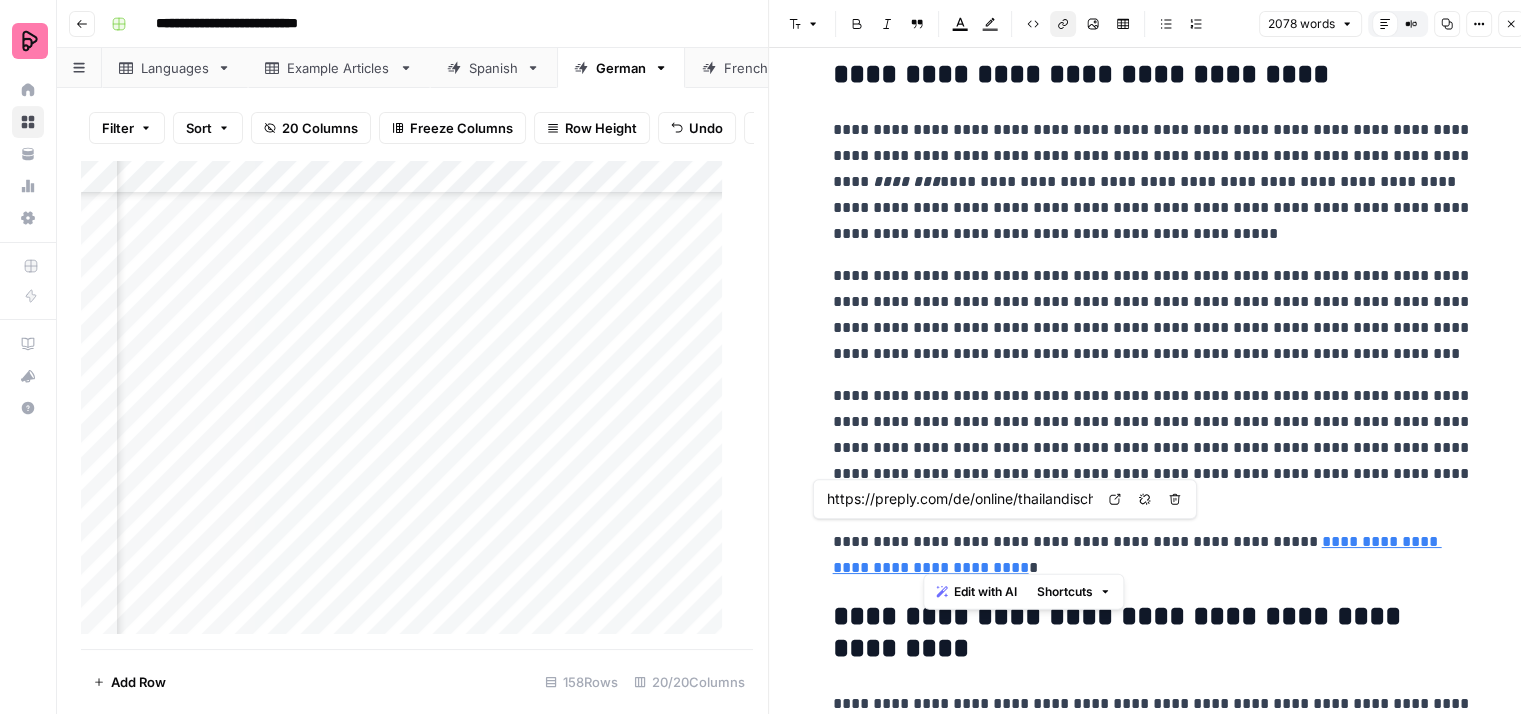 click on "**********" at bounding box center [1153, 555] 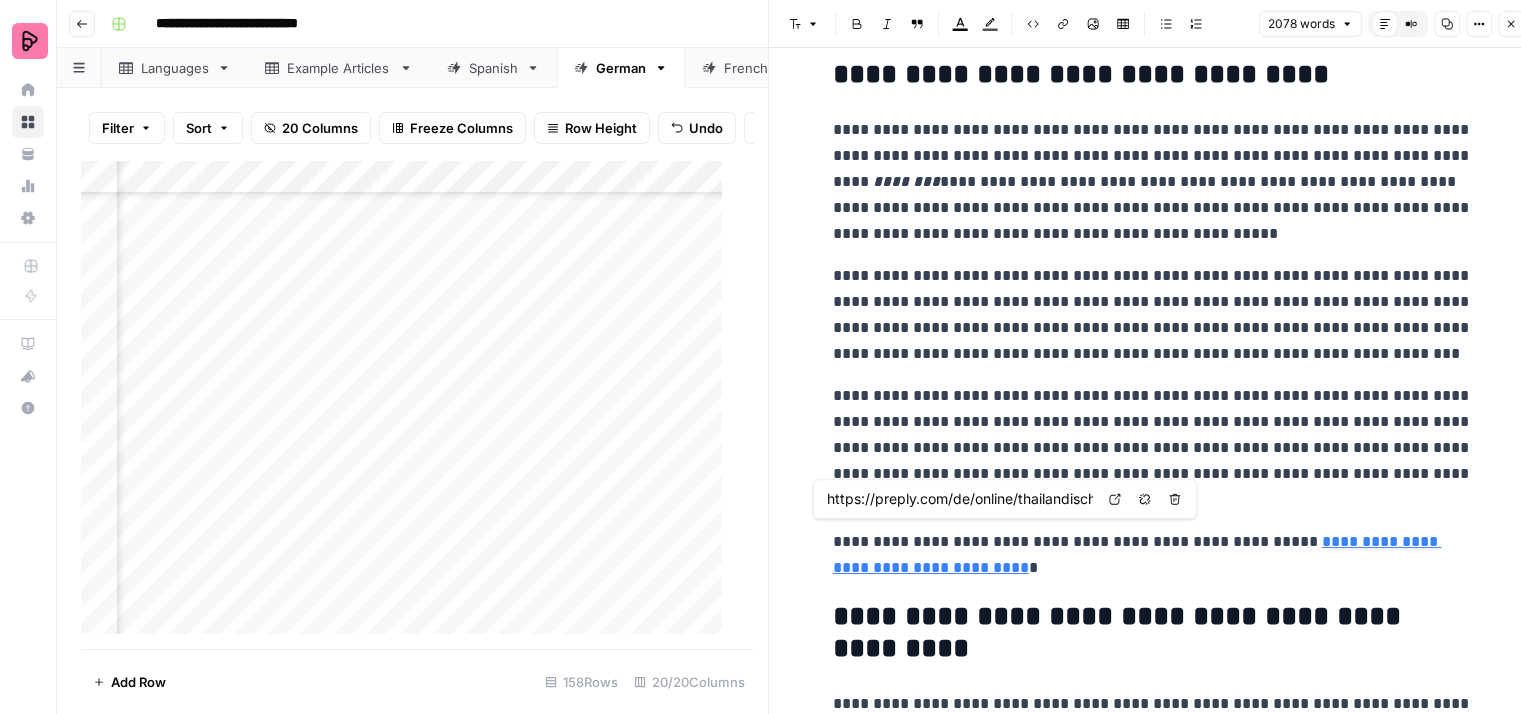 click on "**********" at bounding box center (1137, 554) 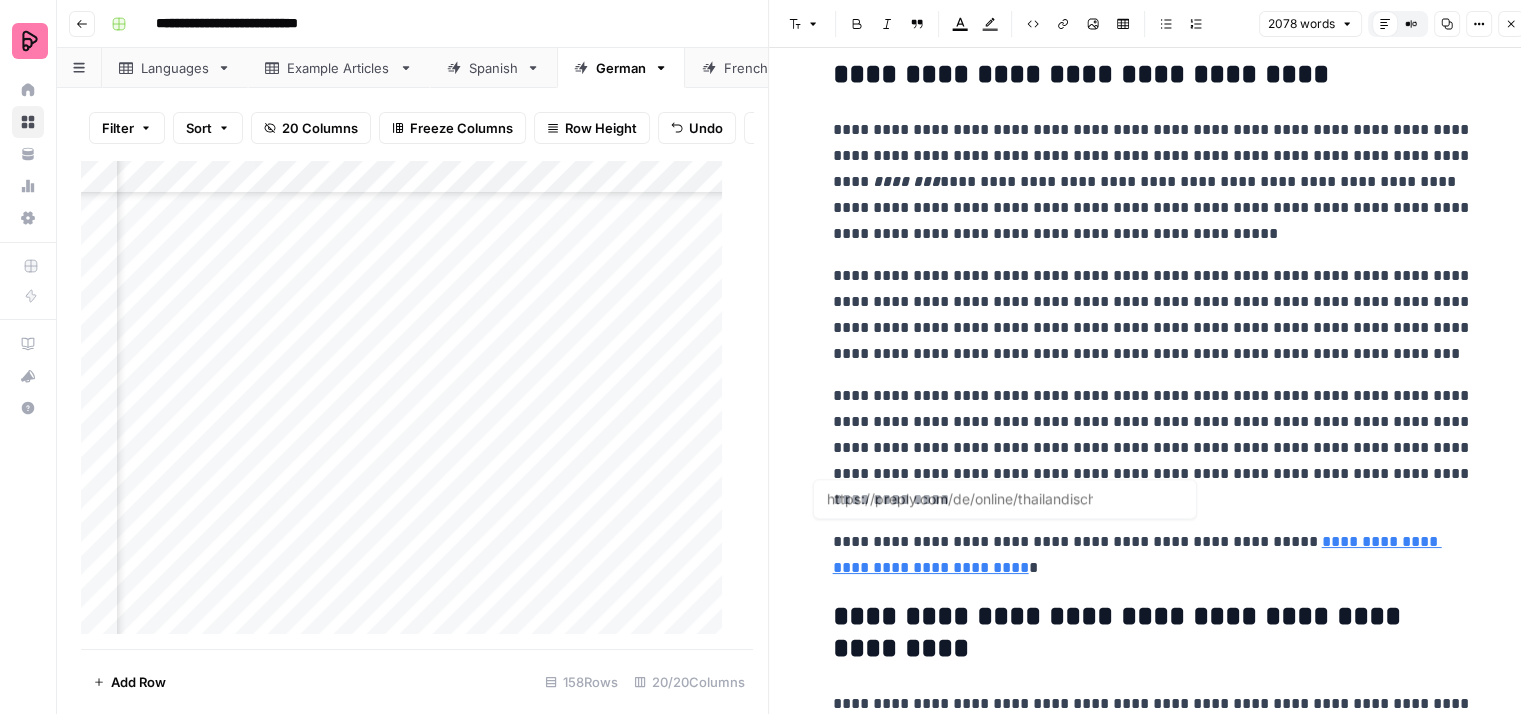 click on "**********" at bounding box center [1153, 555] 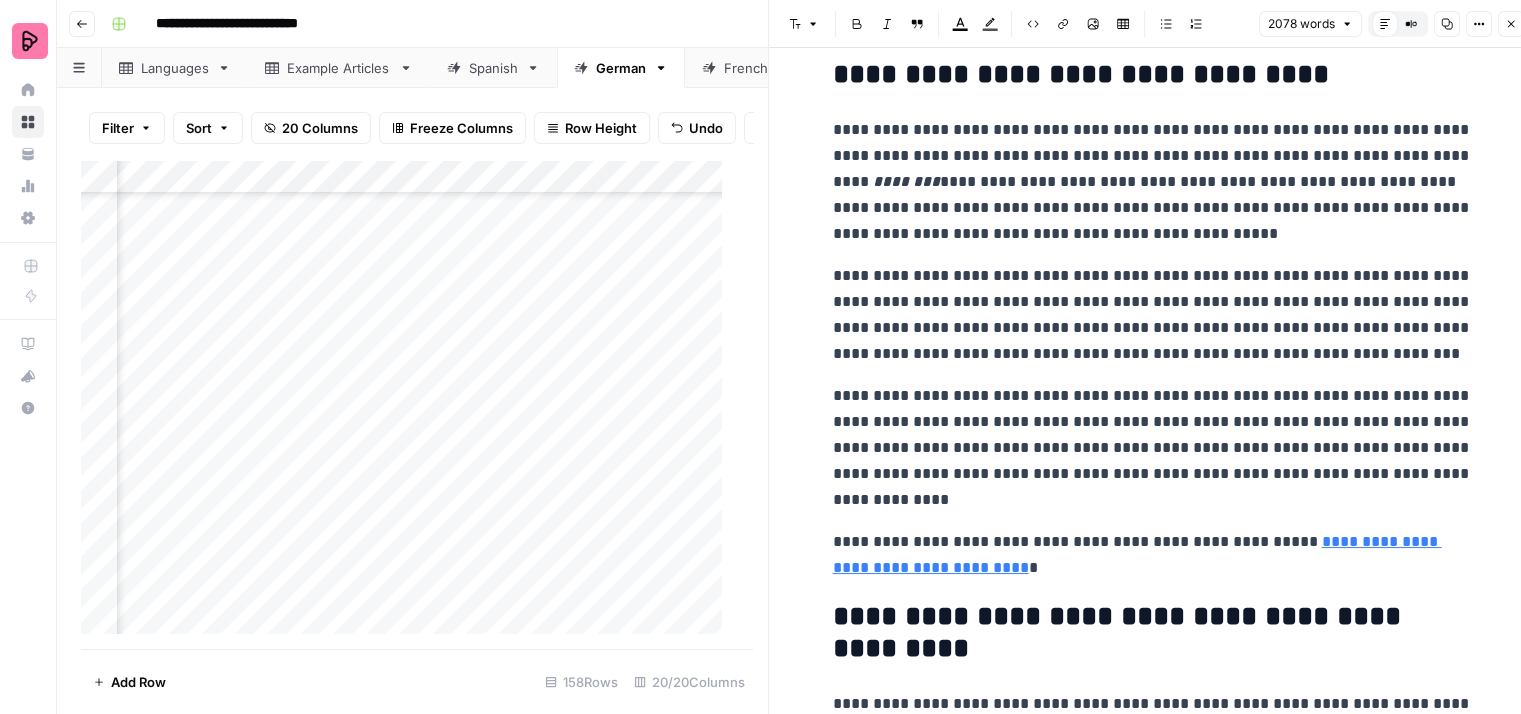 click on "**********" at bounding box center (1153, 448) 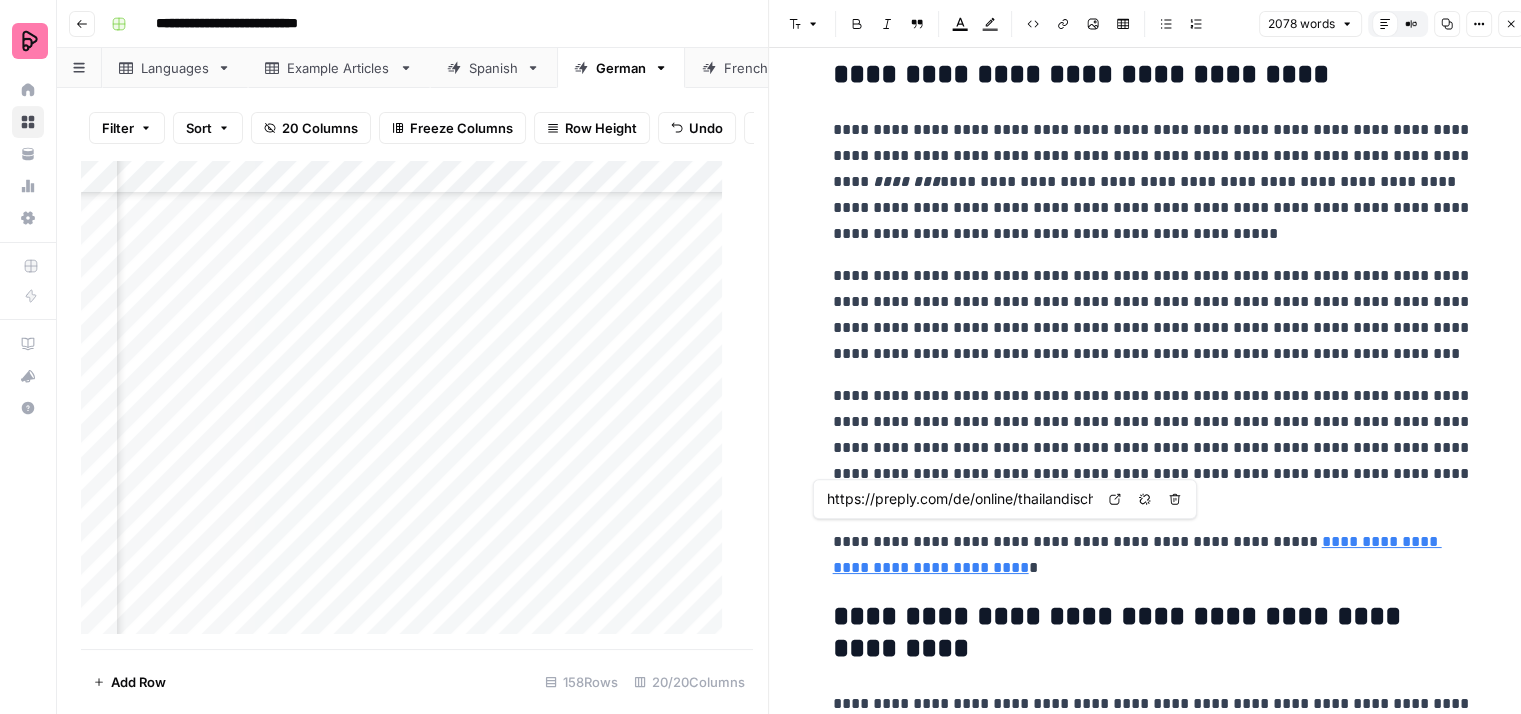 click on "**********" at bounding box center (1137, 554) 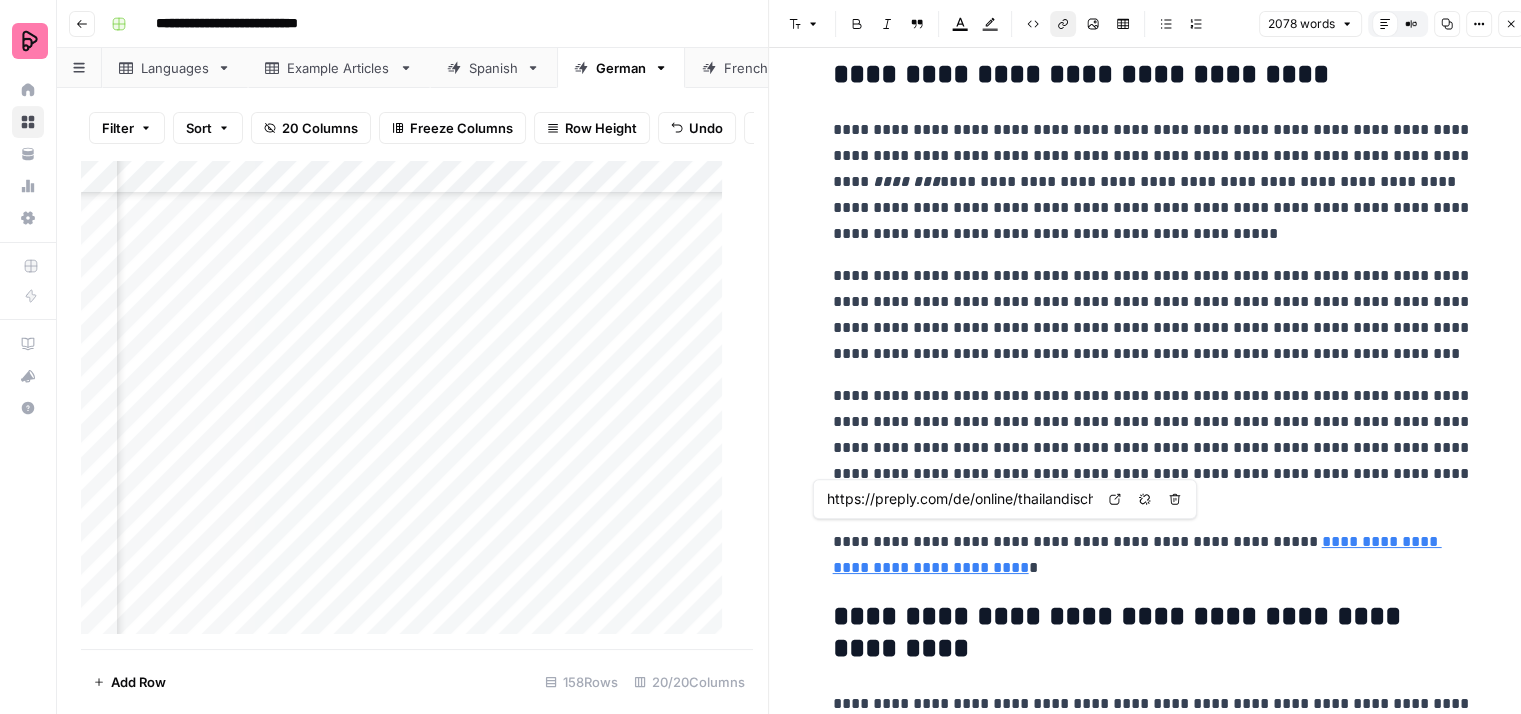 click on "**********" at bounding box center (1137, 554) 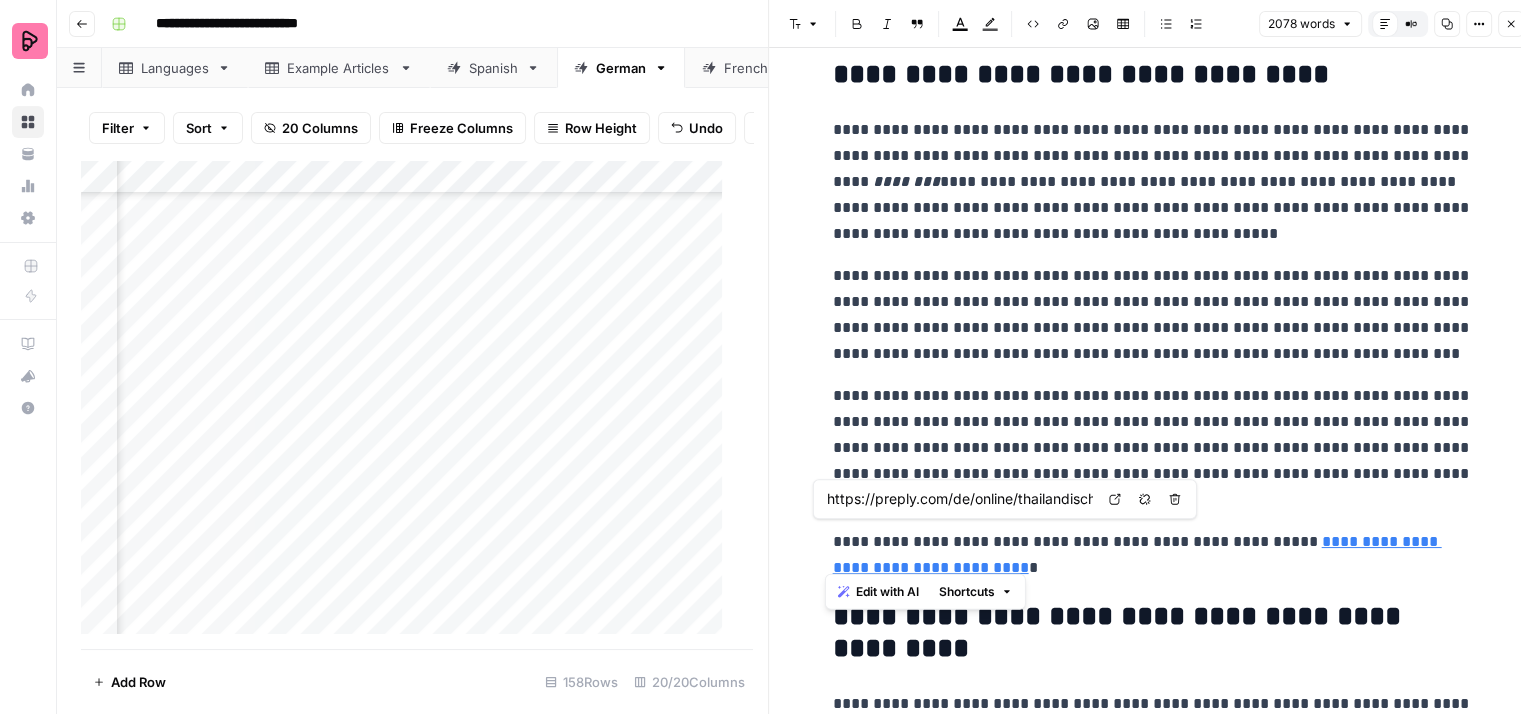click on "**********" at bounding box center (1137, 554) 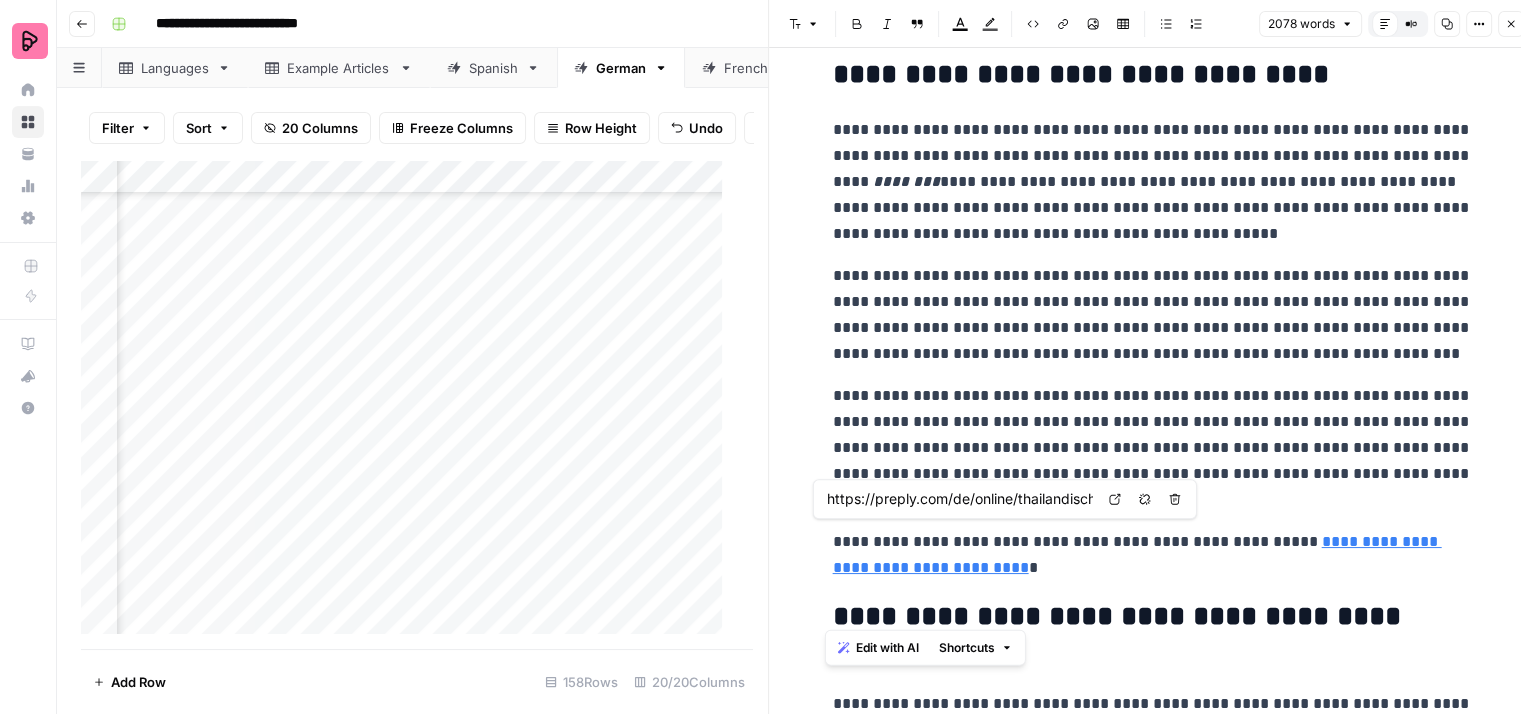 click on "**********" at bounding box center (1137, 554) 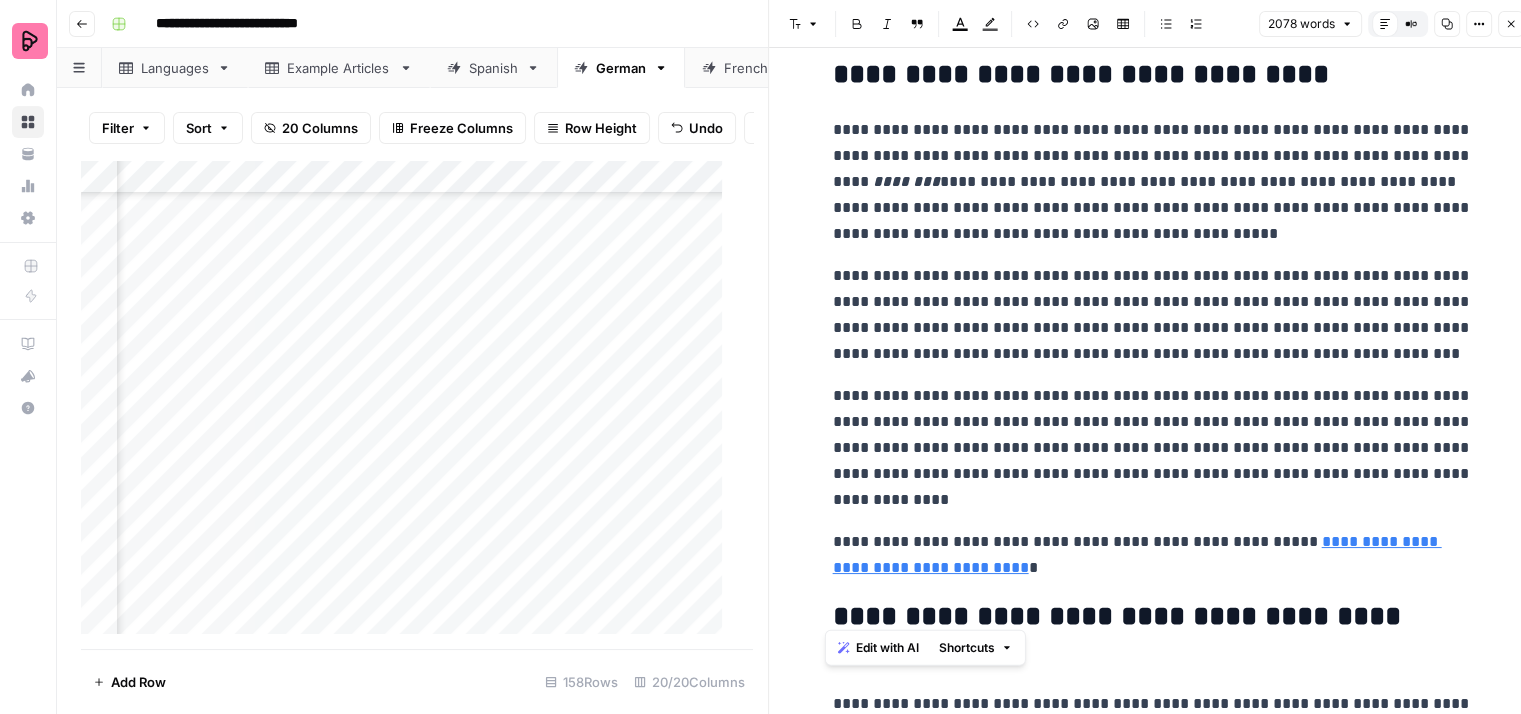 click on "**********" at bounding box center [1153, 555] 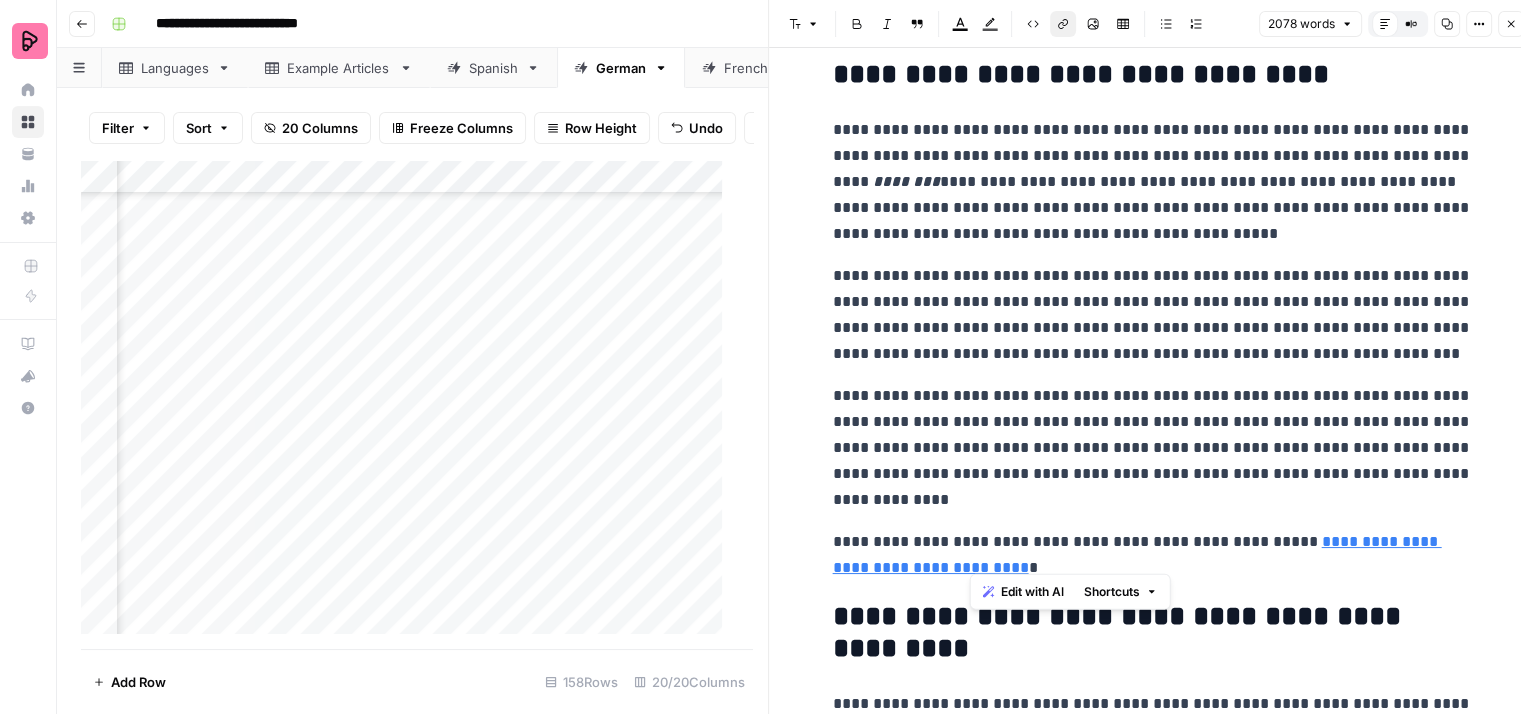 drag, startPoint x: 966, startPoint y: 553, endPoint x: 1289, endPoint y: 534, distance: 323.55835 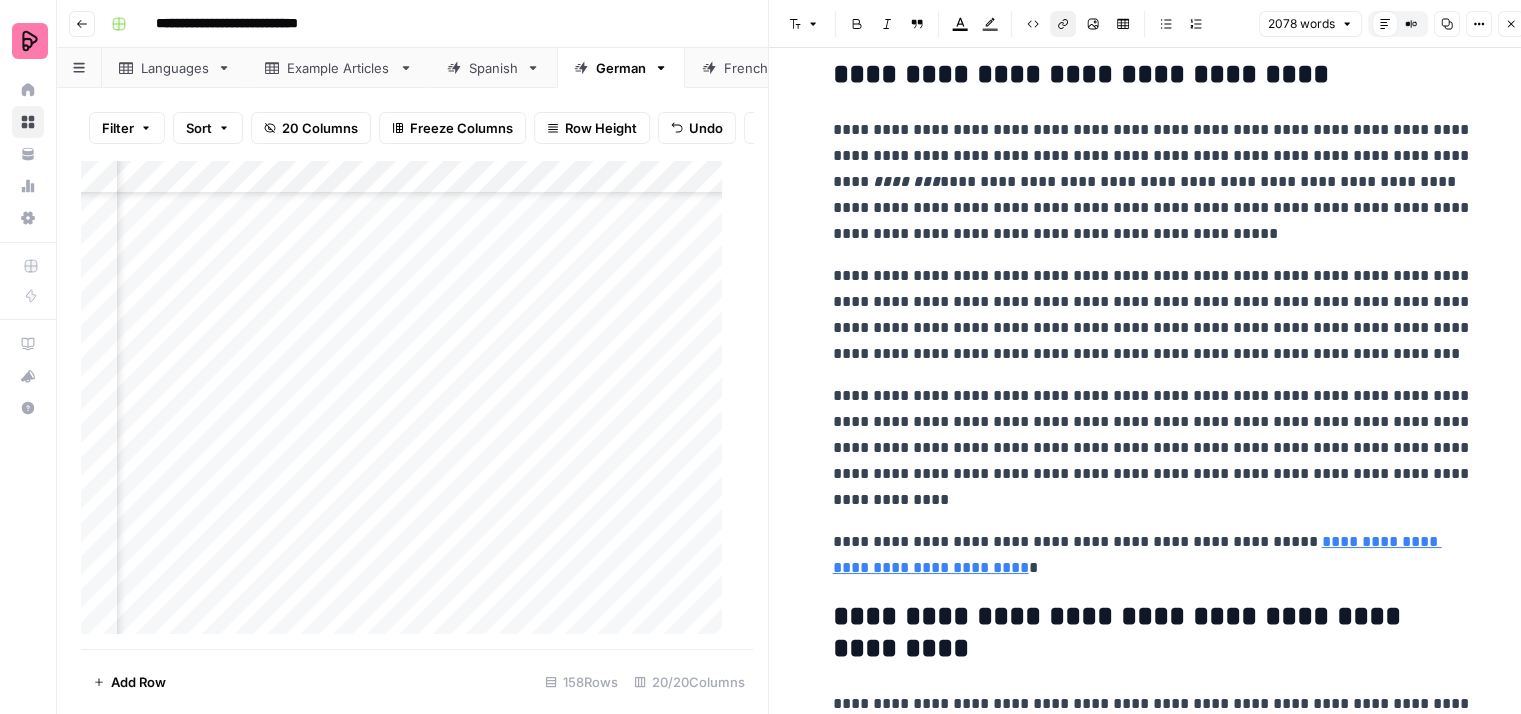click on "**********" at bounding box center (1153, 555) 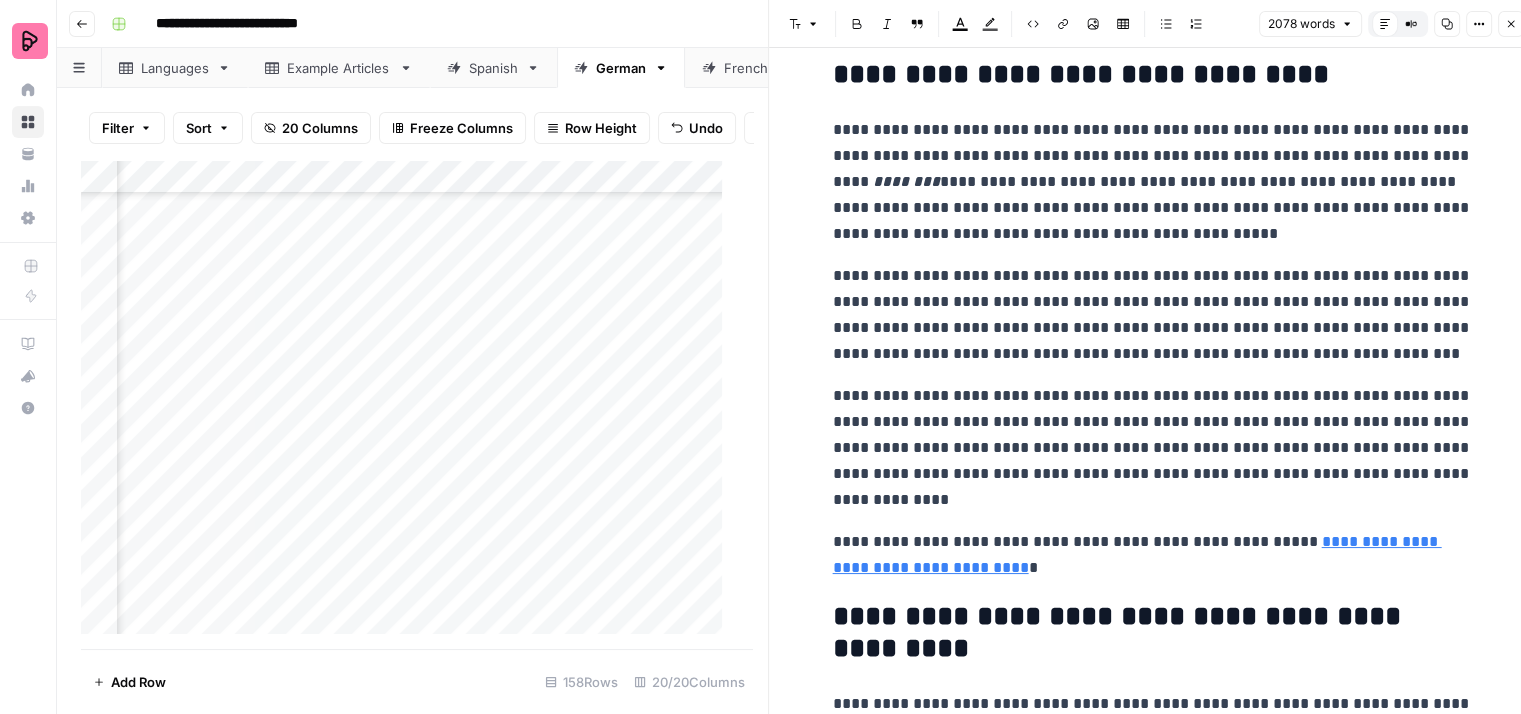 click on "**********" at bounding box center [1153, 555] 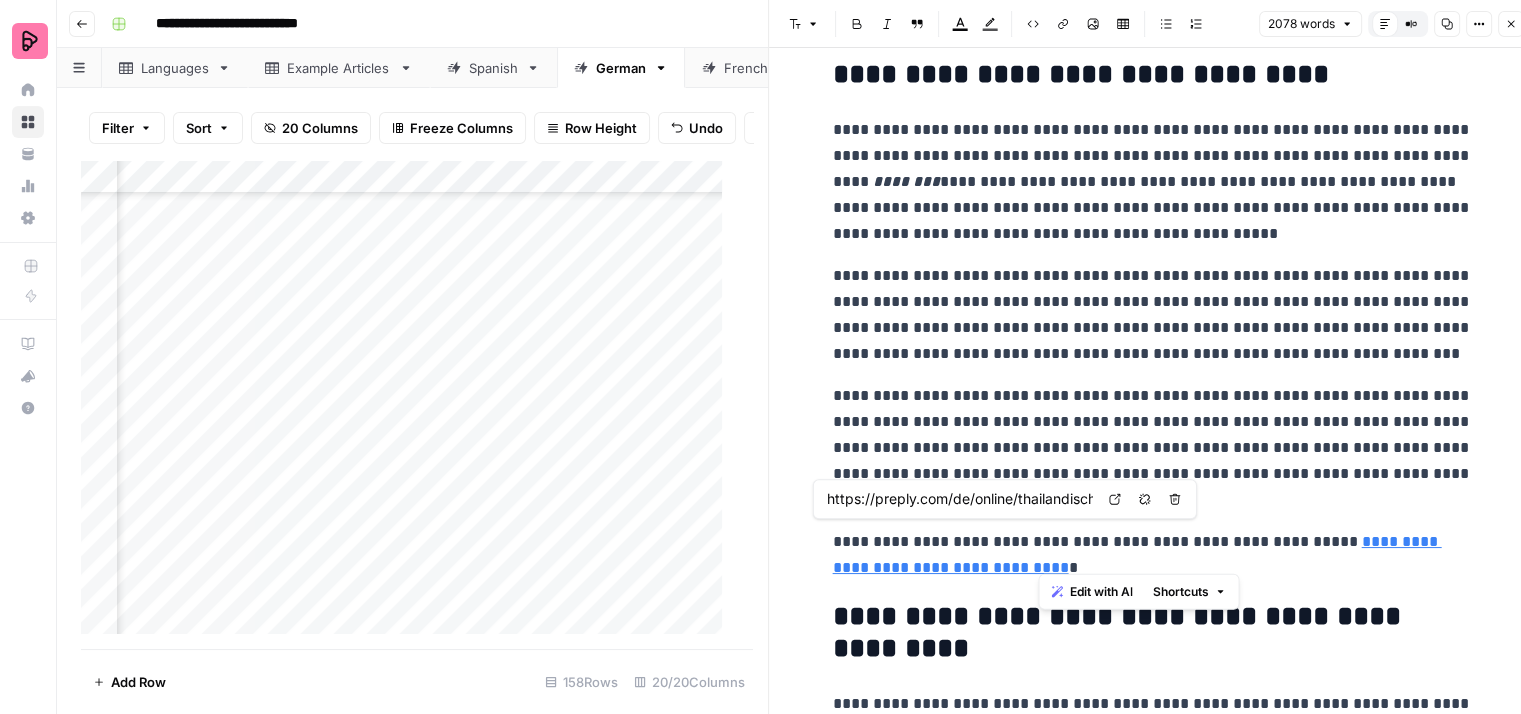 drag, startPoint x: 1081, startPoint y: 554, endPoint x: 1036, endPoint y: 557, distance: 45.099888 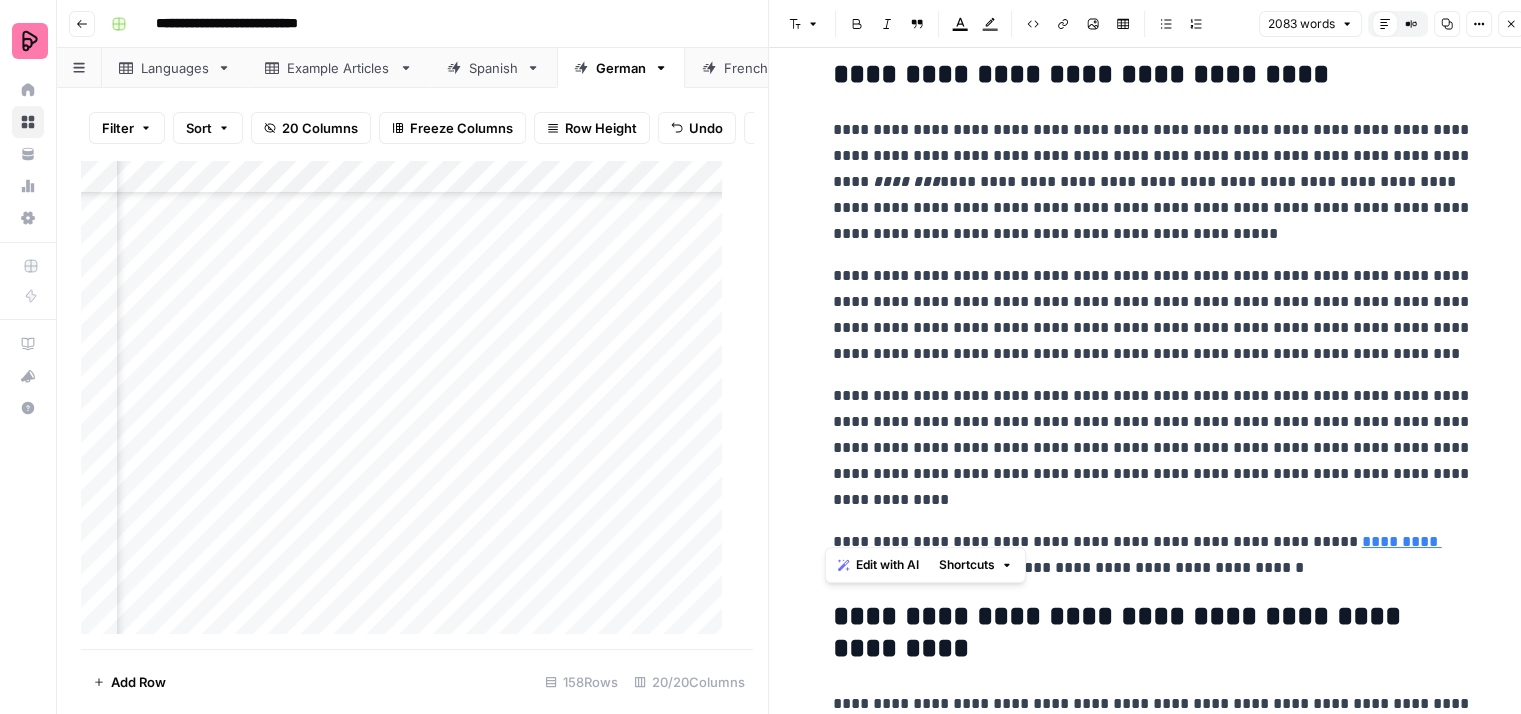 drag, startPoint x: 1282, startPoint y: 529, endPoint x: 817, endPoint y: 527, distance: 465.0043 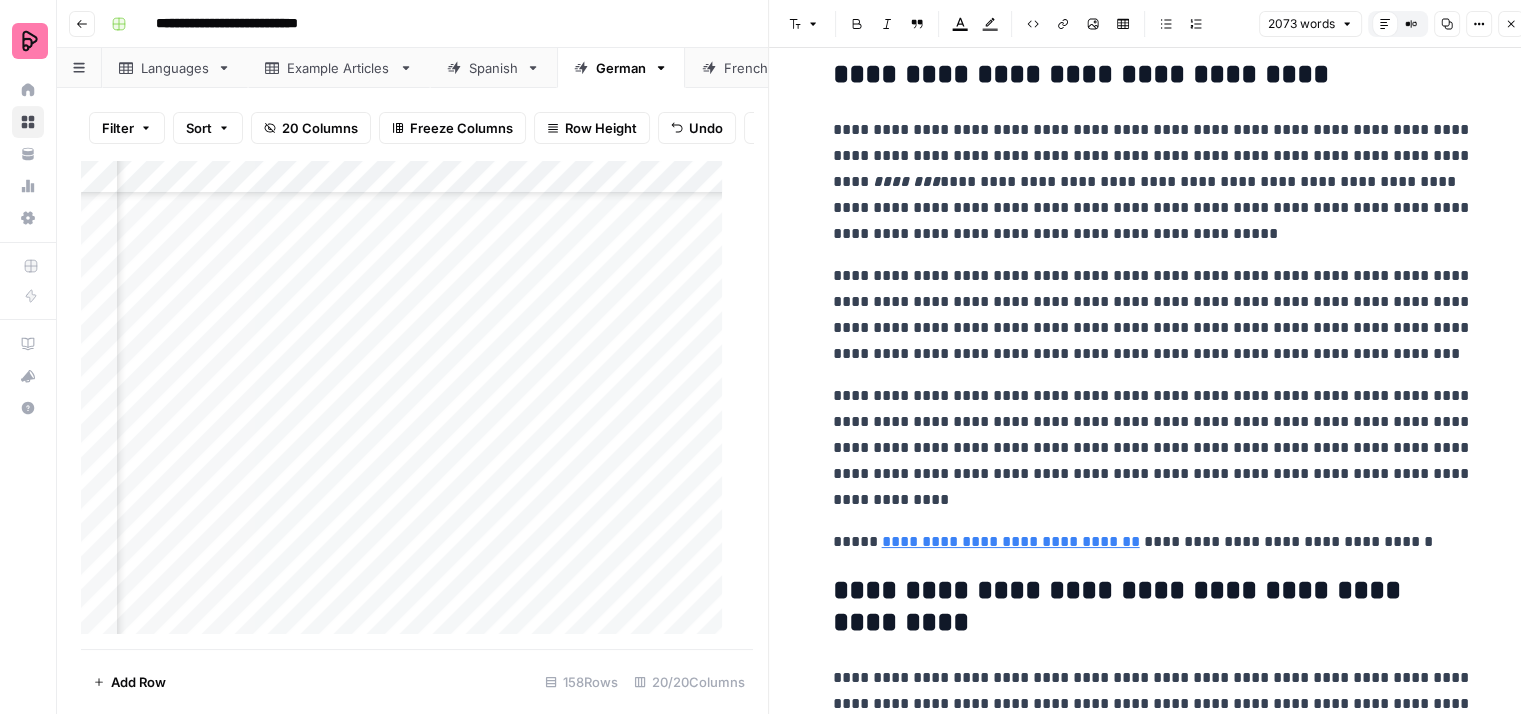 click on "**********" at bounding box center (1153, 448) 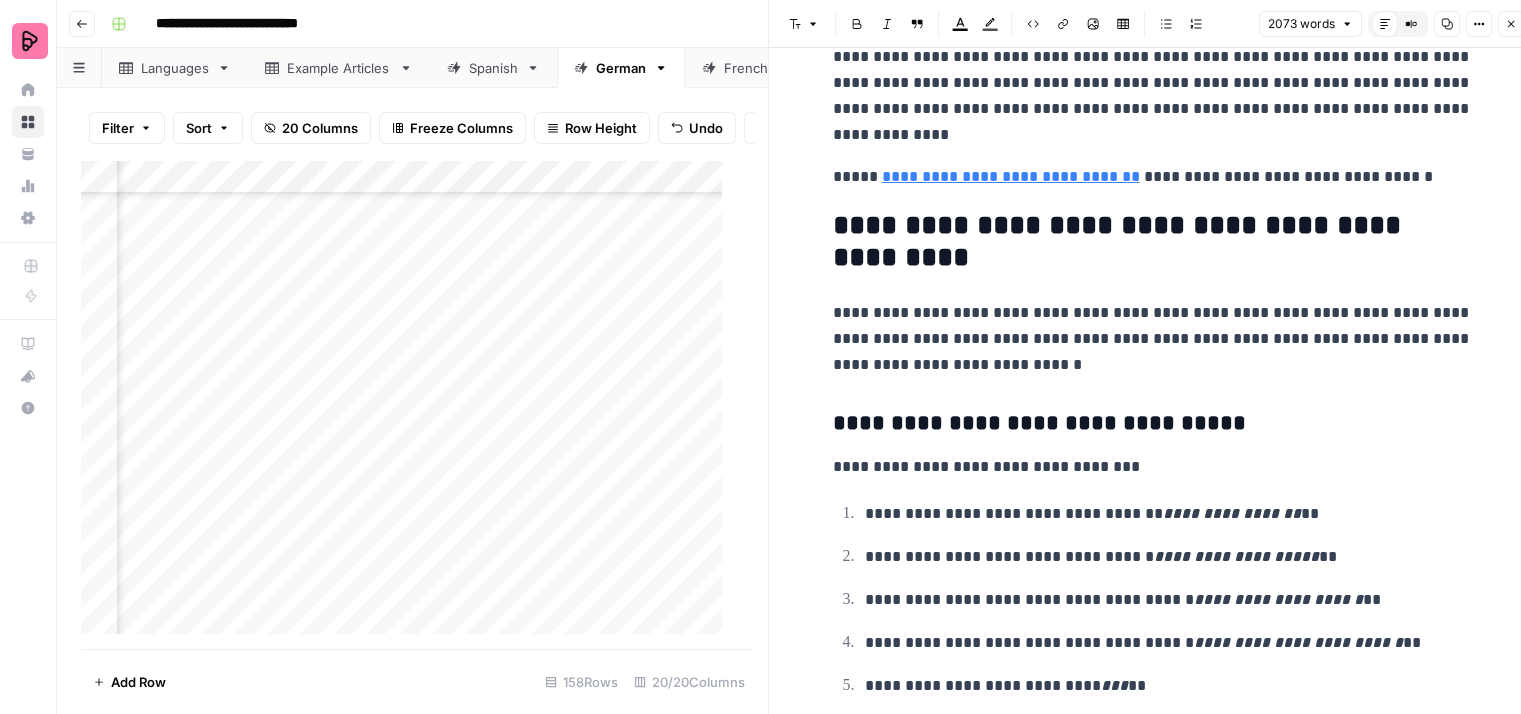 scroll, scrollTop: 7800, scrollLeft: 0, axis: vertical 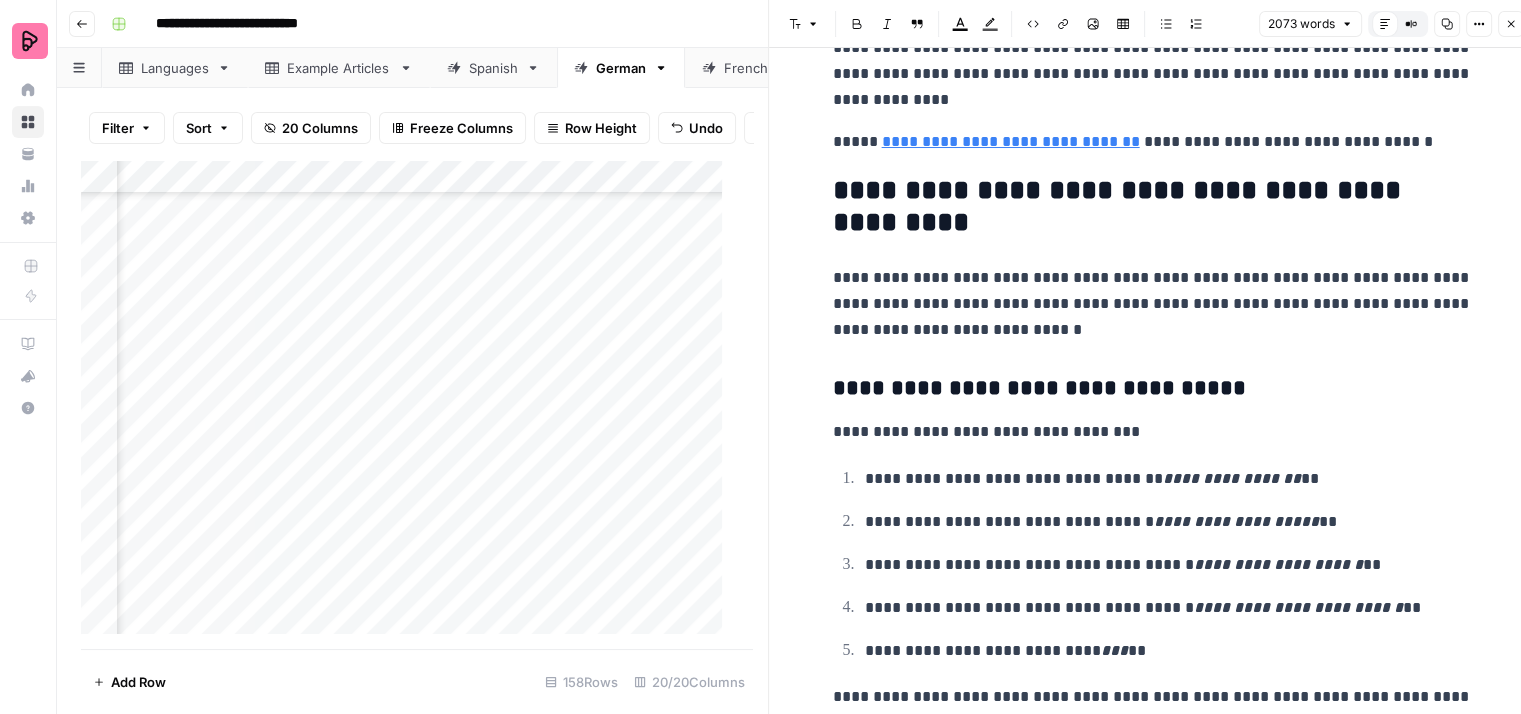 click on "**********" at bounding box center [1153, 304] 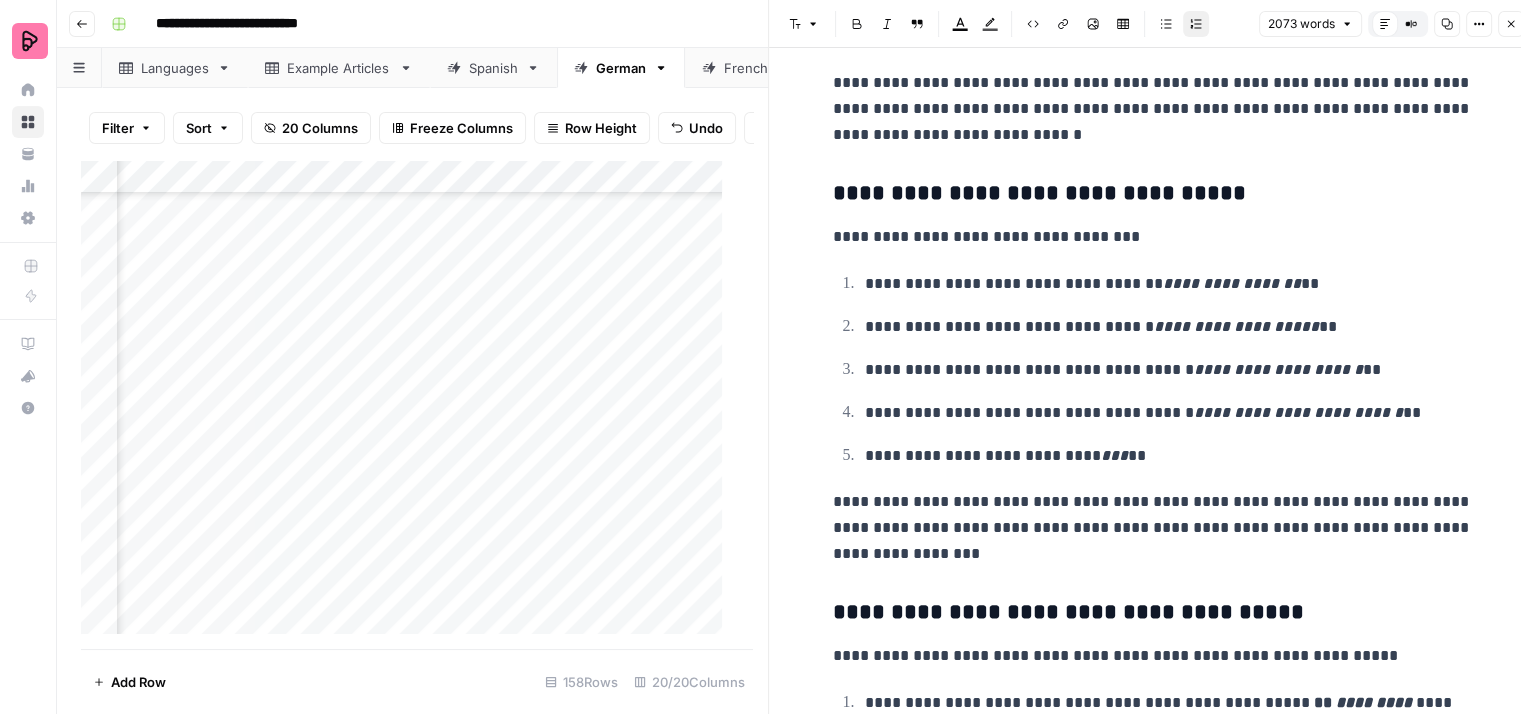 scroll, scrollTop: 8000, scrollLeft: 0, axis: vertical 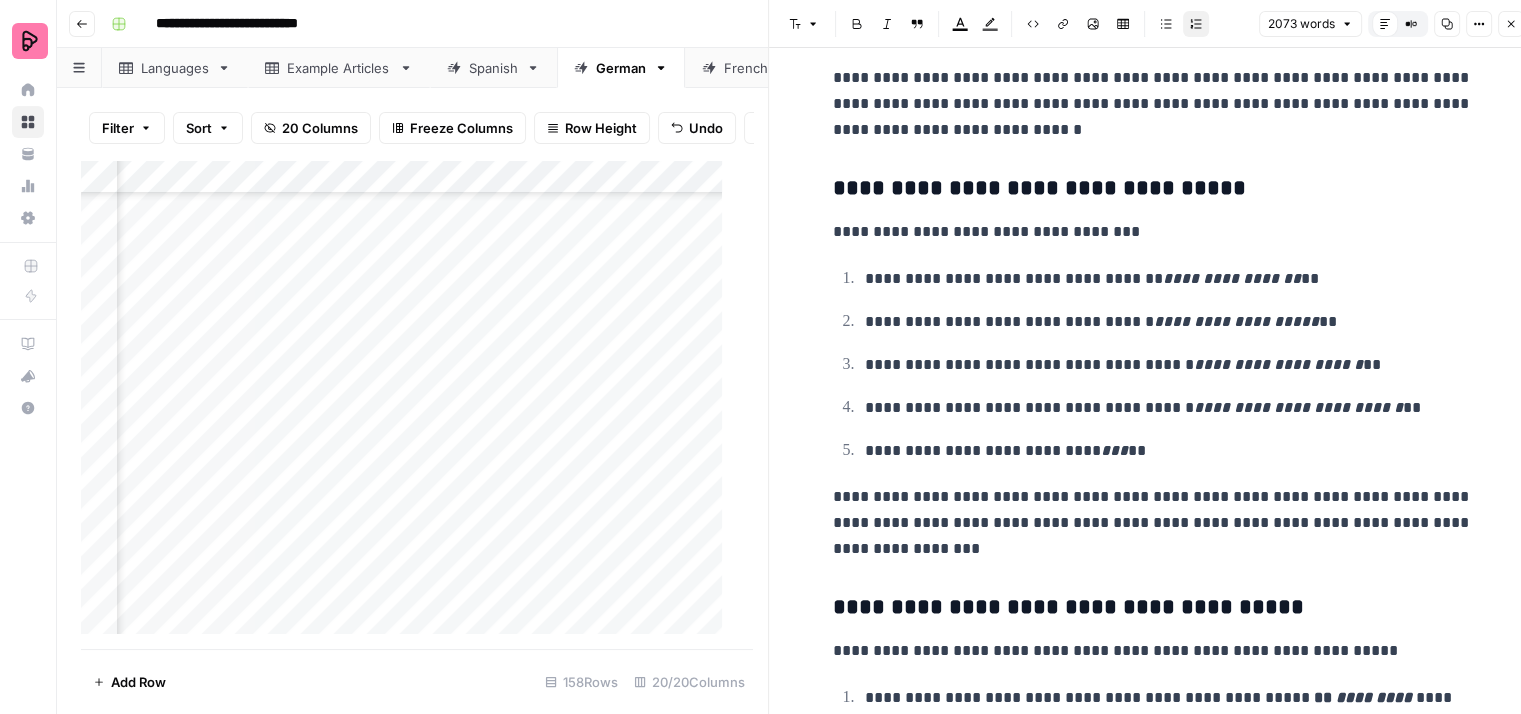 click on "**********" at bounding box center (1169, 451) 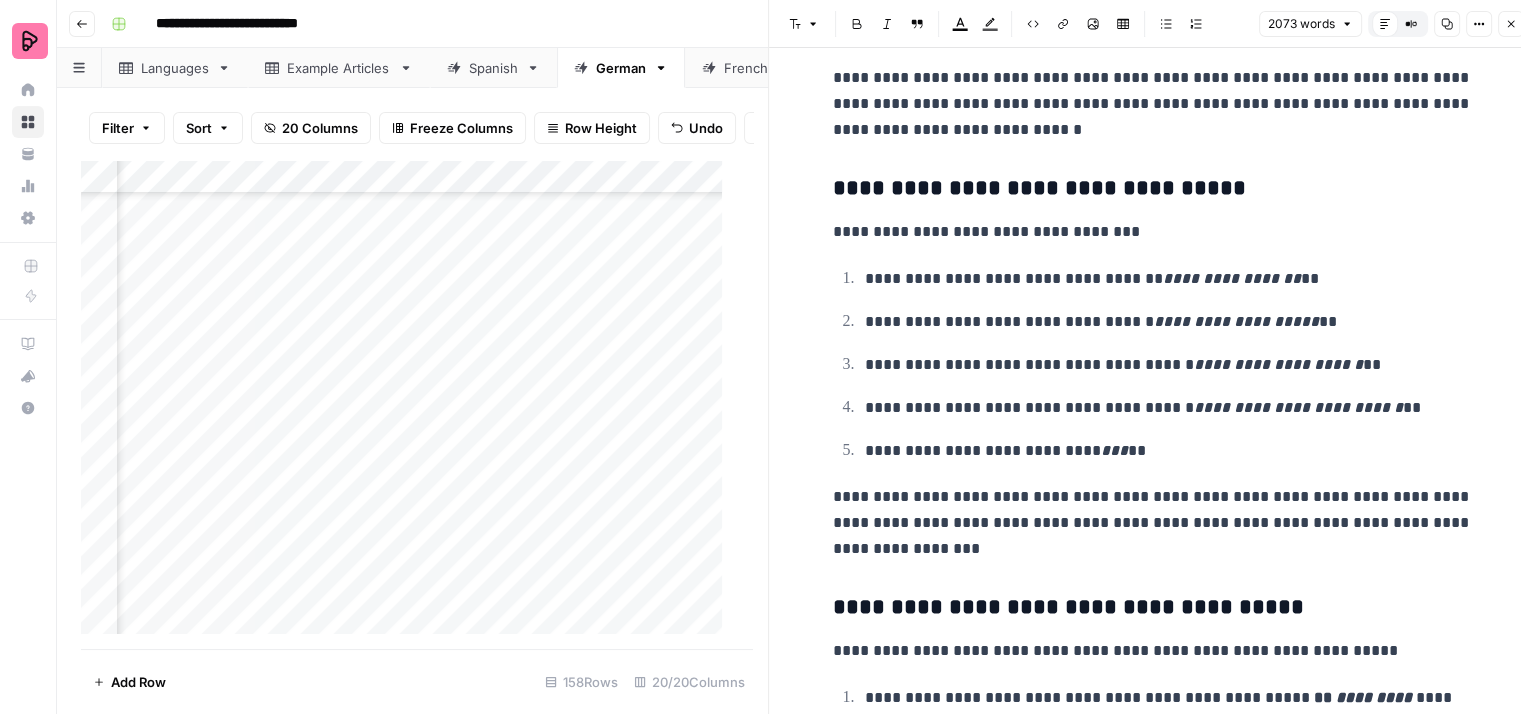 click on "**********" at bounding box center [1153, 523] 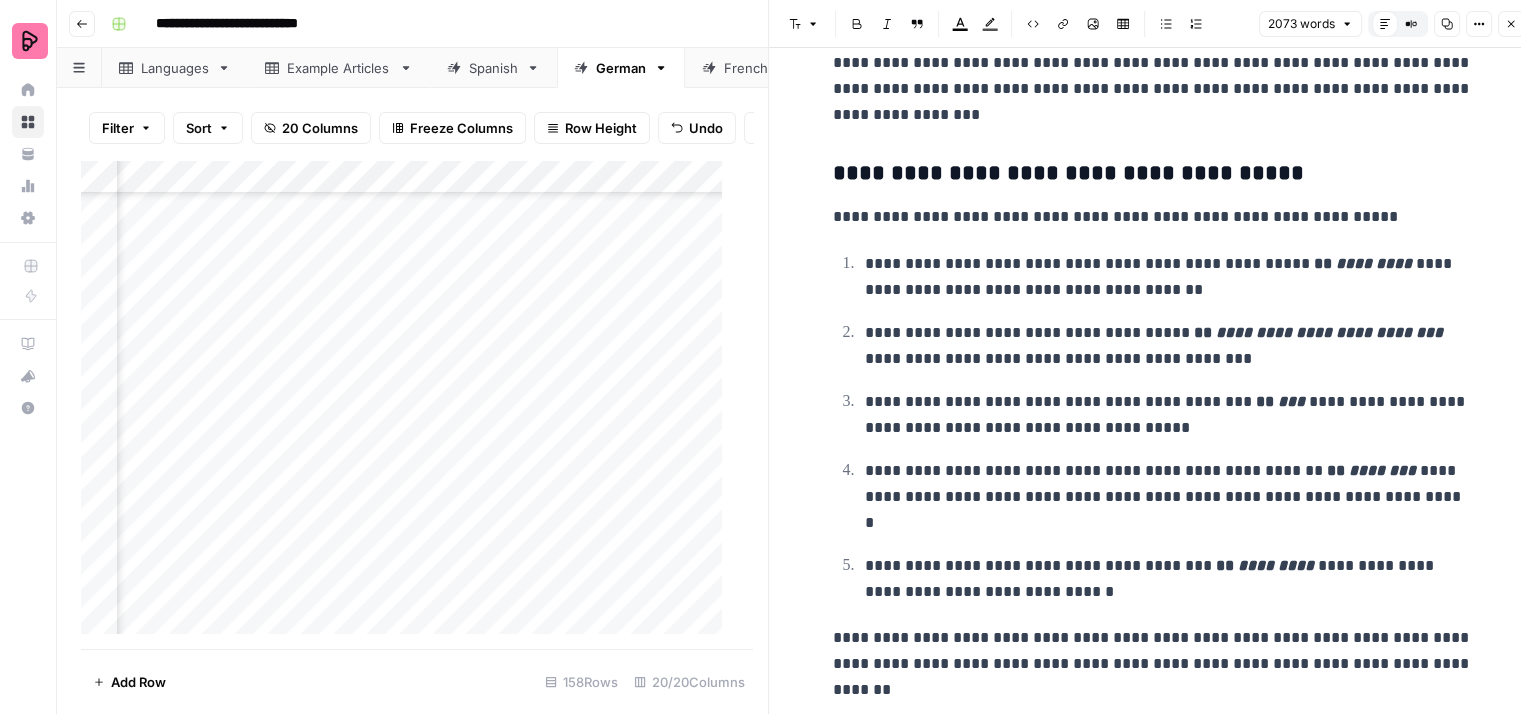 scroll, scrollTop: 8463, scrollLeft: 0, axis: vertical 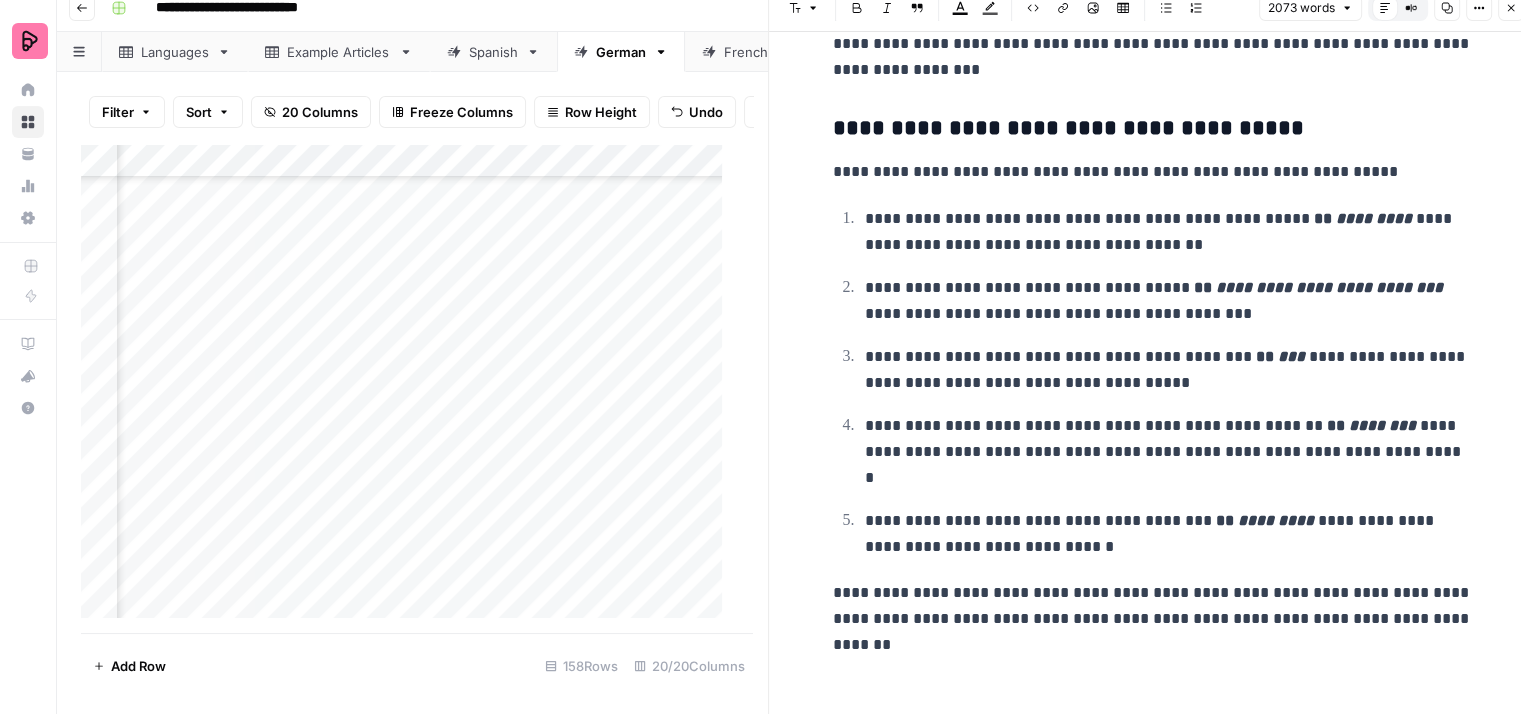 click on "**********" at bounding box center (1153, 619) 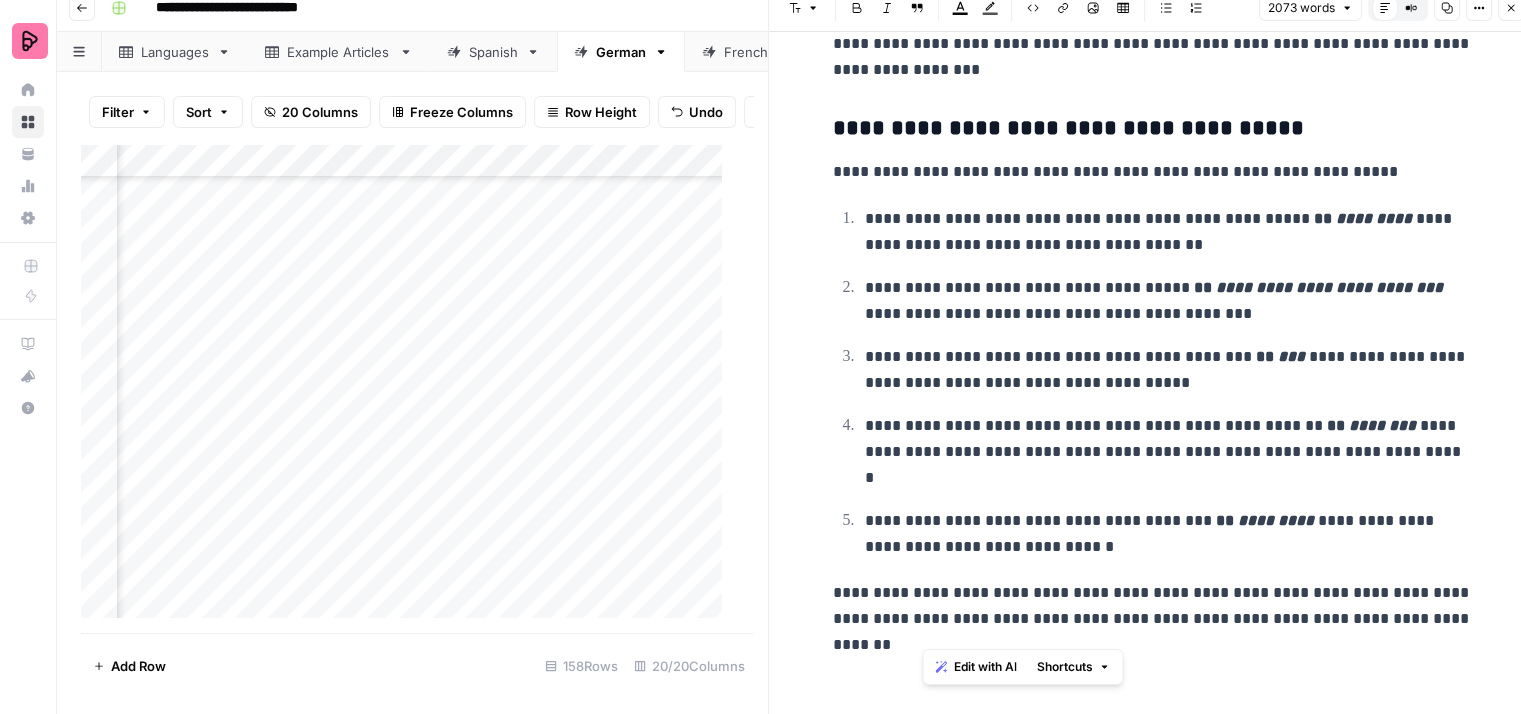drag, startPoint x: 907, startPoint y: 623, endPoint x: 1032, endPoint y: 578, distance: 132.8533 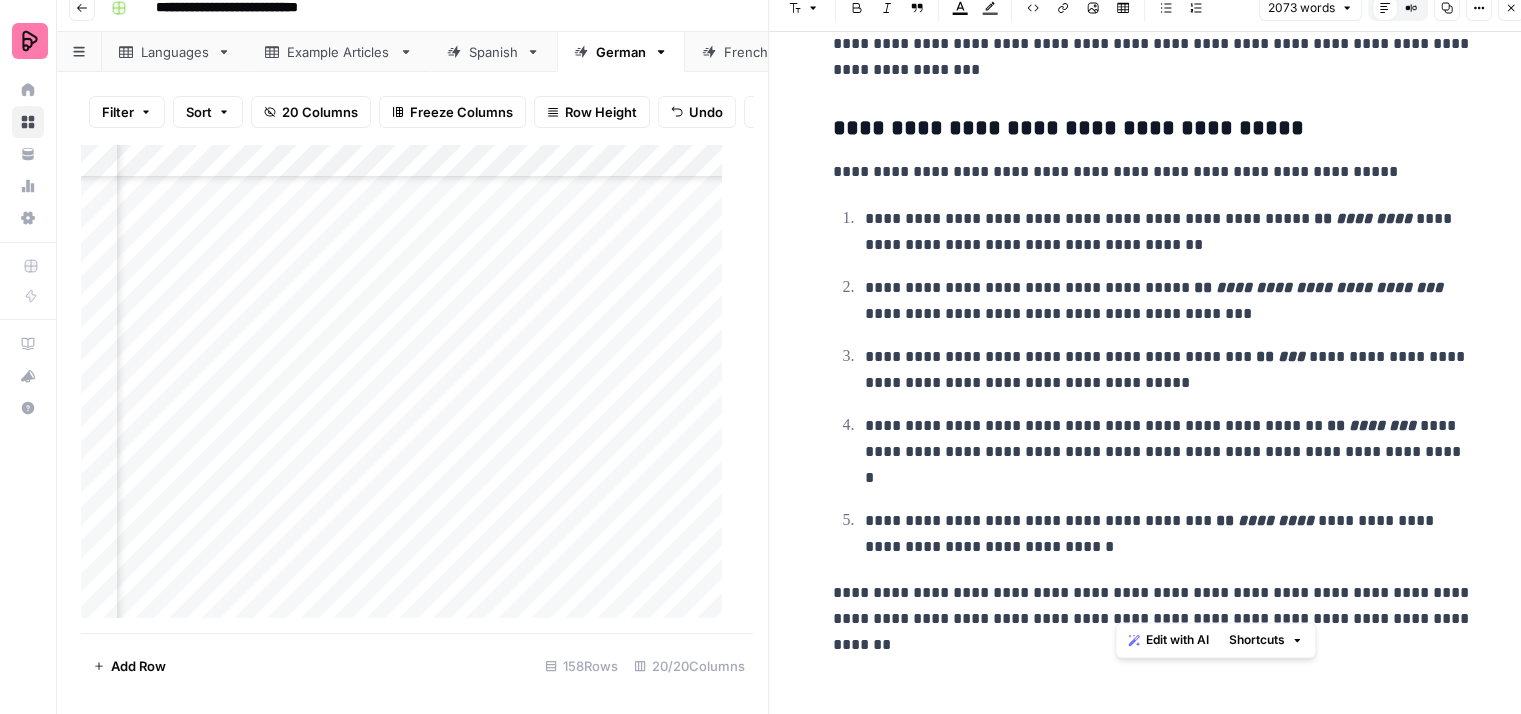 drag, startPoint x: 1115, startPoint y: 601, endPoint x: 1394, endPoint y: 597, distance: 279.0287 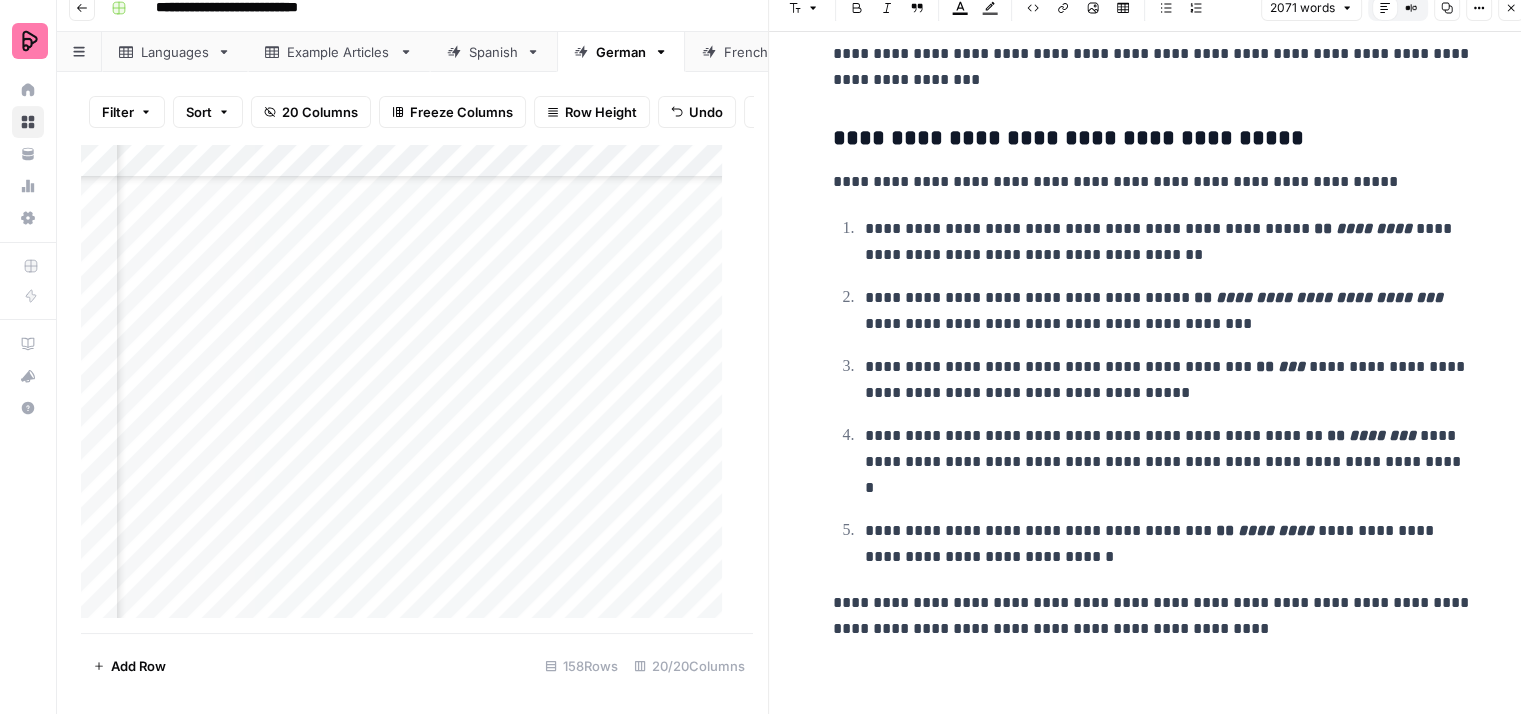 scroll, scrollTop: 8436, scrollLeft: 0, axis: vertical 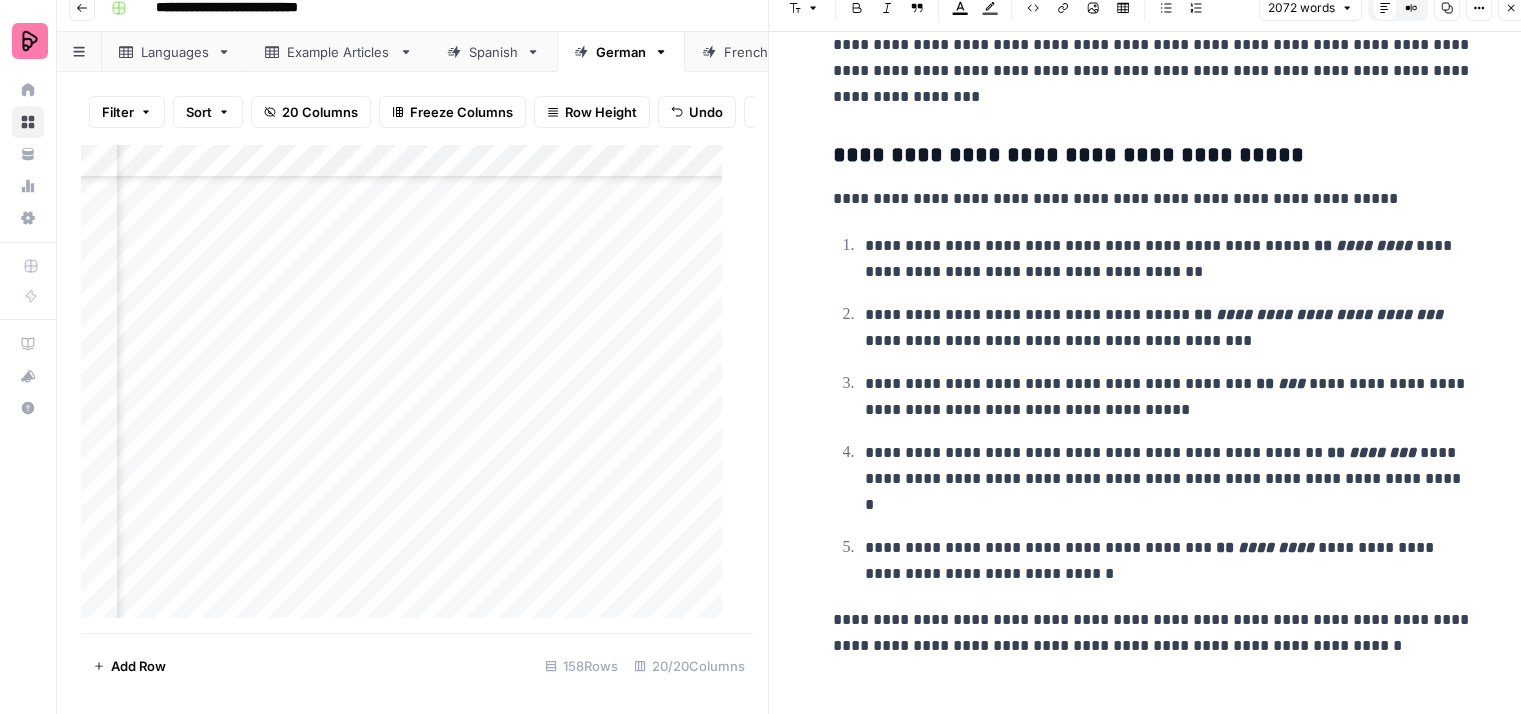 click on "**********" at bounding box center [1153, -3853] 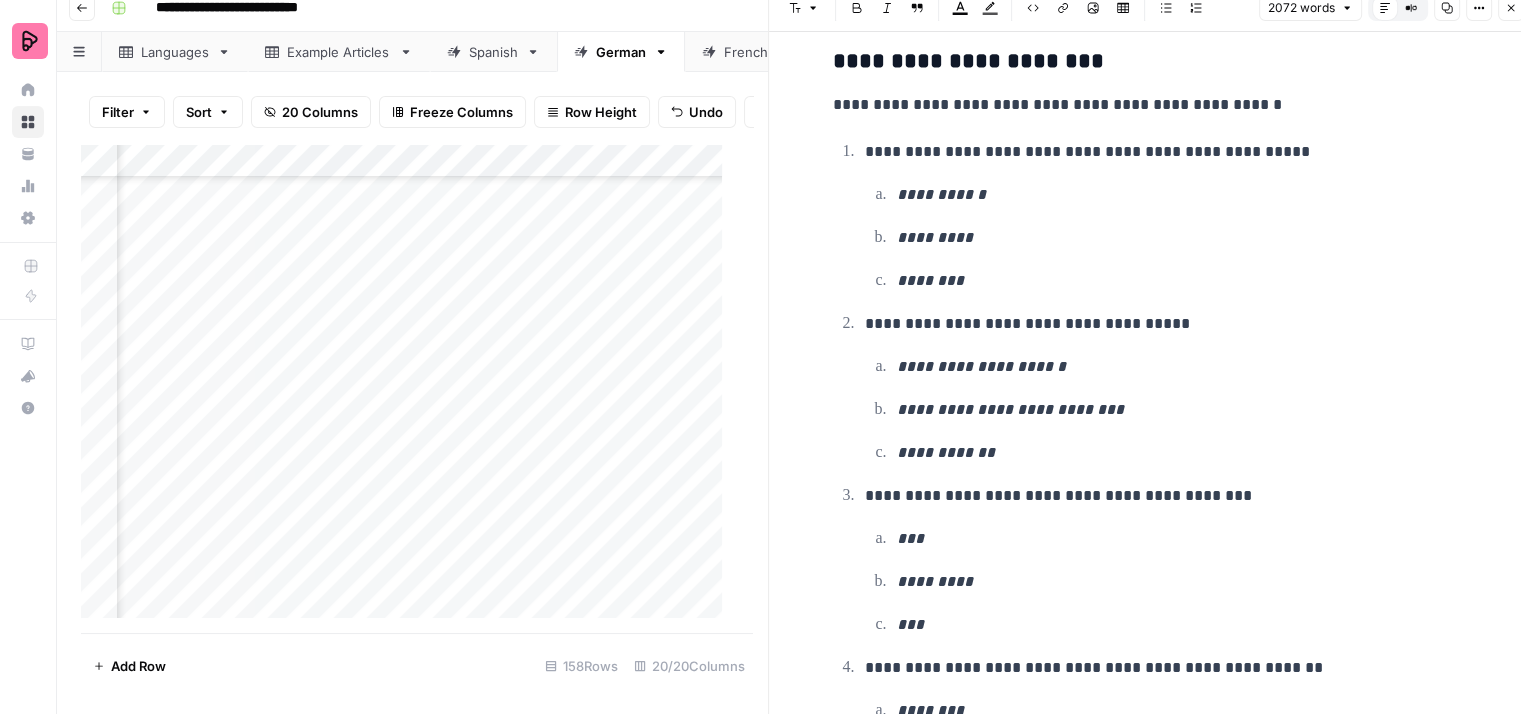scroll, scrollTop: 5336, scrollLeft: 0, axis: vertical 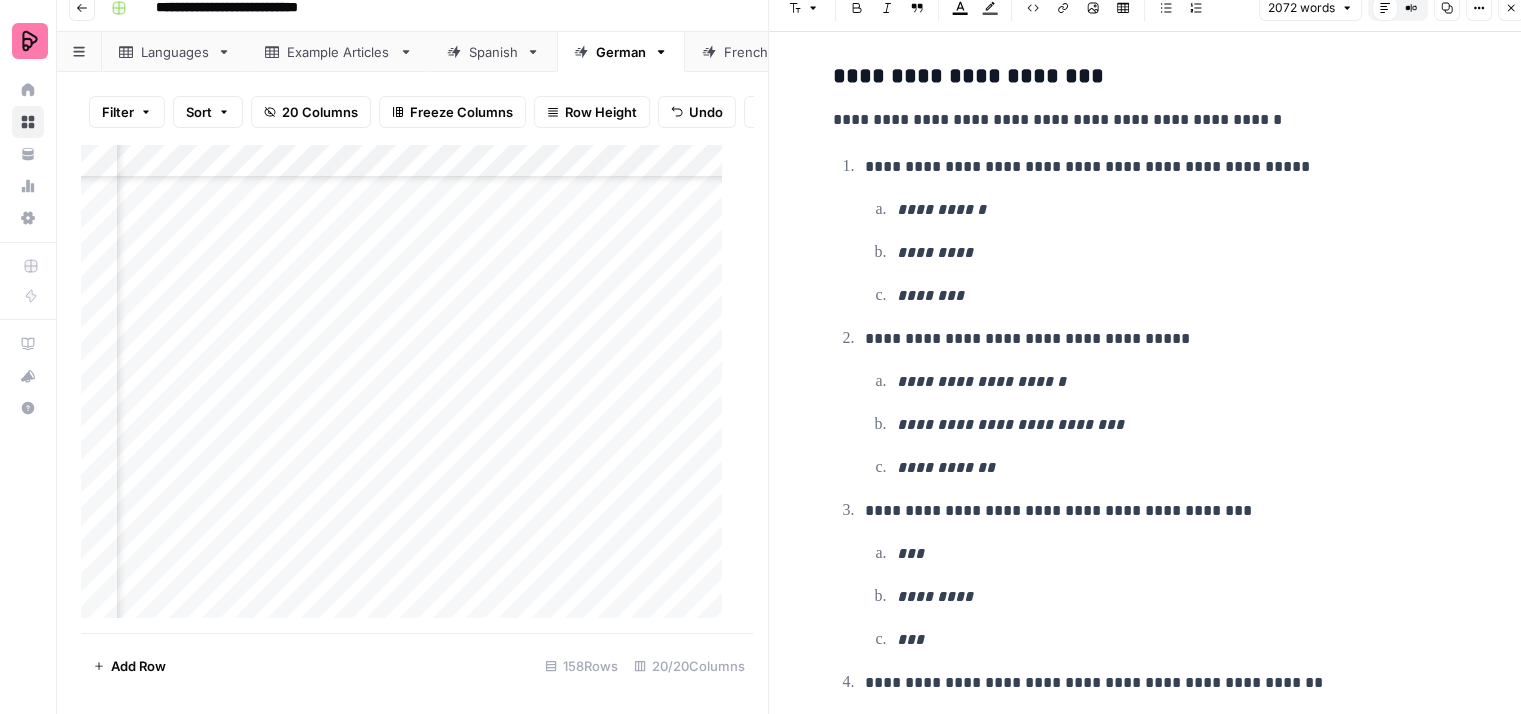 click 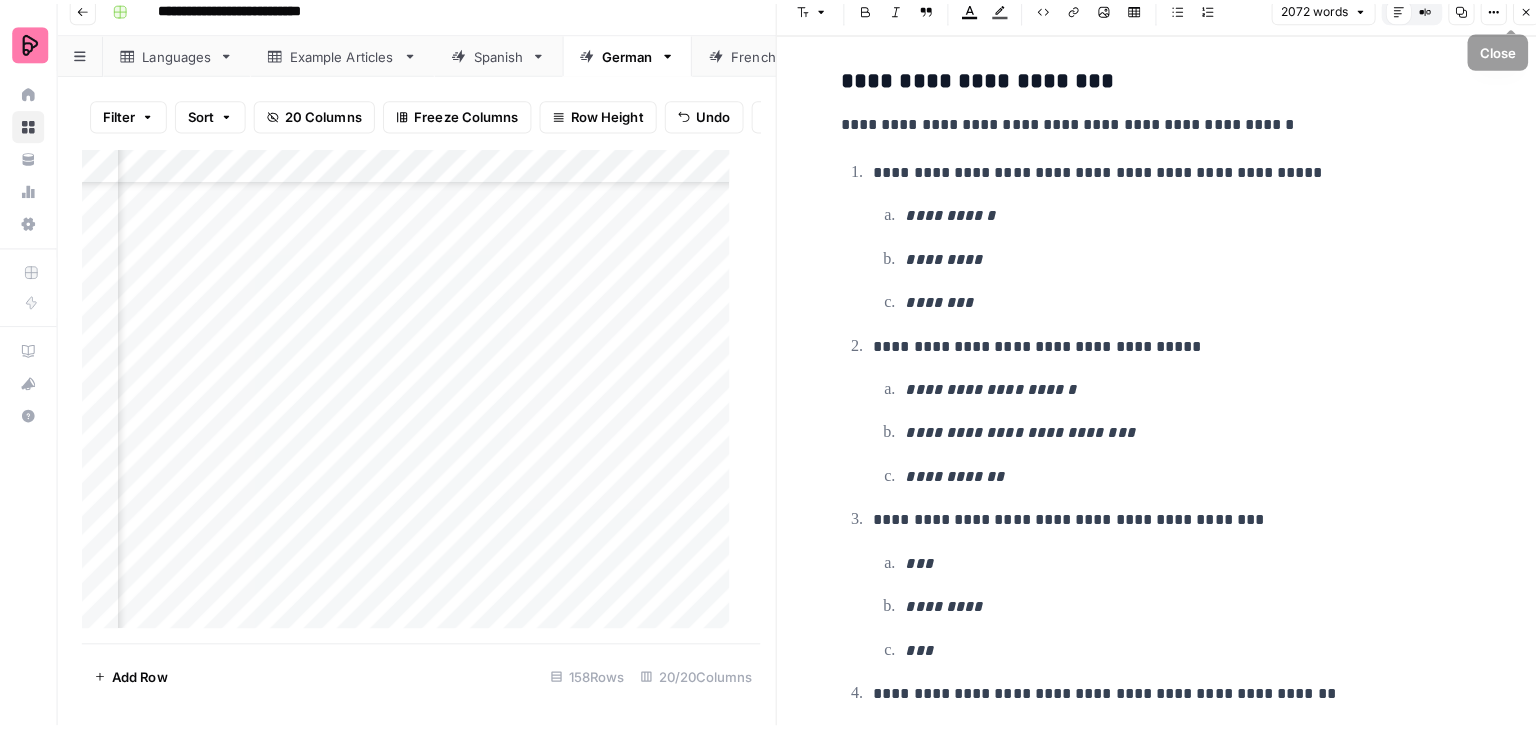 scroll, scrollTop: 0, scrollLeft: 0, axis: both 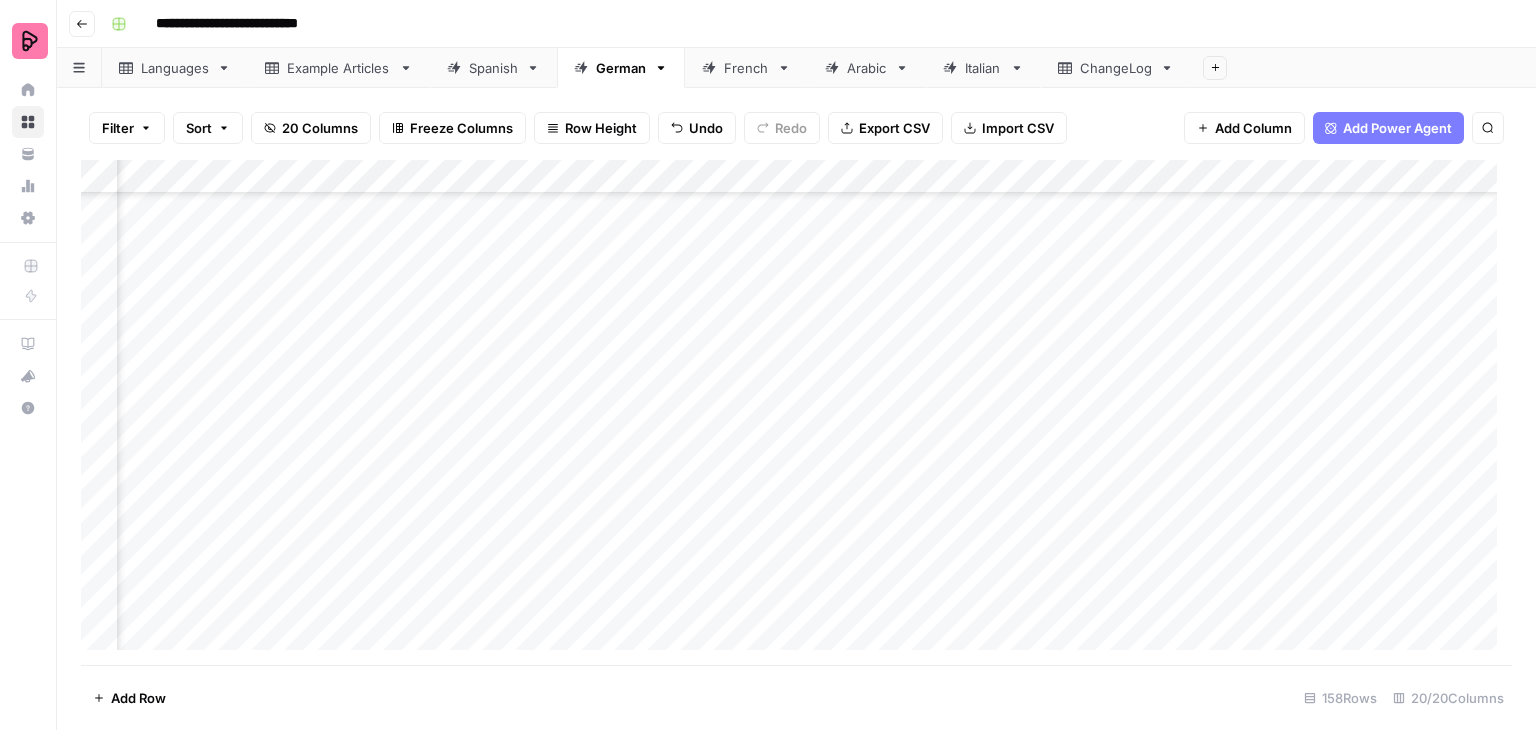 click on "Add Column" at bounding box center (796, 412) 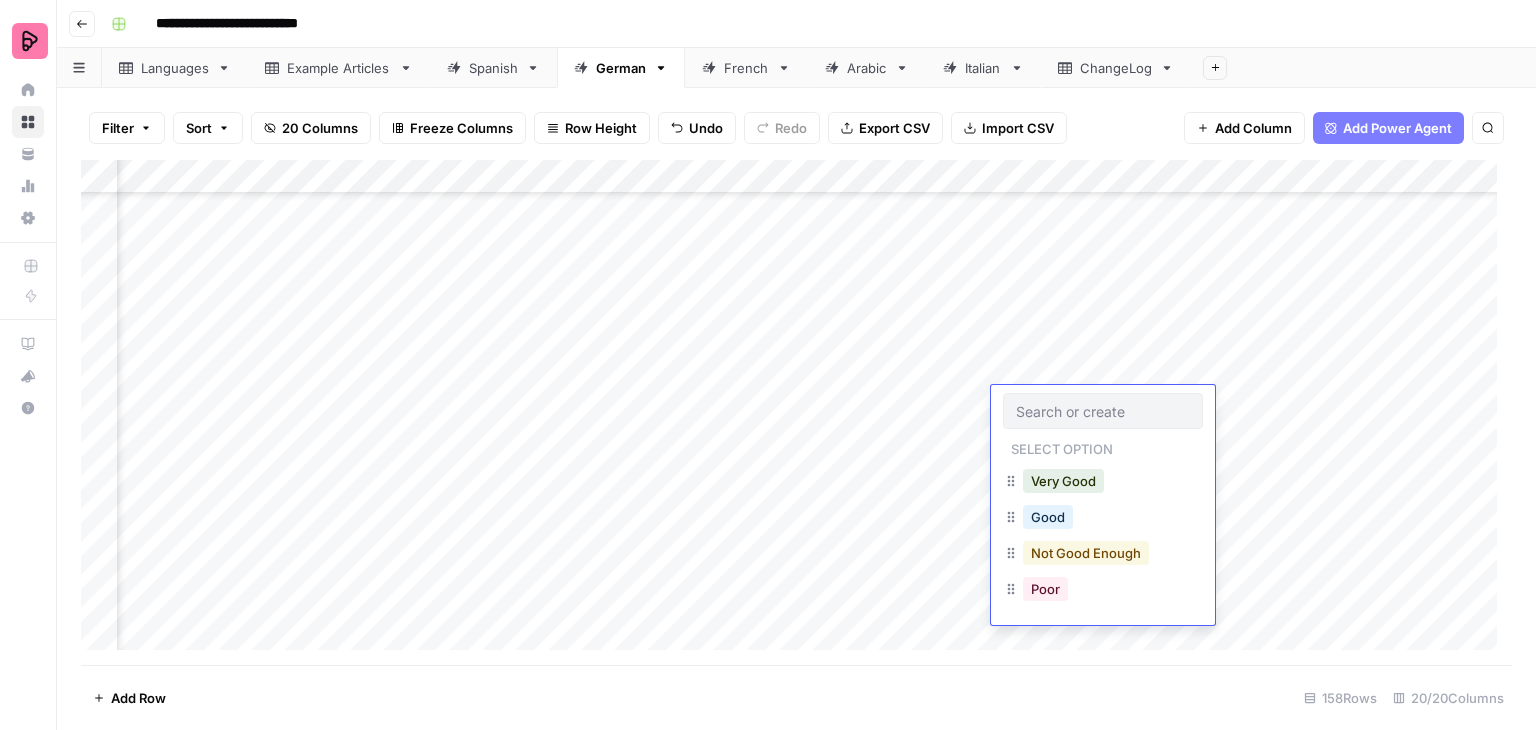 click on "Not Good Enough" at bounding box center (1086, 553) 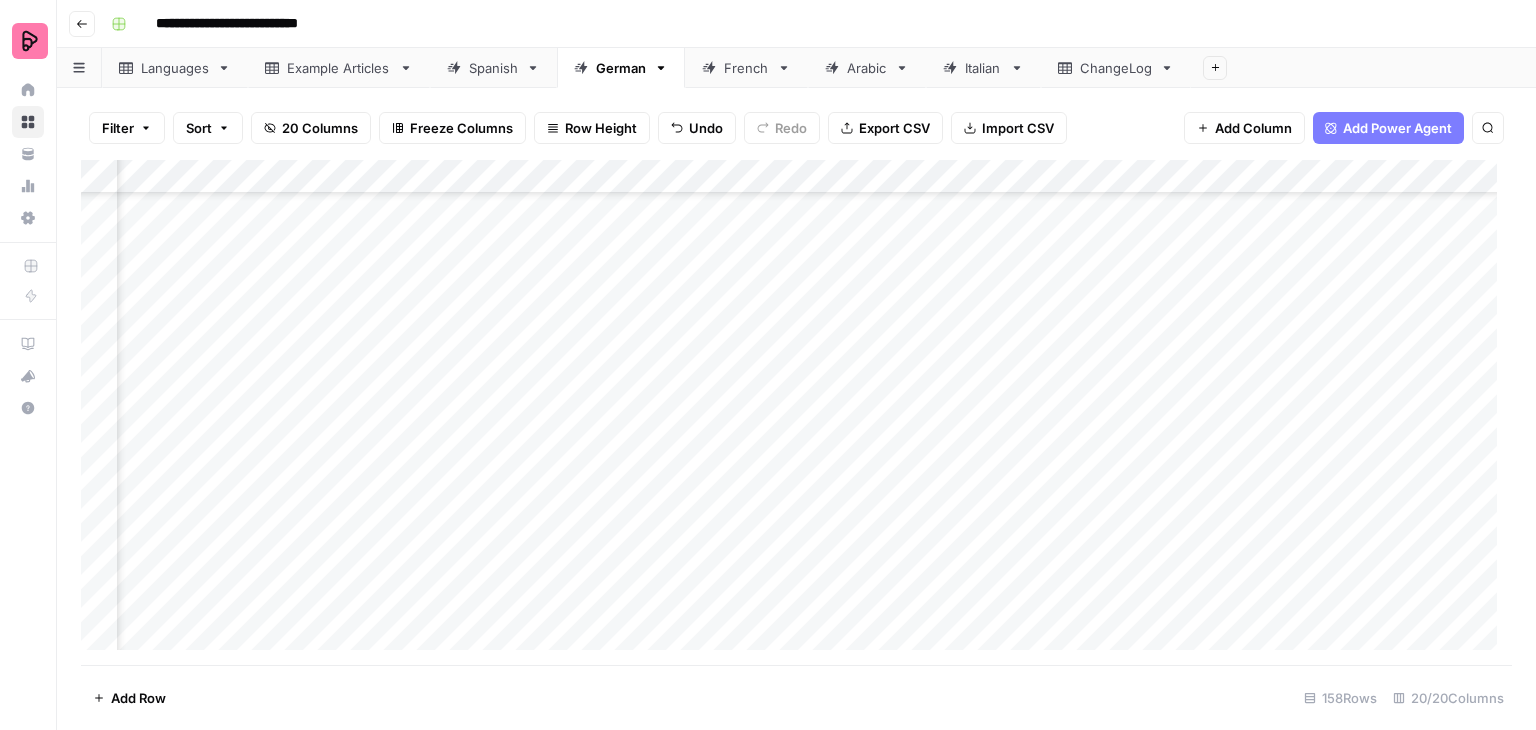 click on "Add Column" at bounding box center (796, 412) 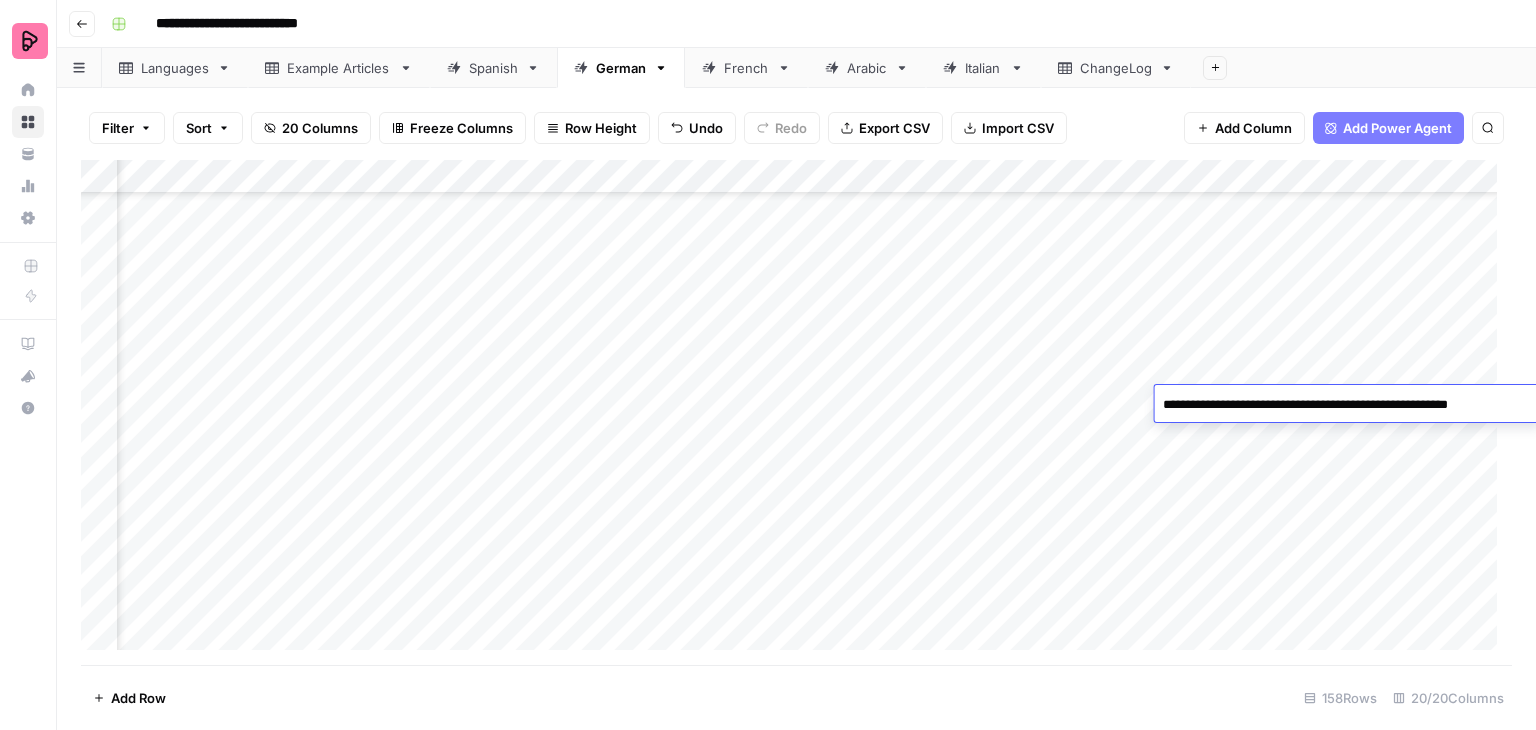 type on "**********" 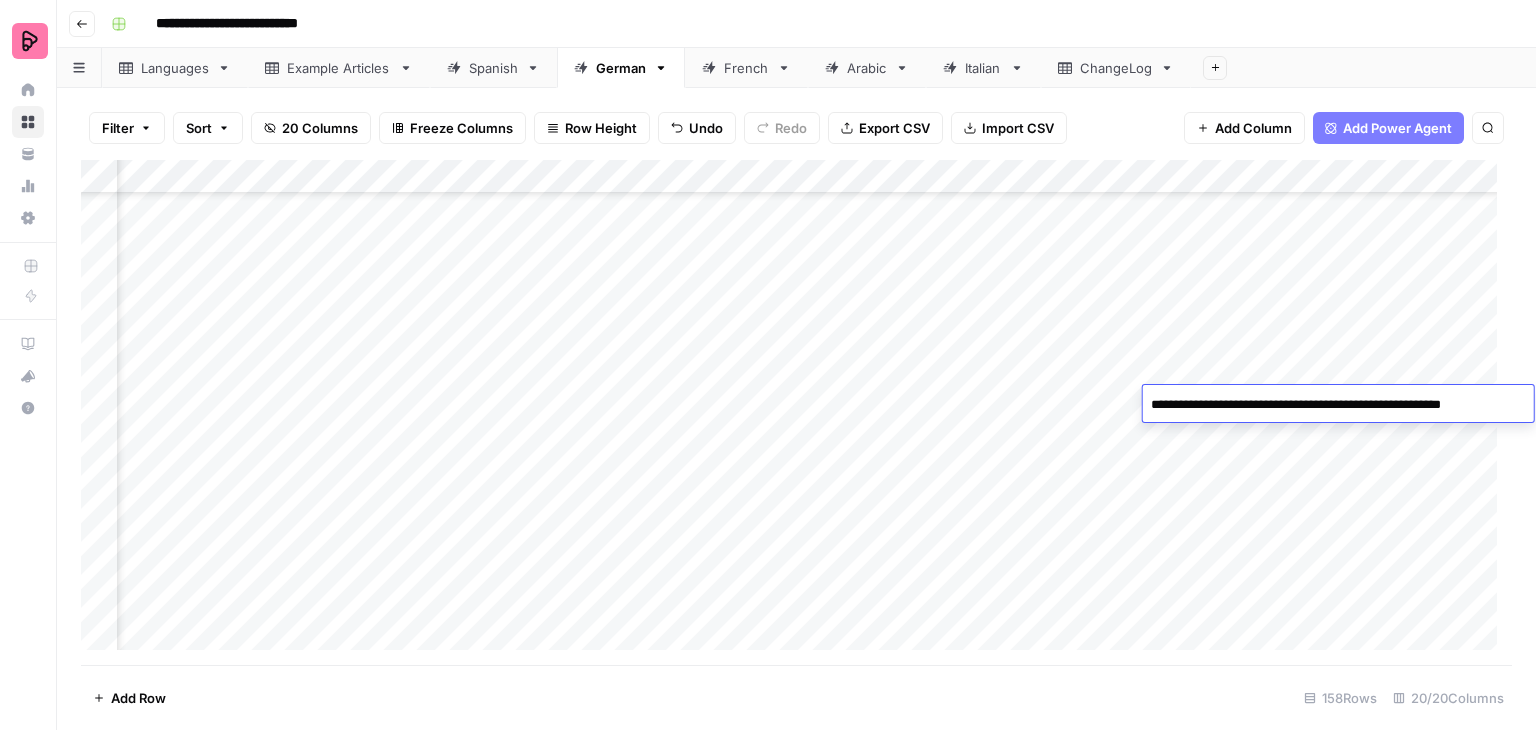 click on "Add Column" at bounding box center [796, 412] 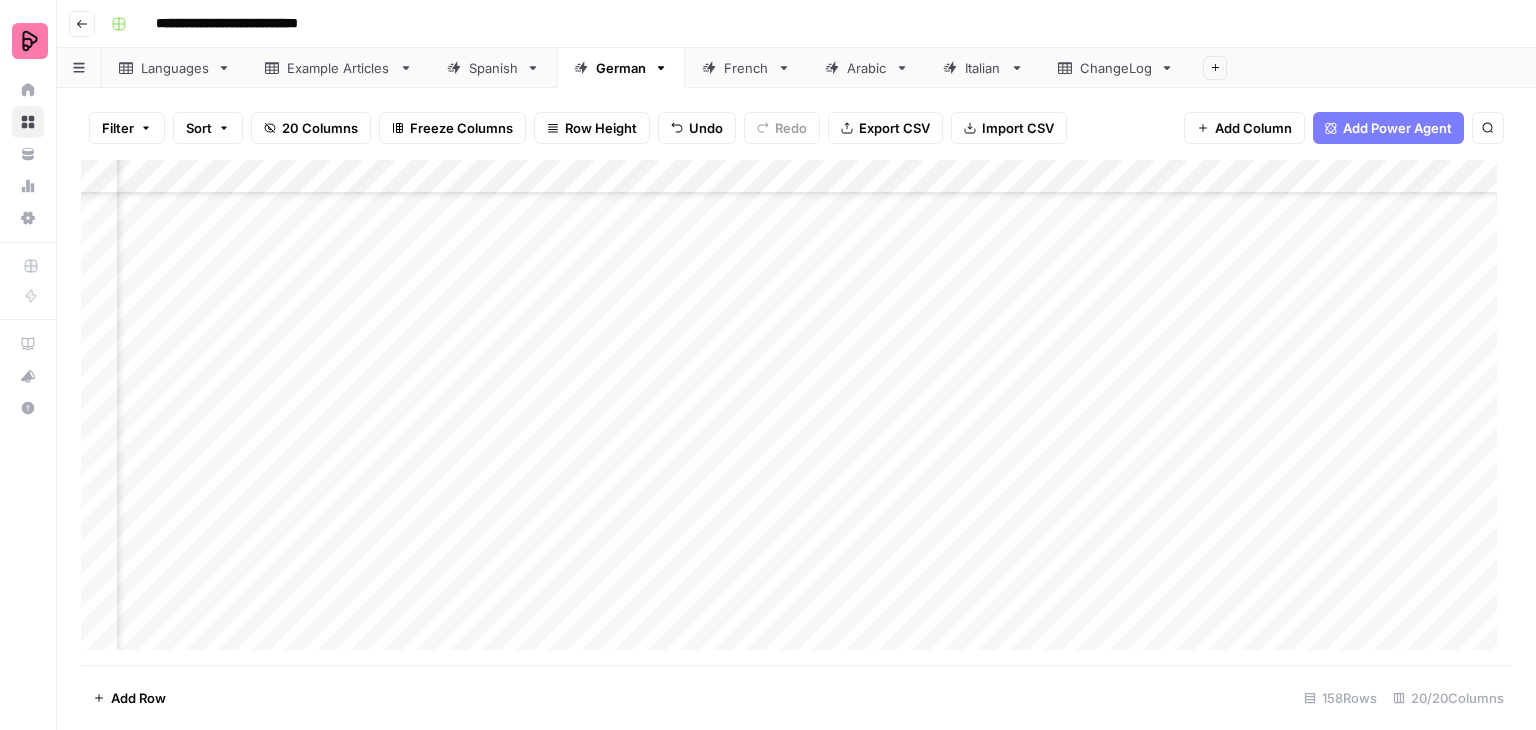 click on "Add Column" at bounding box center [796, 412] 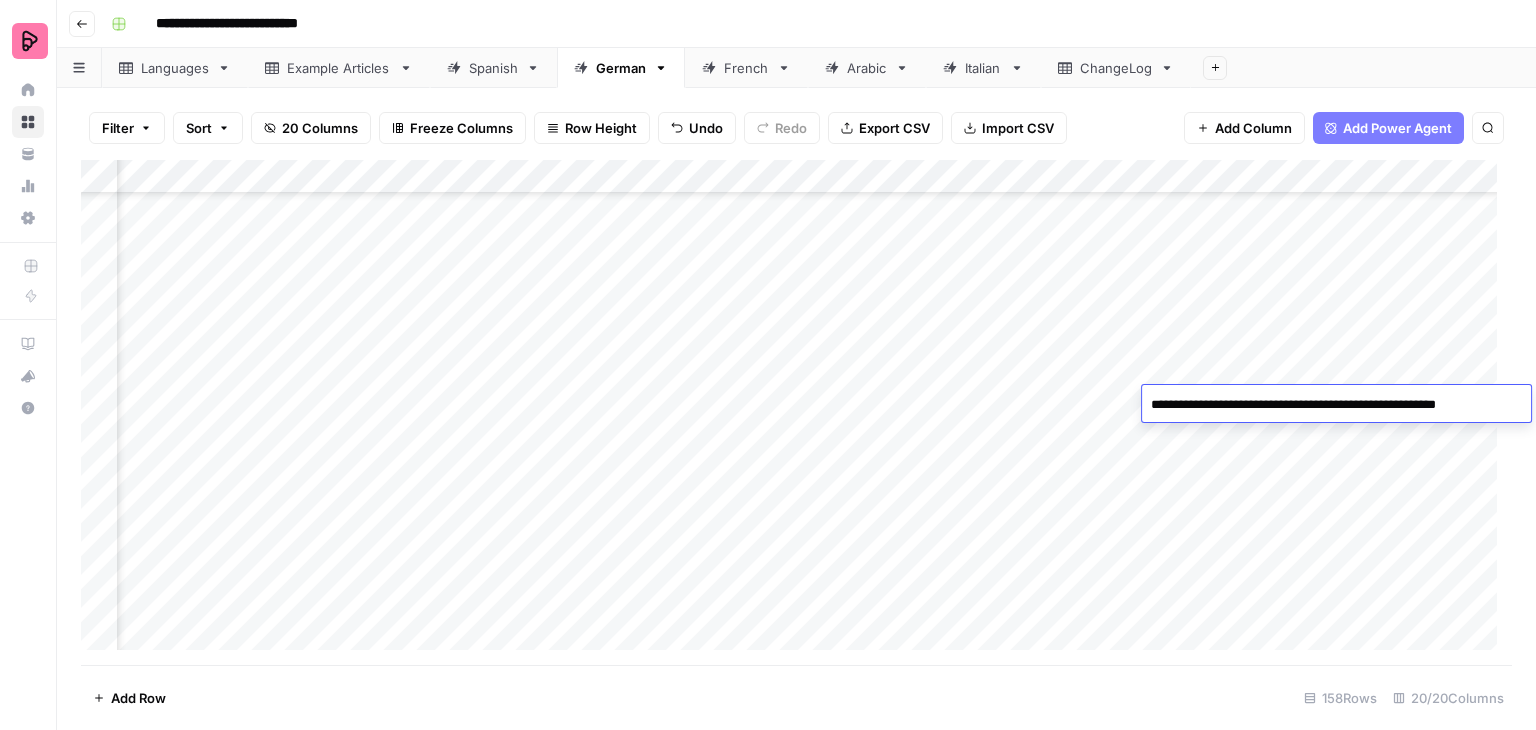 click on "**********" at bounding box center [1334, 405] 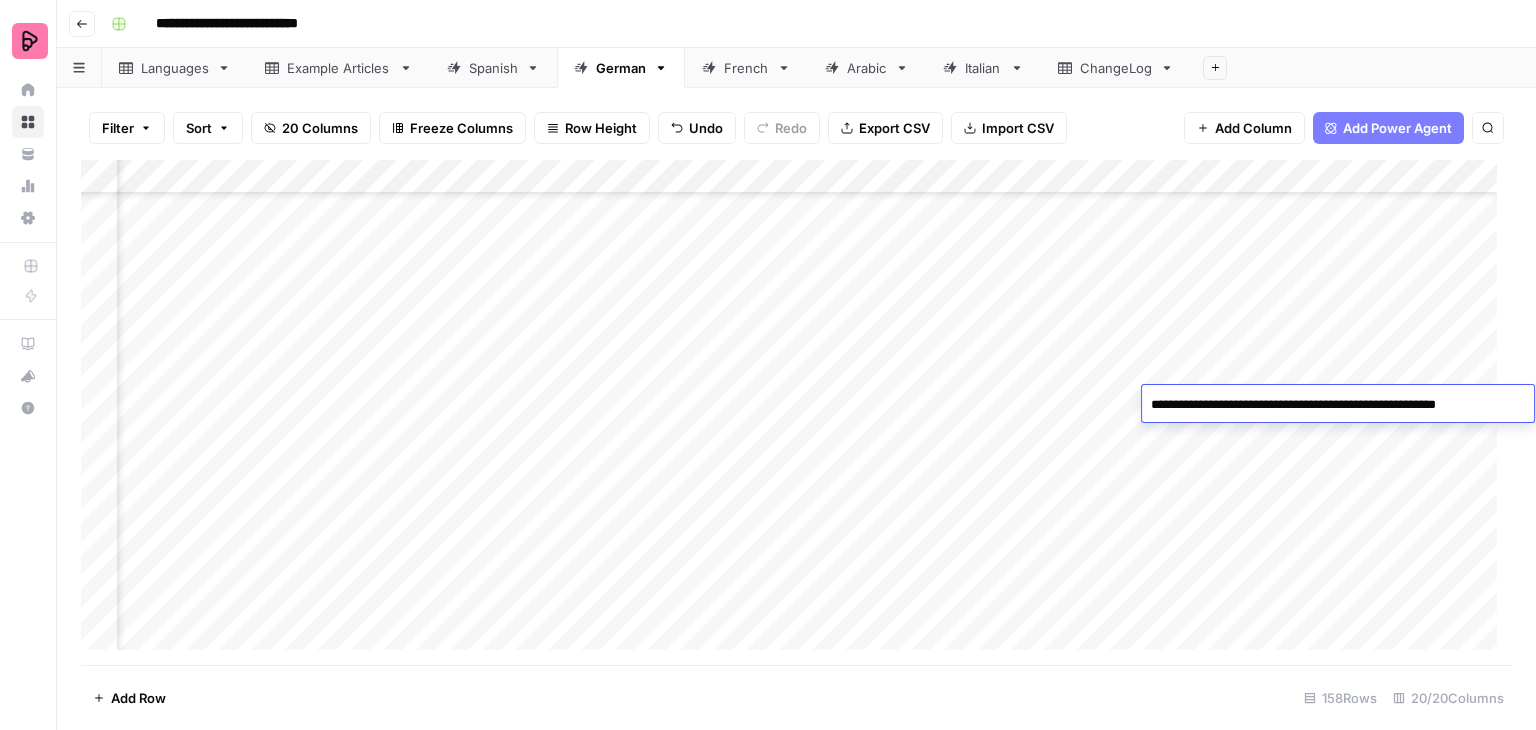 click on "**********" at bounding box center (1336, 405) 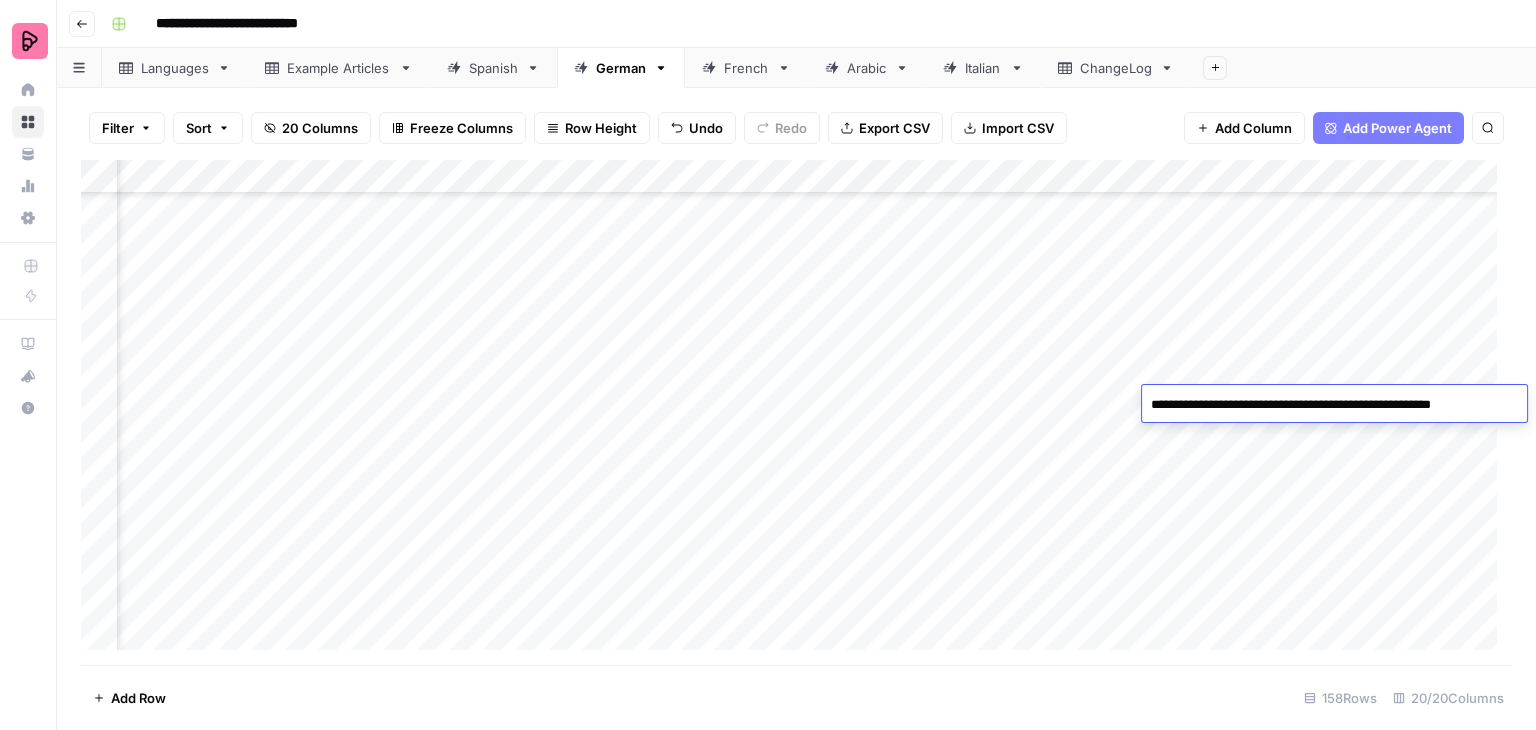 type on "**********" 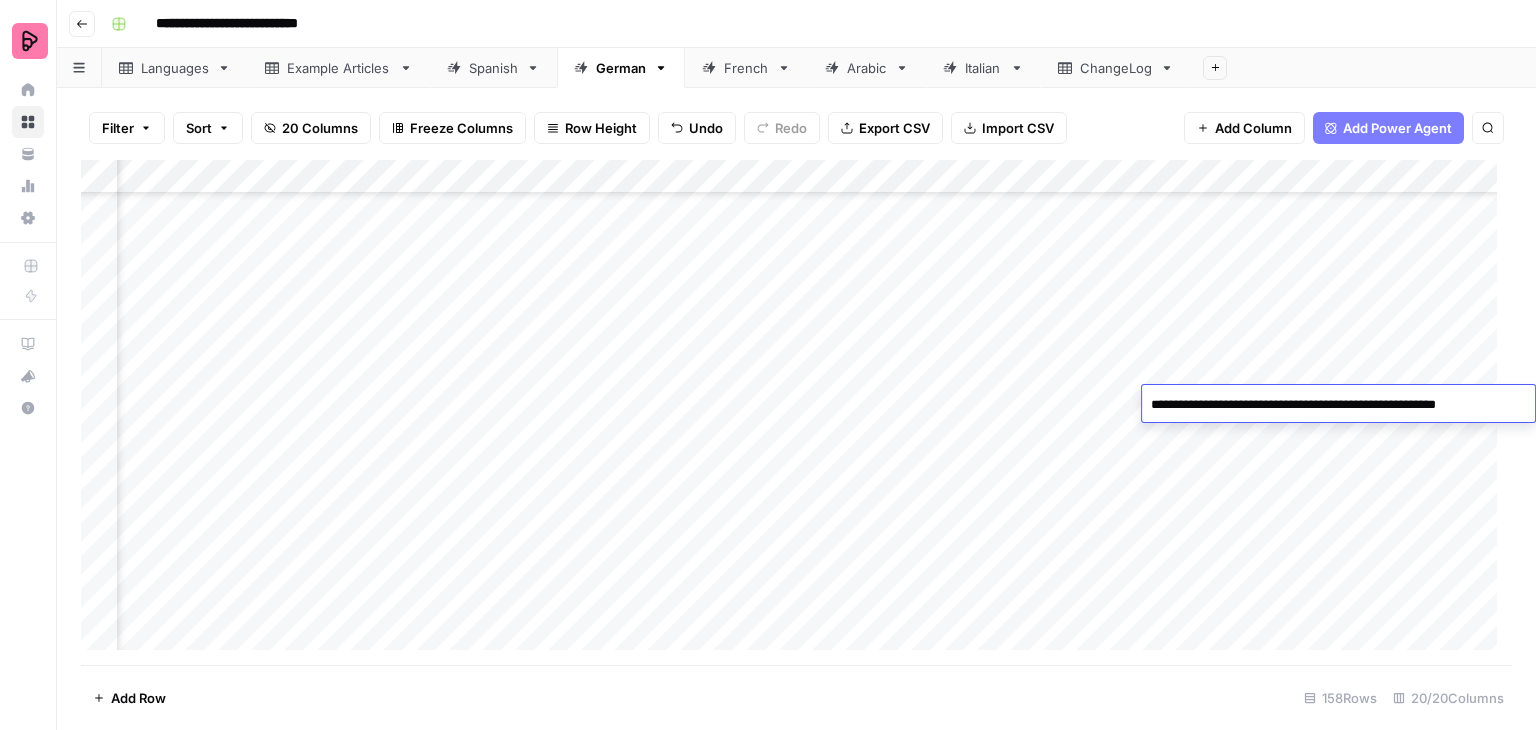 click on "Add Column" at bounding box center [796, 412] 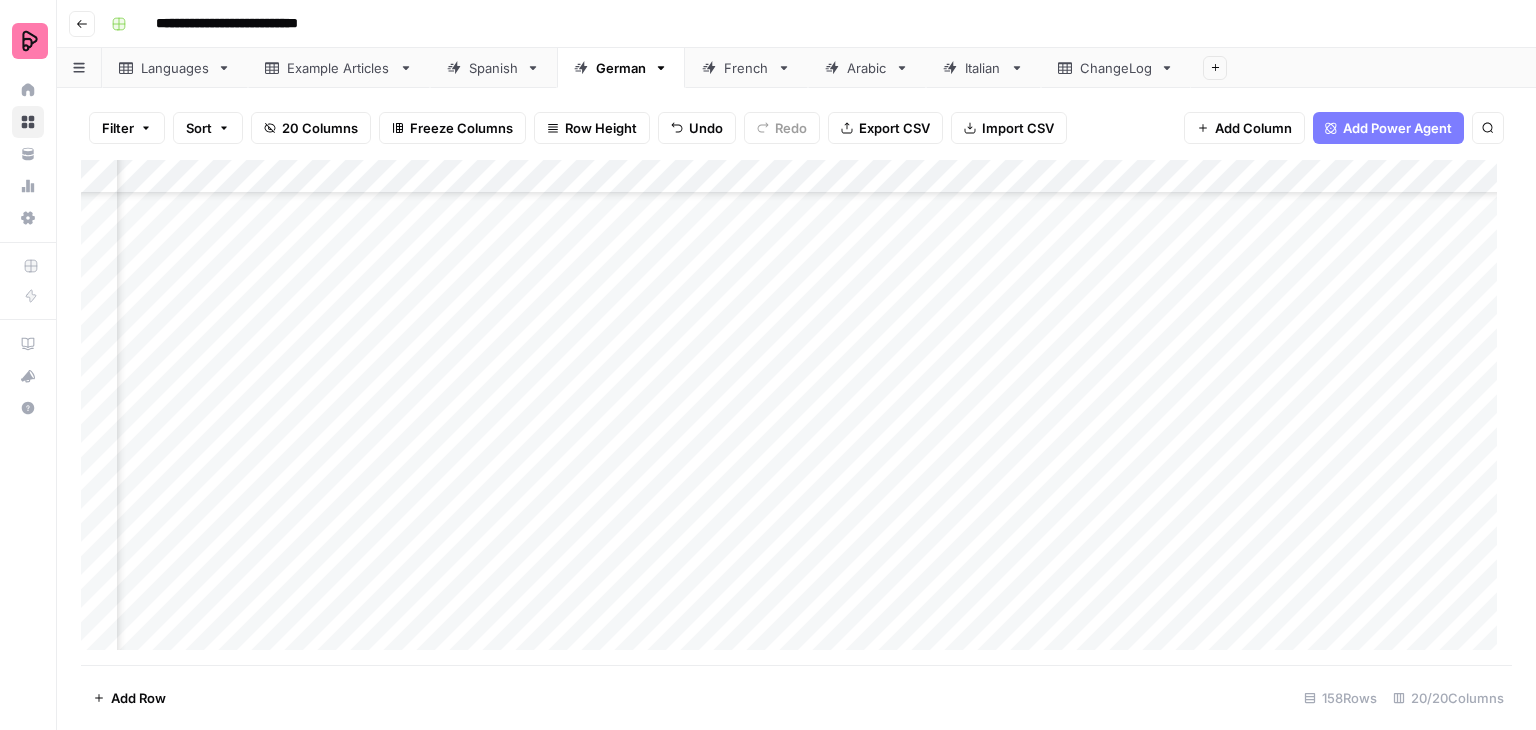 scroll, scrollTop: 4600, scrollLeft: 2661, axis: both 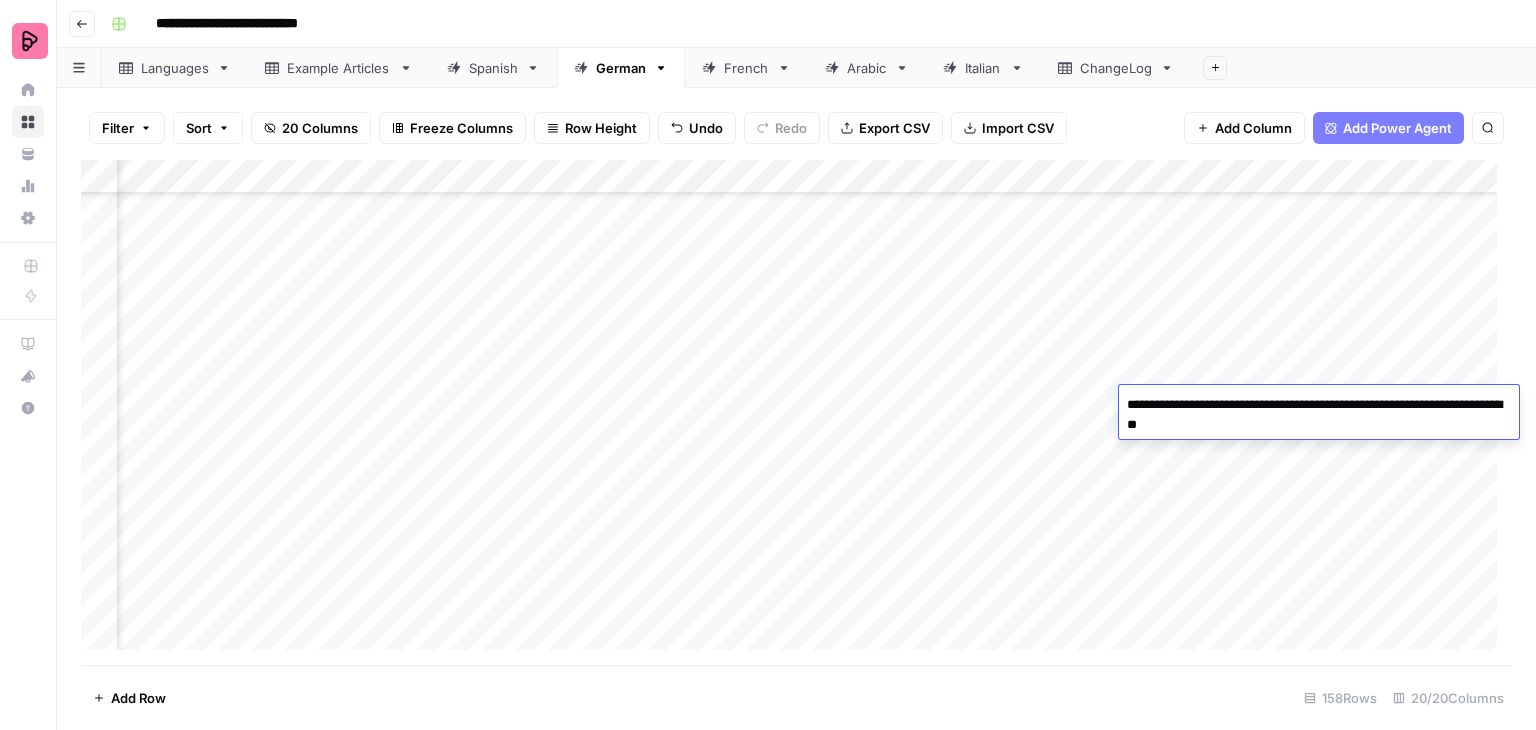 click on "Add Column" at bounding box center (796, 412) 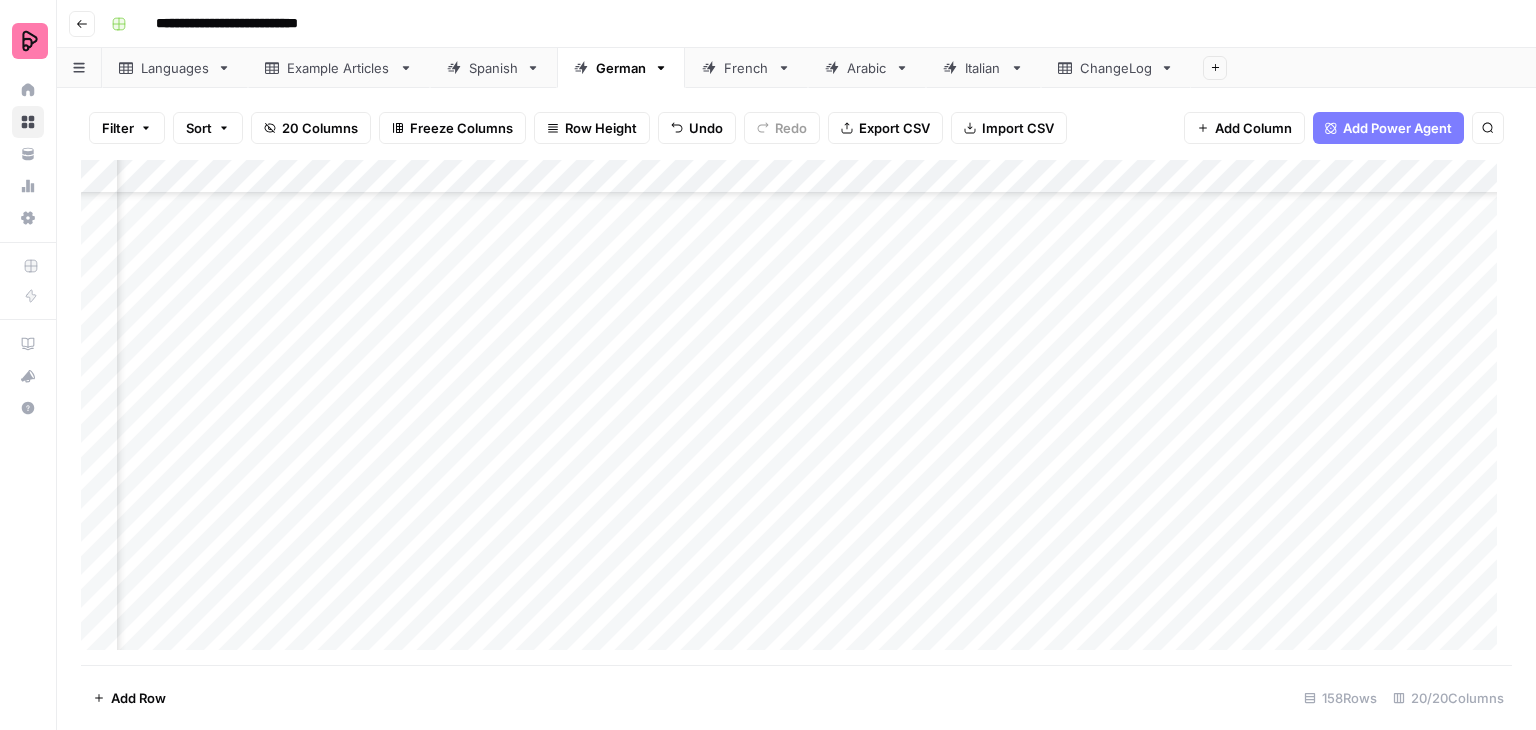click on "Add Column" at bounding box center [796, 412] 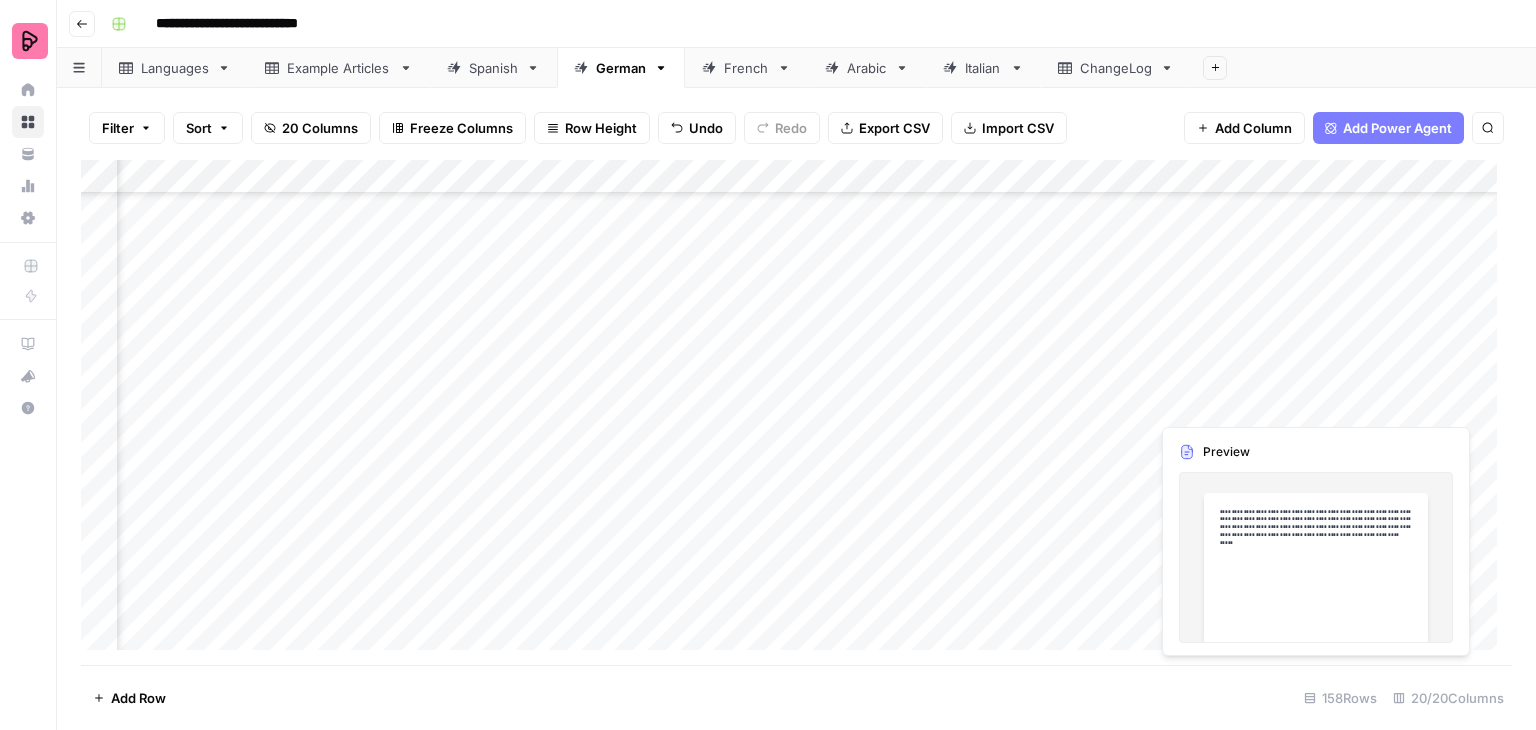 click on "Add Column" at bounding box center (796, 412) 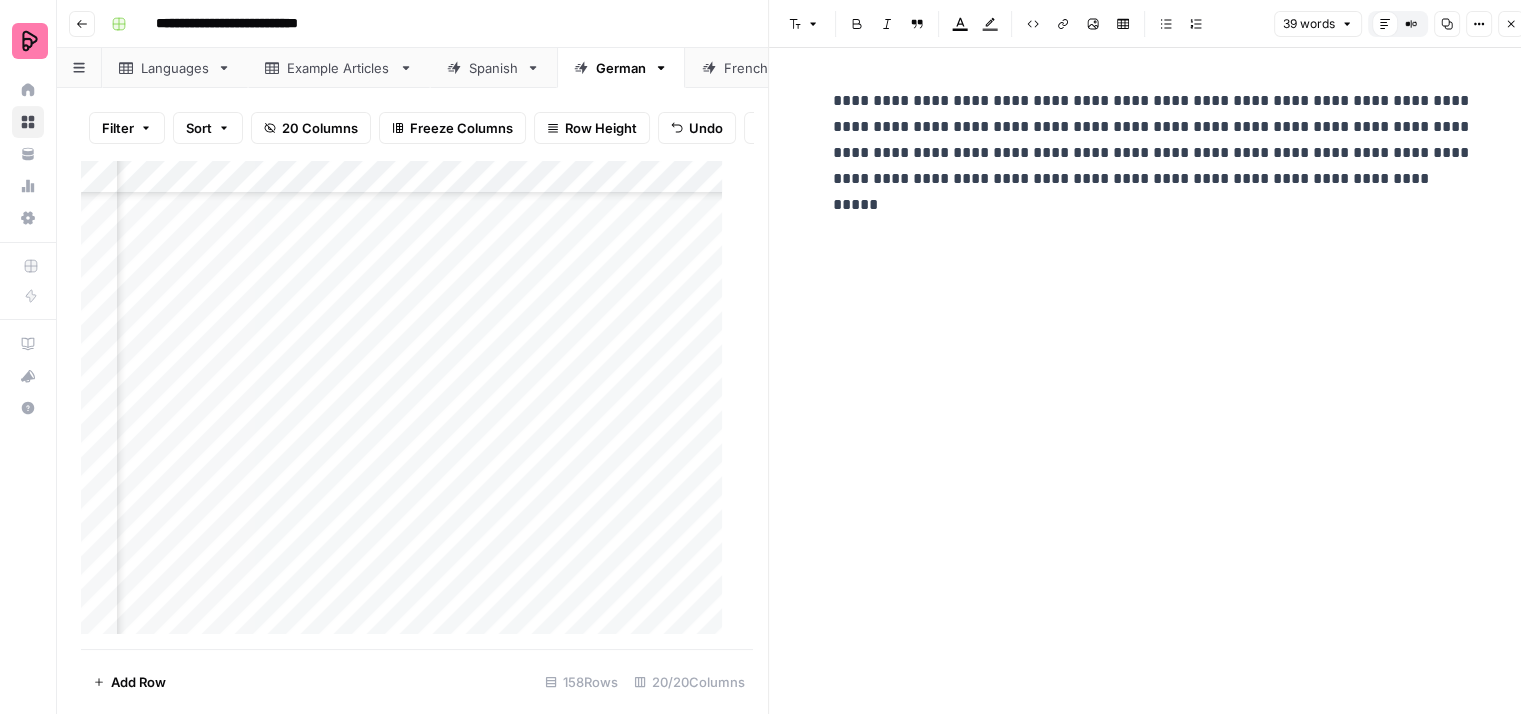 click on "**********" at bounding box center [1153, 140] 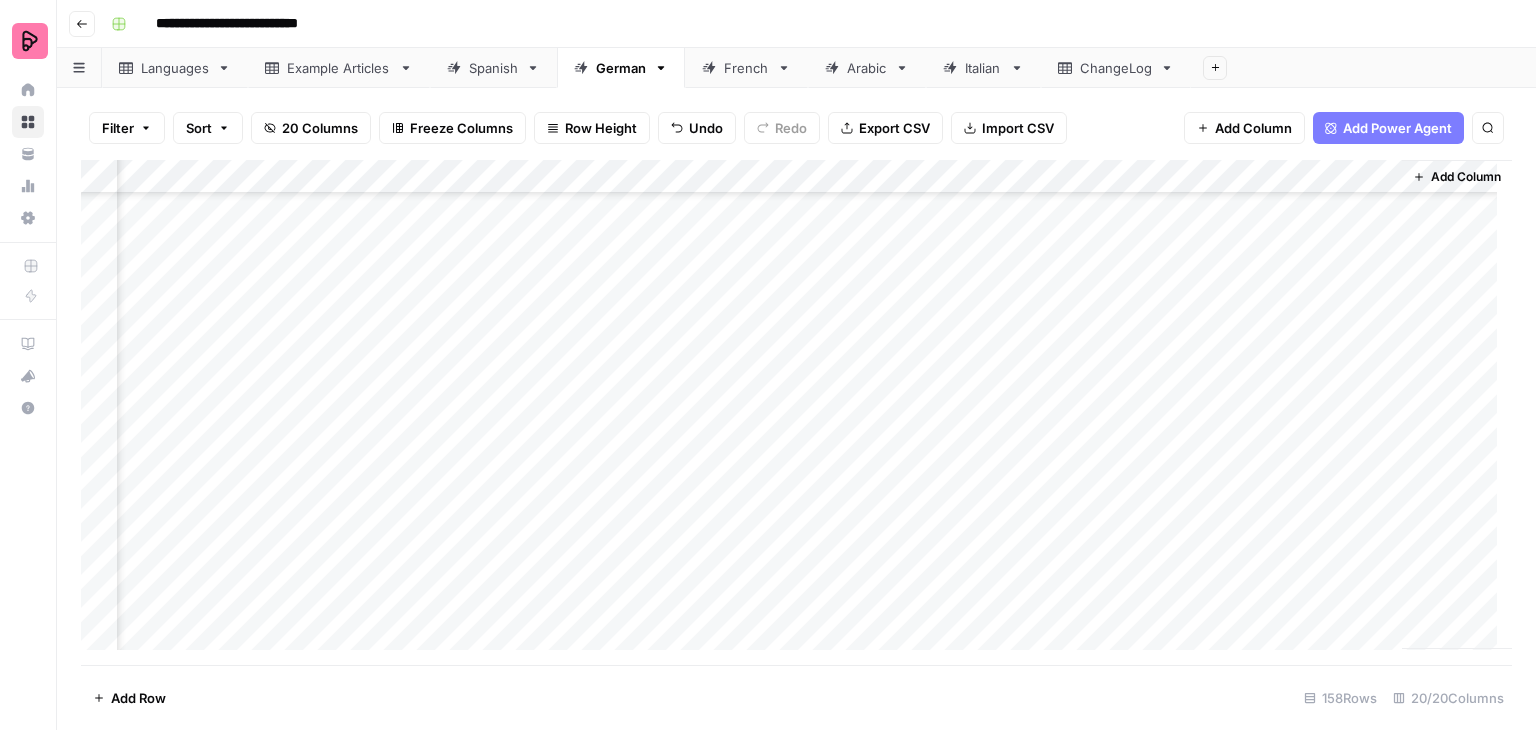 scroll, scrollTop: 4600, scrollLeft: 2661, axis: both 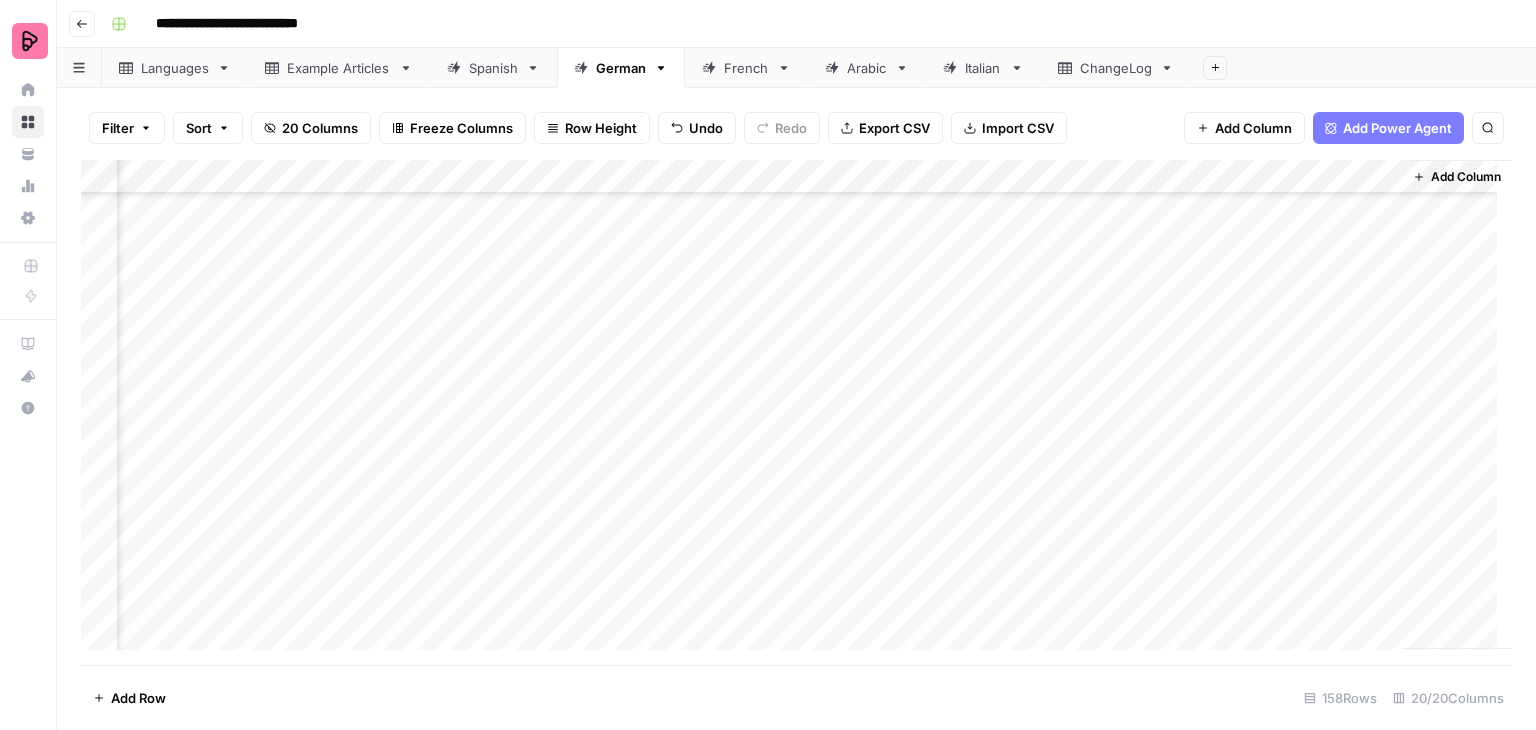 click on "Add Column" at bounding box center [796, 412] 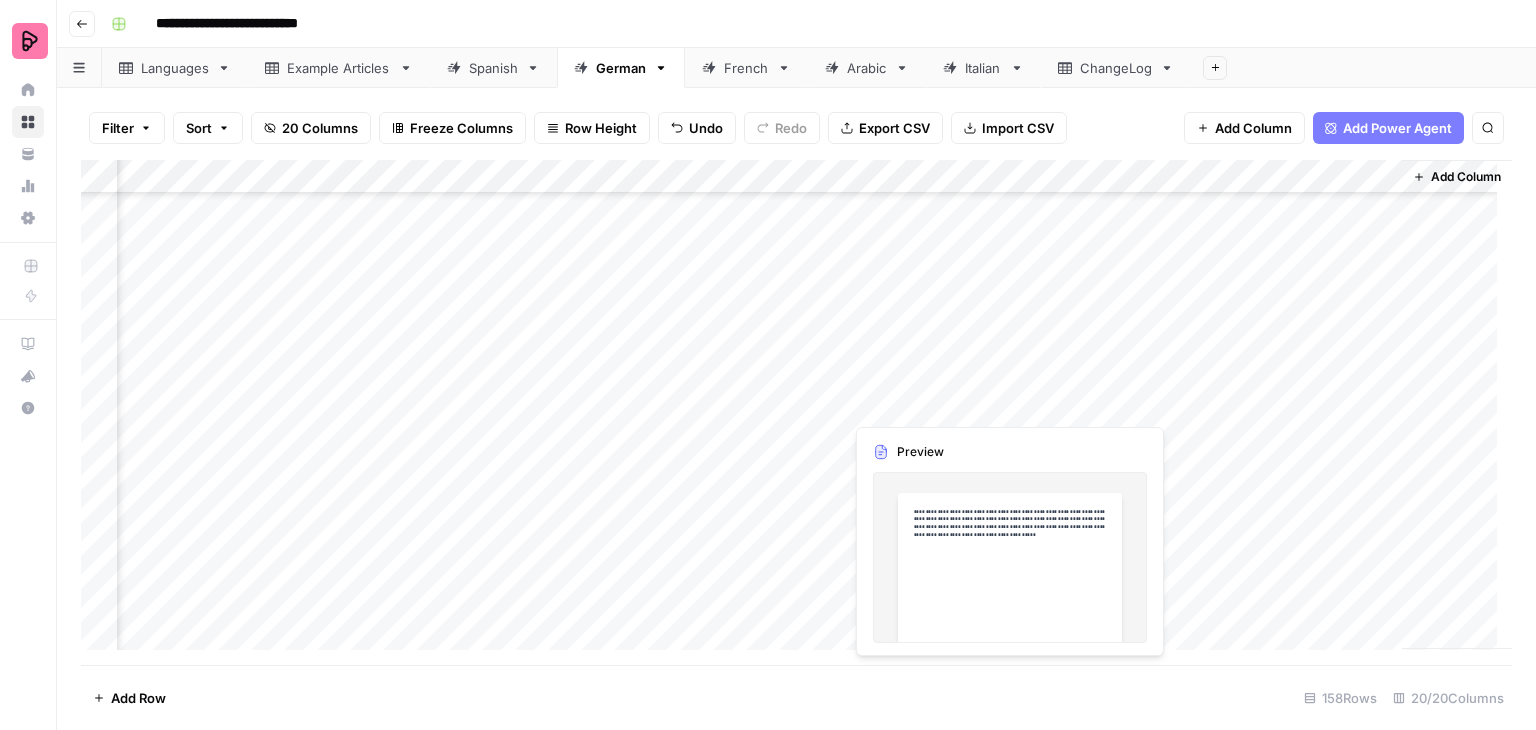 click on "Add Column" at bounding box center (796, 412) 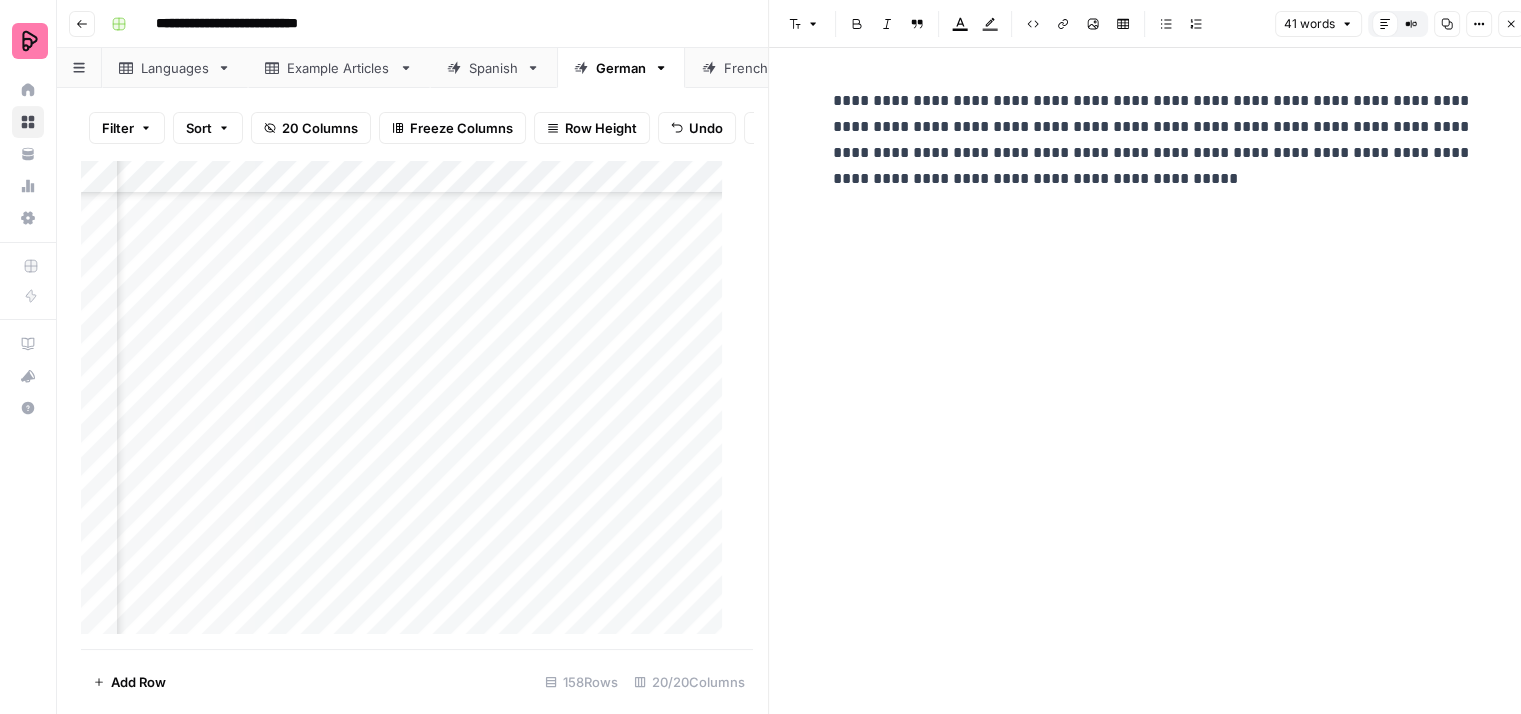 click 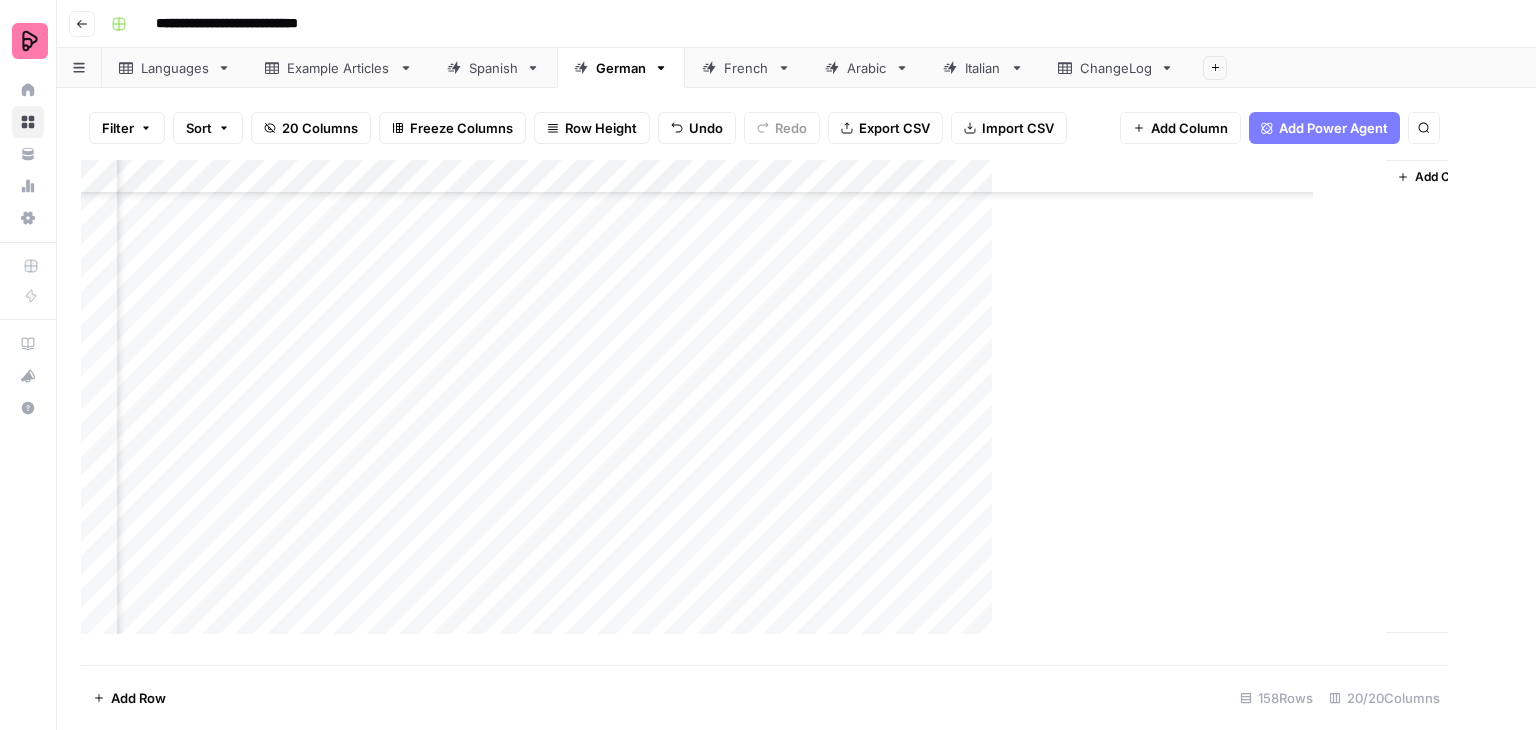scroll, scrollTop: 4600, scrollLeft: 2637, axis: both 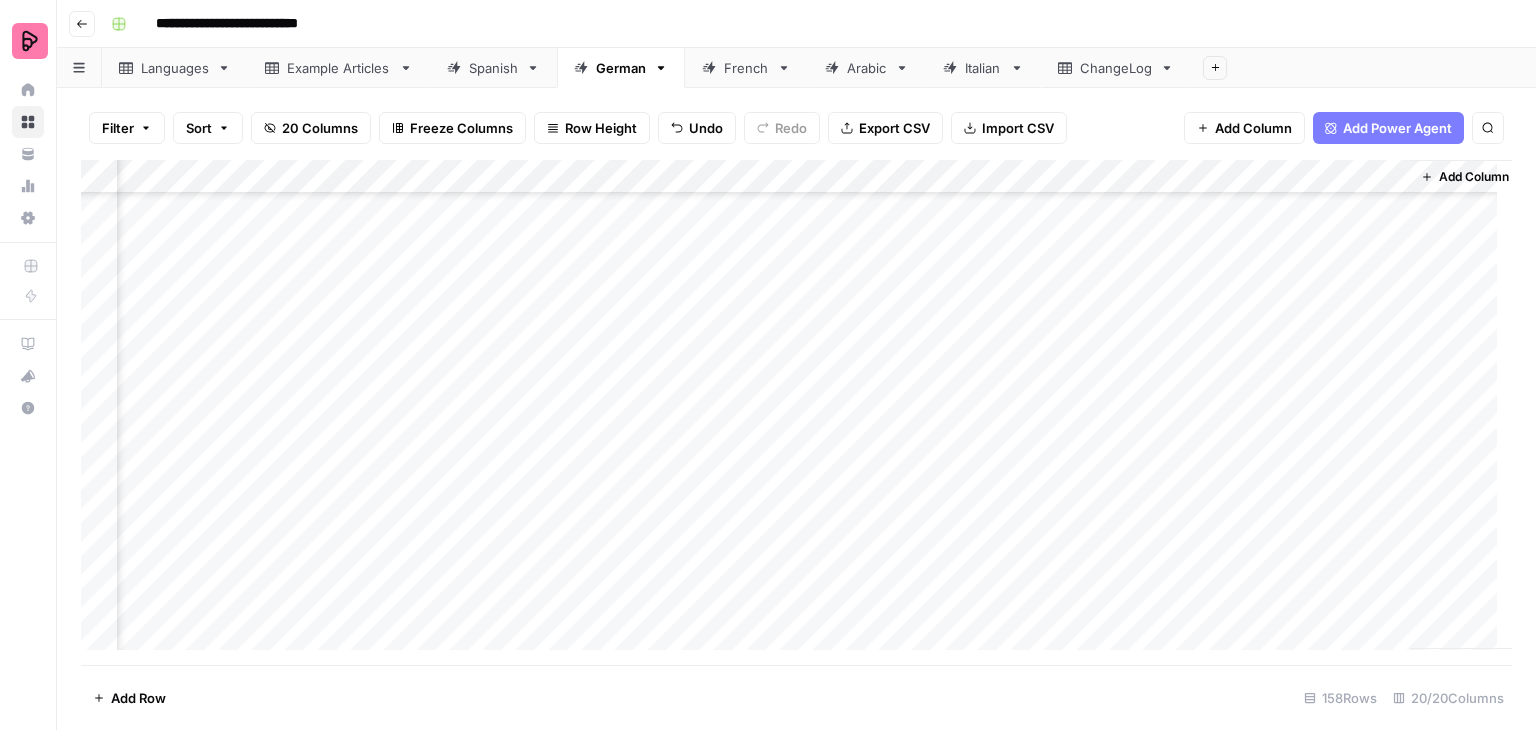 click on "Add Column" at bounding box center (796, 412) 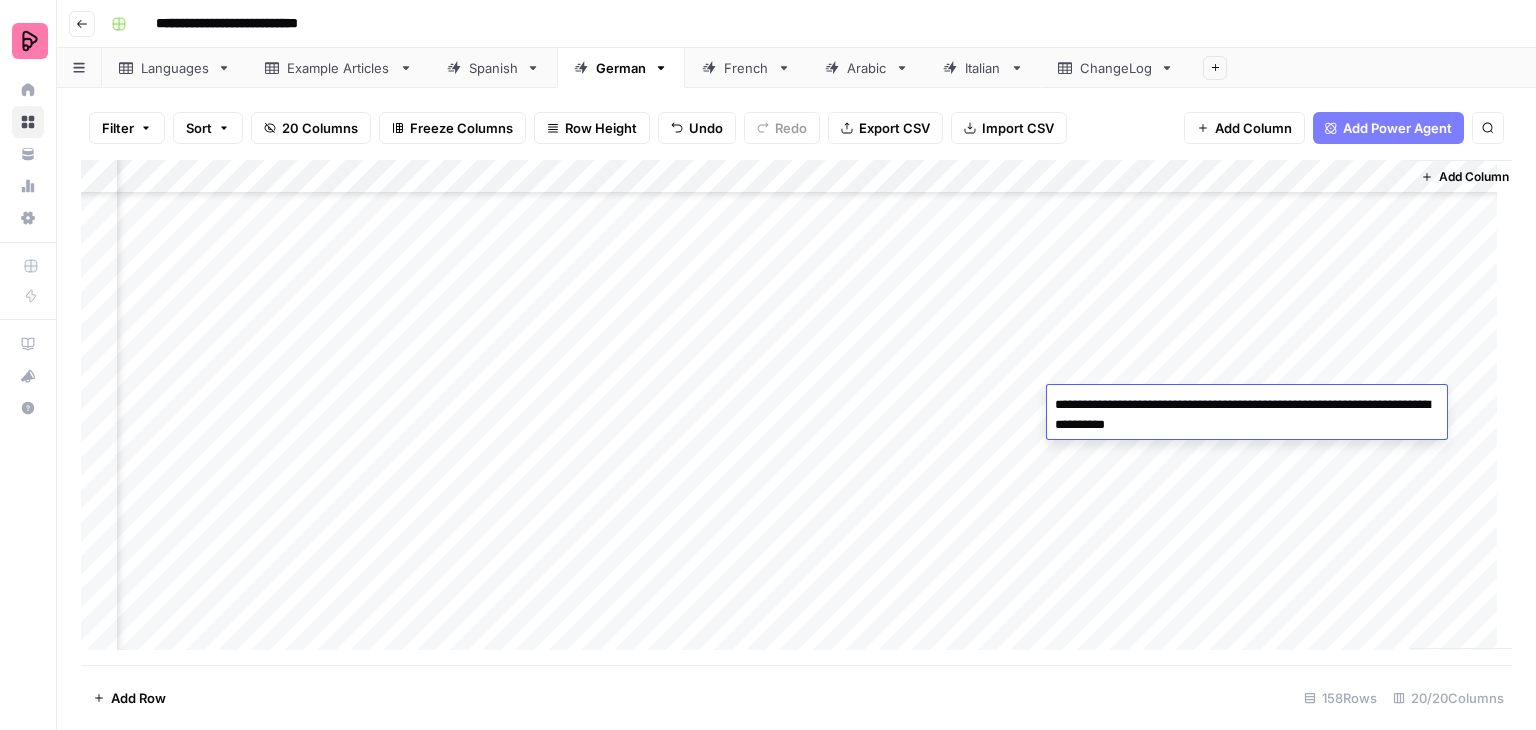 click on "**********" at bounding box center [1247, 415] 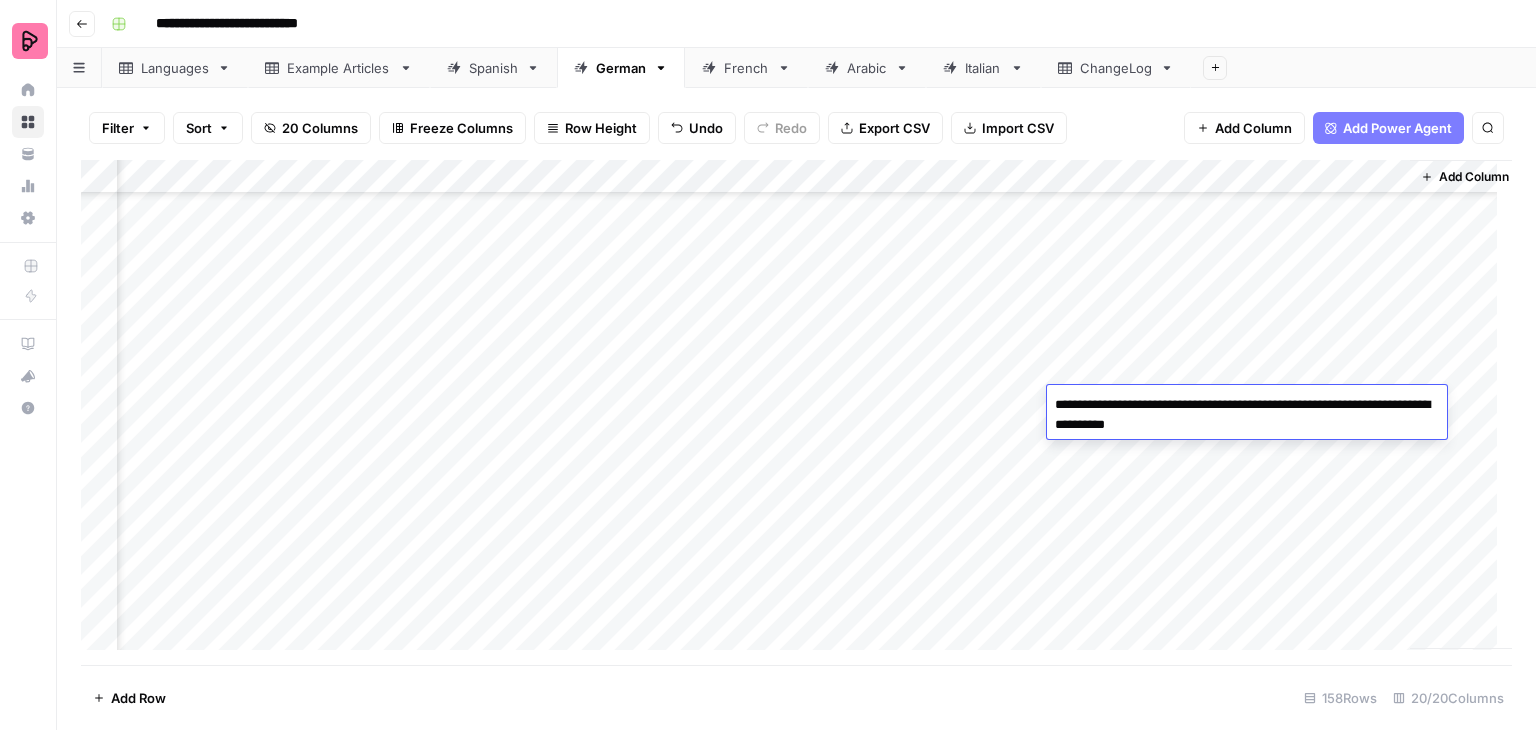 click on "Add Column" at bounding box center (796, 412) 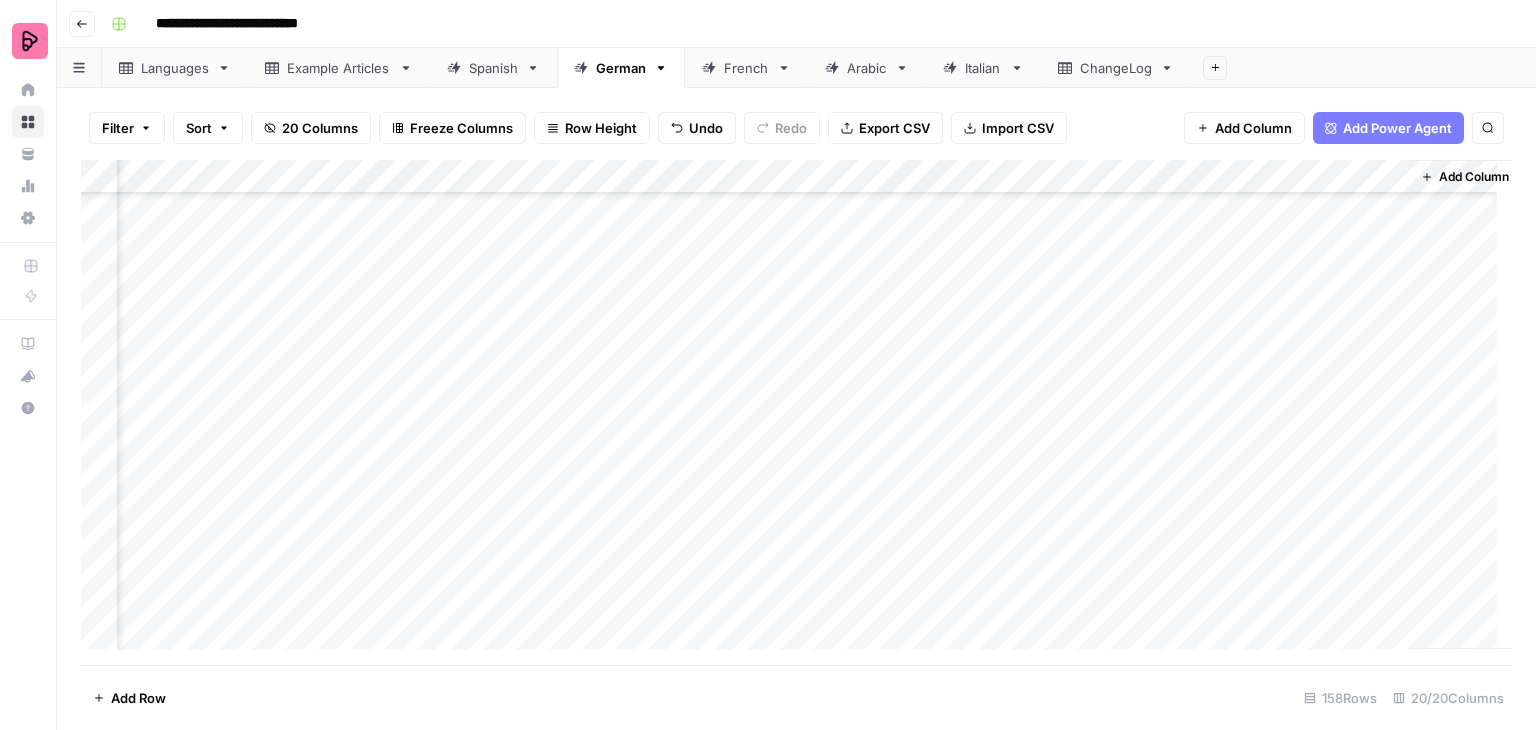 click on "Add Column" at bounding box center [796, 412] 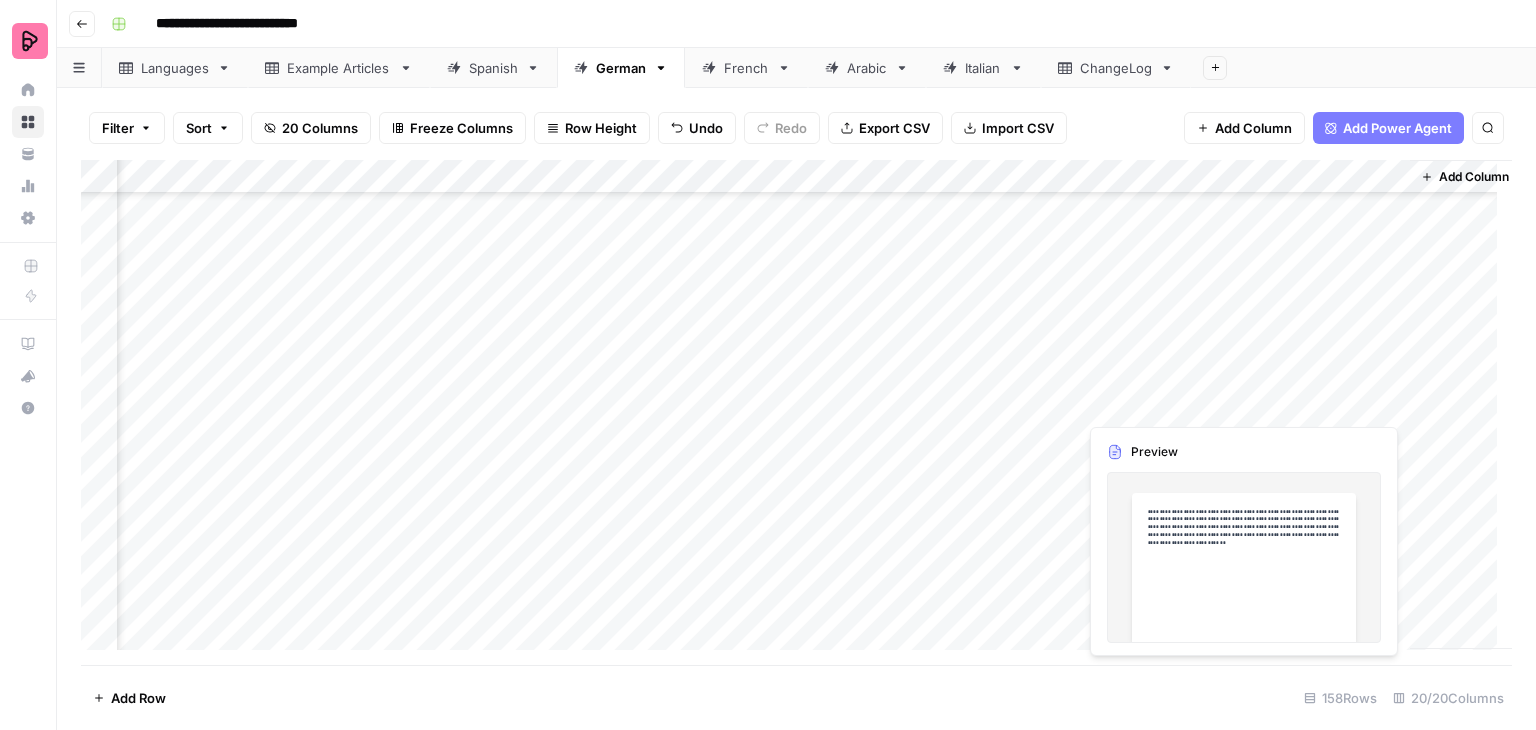 click on "Add Column" at bounding box center (796, 412) 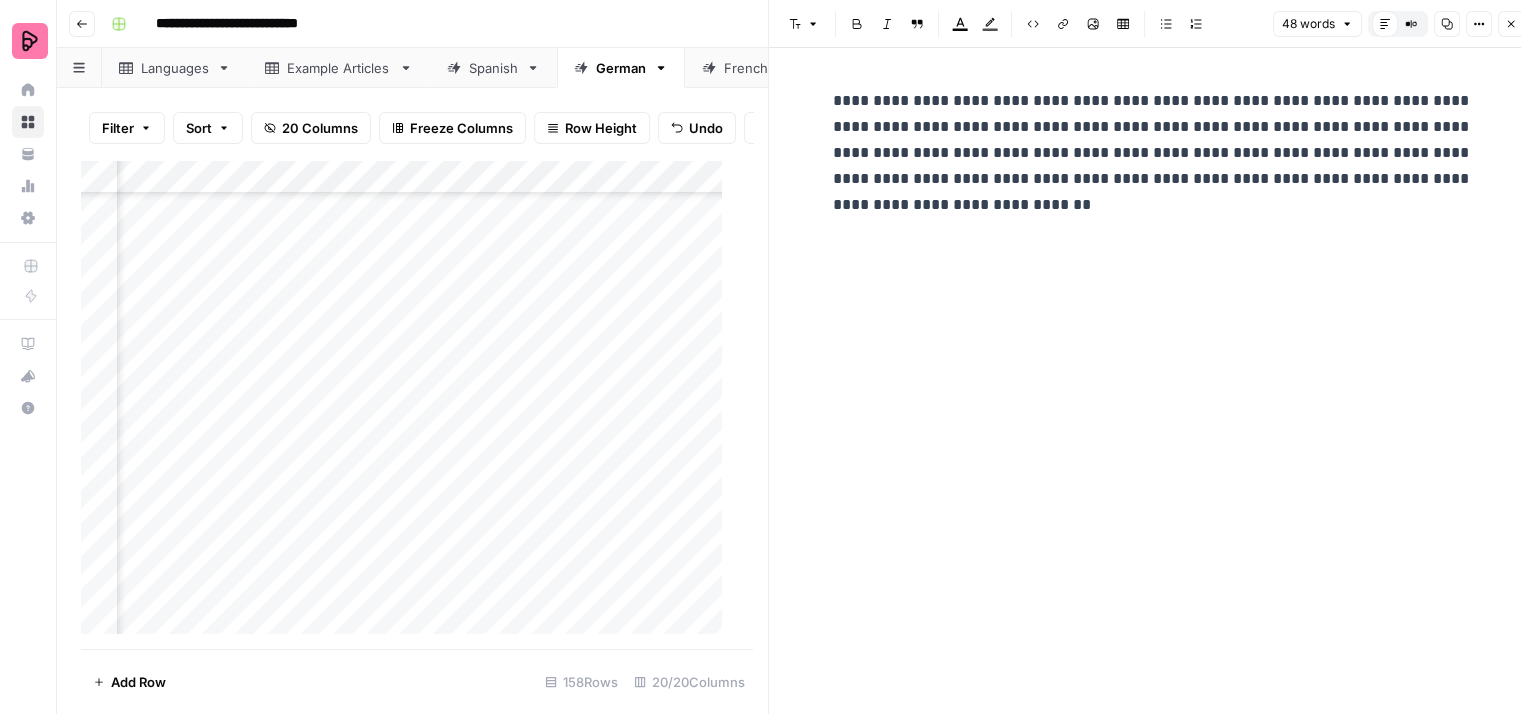 click on "**********" at bounding box center (1153, 153) 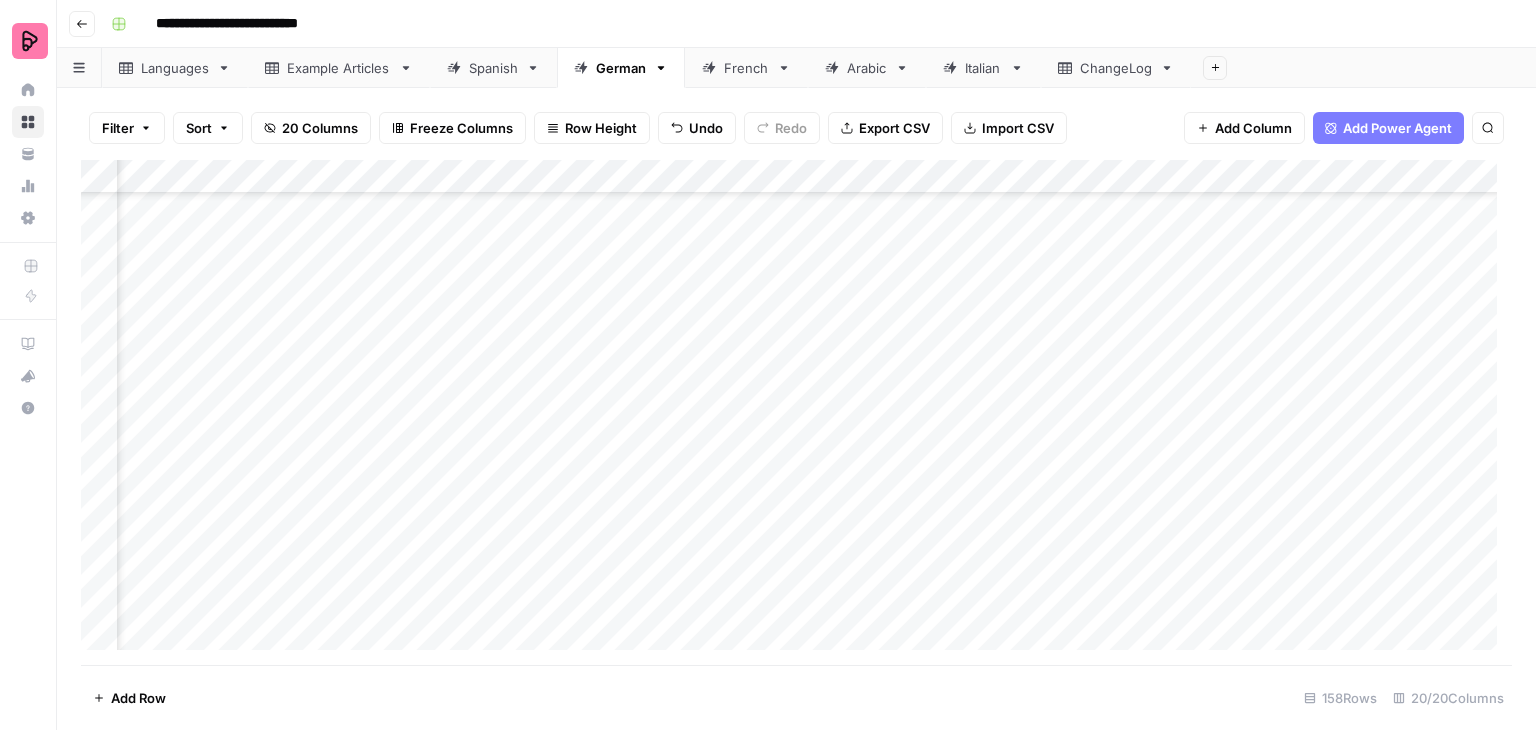scroll, scrollTop: 4600, scrollLeft: 1004, axis: both 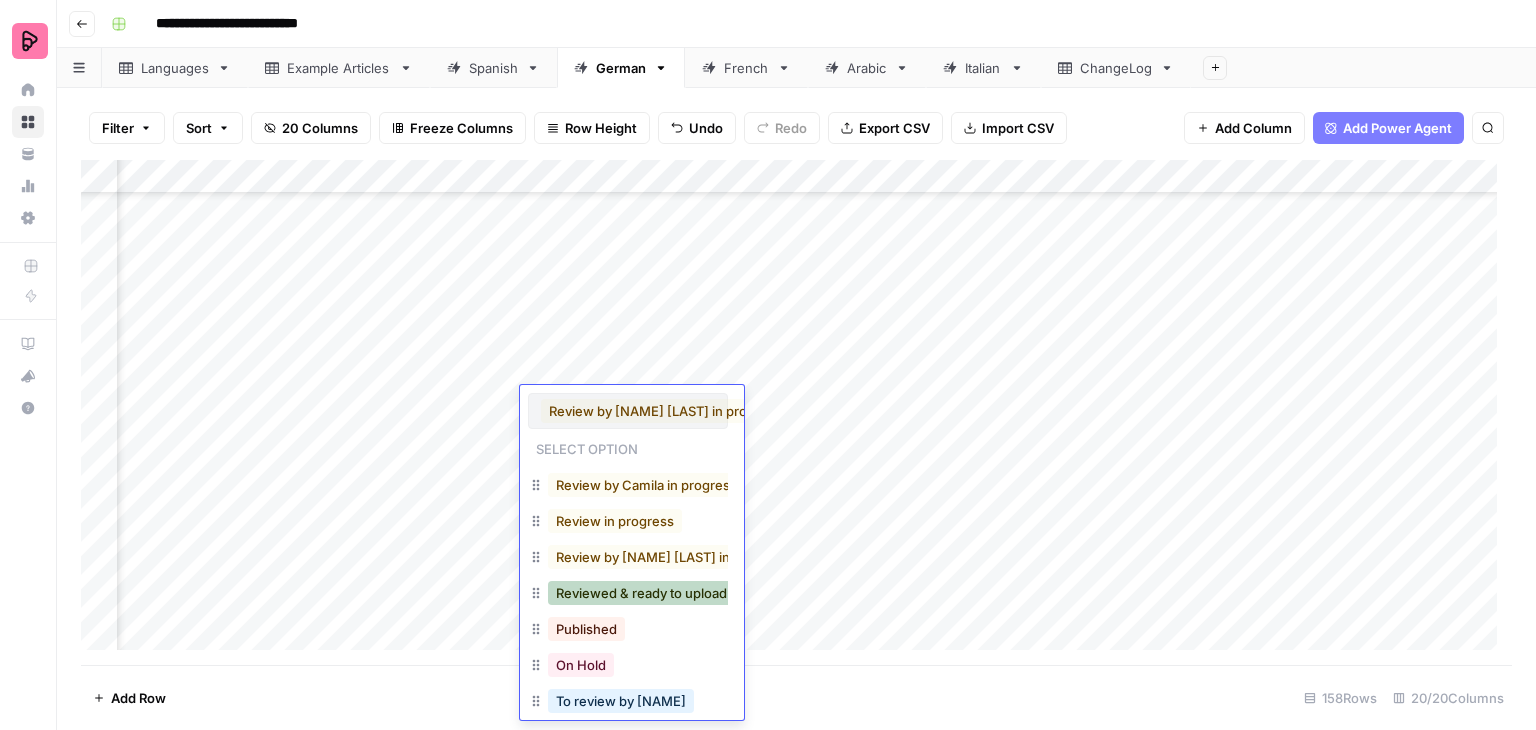 click on "Reviewed & ready to upload" at bounding box center [641, 593] 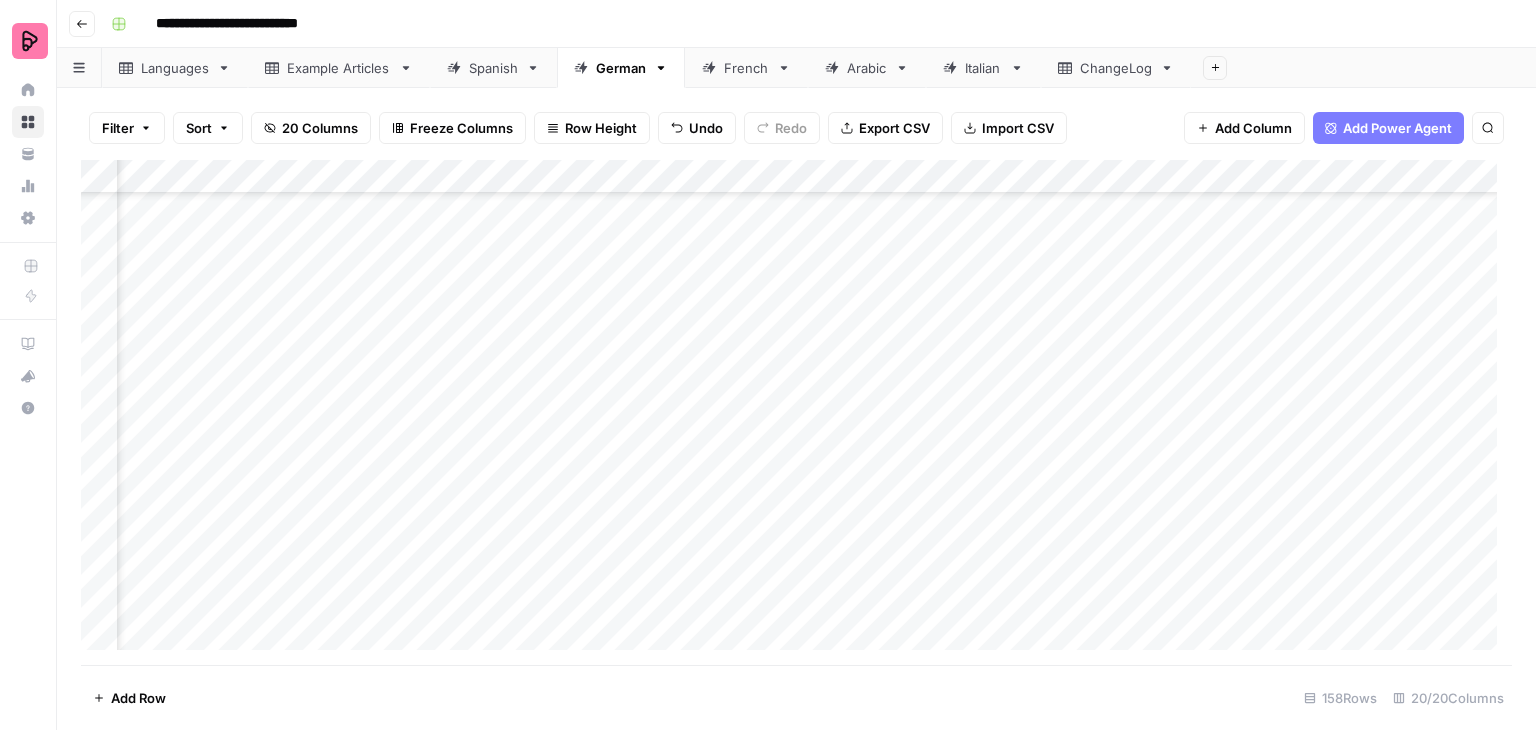 click on "Add Column" at bounding box center (796, 412) 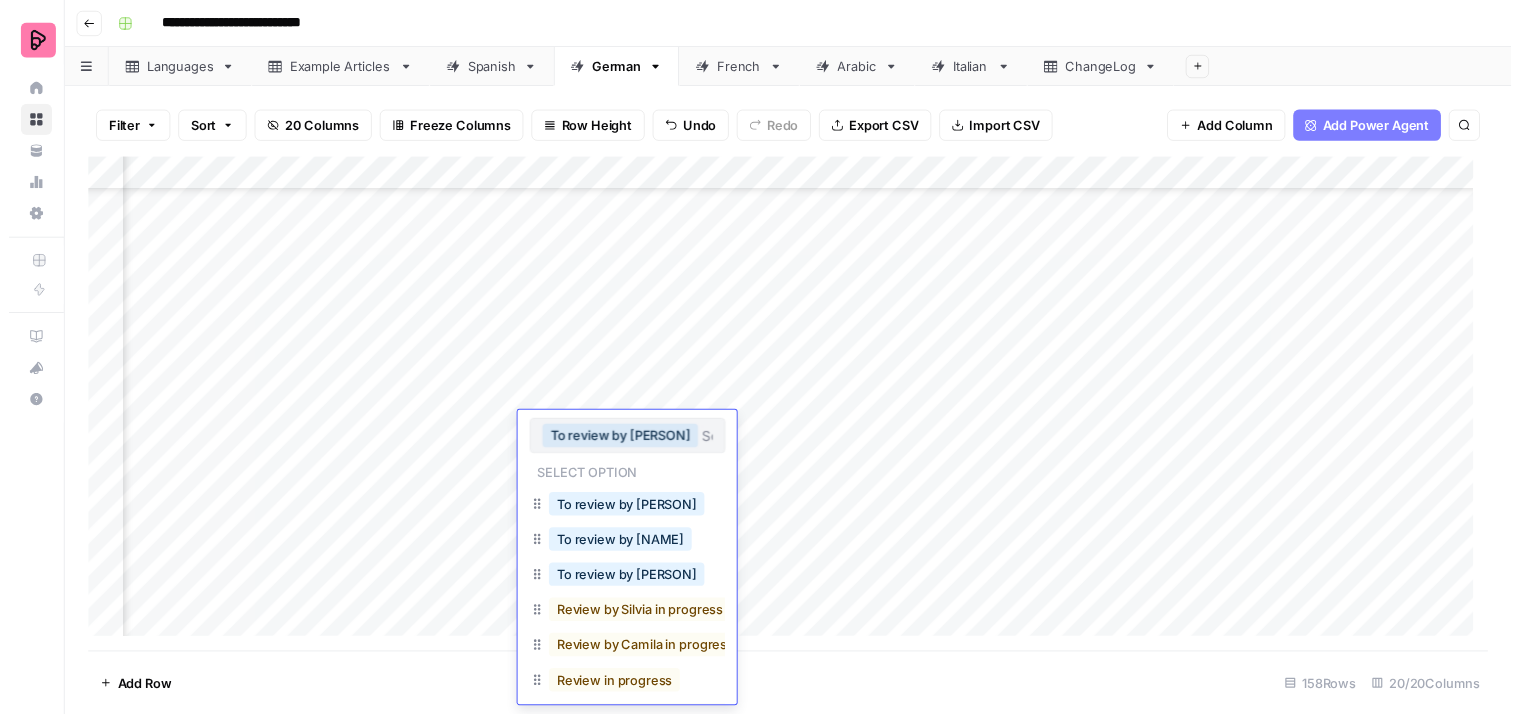 scroll, scrollTop: 51, scrollLeft: 0, axis: vertical 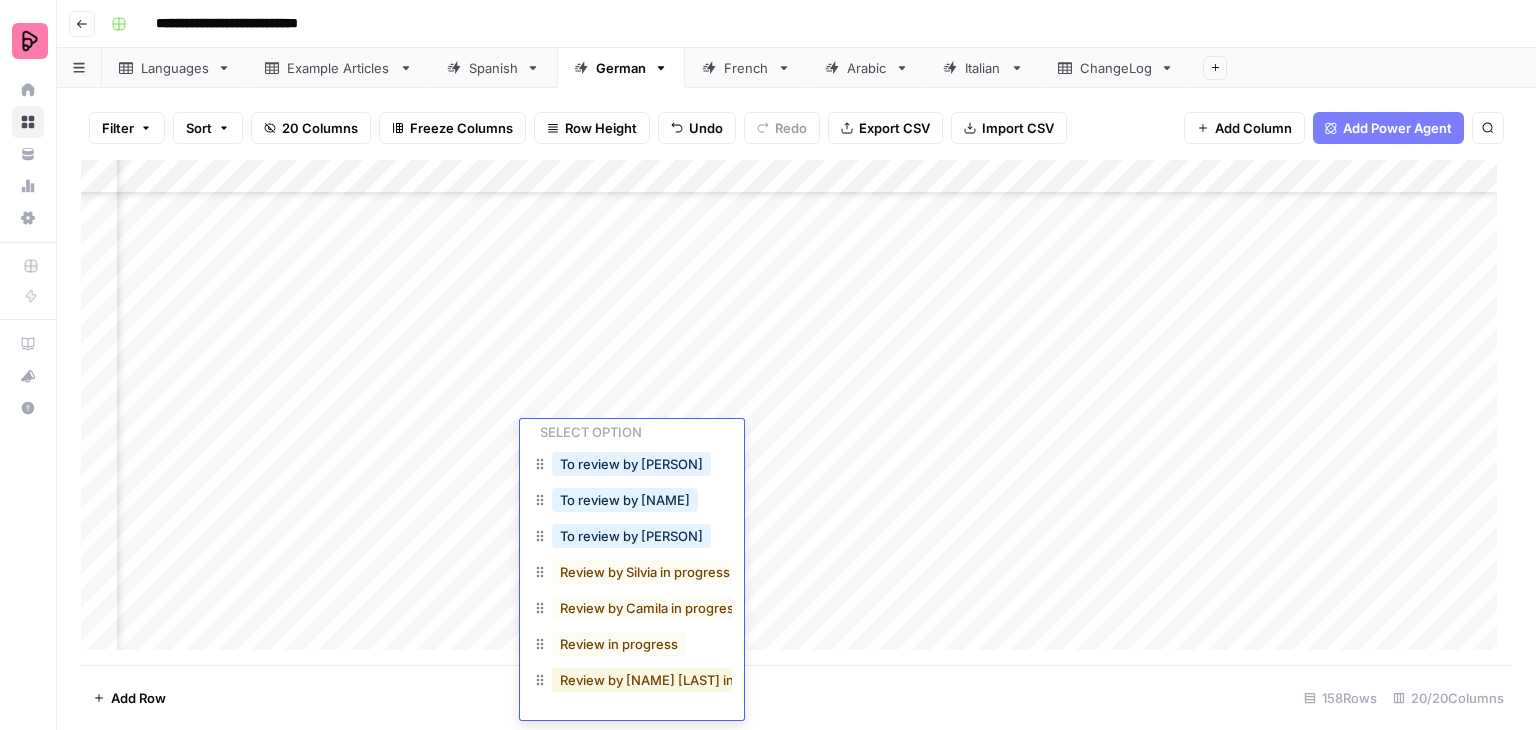 click on "Review by [NAME] [LAST] in progress" at bounding box center [676, 680] 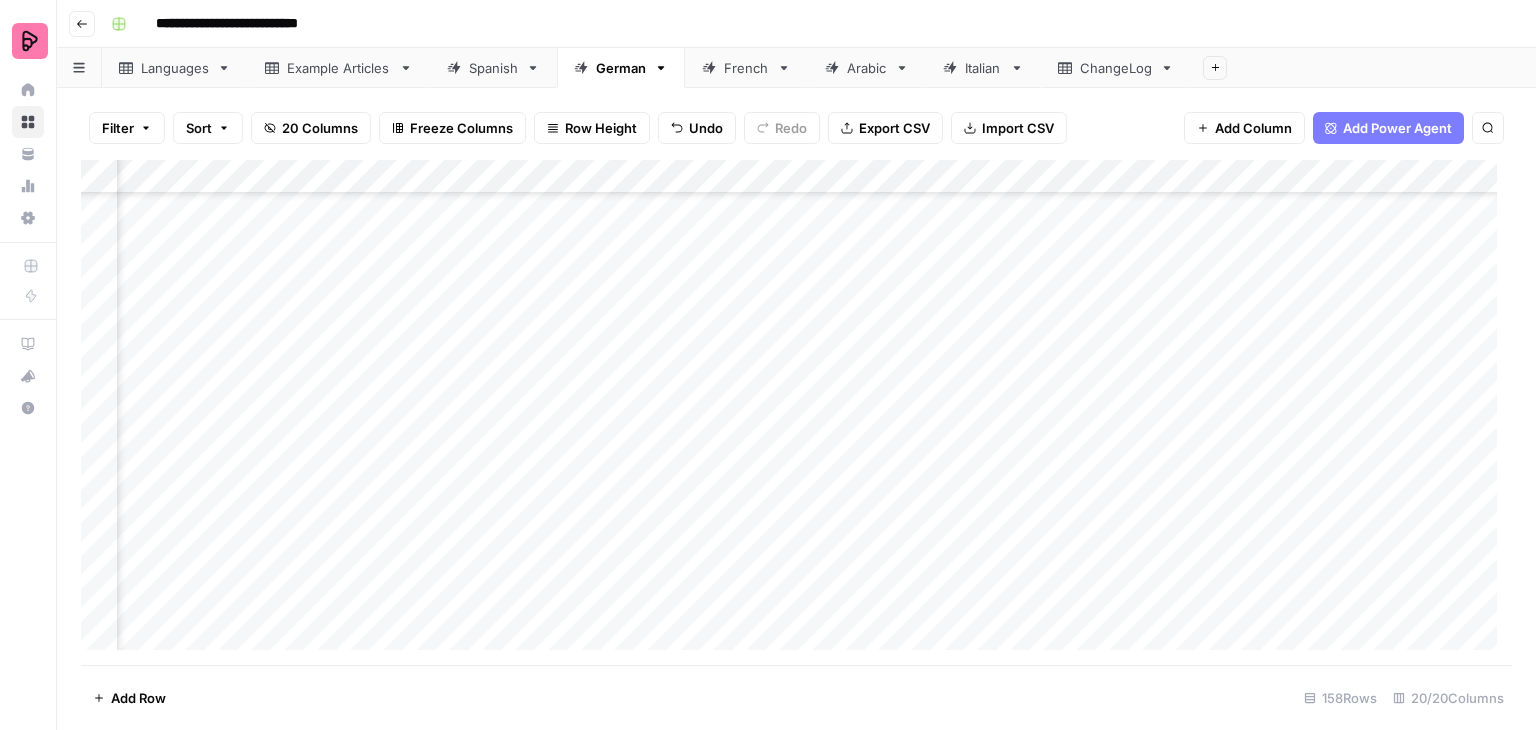 click on "Add Column" at bounding box center (796, 412) 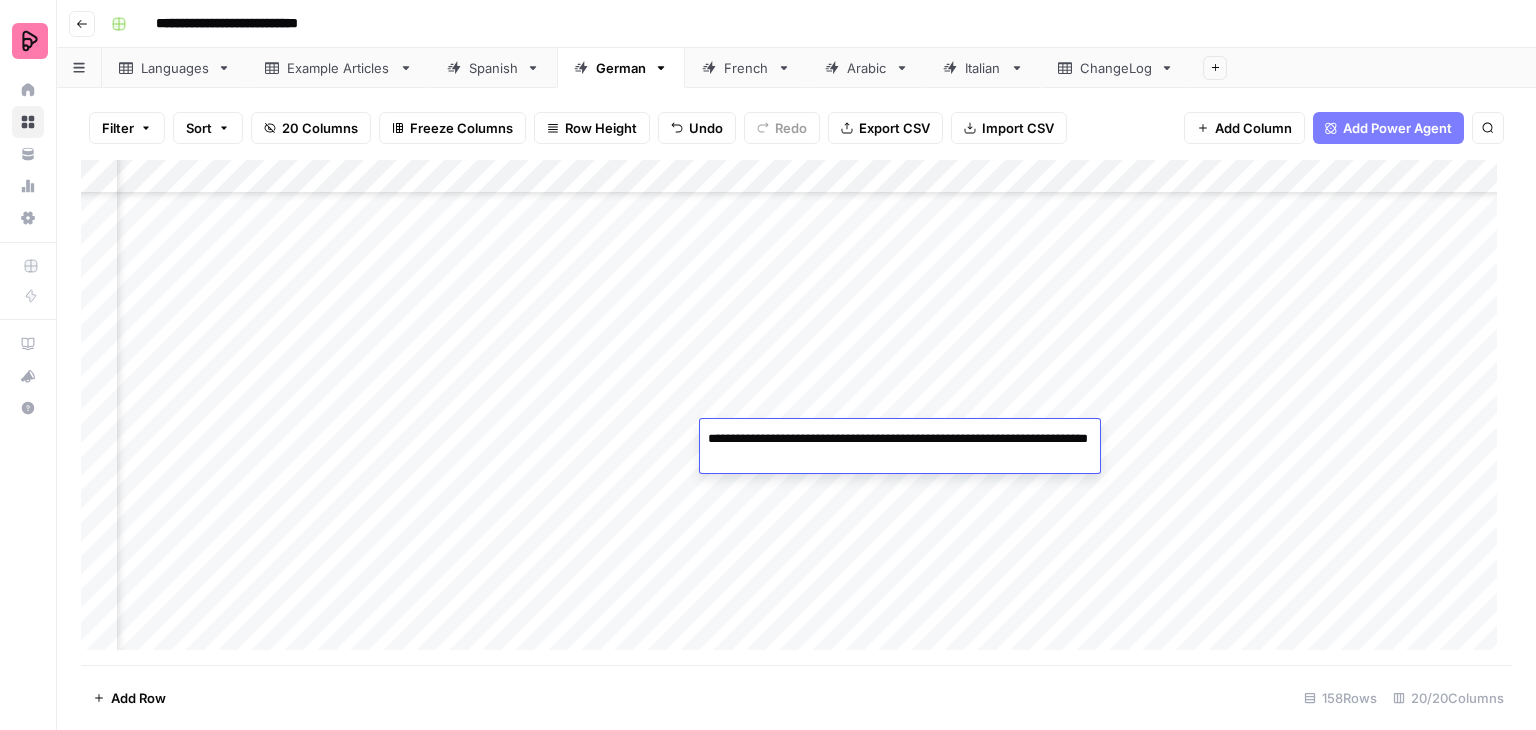 drag, startPoint x: 932, startPoint y: 437, endPoint x: 854, endPoint y: 441, distance: 78.10249 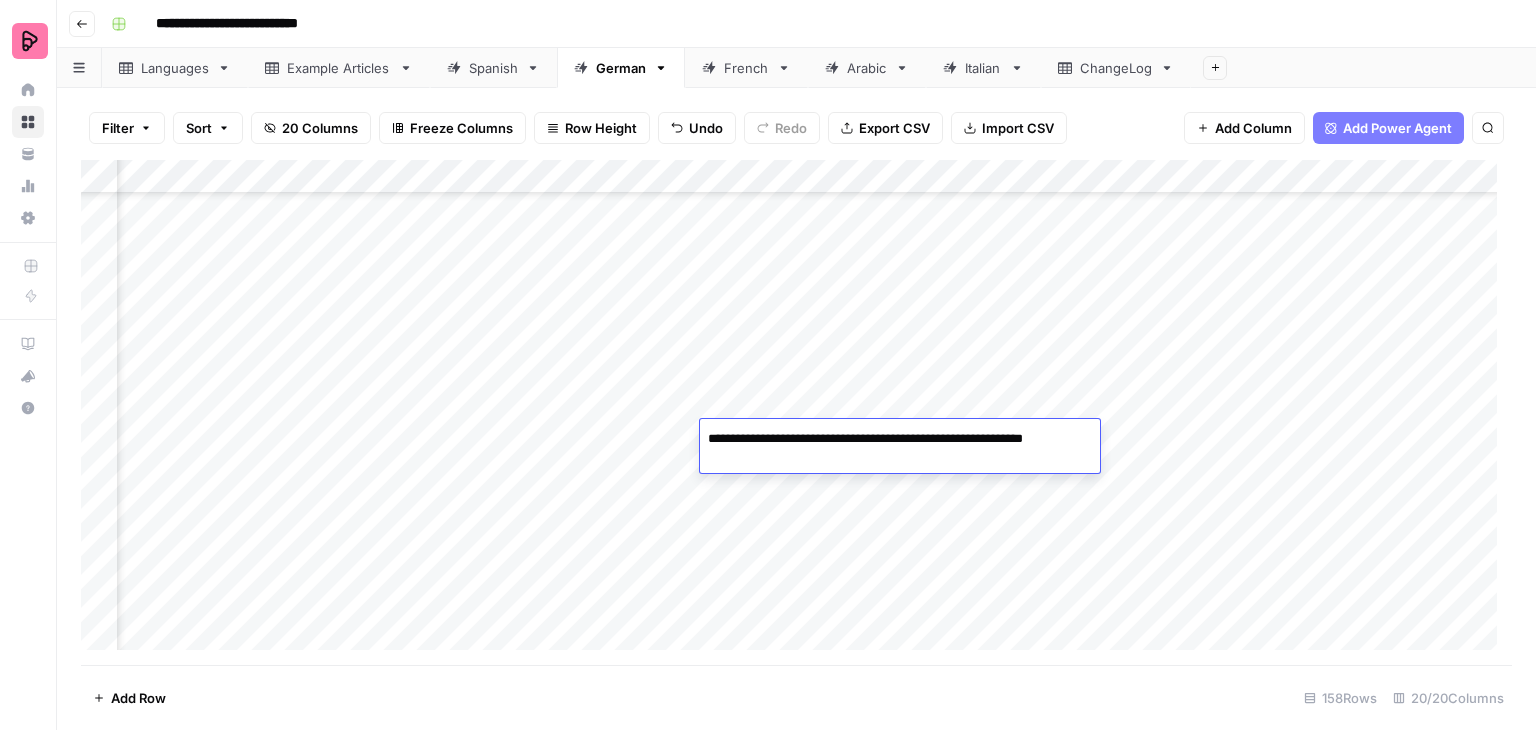 click on "**********" at bounding box center (900, 449) 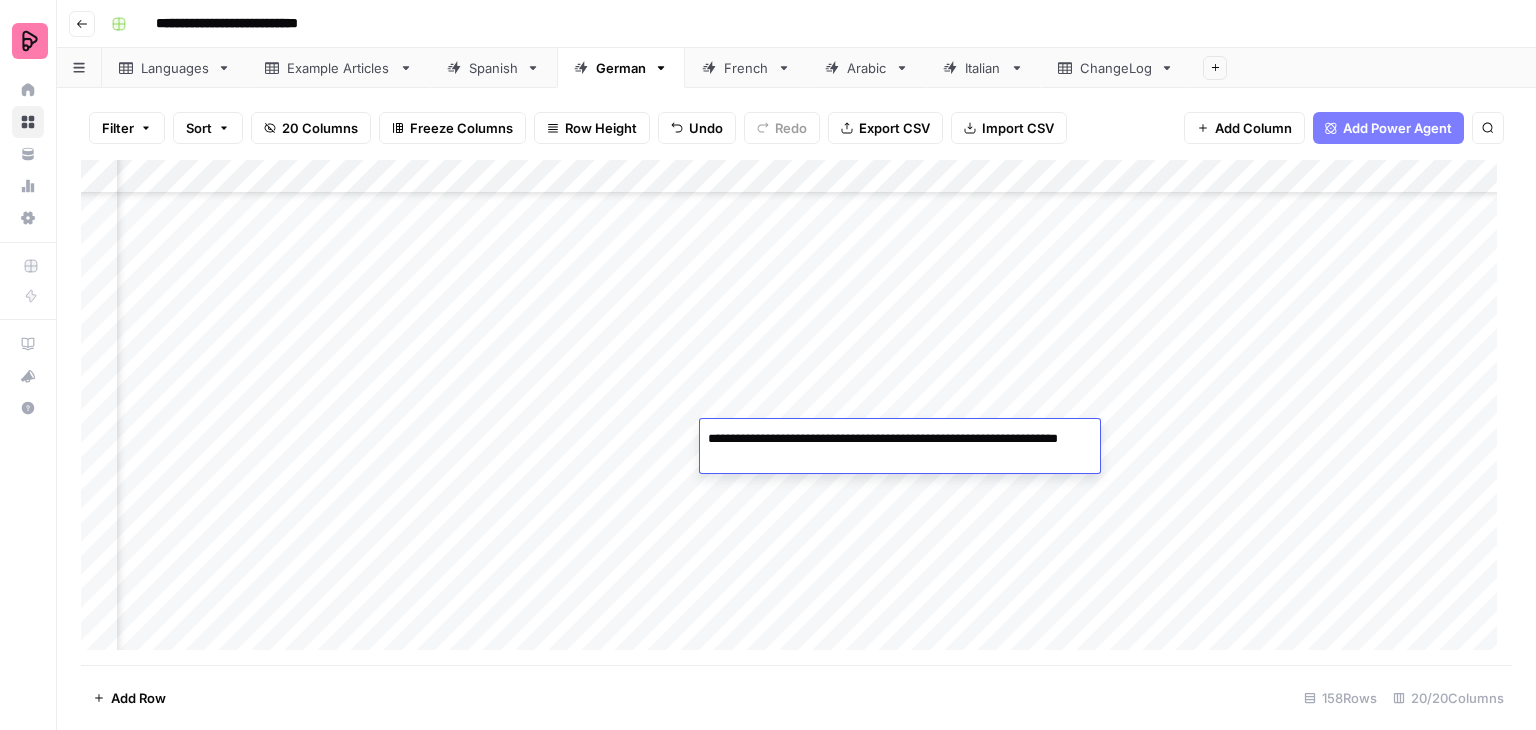 type on "**********" 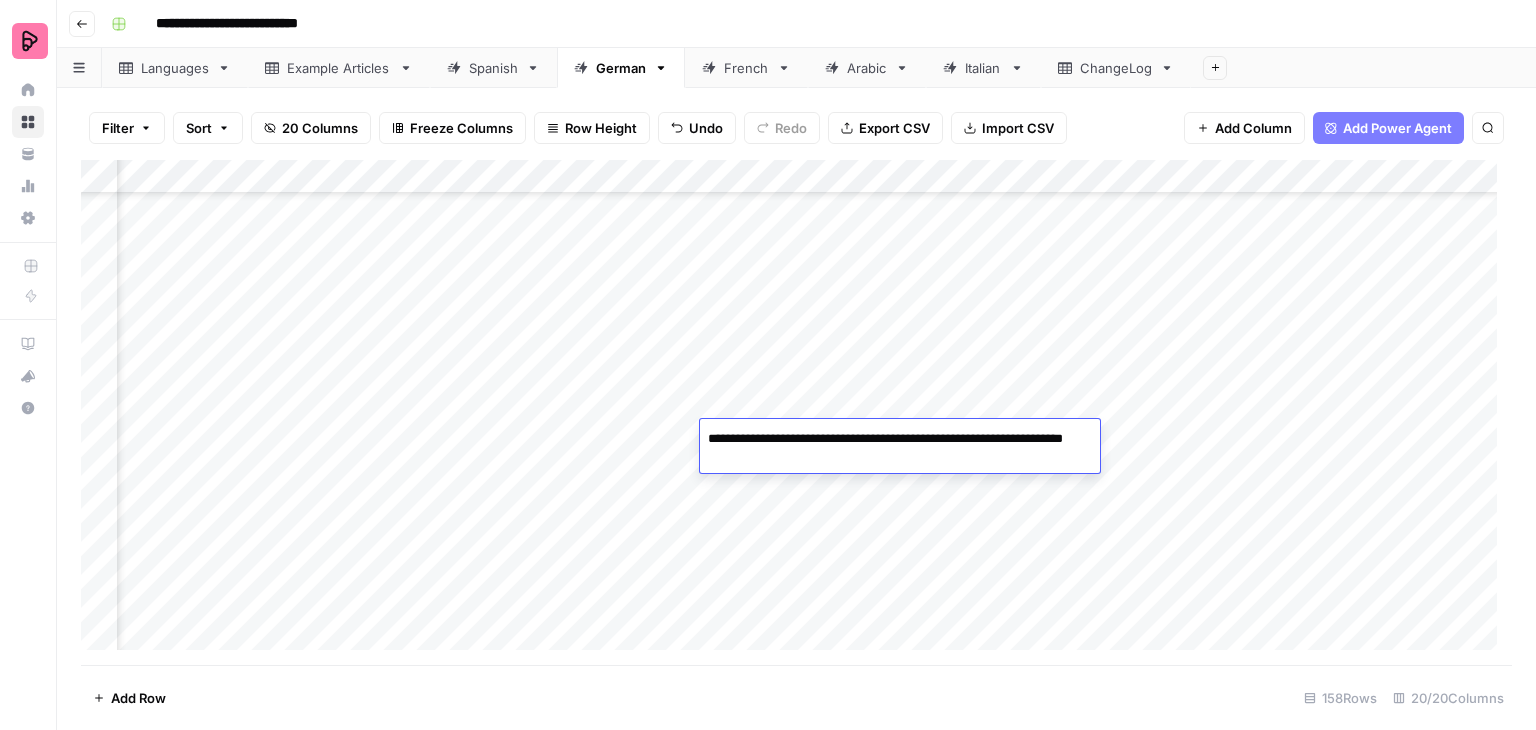 click on "**********" at bounding box center [900, 449] 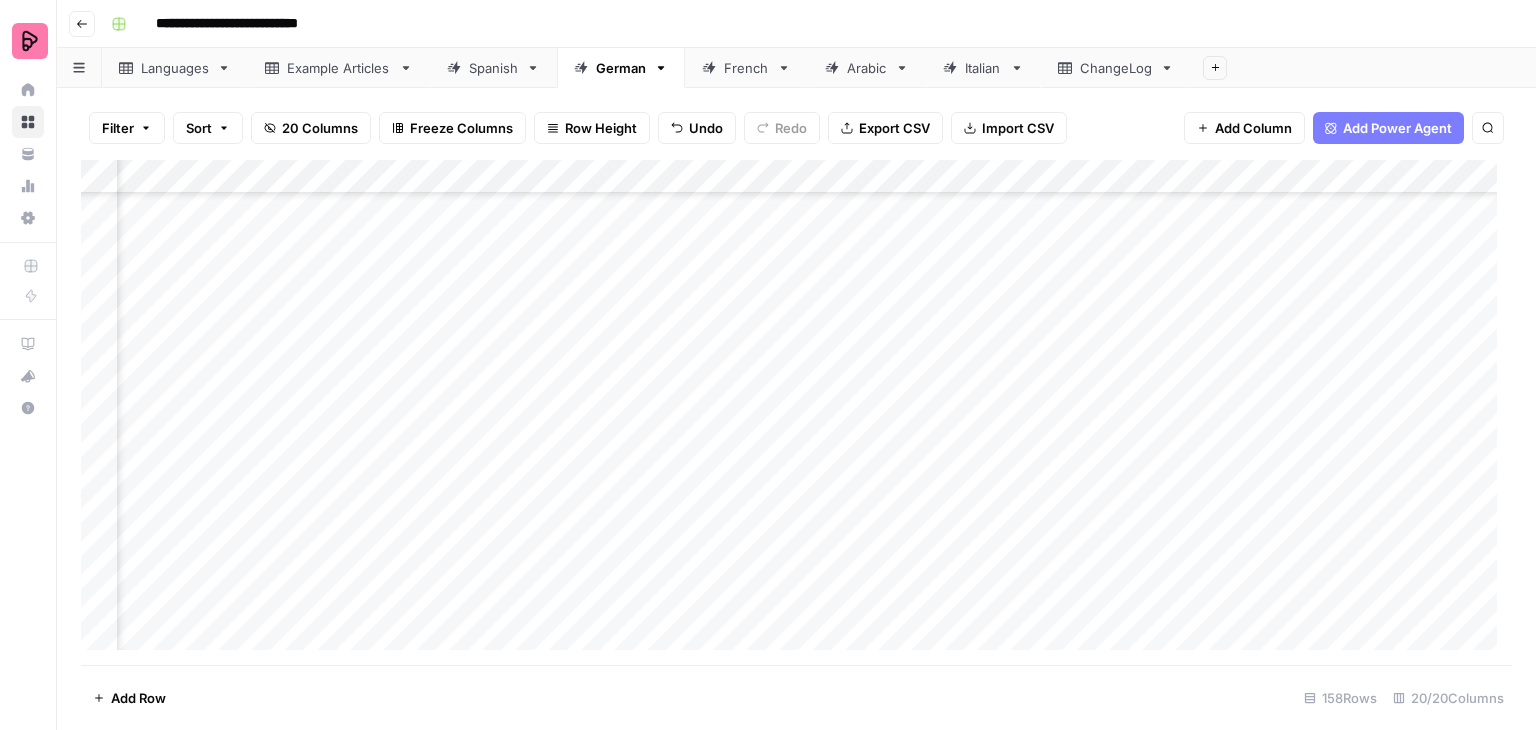 click on "Add Column" at bounding box center [796, 412] 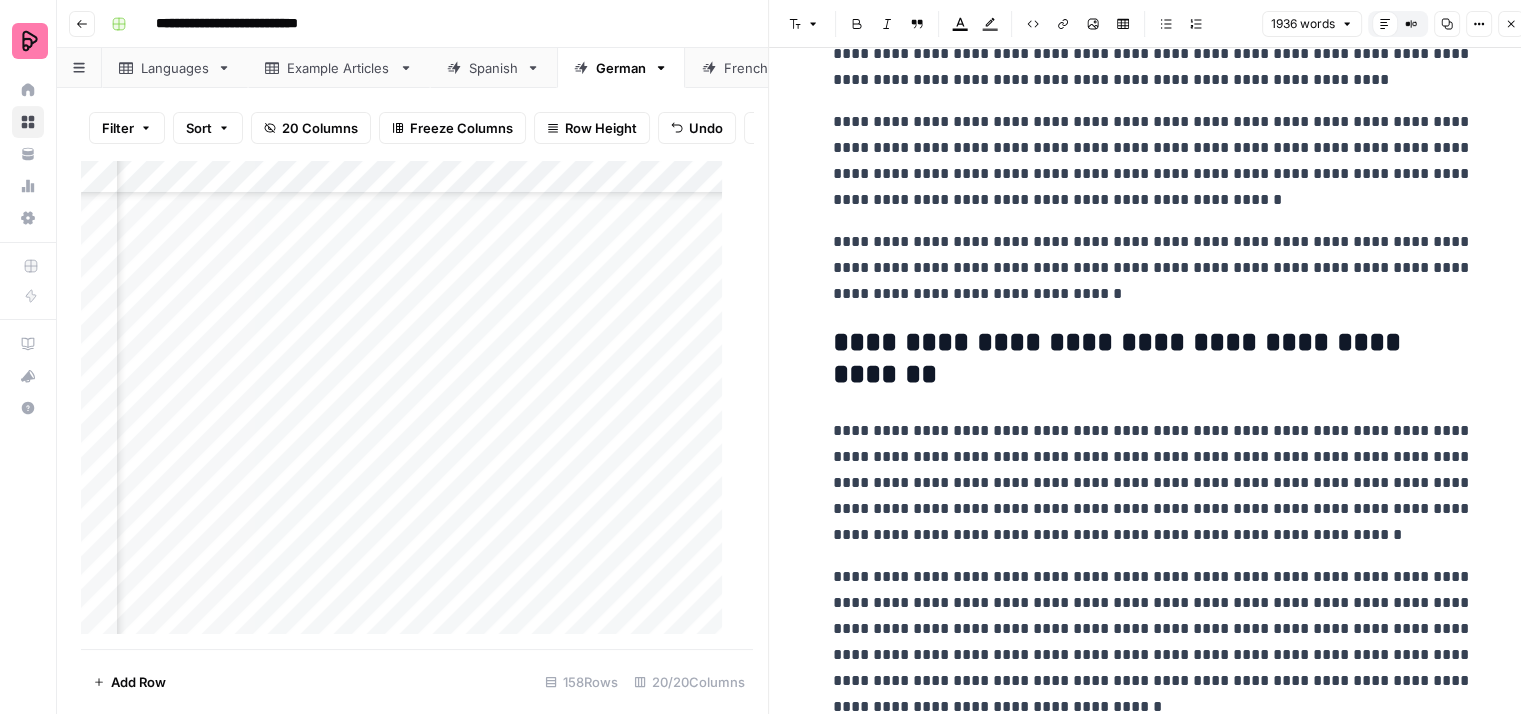 scroll, scrollTop: 0, scrollLeft: 0, axis: both 